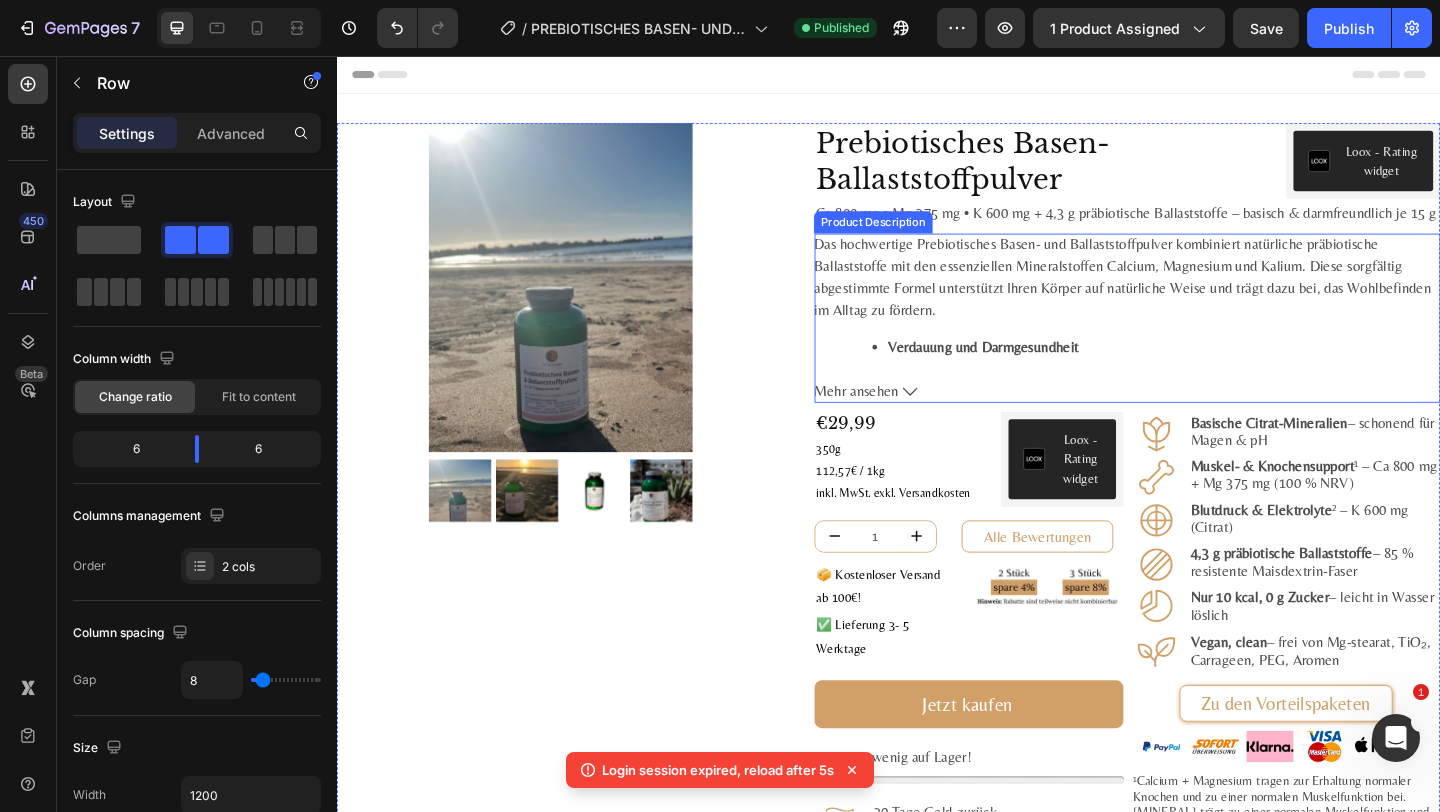 scroll, scrollTop: 35, scrollLeft: 0, axis: vertical 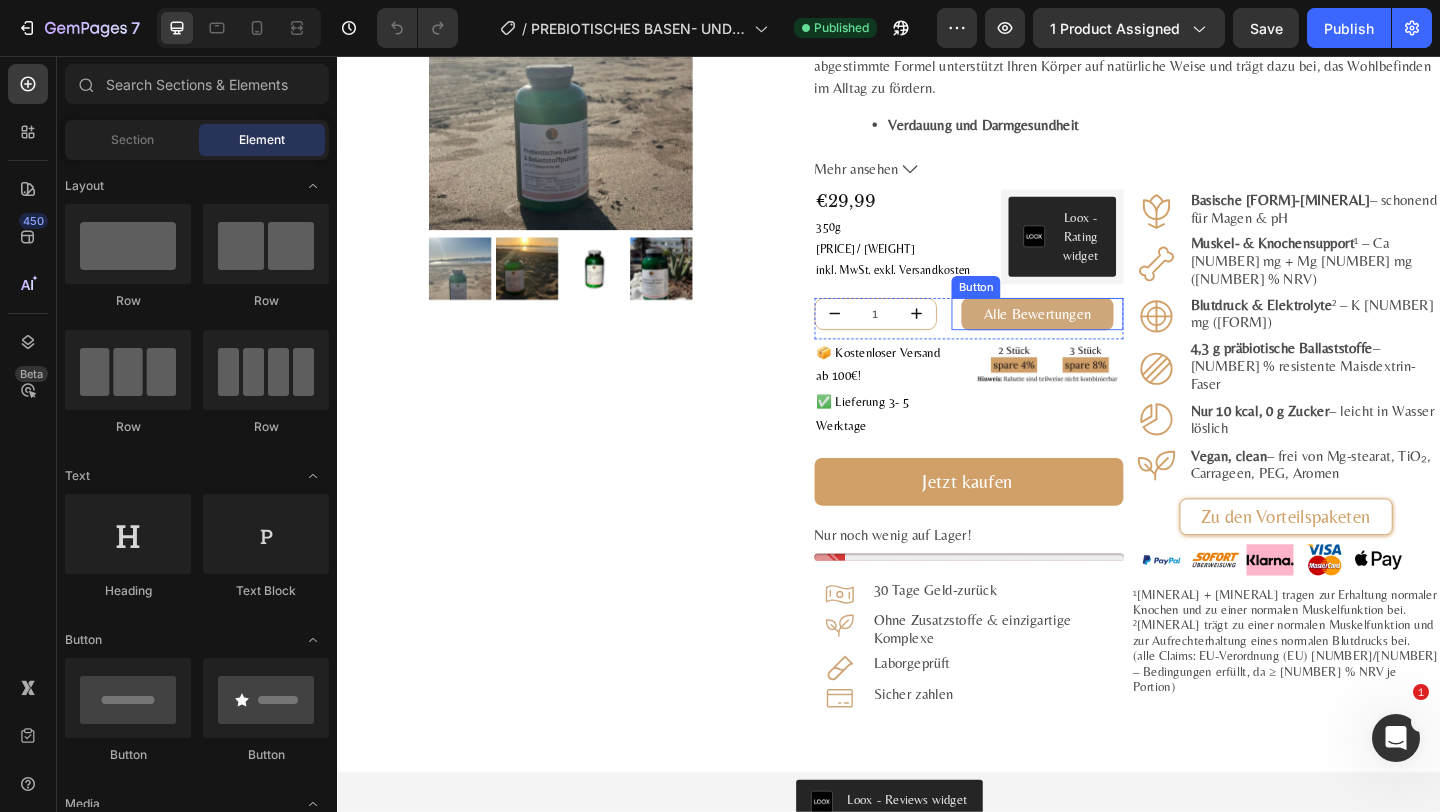 click on "Alle Bewertungen" at bounding box center (1098, 336) 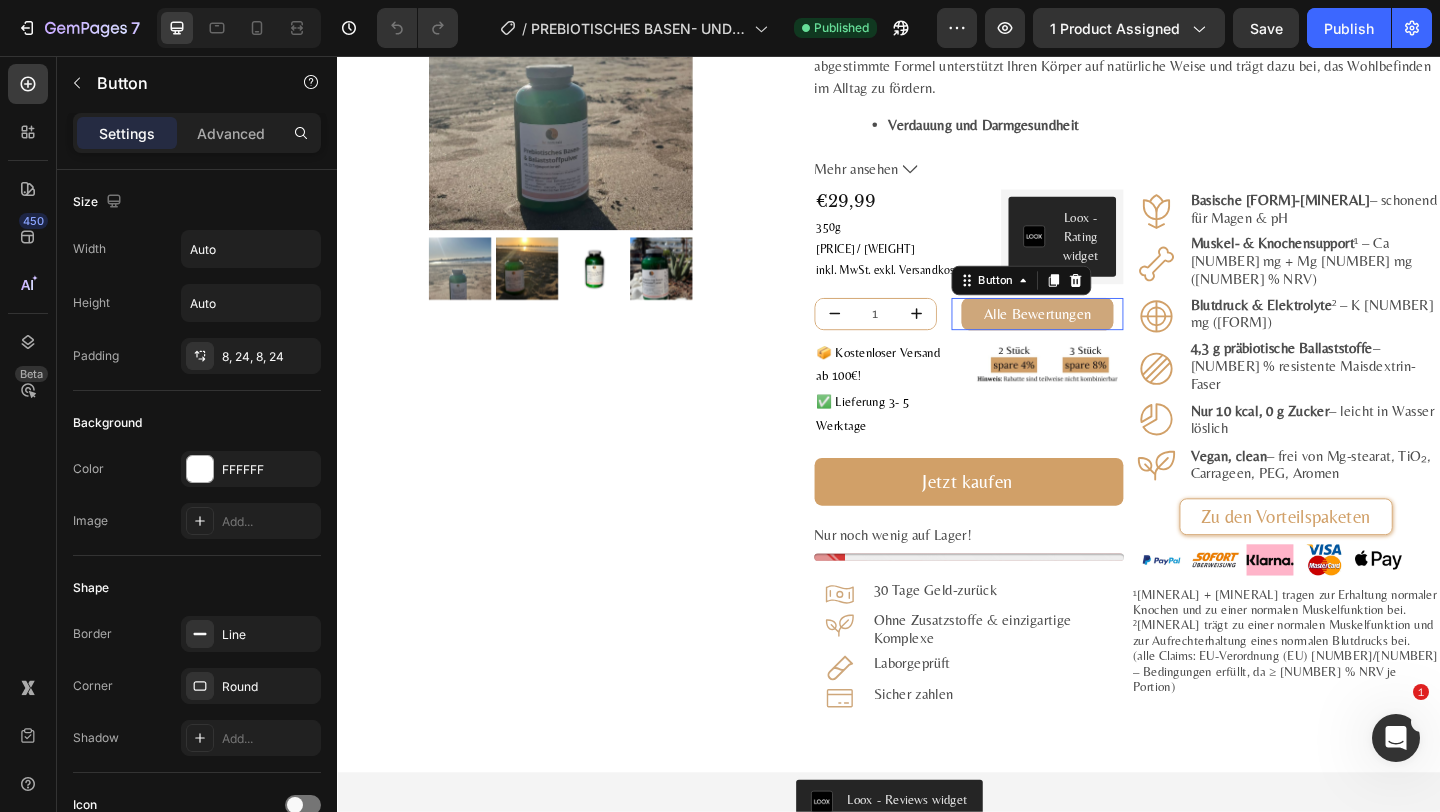 scroll, scrollTop: 0, scrollLeft: 0, axis: both 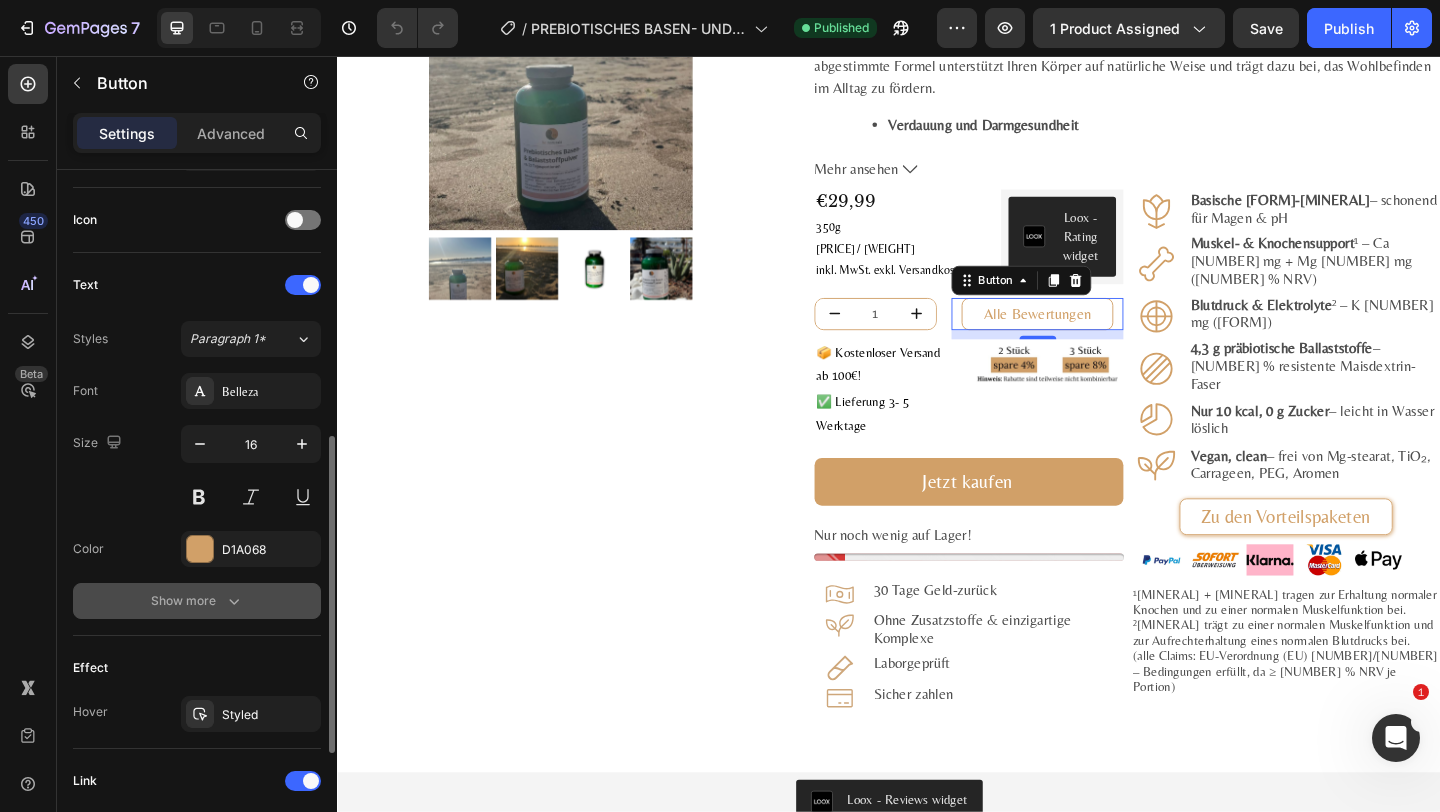 click on "Show more" at bounding box center (197, 601) 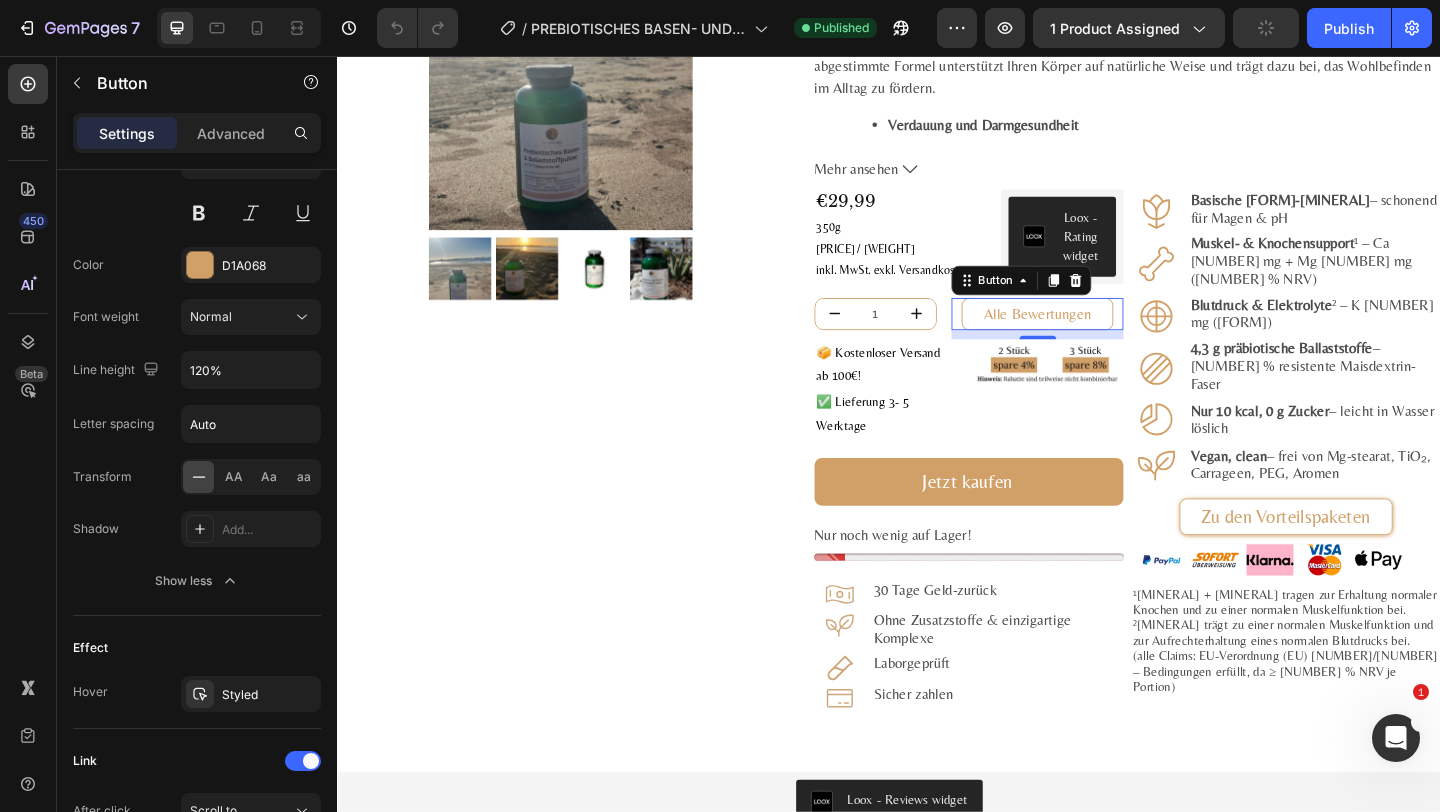 scroll, scrollTop: 1103, scrollLeft: 0, axis: vertical 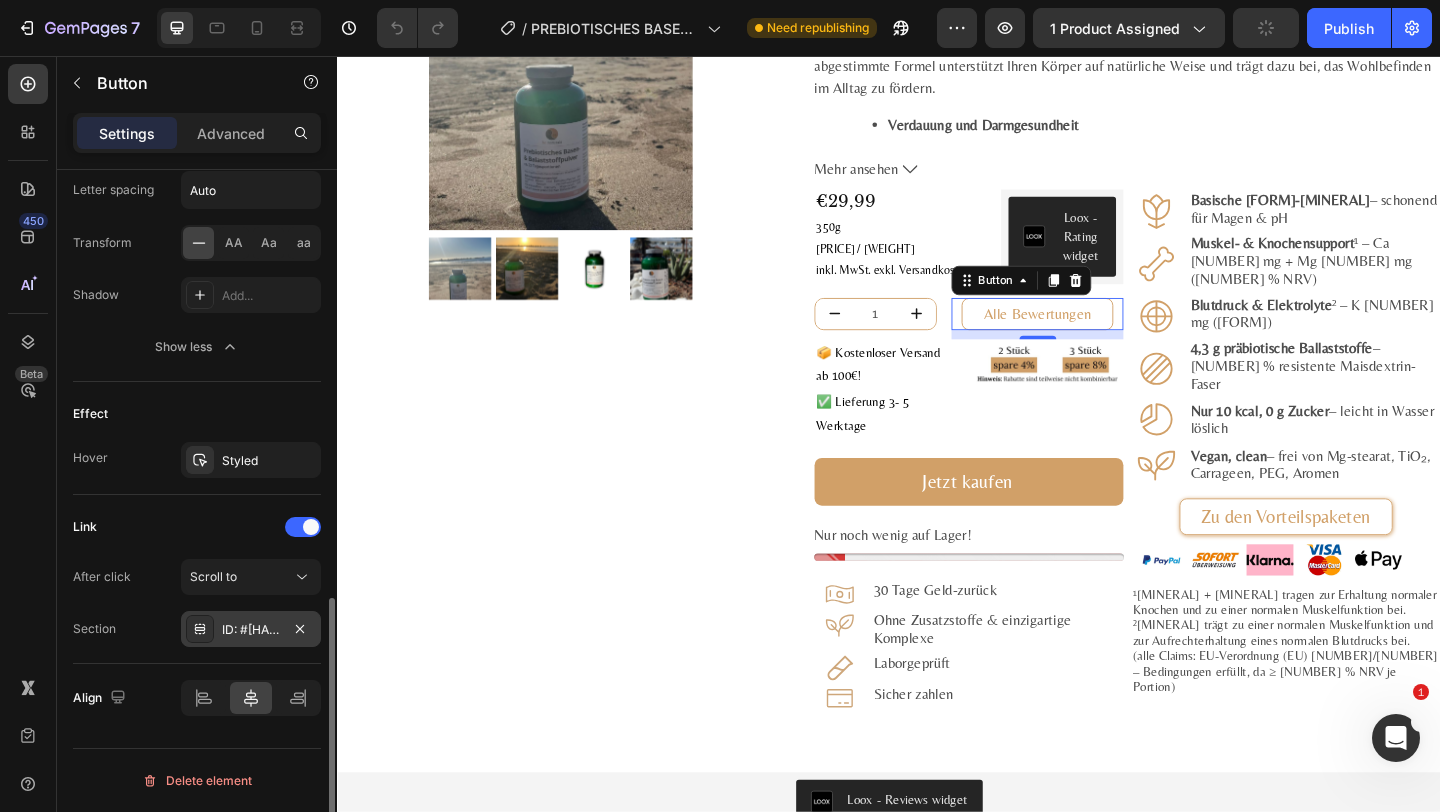 click on "#gx_GMO8JVD" at bounding box center [251, 630] 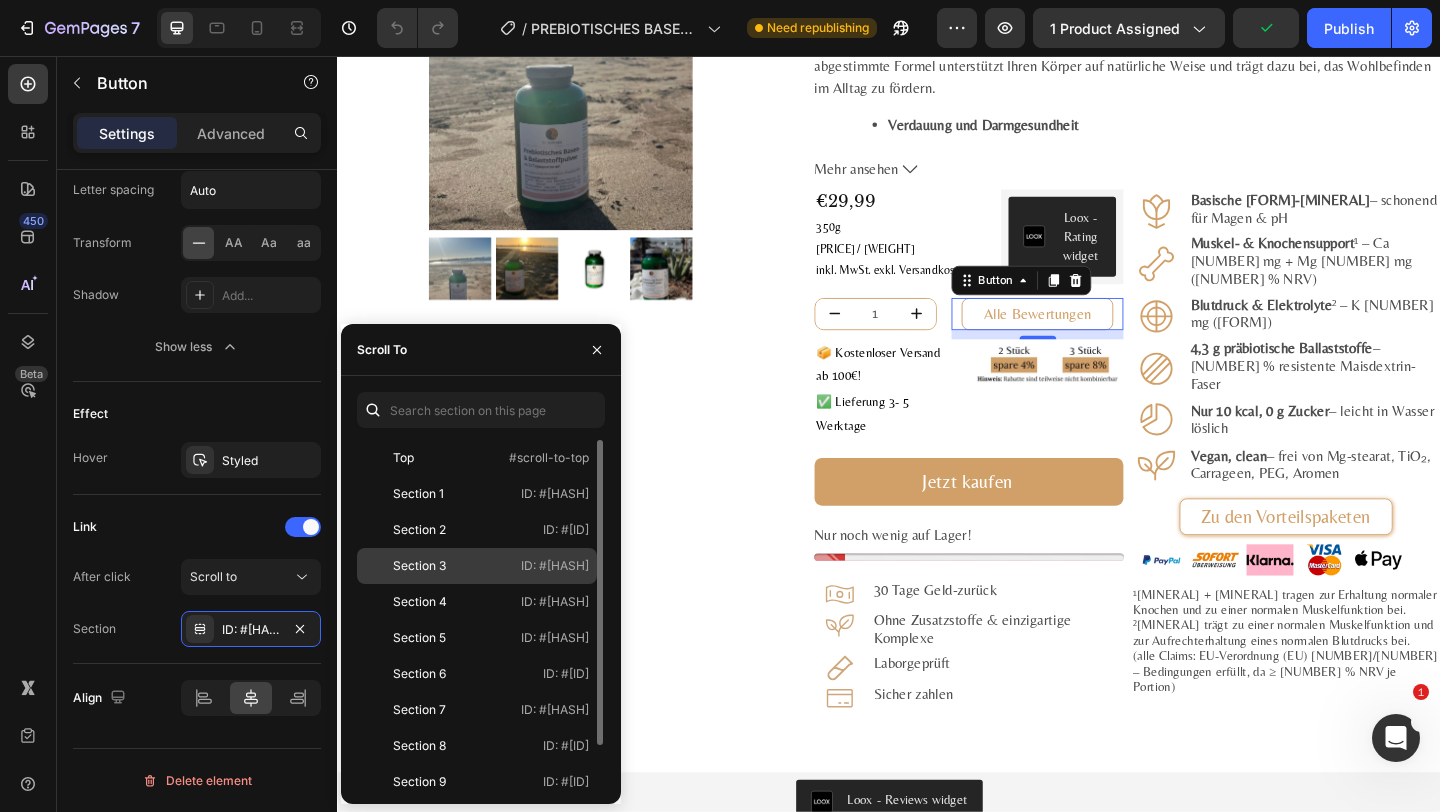 click on "ID: #gNLjJmX8OQ" at bounding box center [555, 566] 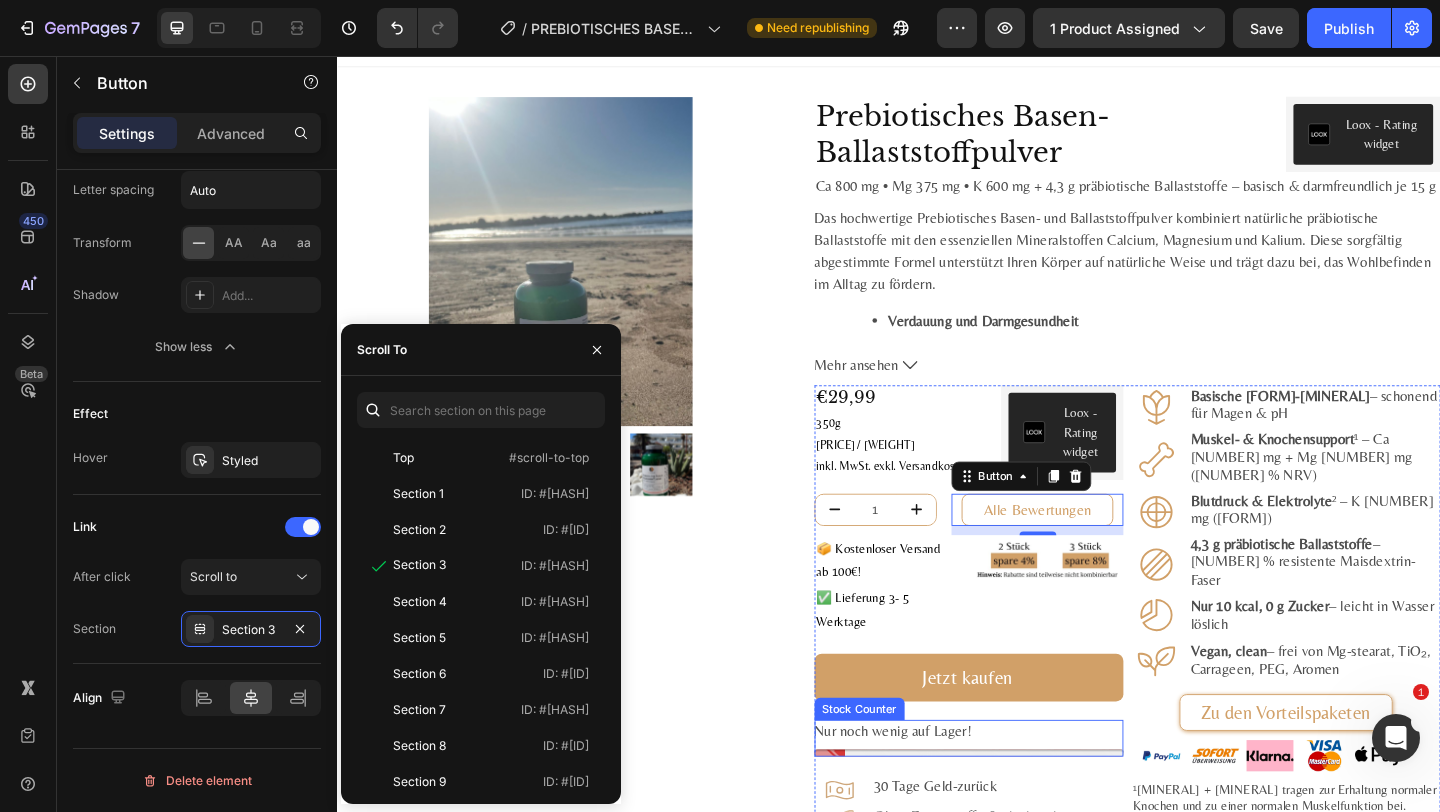 scroll, scrollTop: 0, scrollLeft: 0, axis: both 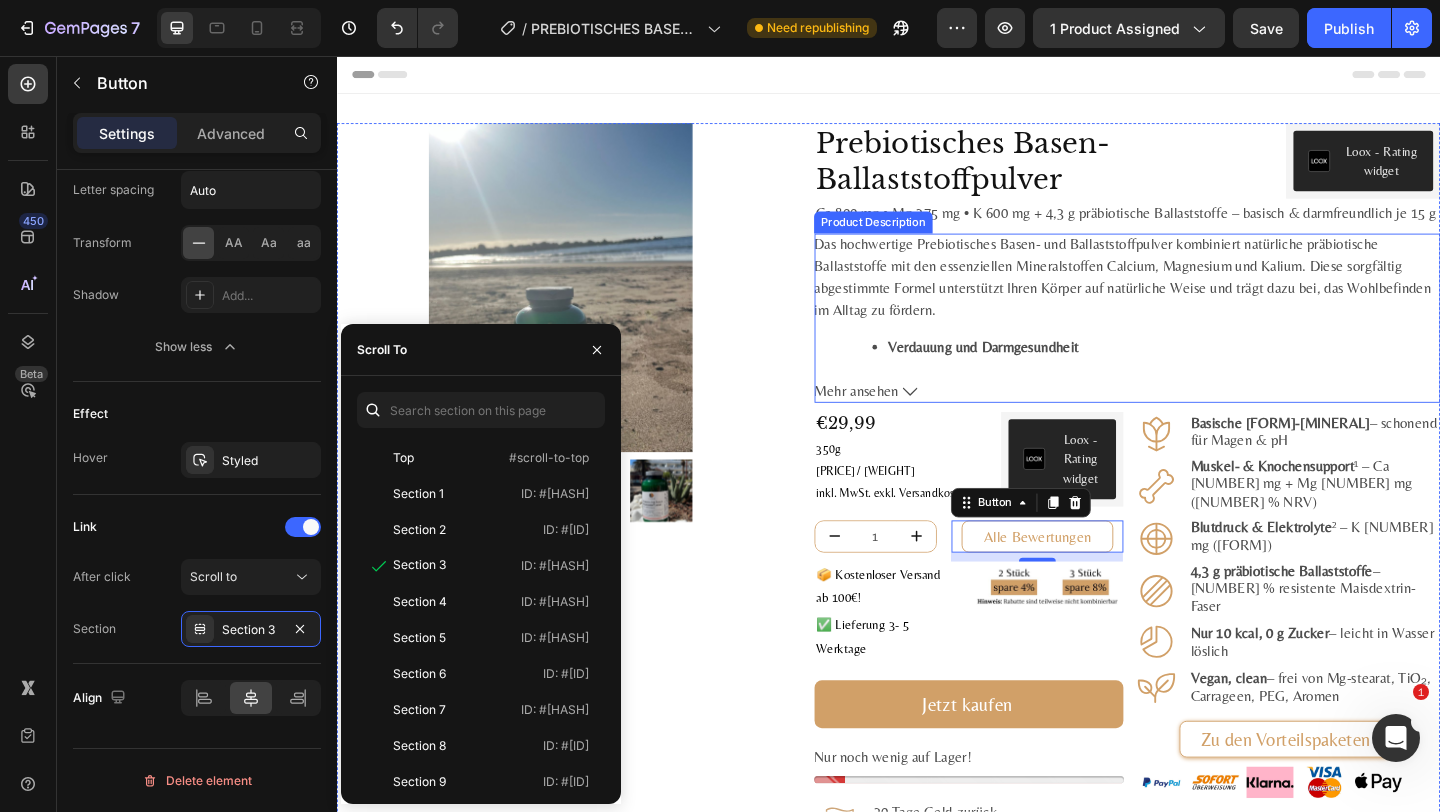 click on "Verdauung und Darmgesundheit" at bounding box center [1040, 372] 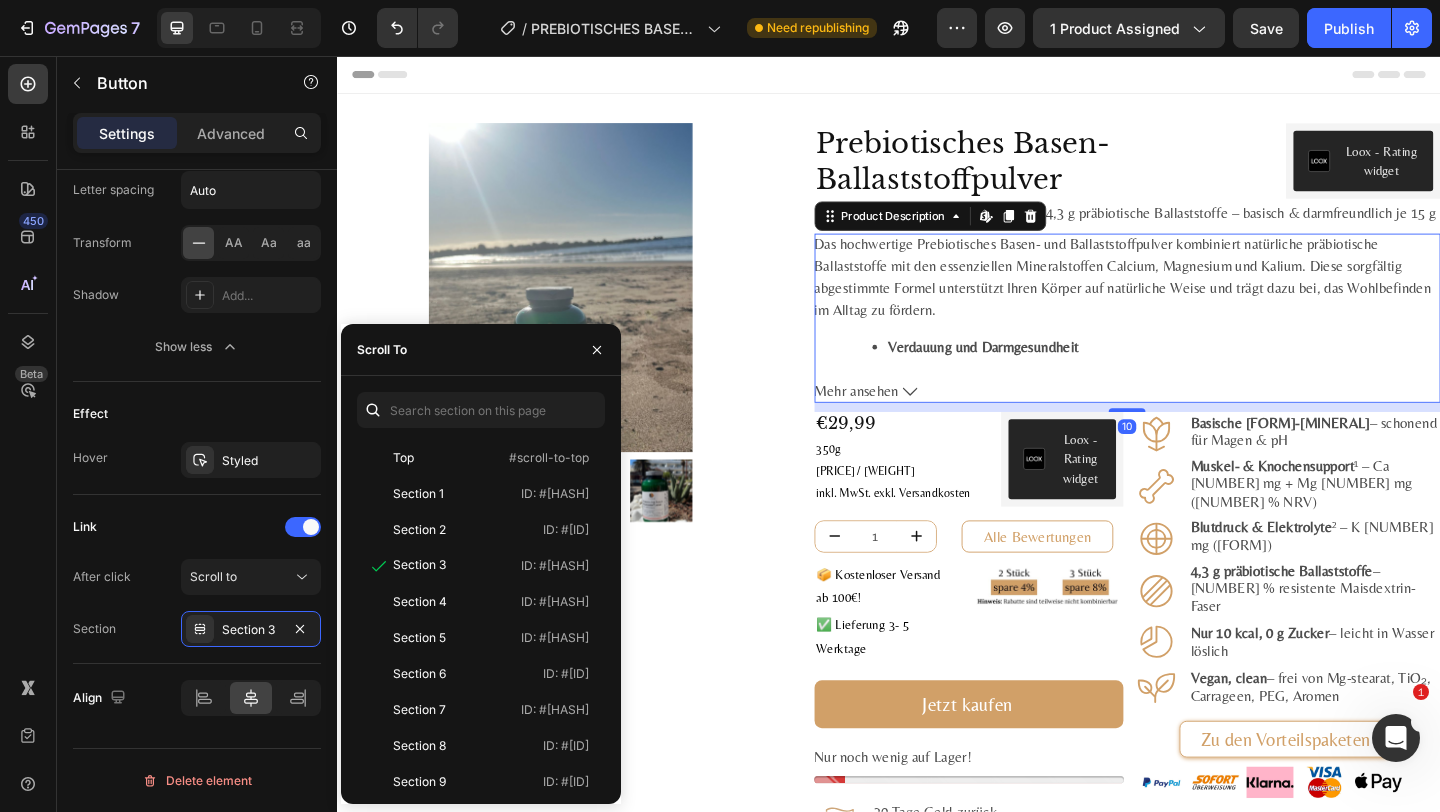 scroll, scrollTop: 0, scrollLeft: 0, axis: both 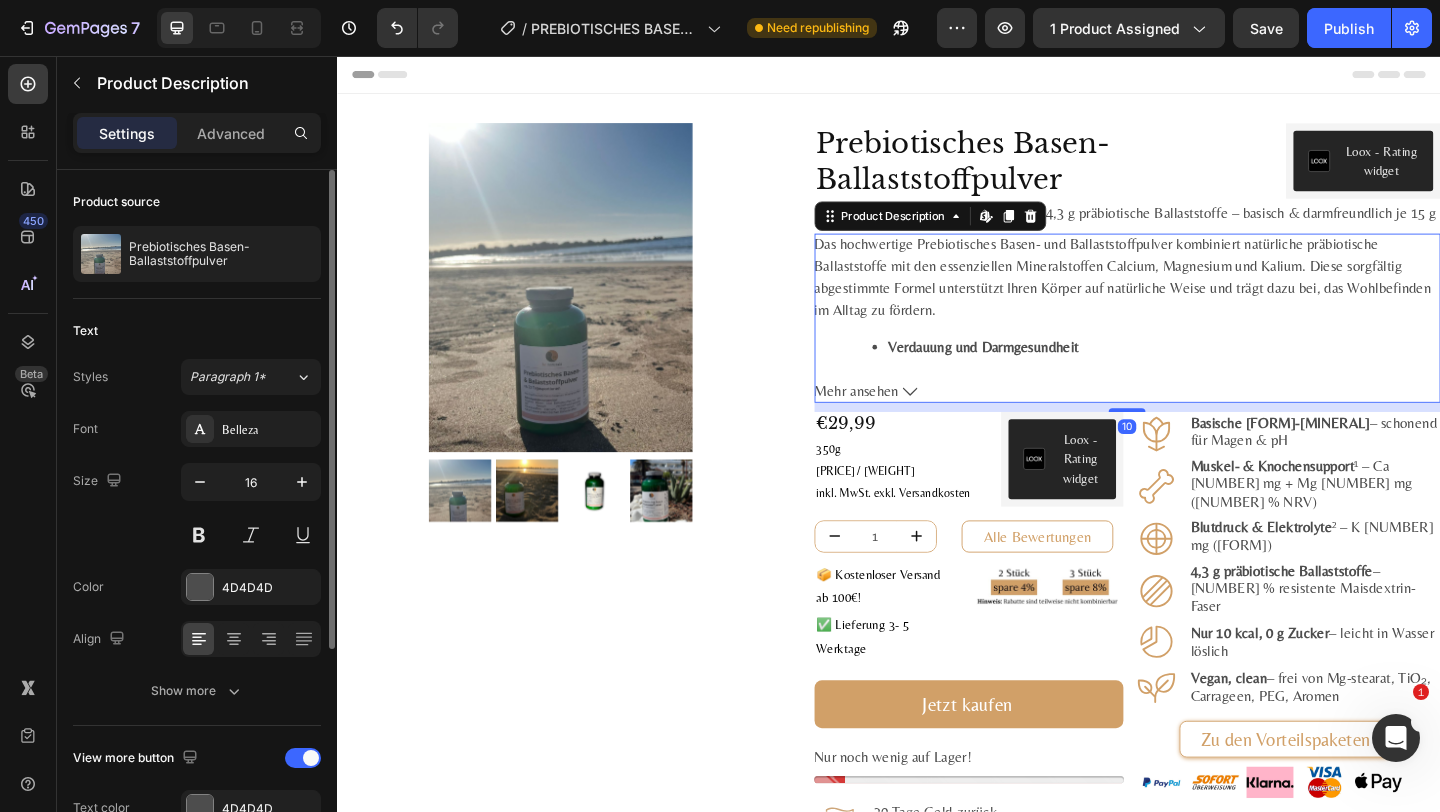 click on "Verdauung und Darmgesundheit" at bounding box center [1040, 372] 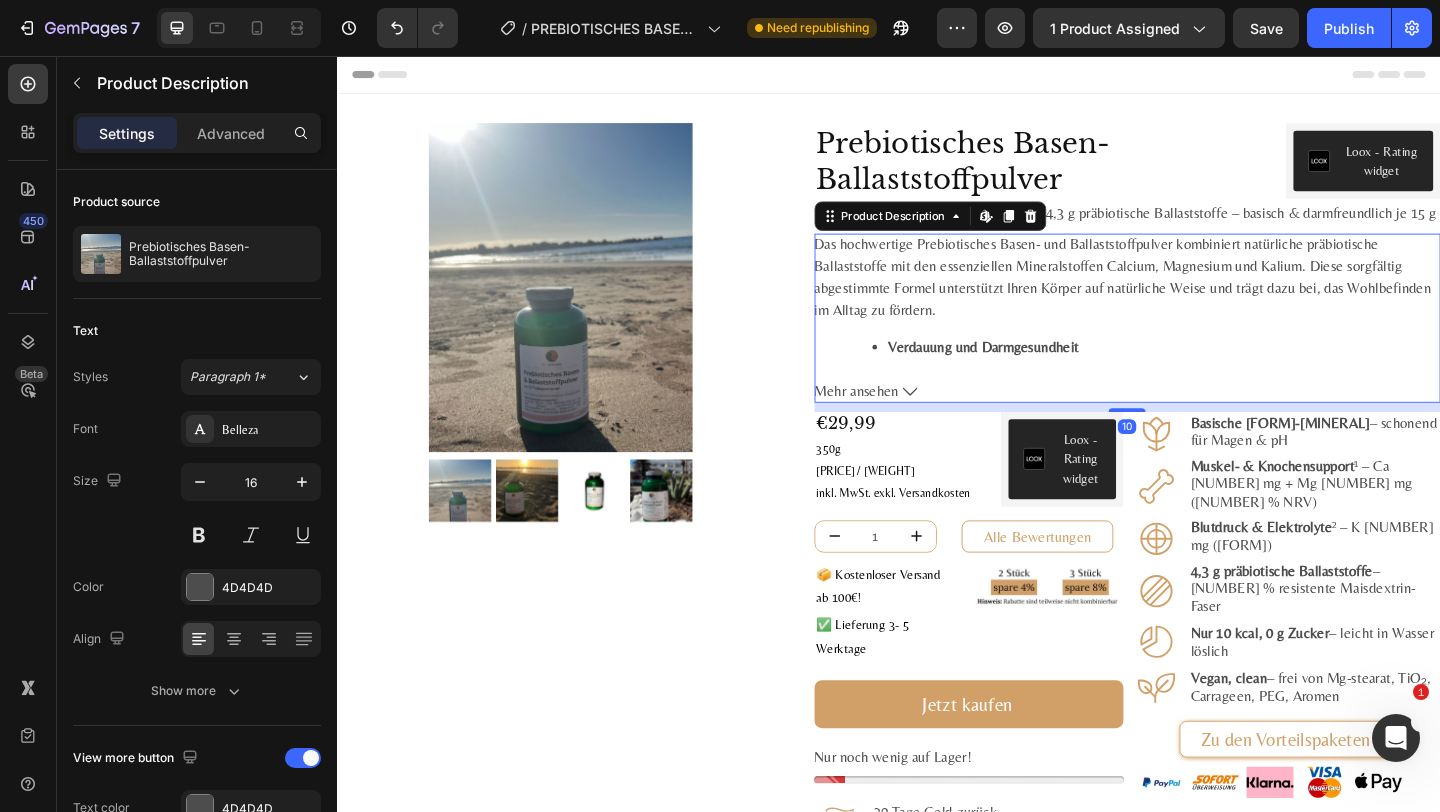 click on "Das hochwertige Prebiotisches Basen- und Ballaststoffpulver kombiniert natürliche präbiotische Ballaststoffe mit den essenziellen Mineralstoffen Calcium, Magnesium und Kalium. Diese sorgfältig abgestimmte Formel unterstützt Ihren Körper auf natürliche Weise und trägt dazu bei, das Wohlbefinden im Alltag zu fördern.
Verdauung und Darmgesundheit
Lösliche Ballaststoffe (Dextrin) : Die enthaltenen Ballaststoffe stammen zu 85 % aus verdauungsresistenter Maisstärke. Sie fördern das Wachstum gesunder Darmbakterien, verbessern die Verdauung und tragen zur Regulierung des Stuhlgangs bei.
Säure-Basen-Haushalt und Mineralstoffgleichgewicht
Calcium (als Citrat) : Trägt zur Erhaltung eines normalen Säure-Basen-Haushalts bei und unterstützt die Funktion von Verdauungsenzymen.
Magnesium (als Citrat) : Unterstützt das Elektrolytgleichgewicht und hilft, Müdigkeit zu reduzieren. Zudem unterstützt es den Säure-Basen-Stoffwechsel.
Muskelfunktion und Nervensystem" at bounding box center [1196, 321] 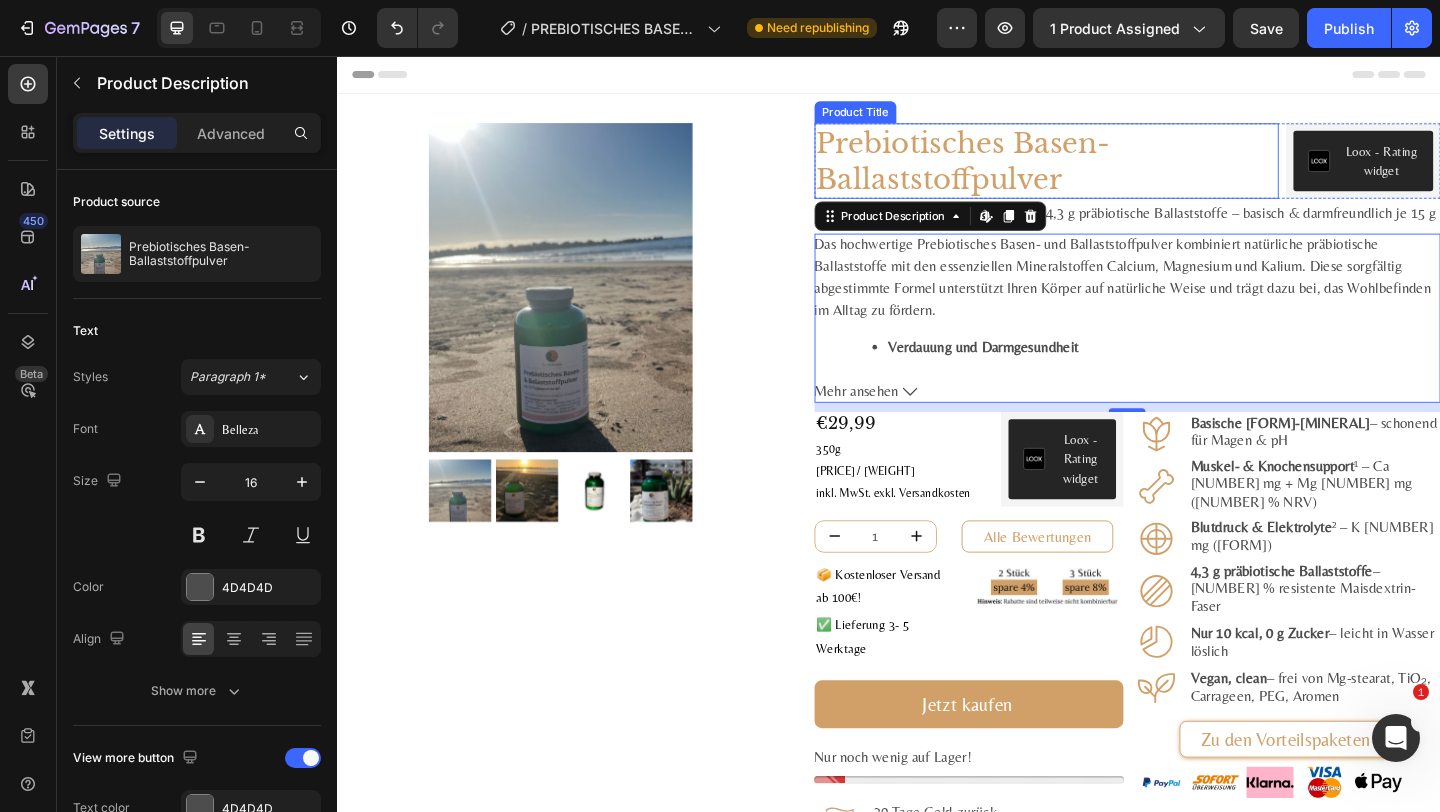 click on "Prebiotisches Basen-Ballaststoffpulver" at bounding box center [1108, 170] 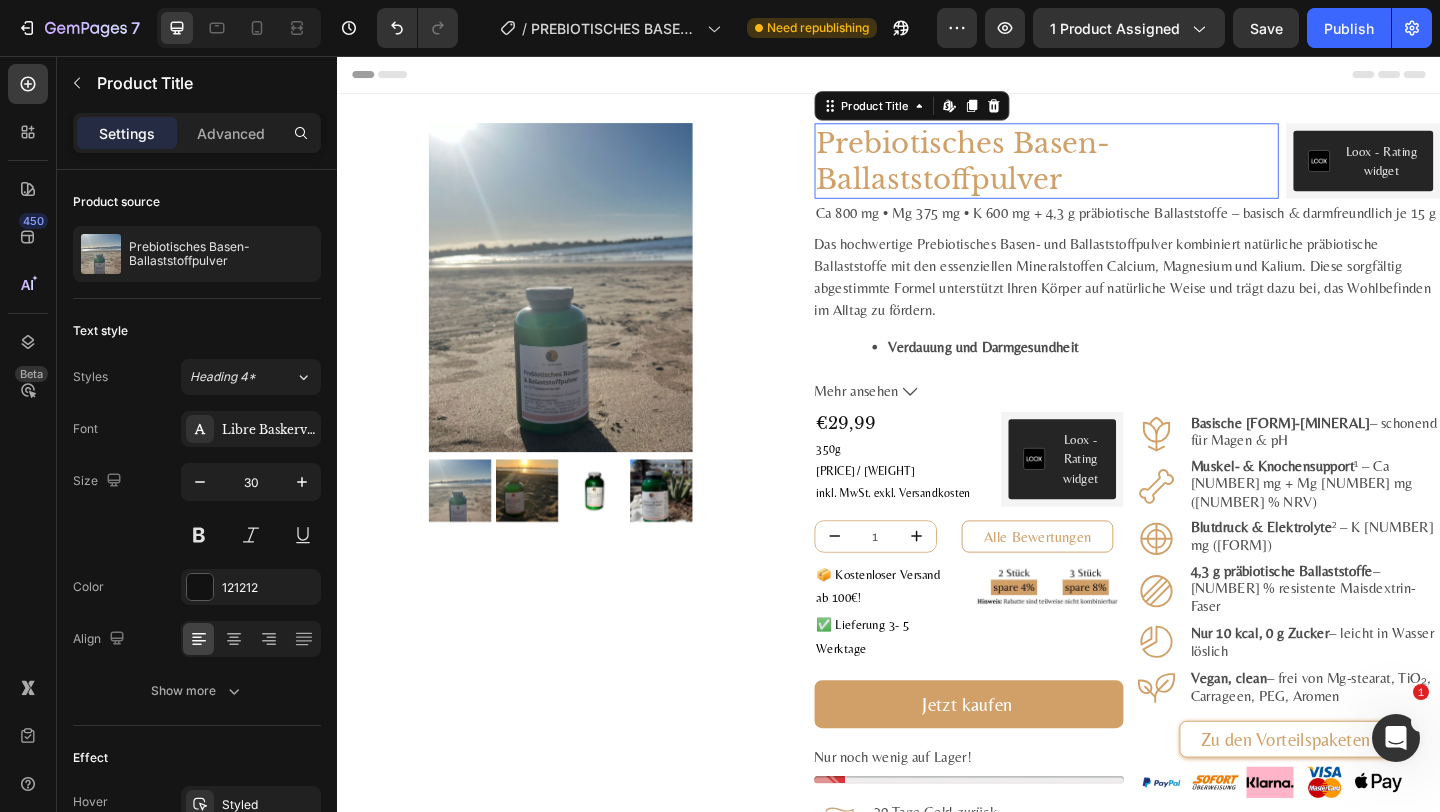 click on "Prebiotisches Basen-Ballaststoffpulver" at bounding box center (1108, 170) 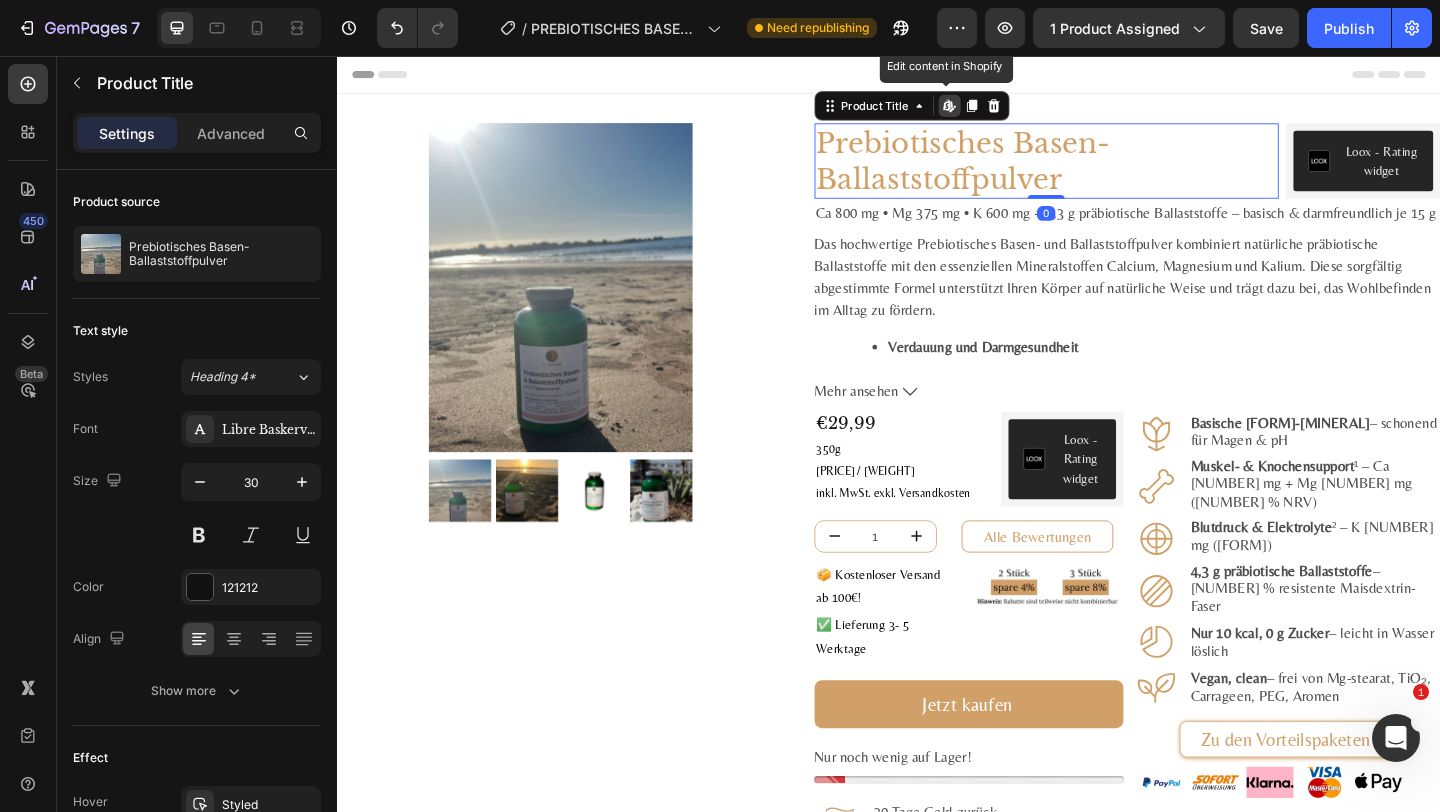click on "Prebiotisches Basen-Ballaststoffpulver" at bounding box center (1108, 170) 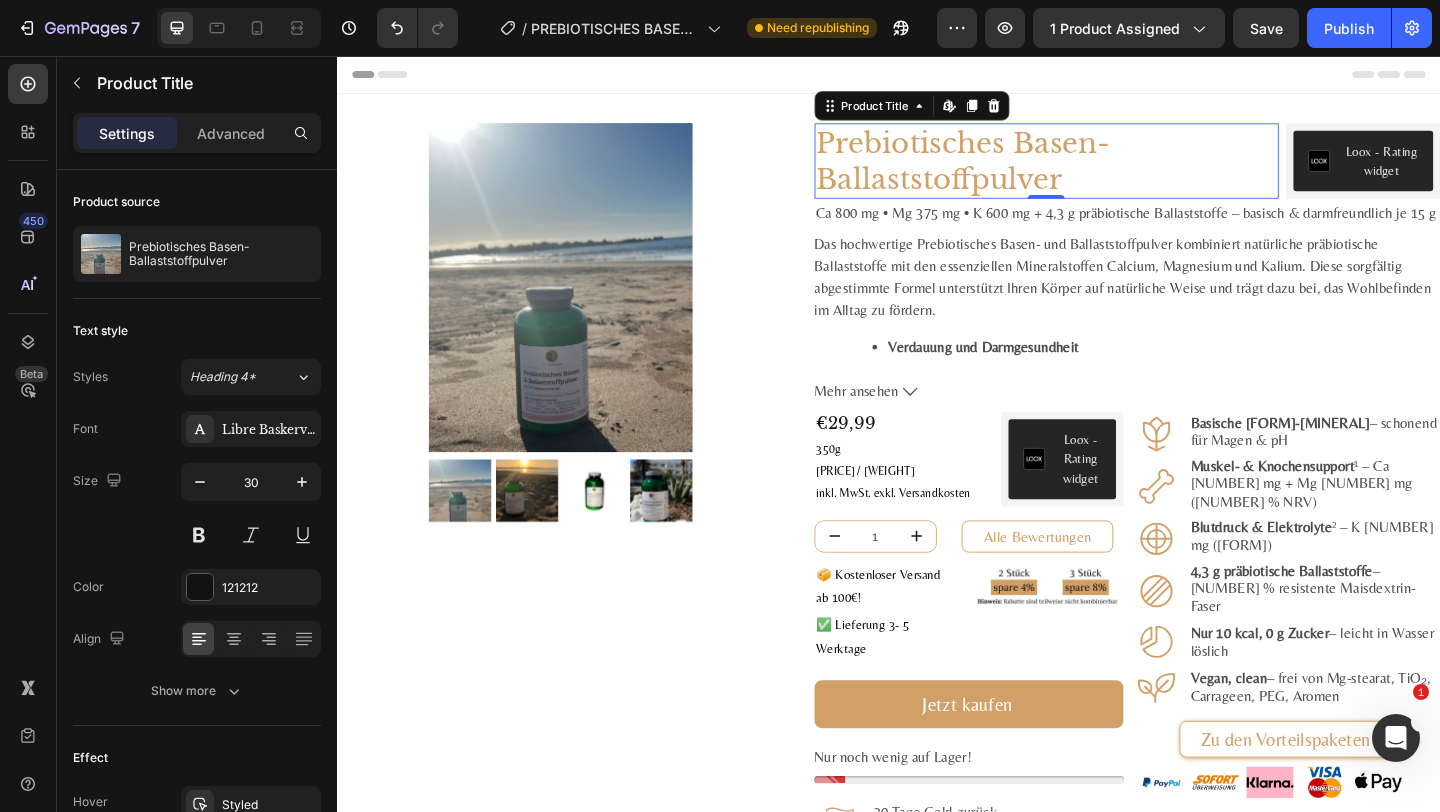 click on "Prebiotisches Basen-Ballaststoffpulver" at bounding box center [1108, 170] 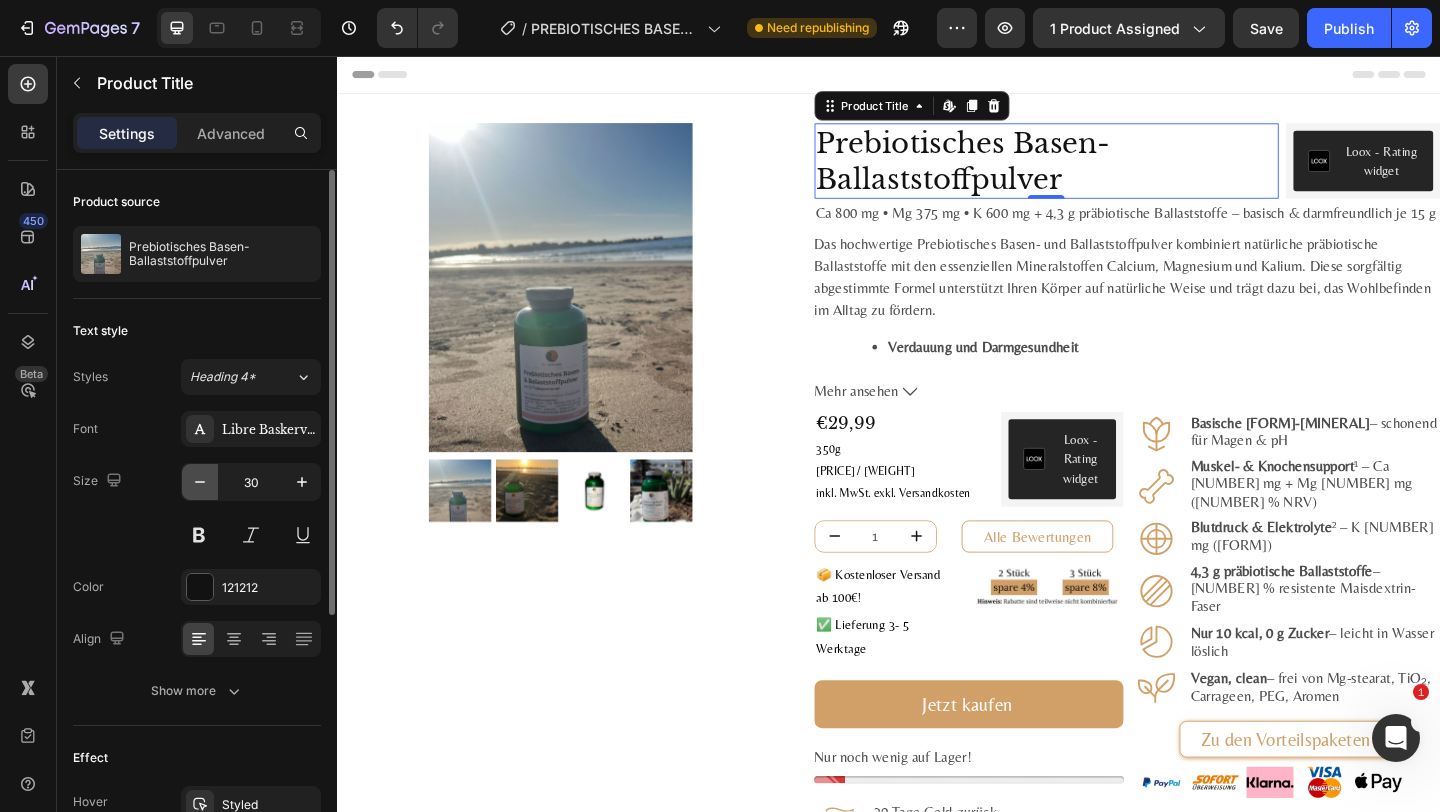 click 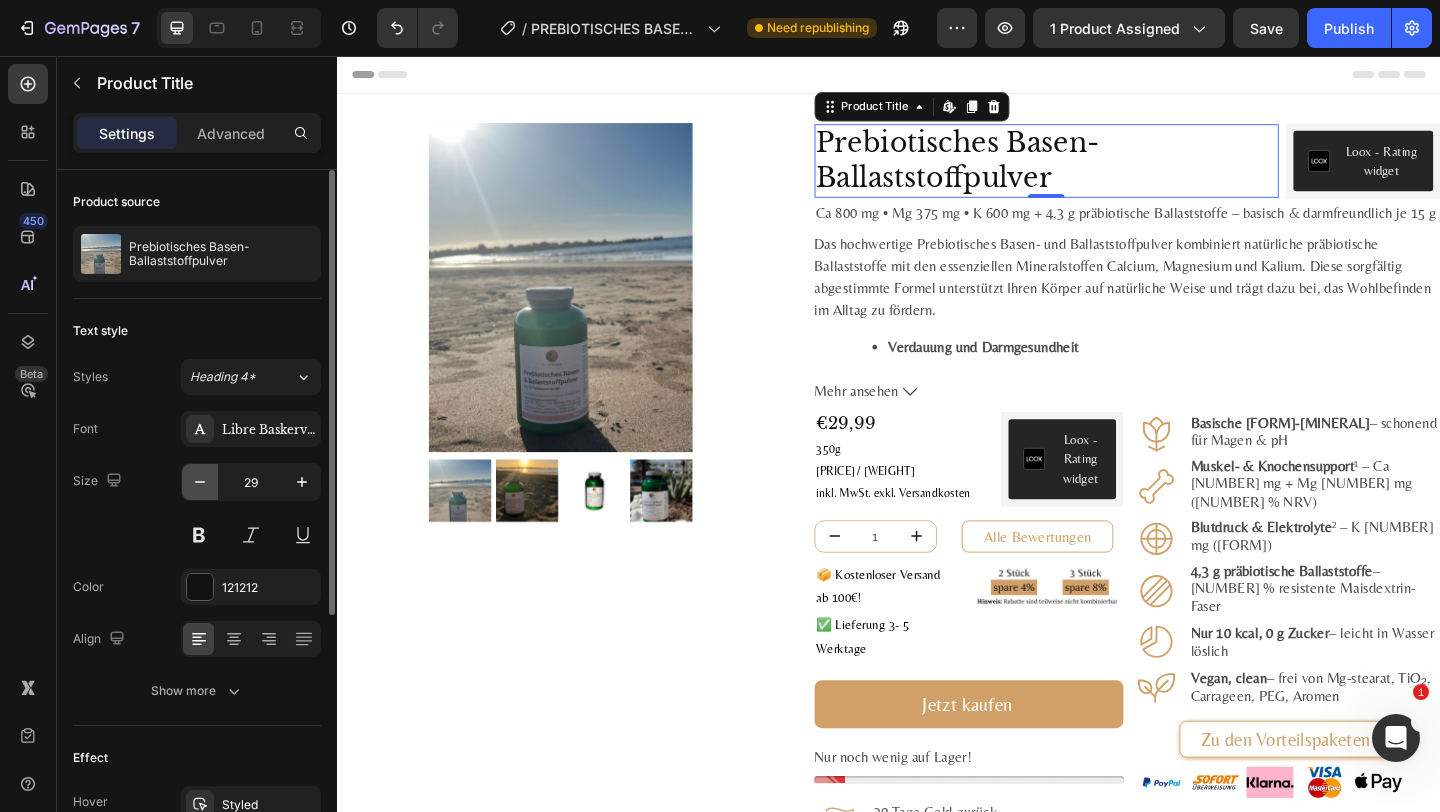 click 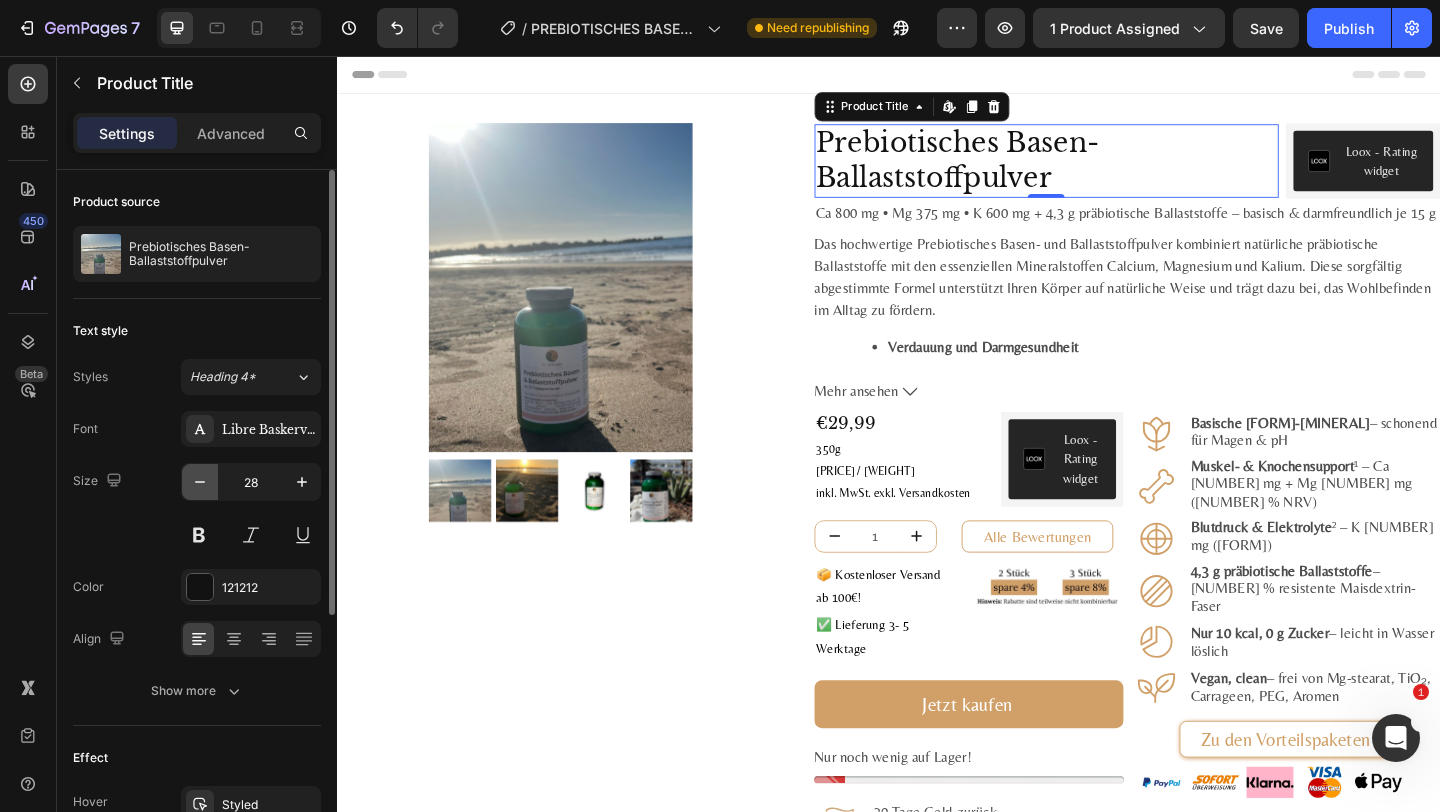 click 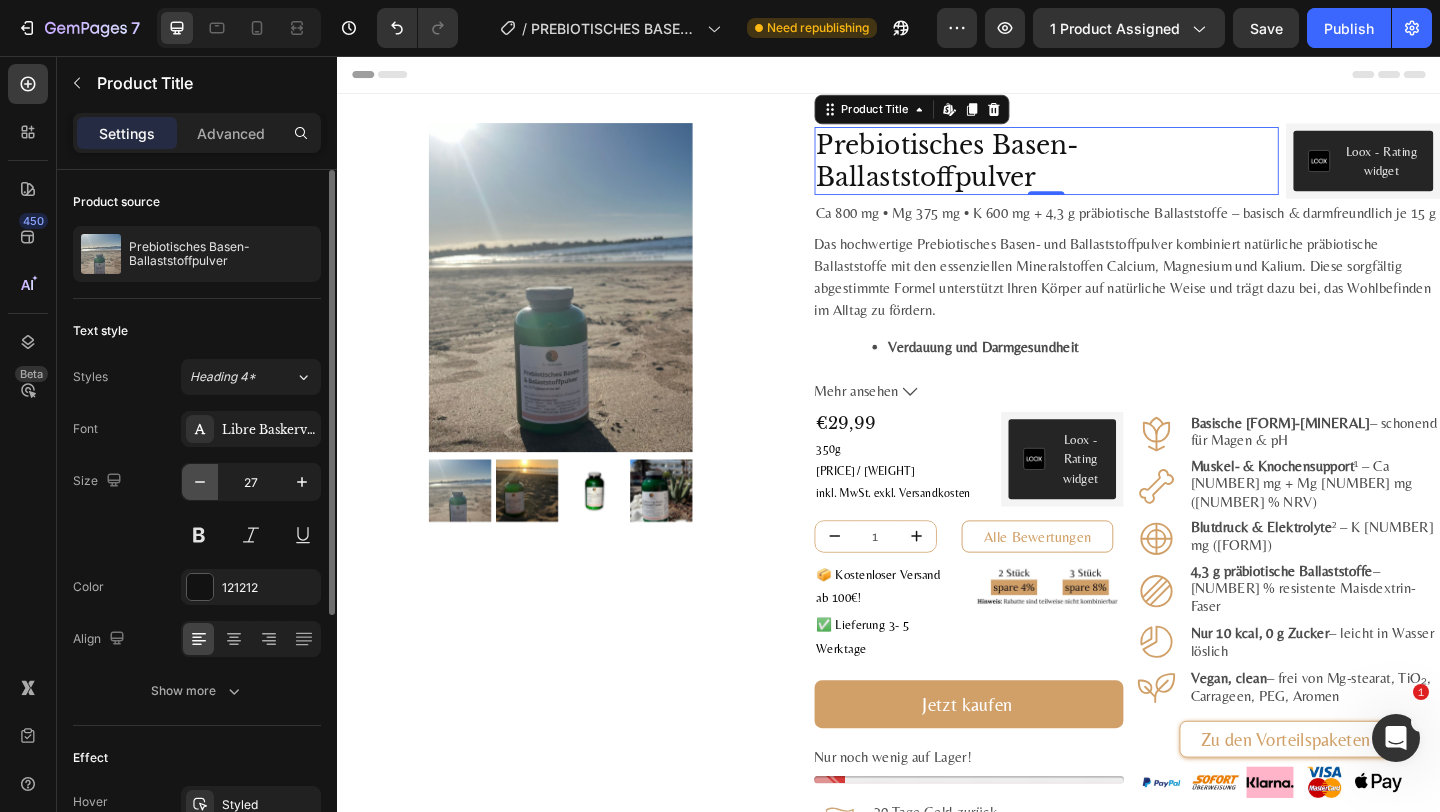 click 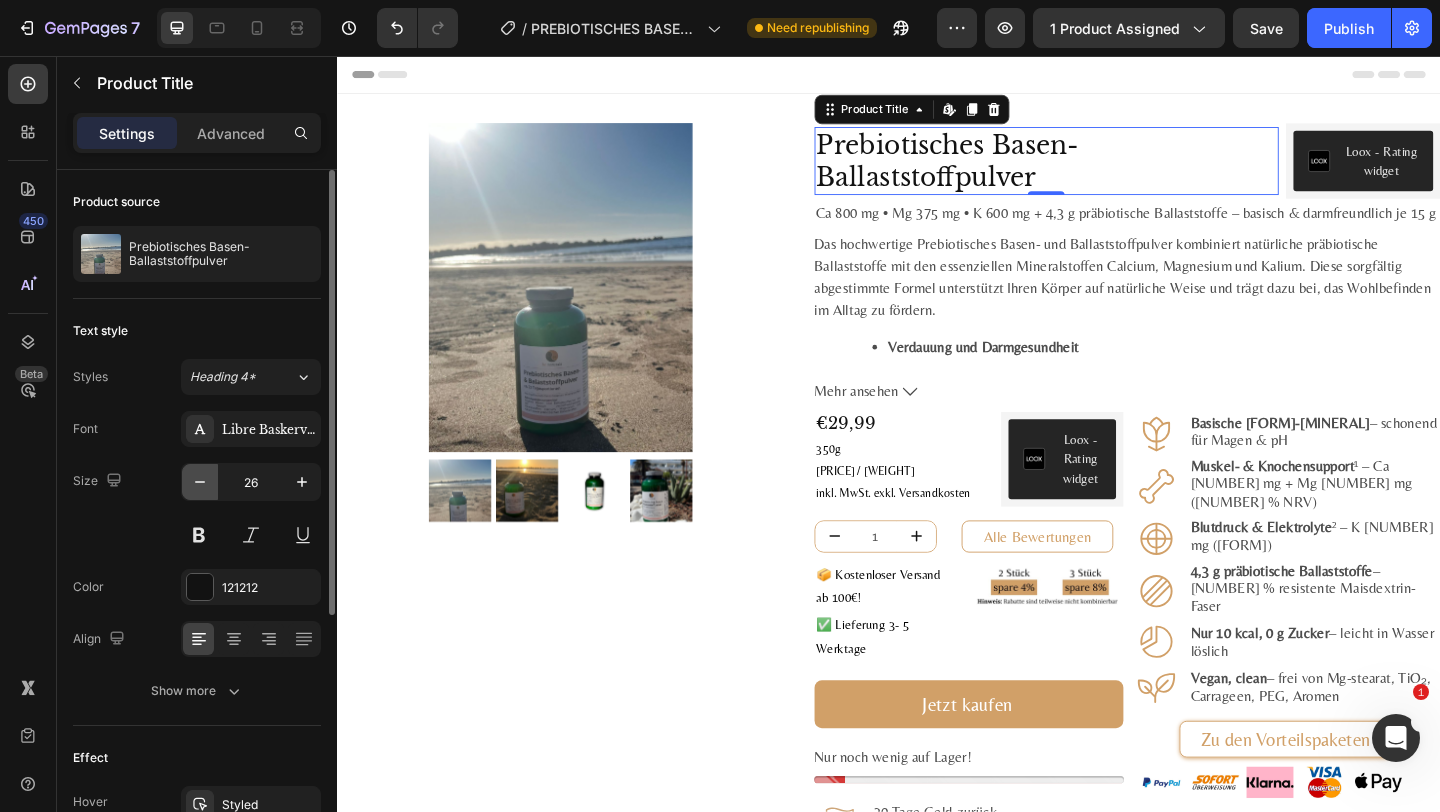 click 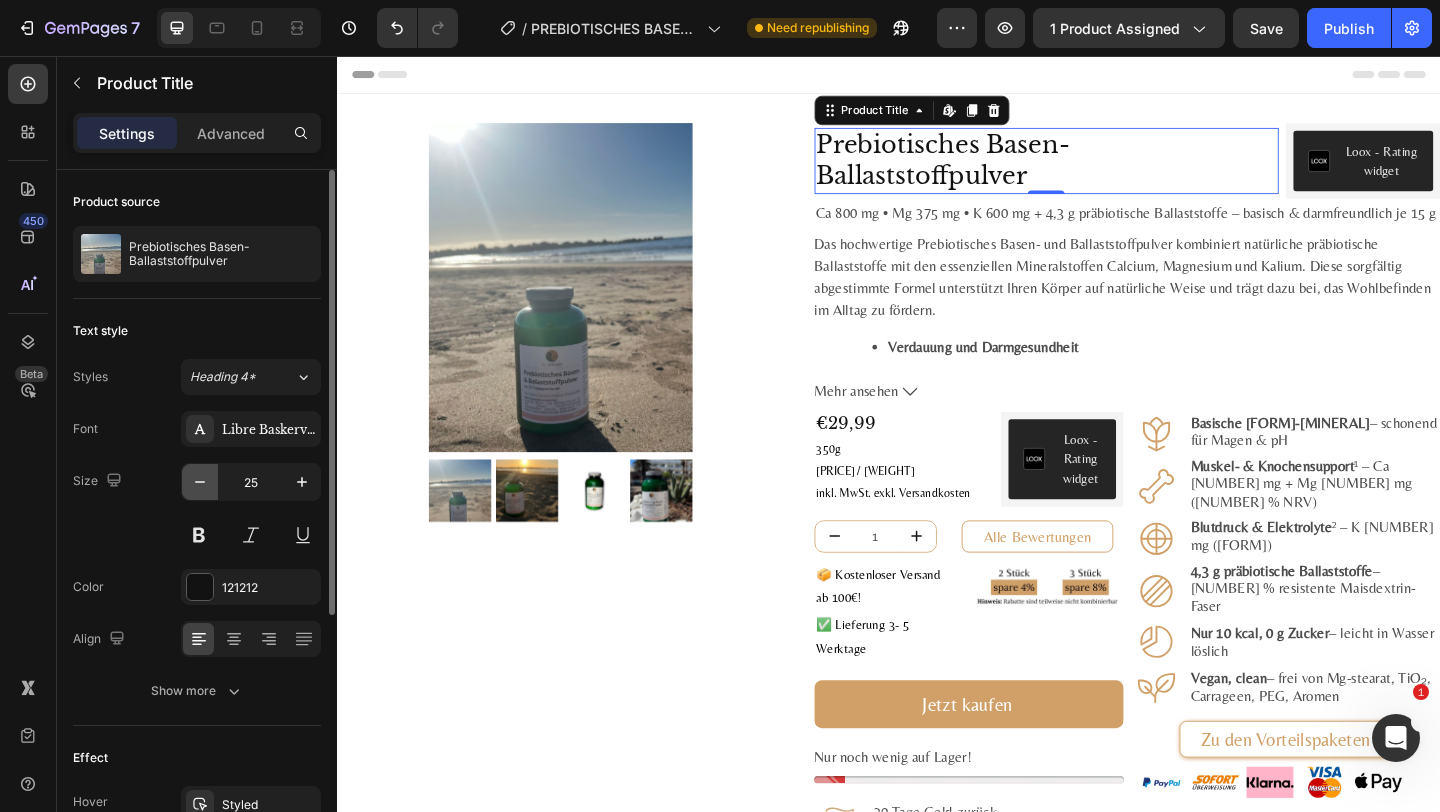 click 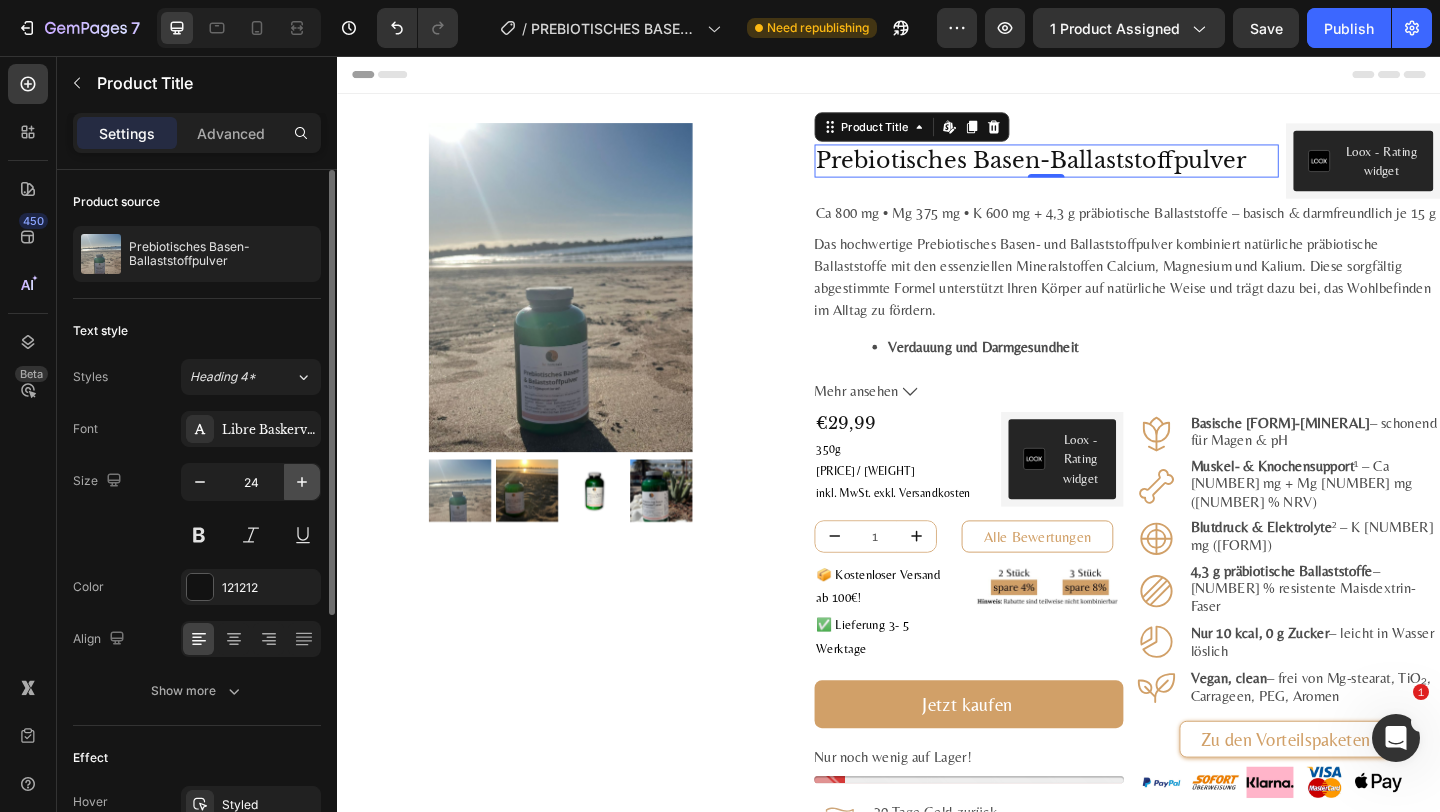 click 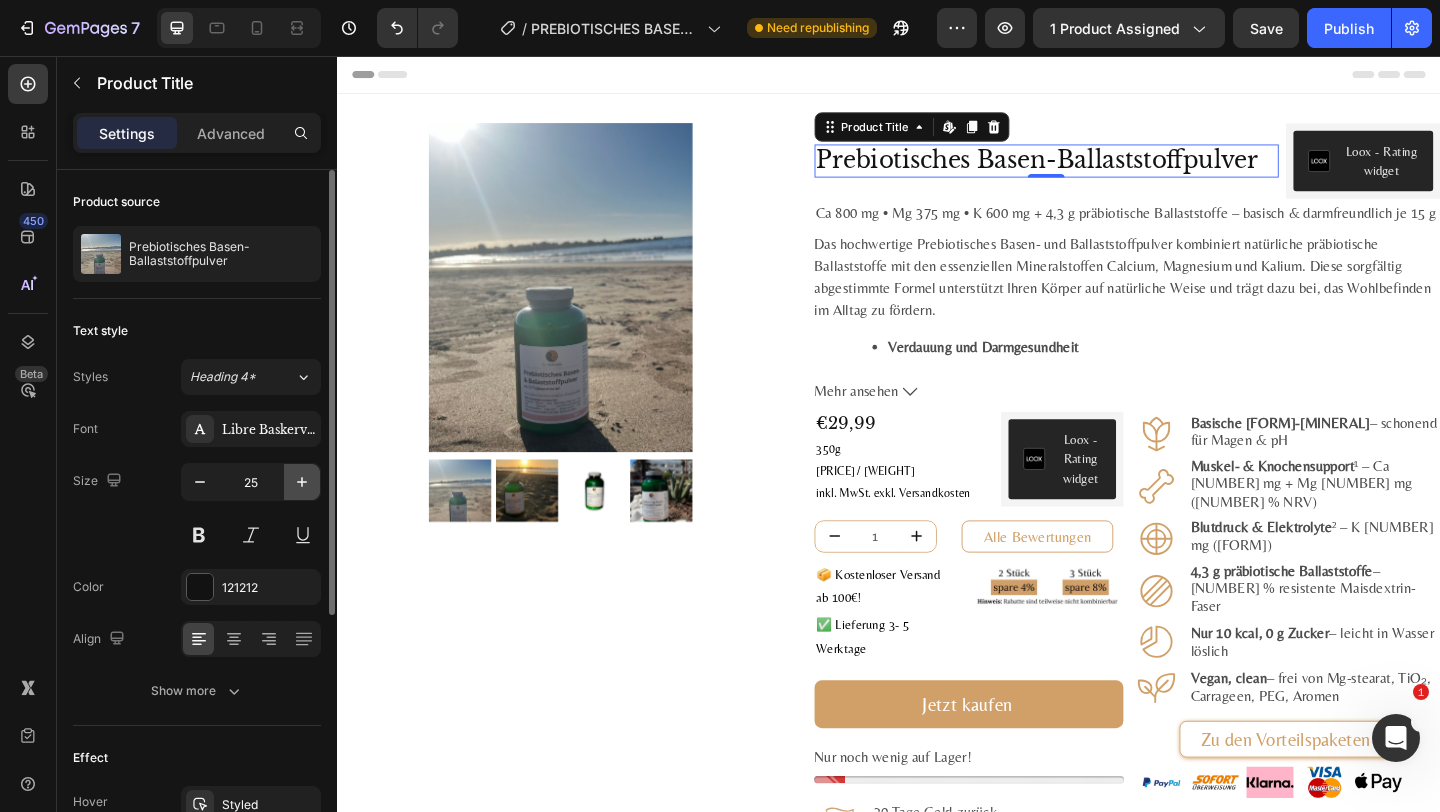 click 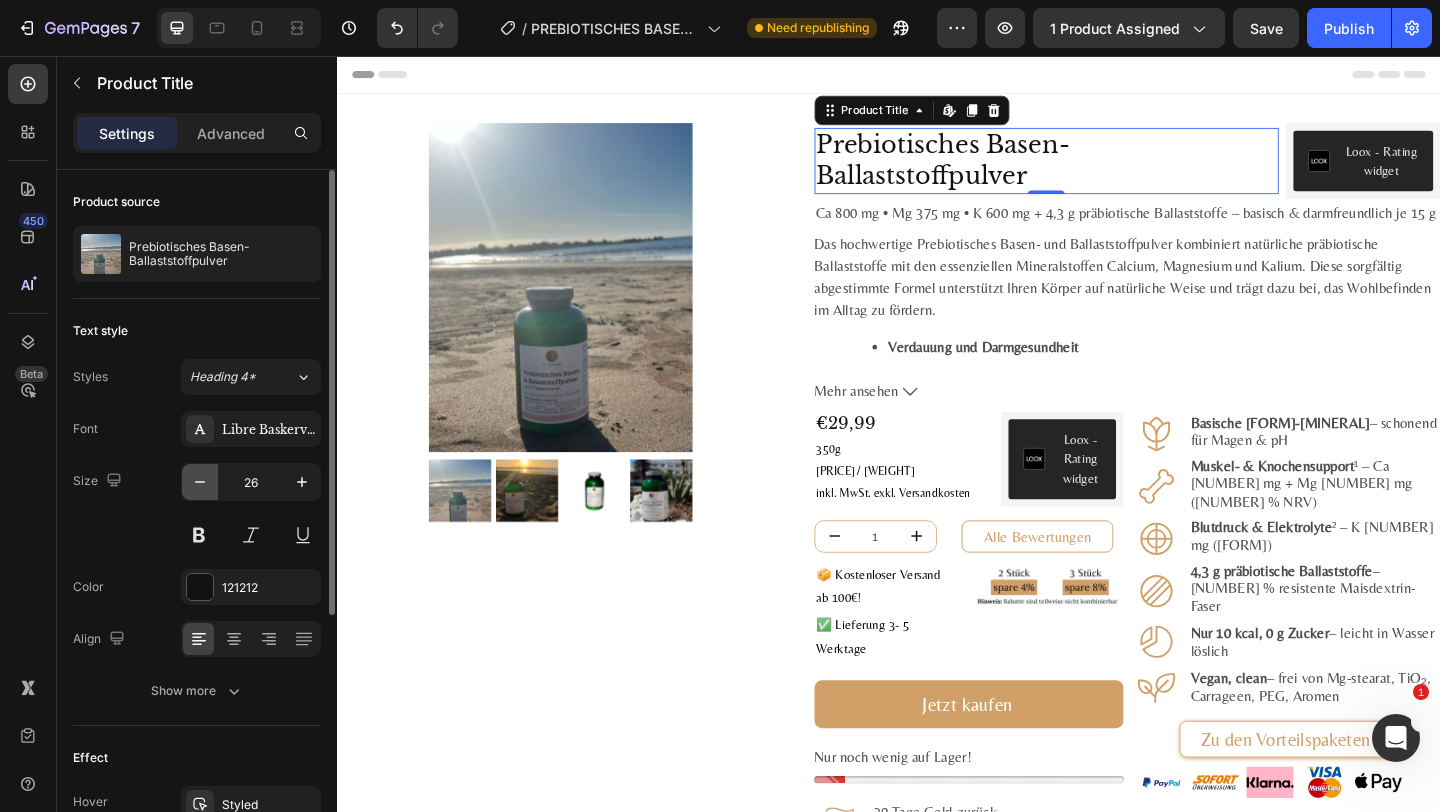 click 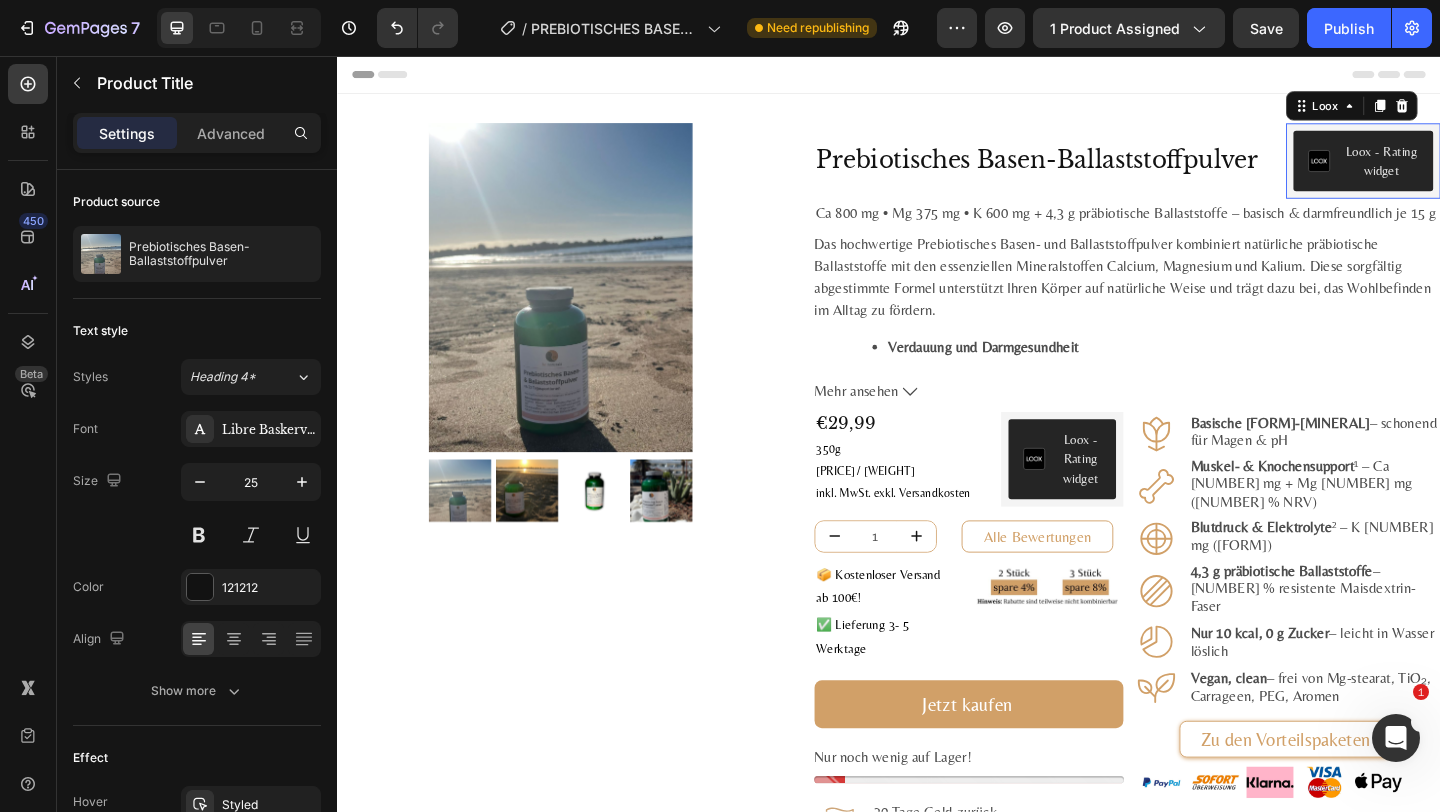 click on "Loox - Rating widget" at bounding box center (1453, 170) 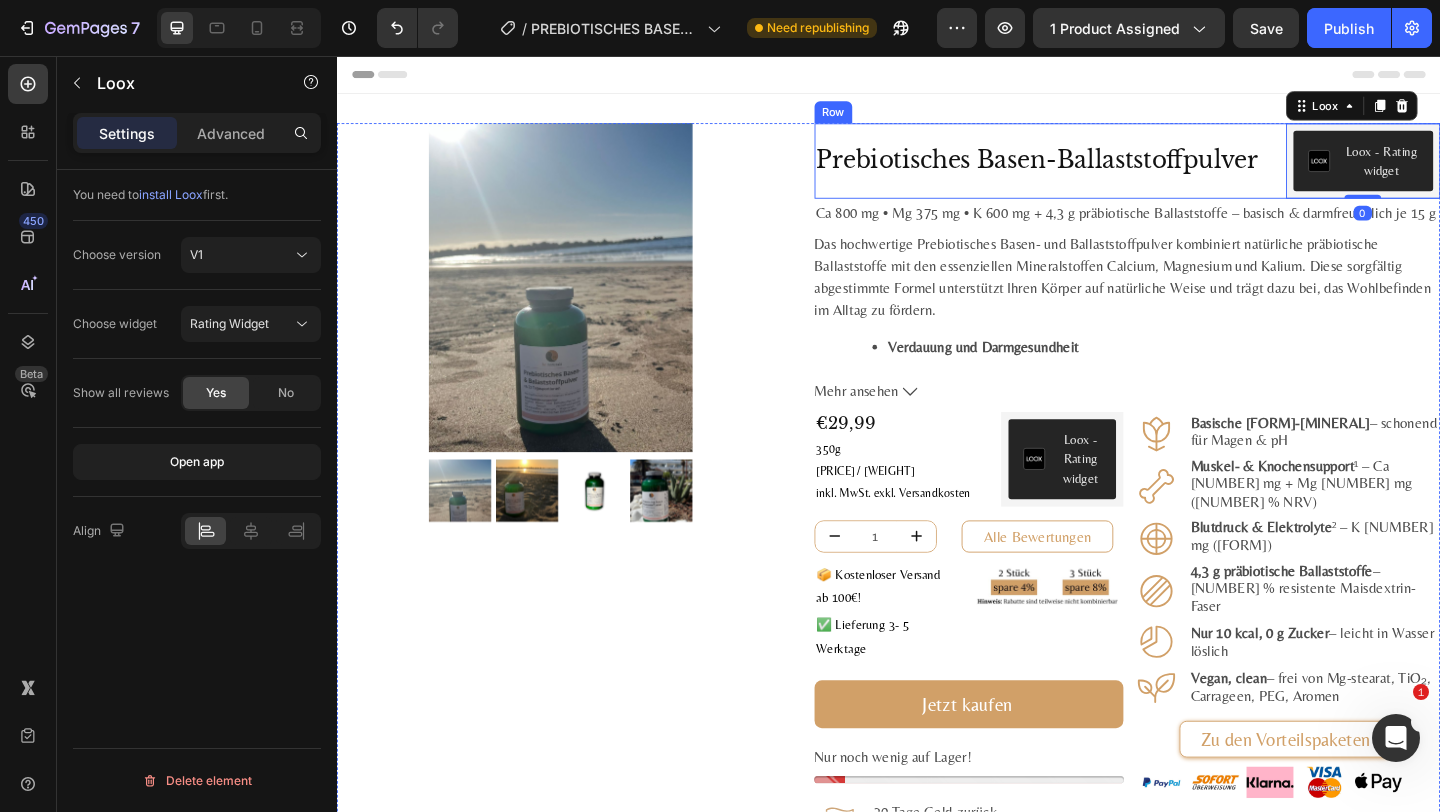 click on "Prebiotisches Basen-Ballaststoffpulver Product Title" at bounding box center [1108, 170] 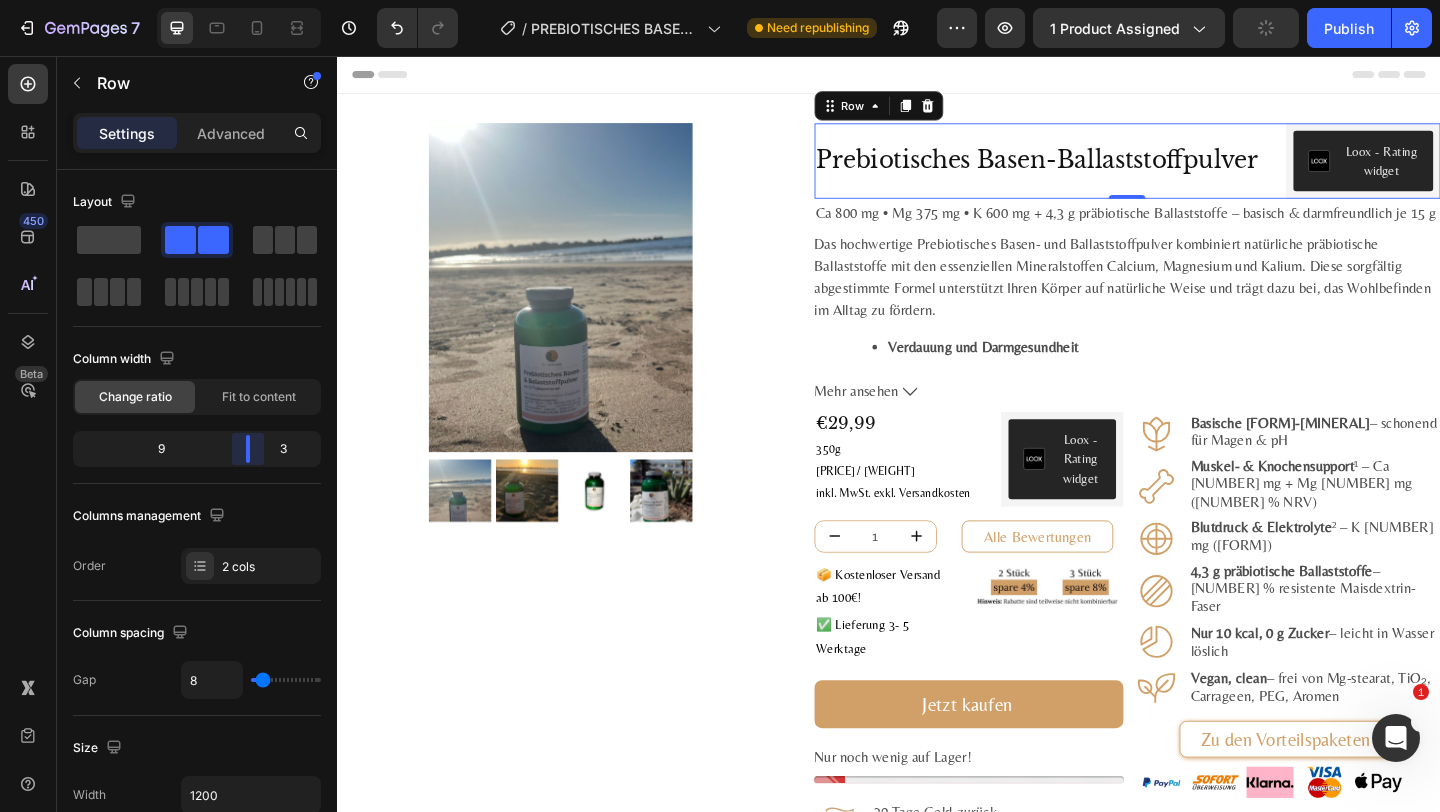 drag, startPoint x: 250, startPoint y: 448, endPoint x: 260, endPoint y: 446, distance: 10.198039 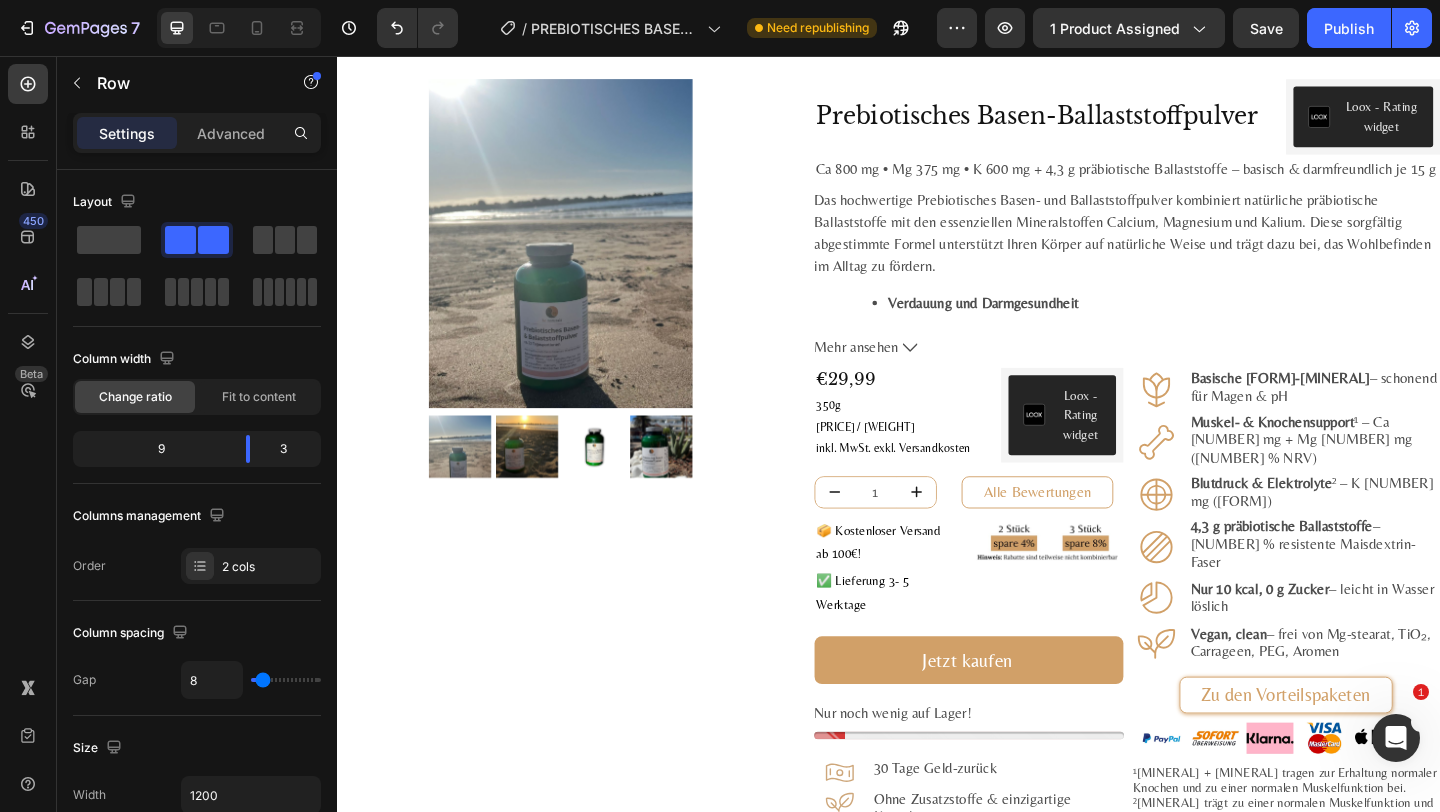 scroll, scrollTop: 55, scrollLeft: 0, axis: vertical 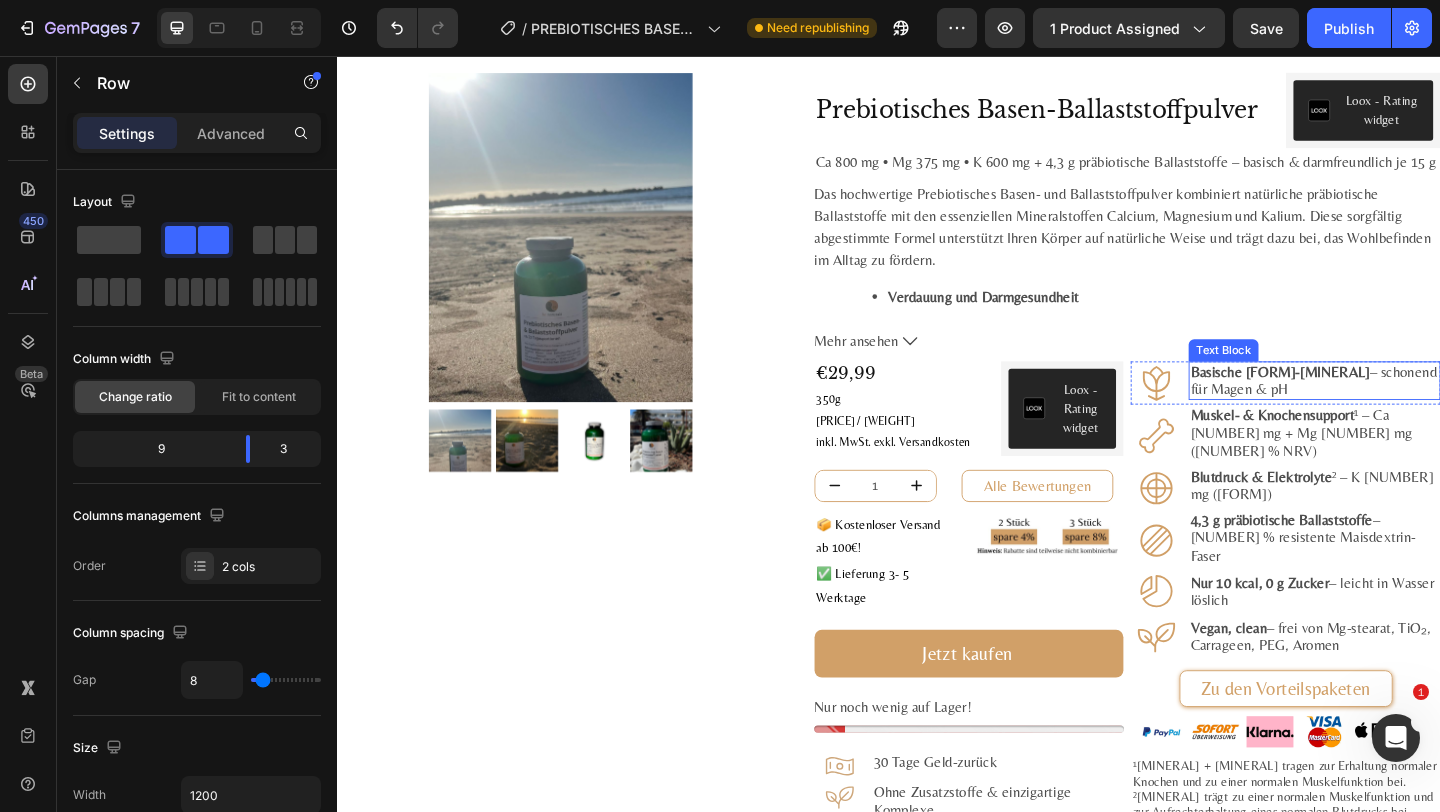 click on "Basische Citrat-Mineralien" at bounding box center [1362, 399] 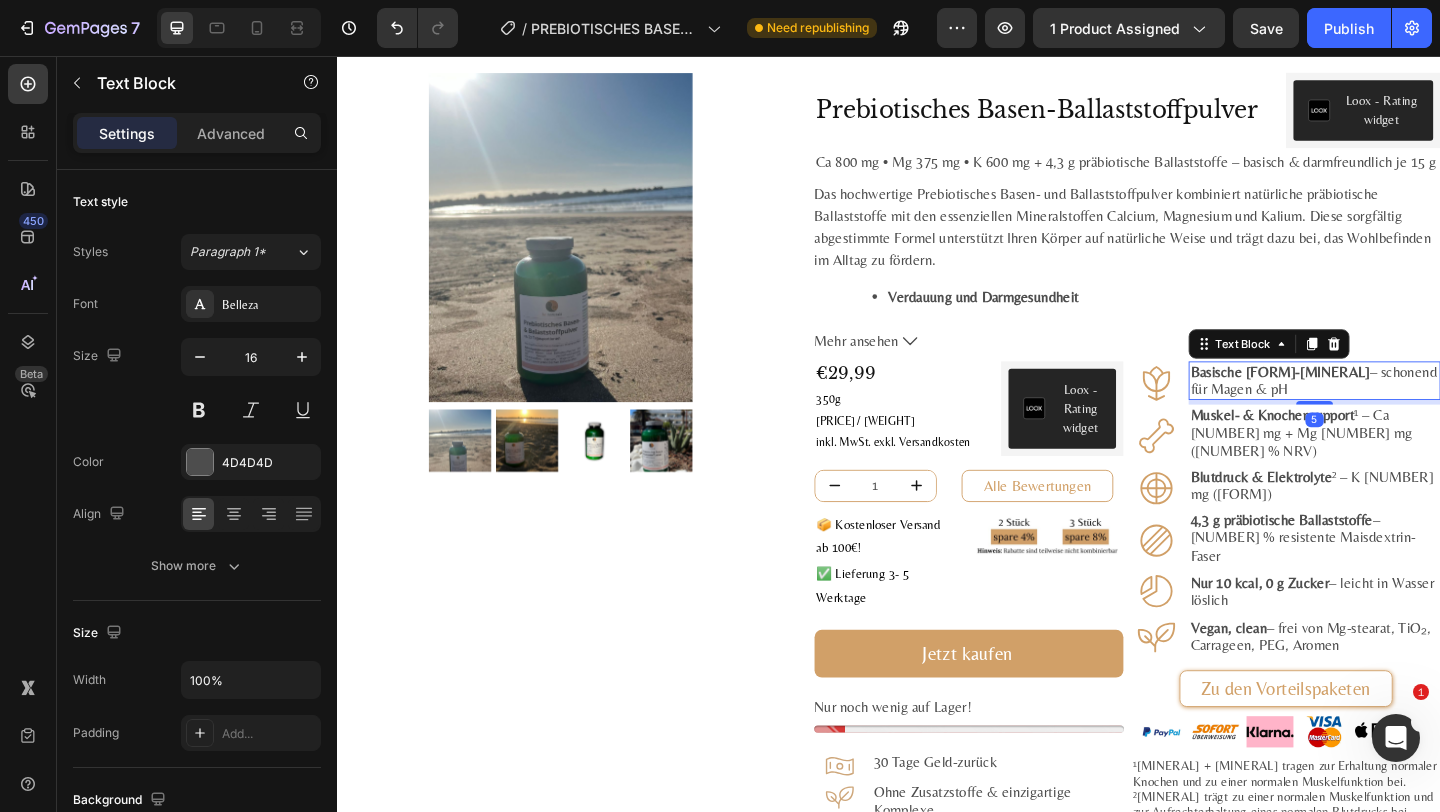 click on "Basische Citrat-Mineralien  – schonend für Magen & pH" at bounding box center [1400, 409] 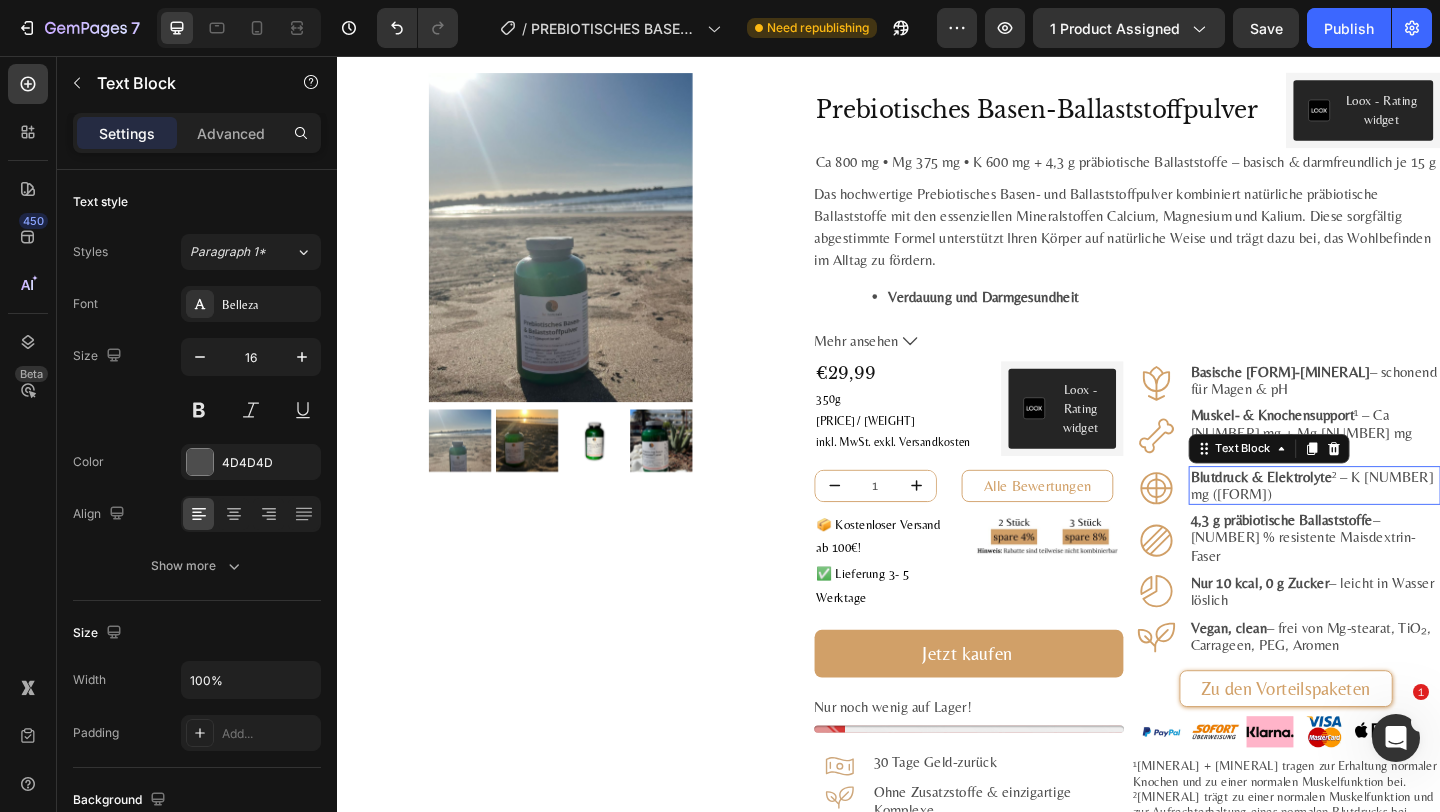 click on "Blutdruck & Elektrolyte ² – K 600 mg (Citrat)" at bounding box center [1400, 523] 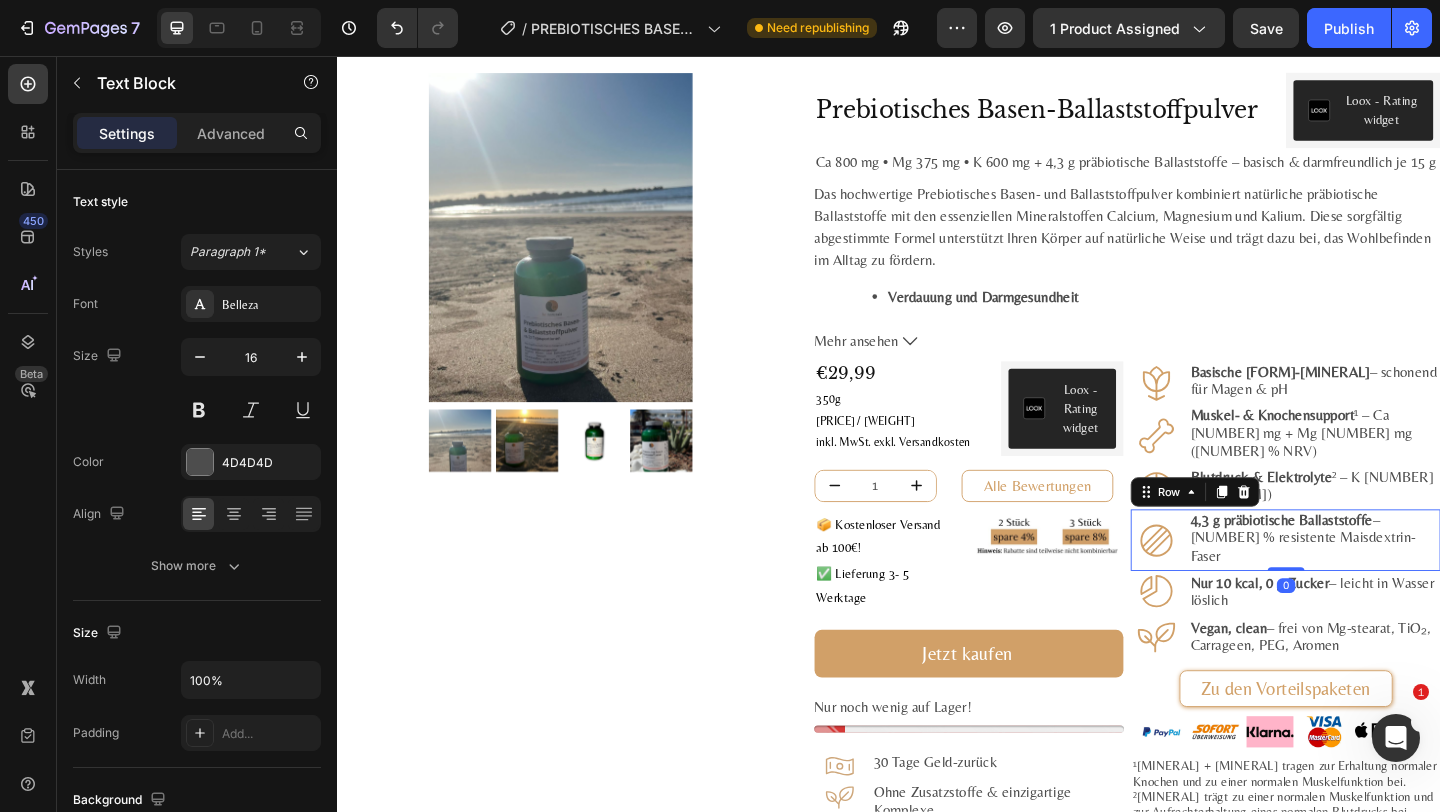 click on "4,3 g präbiotische Ballaststoffe  – 85 % resistente Maisdextrin-Faser Text Block" at bounding box center [1400, 582] 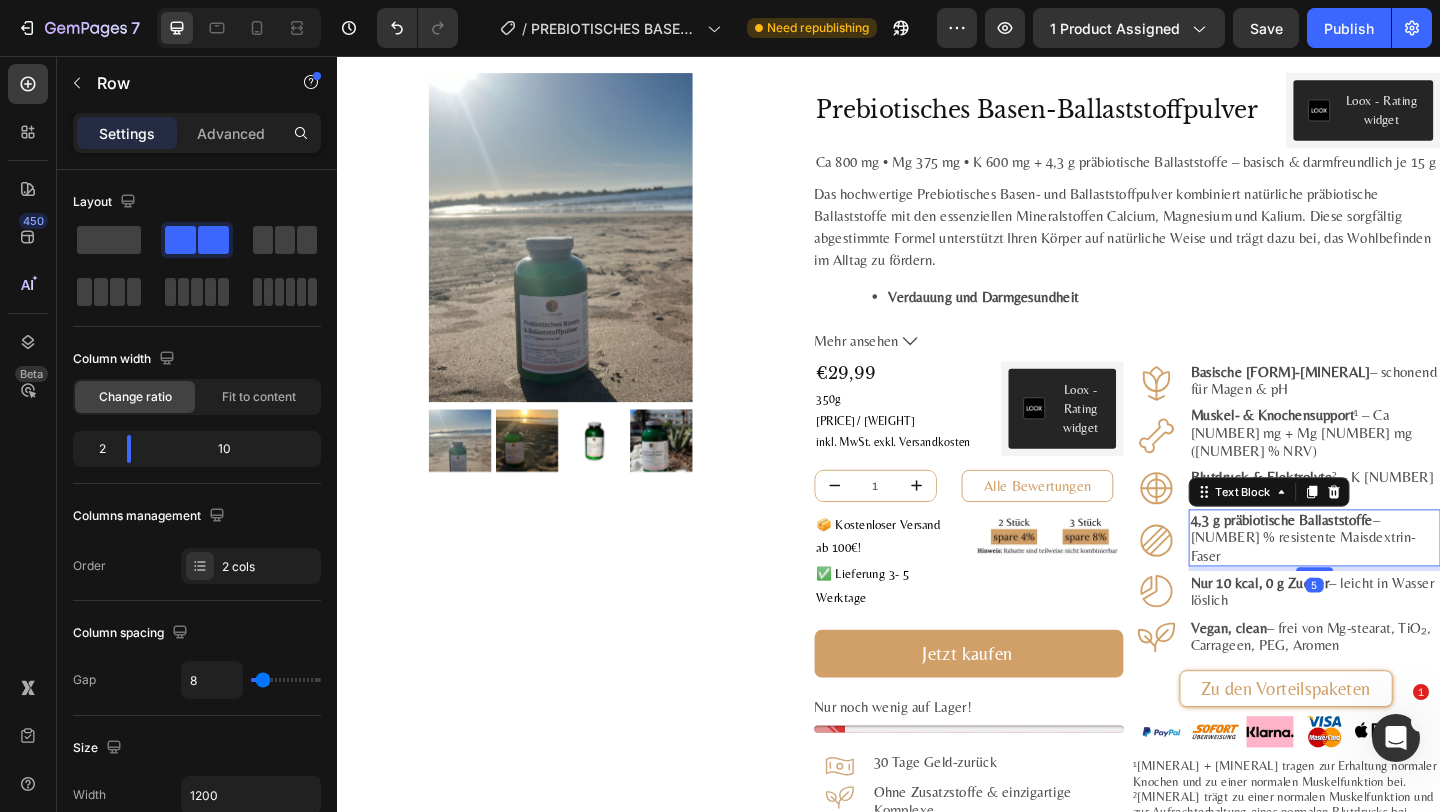 click on "4,3 g präbiotische Ballaststoffe  – 85 % resistente Maisdextrin-Faser" at bounding box center (1400, 580) 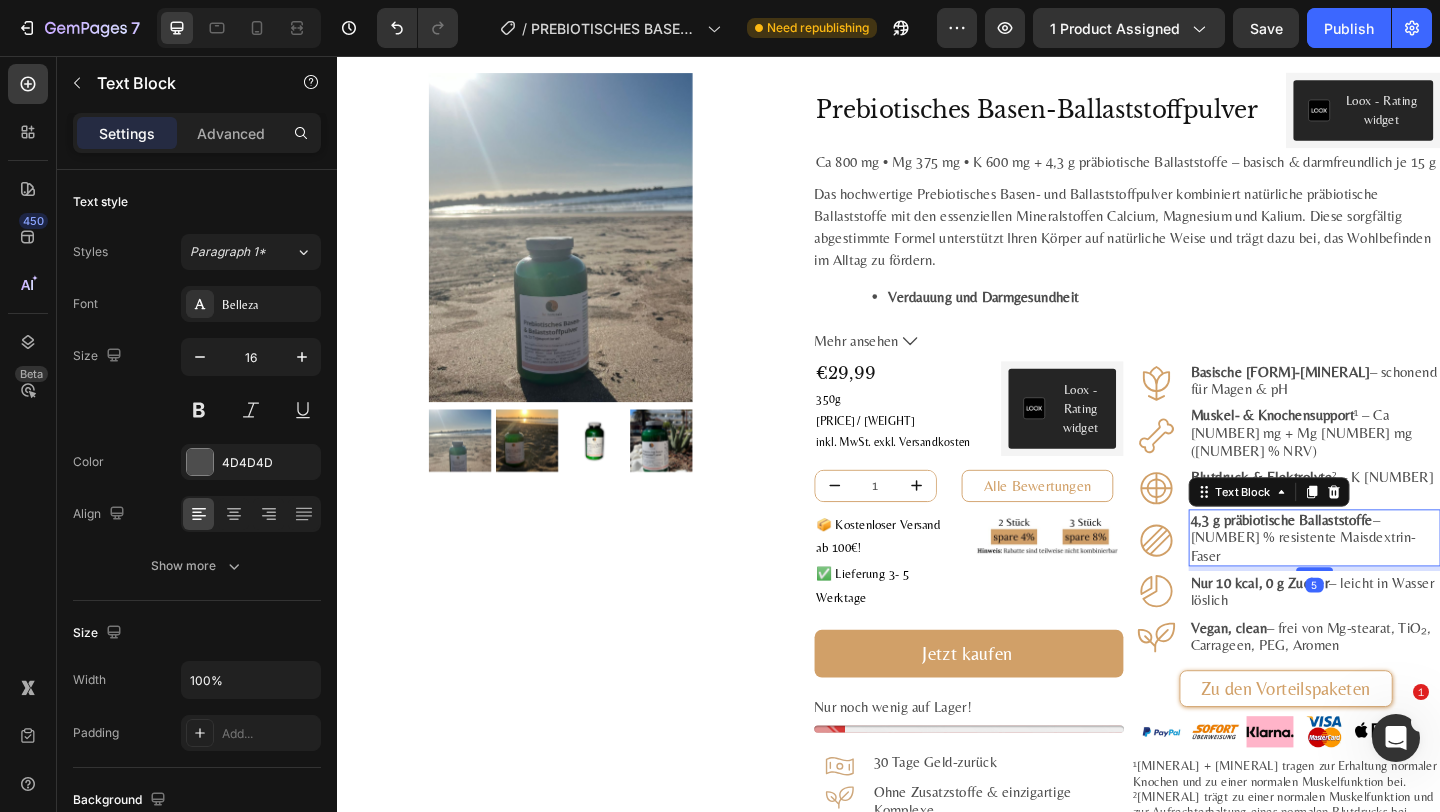 click on "4,3 g präbiotische Ballaststoffe  – 85 % resistente Maisdextrin-Faser" at bounding box center [1400, 580] 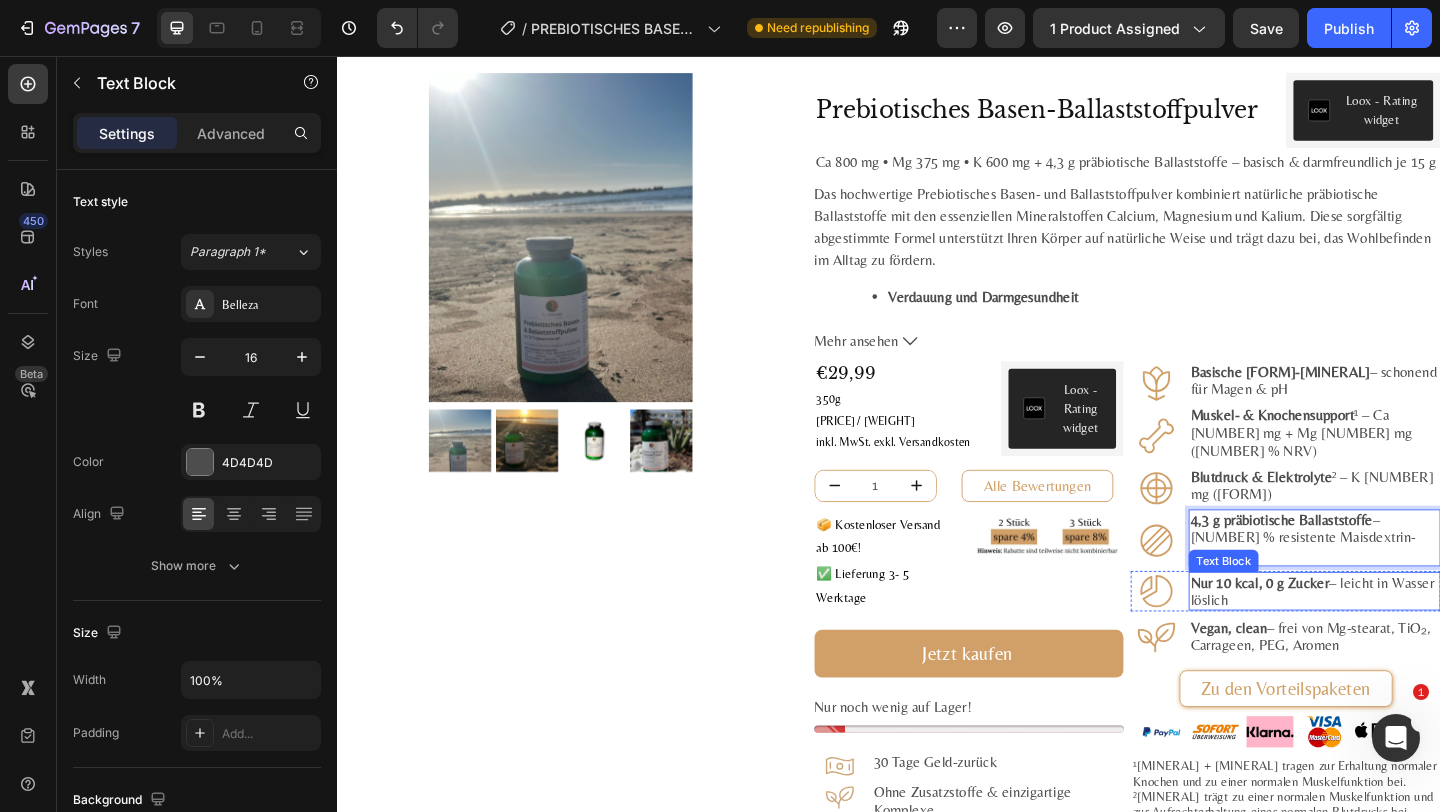 click on "Nur 10 kcal, 0 g Zucker  – leicht in Wasser löslich" at bounding box center (1400, 638) 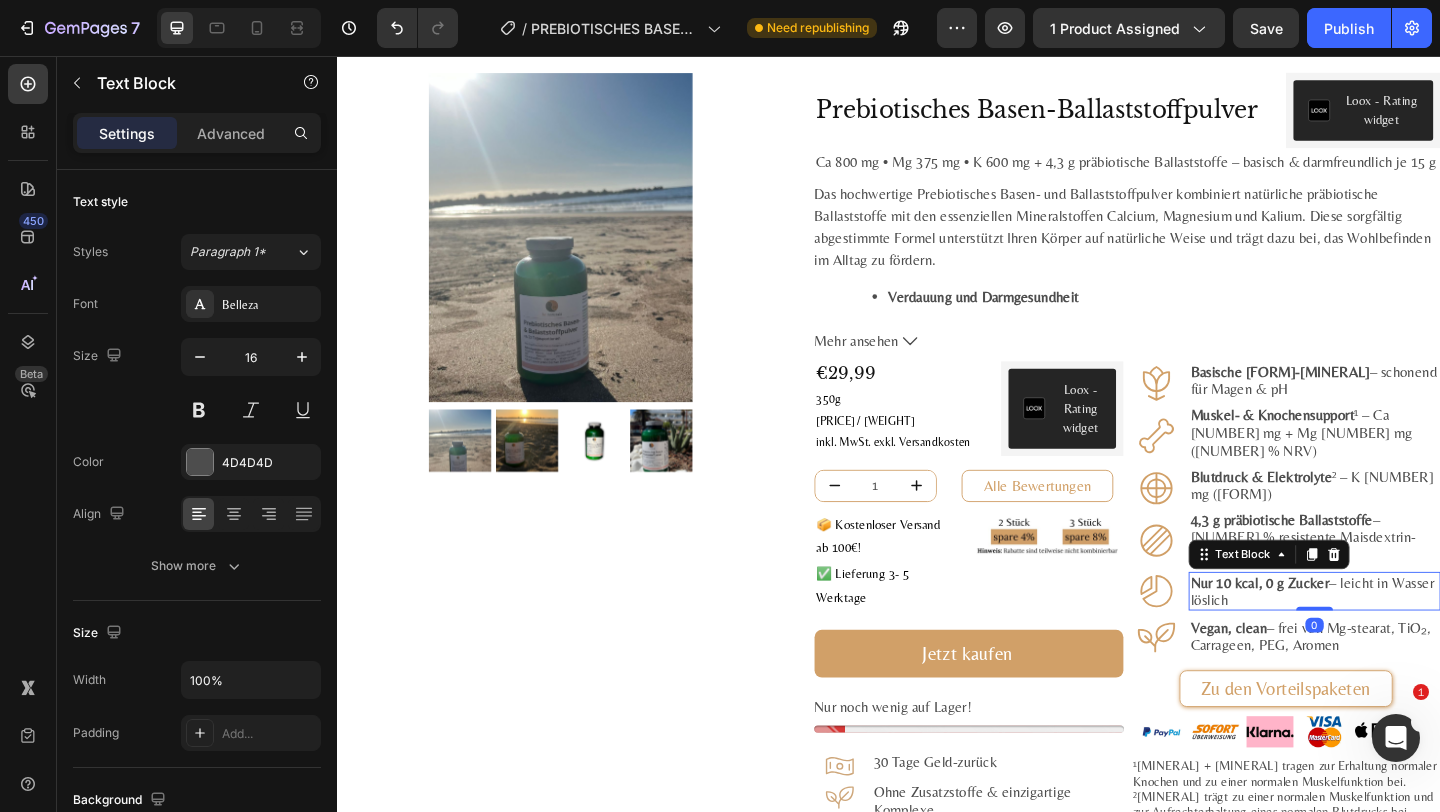 click on "Nur 10 kcal, 0 g Zucker  – leicht in Wasser löslich" at bounding box center (1400, 638) 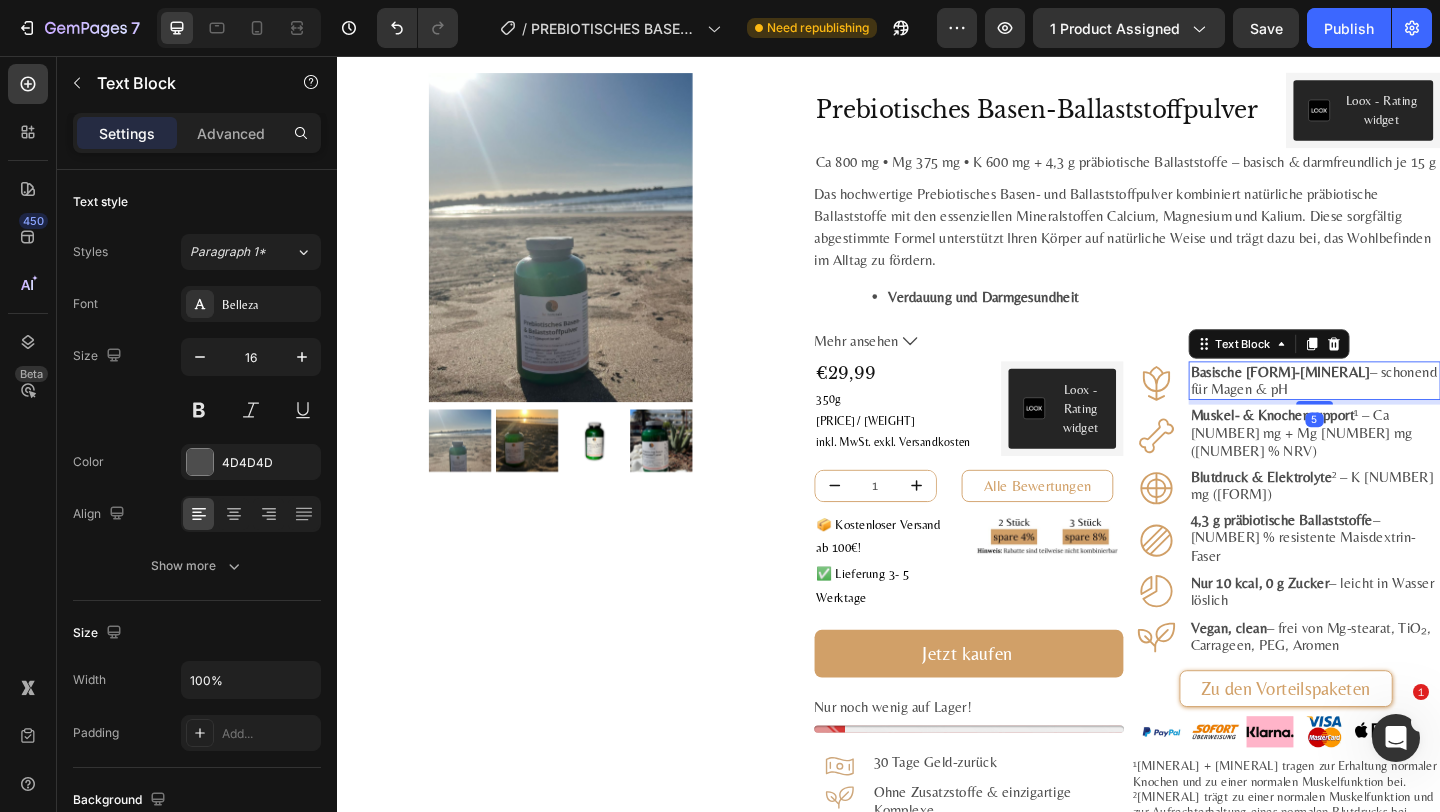 click on "Basische Citrat-Mineralien" at bounding box center (1362, 399) 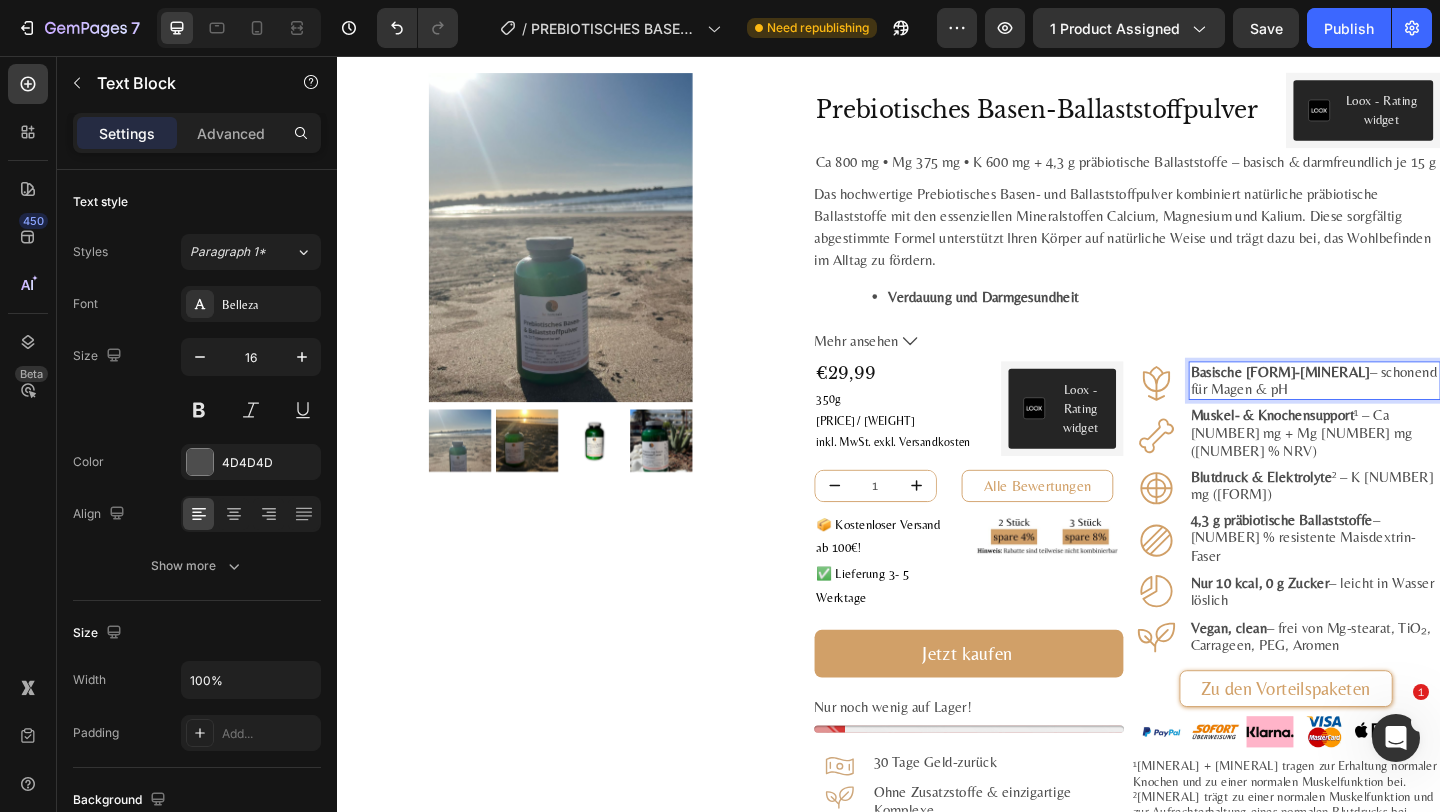 click on "Basische Citrat-Mineralien  – schonend für Magen & pH" at bounding box center (1400, 409) 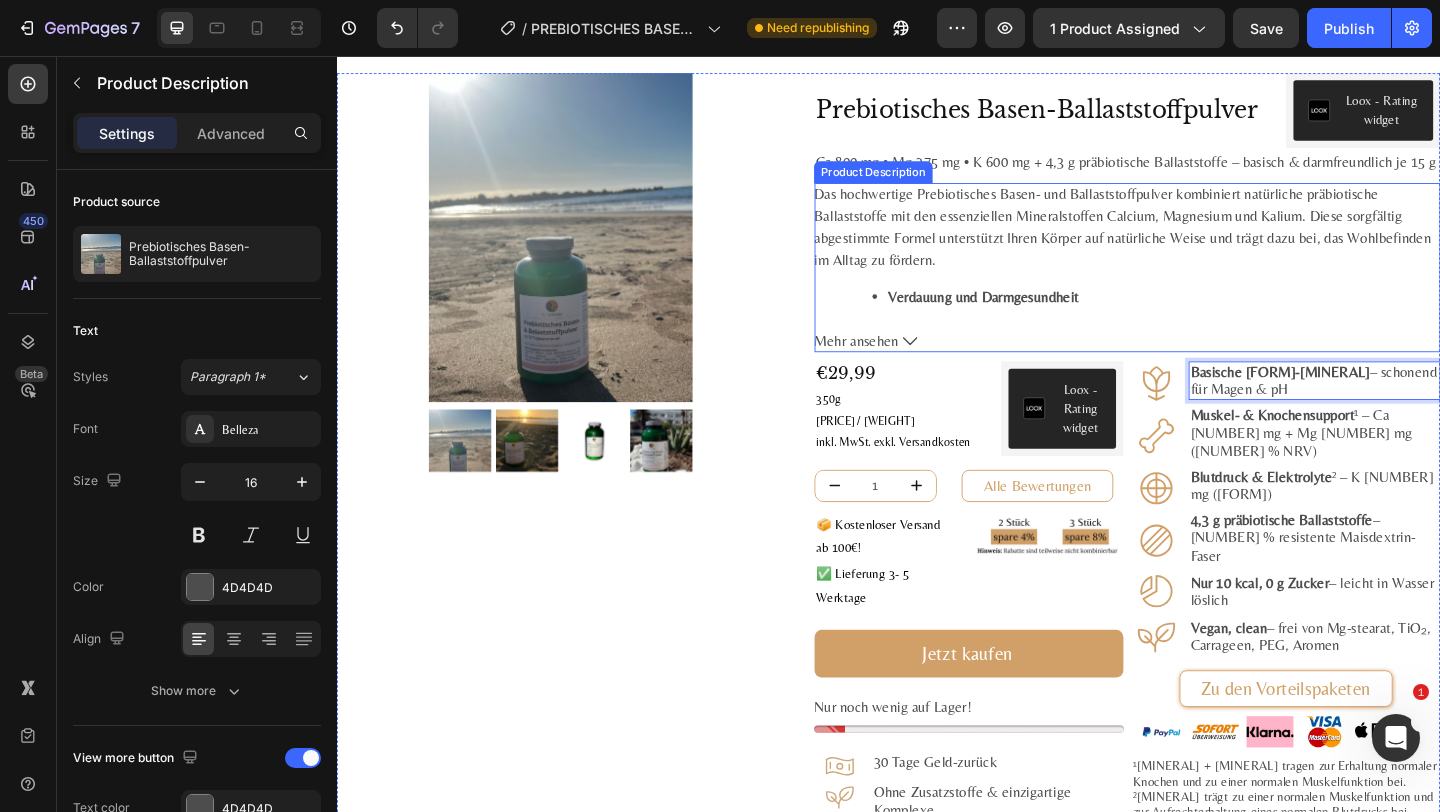 click on "Verdauung und Darmgesundheit" at bounding box center [1236, 318] 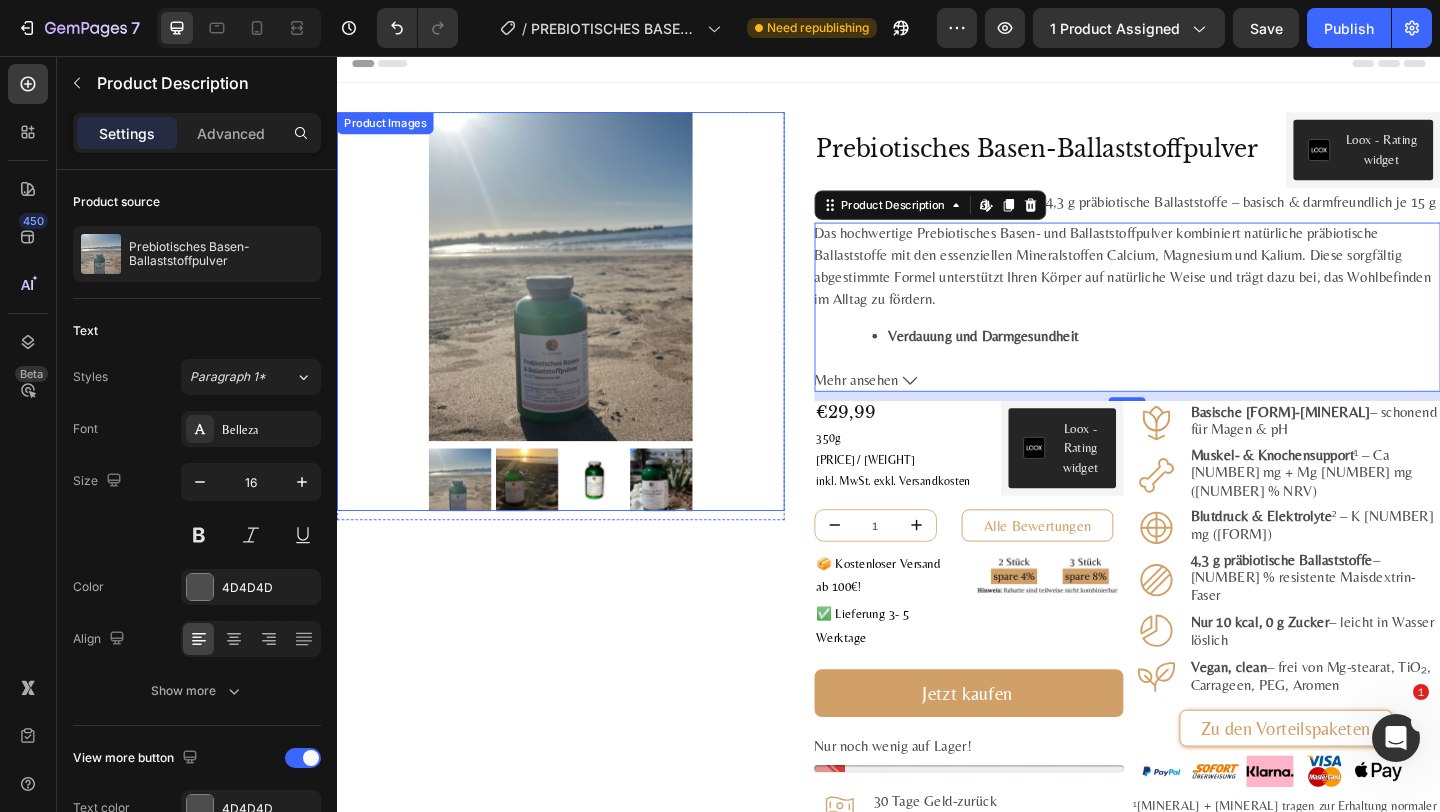 scroll, scrollTop: 0, scrollLeft: 0, axis: both 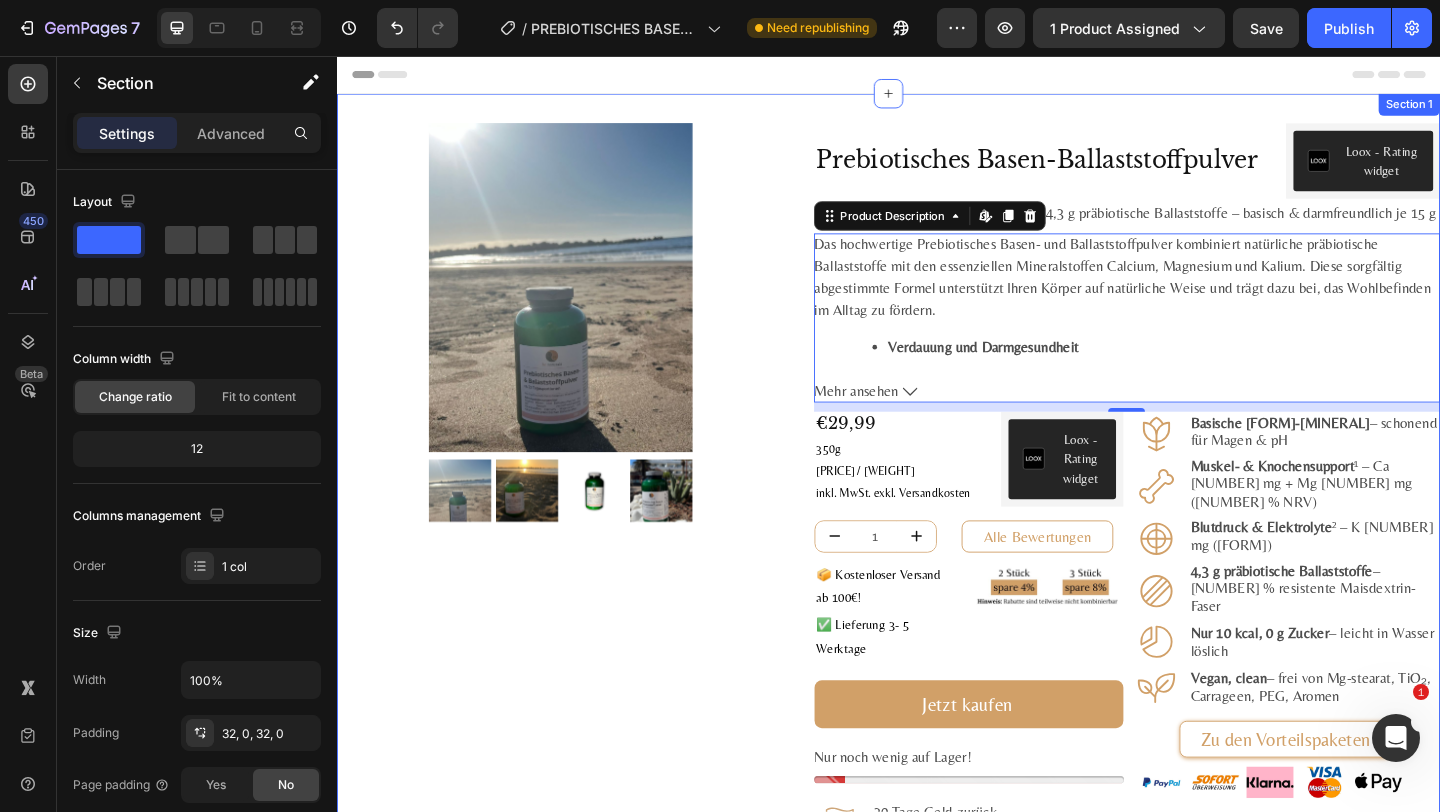 click on "Product Images Row Prebiotisches Basen-Ballaststoffpulver Product Title Loox - Rating widget Loox Row Ca 800 mg • Mg 375 mg • K 600 mg + 4,3 g präbiotische Ballaststoffe – basisch & darmfreundlich je 15 g Text Block Das hochwertige Prebiotisches Basen- und Ballaststoffpulver kombiniert natürliche präbiotische Ballaststoffe mit den essenziellen Mineralstoffen Calcium, Magnesium und Kalium. Diese sorgfältig abgestimmte Formel unterstützt Ihren Körper auf natürliche Weise und trägt dazu bei, das Wohlbefinden im Alltag zu fördern.
Verdauung und Darmgesundheit
Lösliche Ballaststoffe (Dextrin) : Die enthaltenen Ballaststoffe stammen zu 85 % aus verdauungsresistenter Maisstärke. Sie fördern das Wachstum gesunder Darmbakterien, verbessern die Verdauung und tragen zur Regulierung des Stuhlgangs bei.
Säure-Basen-Haushalt und Mineralstoffgleichgewicht
Calcium (als Citrat)
Magnesium (als Citrat)
Muskelfunktion und Nervensystem
Kalium (als Gluconat)" at bounding box center [937, 571] 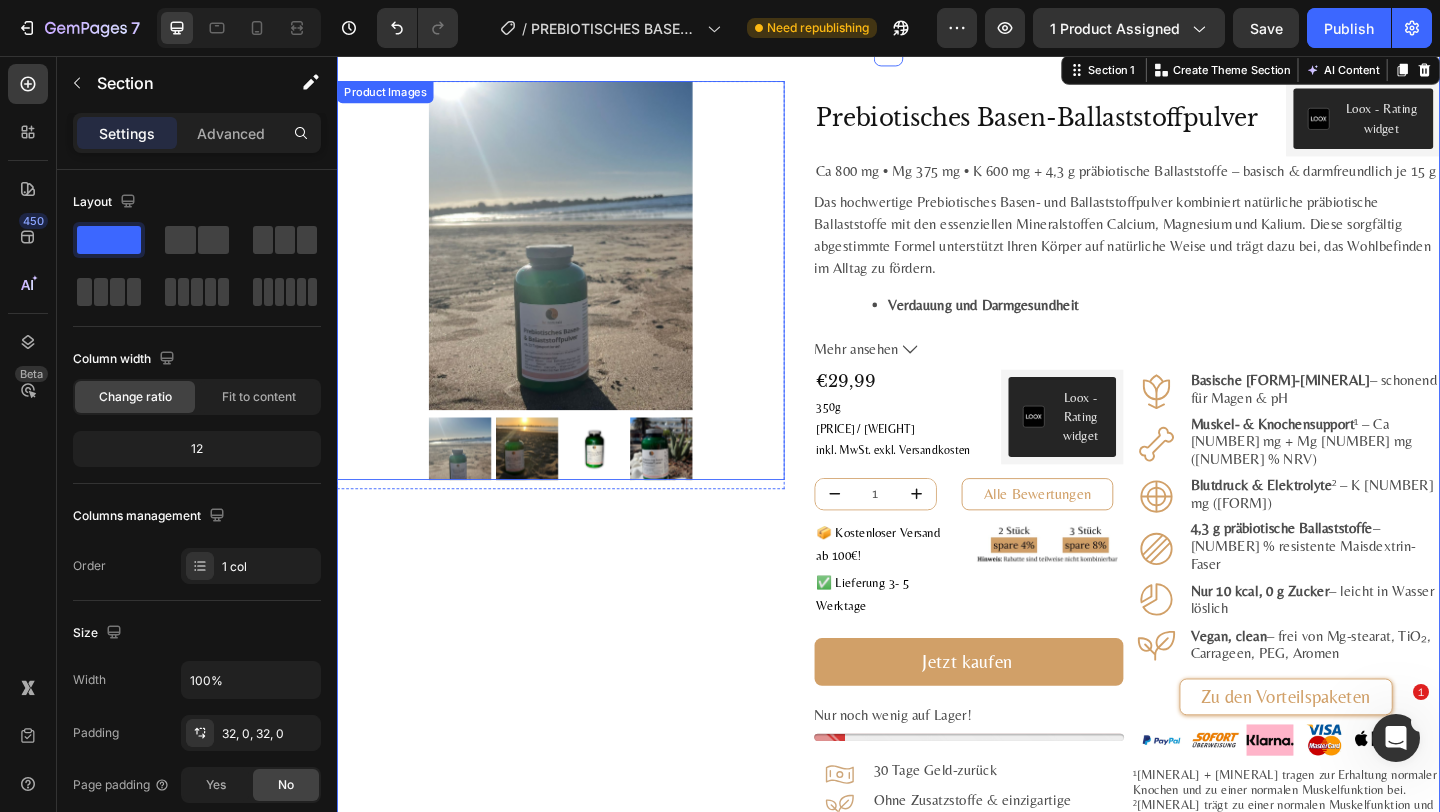 scroll, scrollTop: 13, scrollLeft: 0, axis: vertical 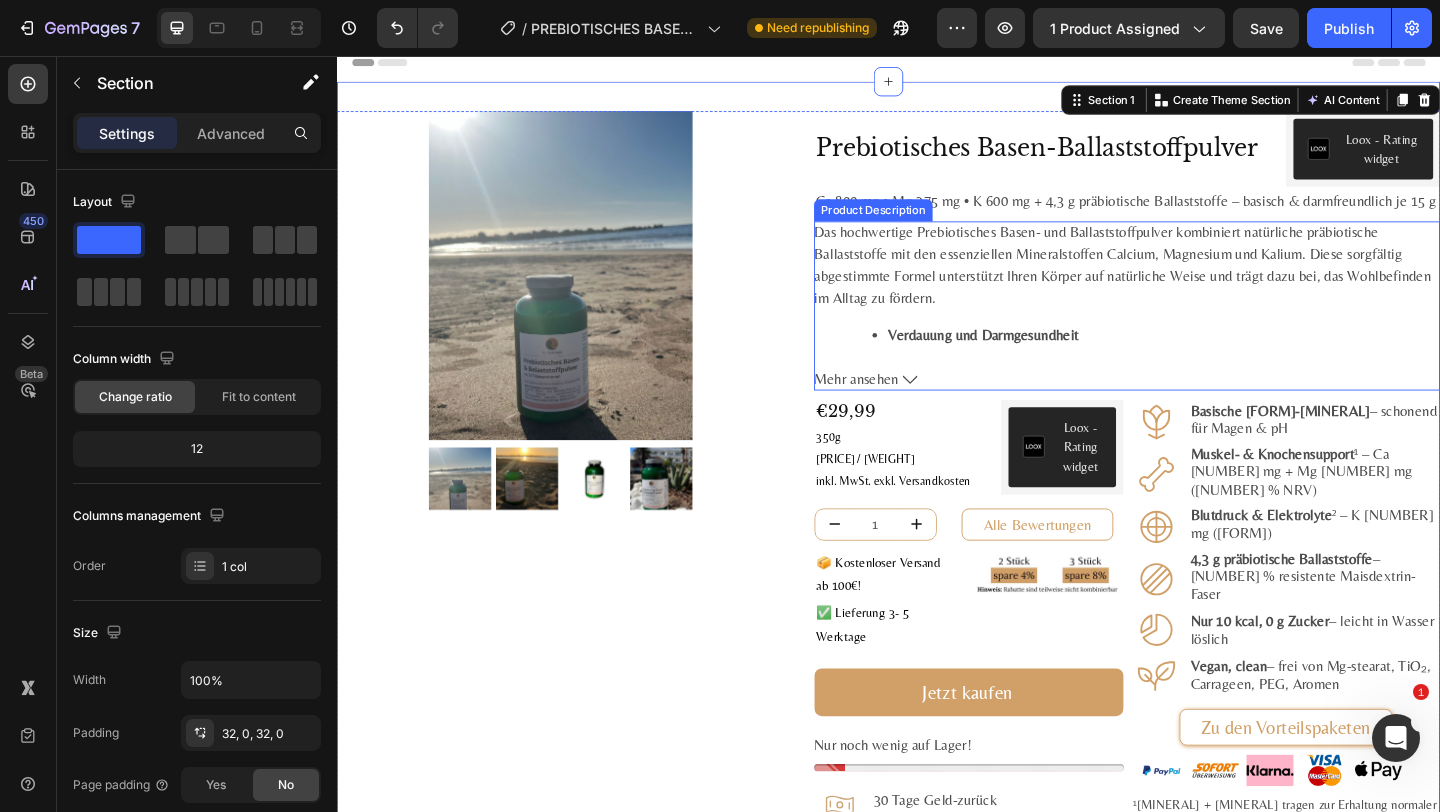 click on "Mehr ansehen" at bounding box center [902, 408] 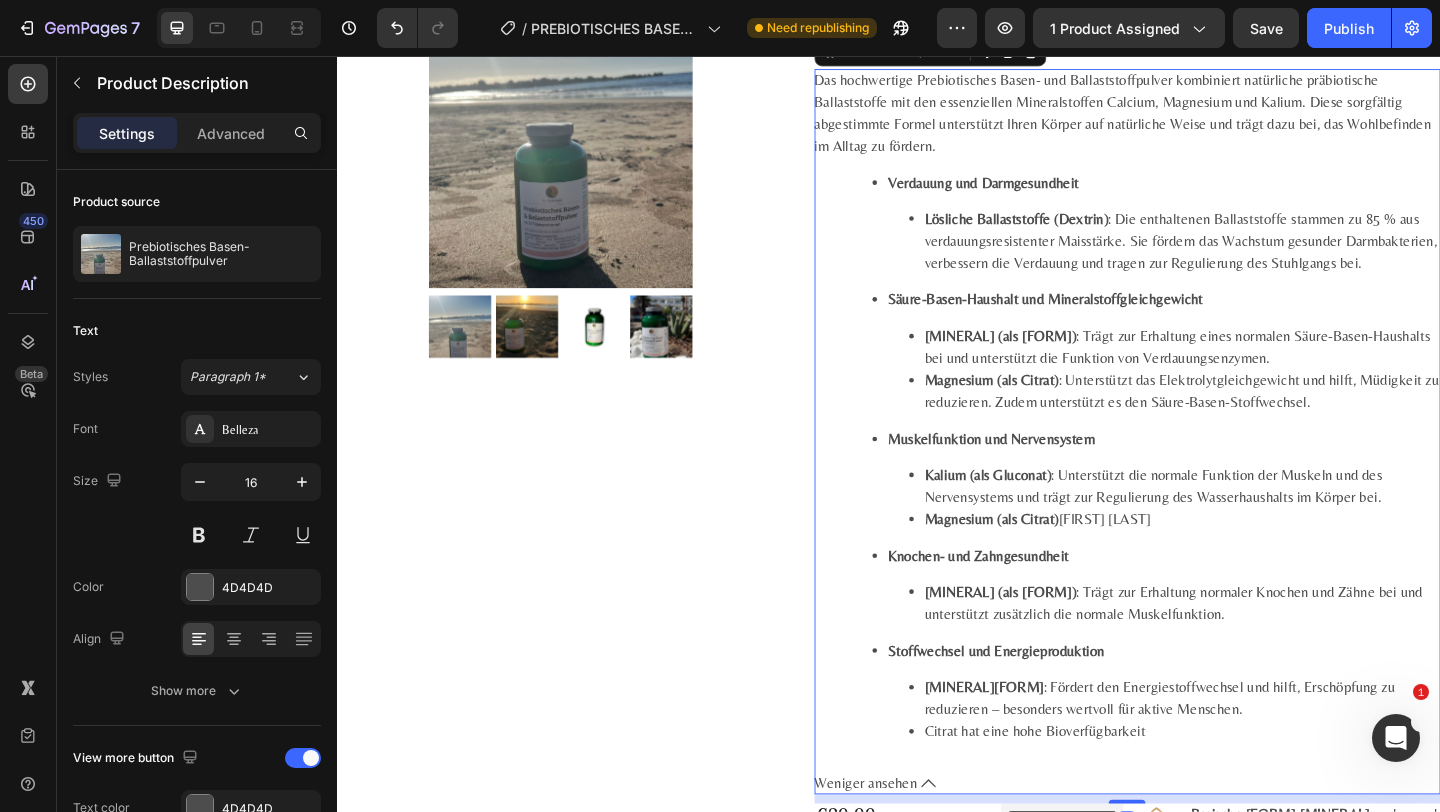 scroll, scrollTop: 414, scrollLeft: 0, axis: vertical 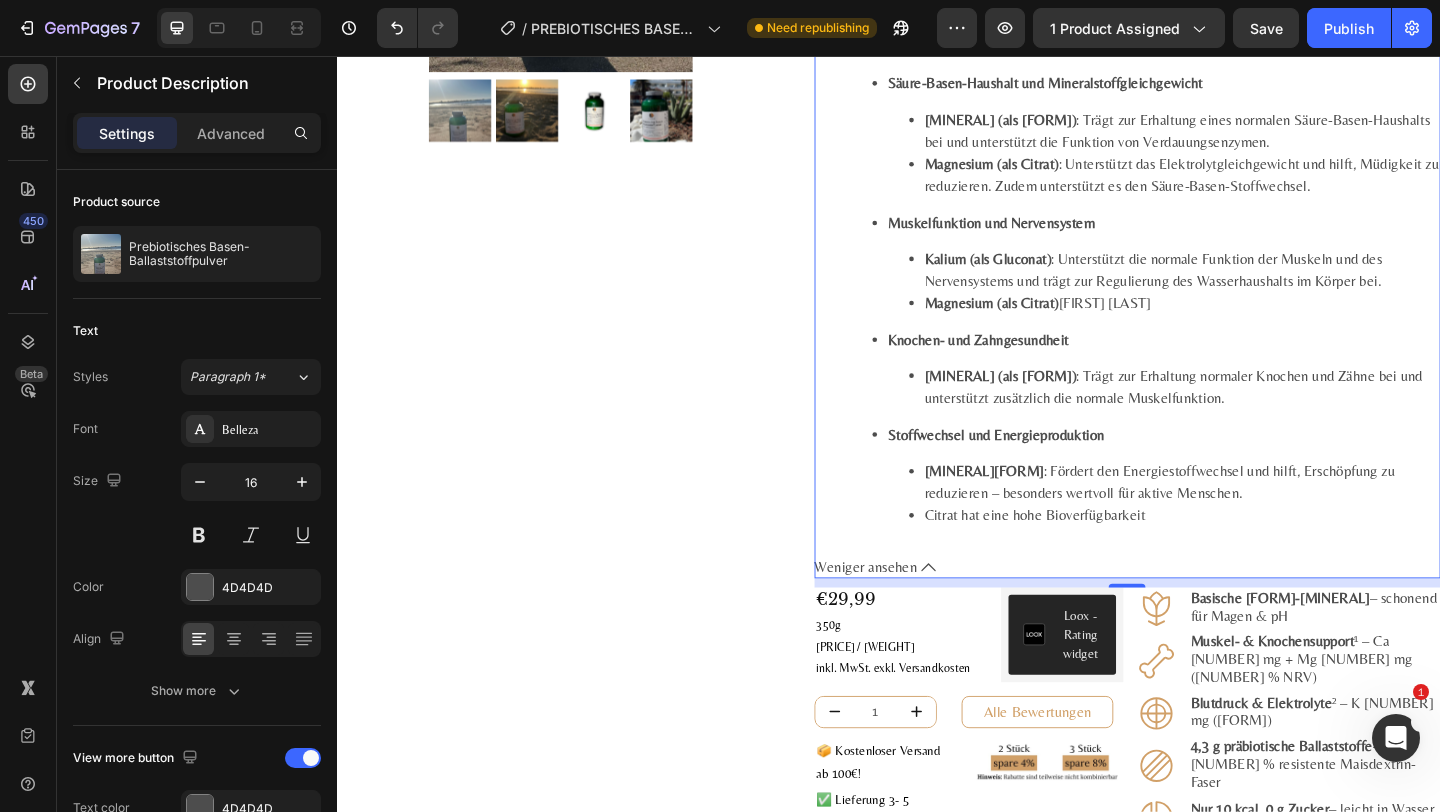 click on "Weniger ansehen" at bounding box center [912, 612] 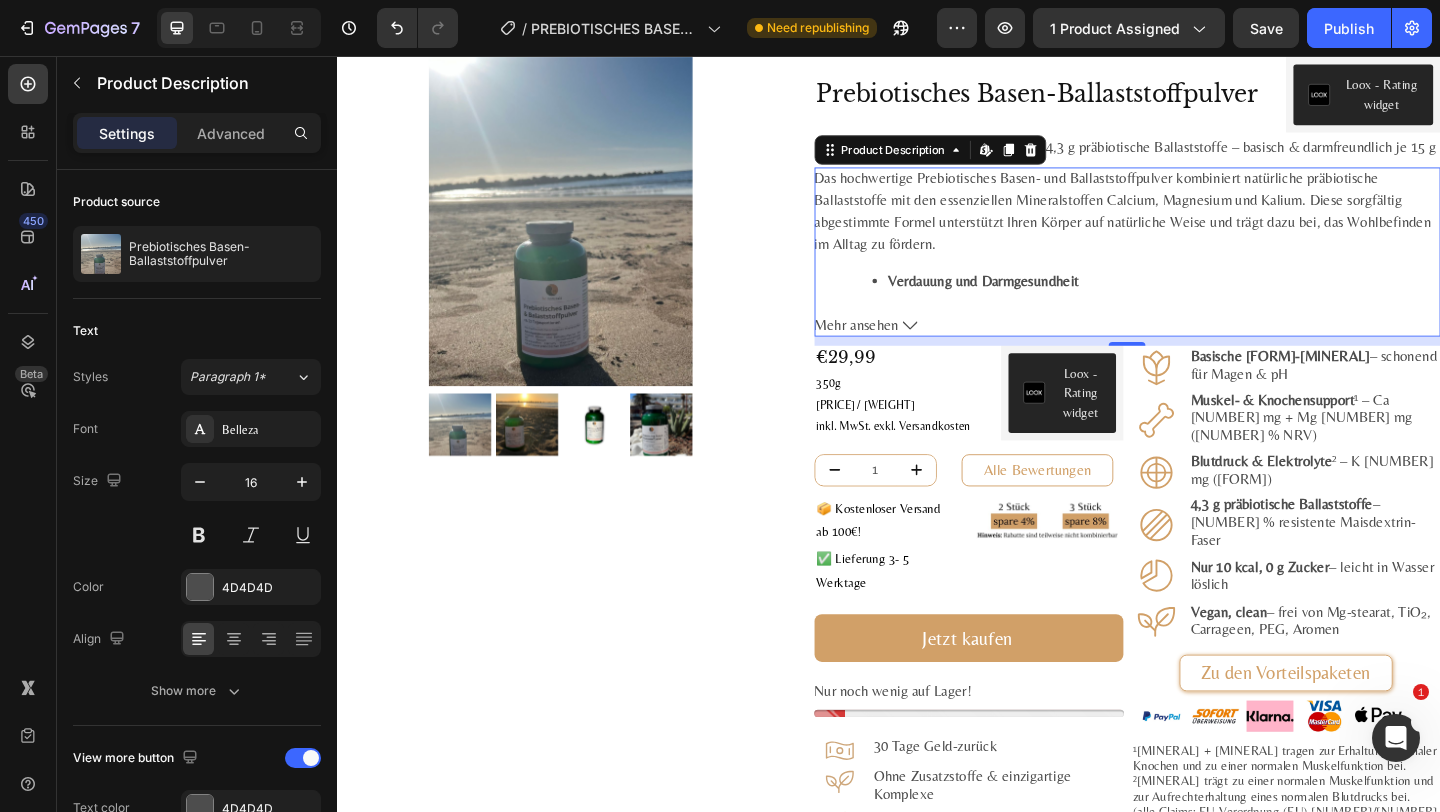 scroll, scrollTop: 0, scrollLeft: 0, axis: both 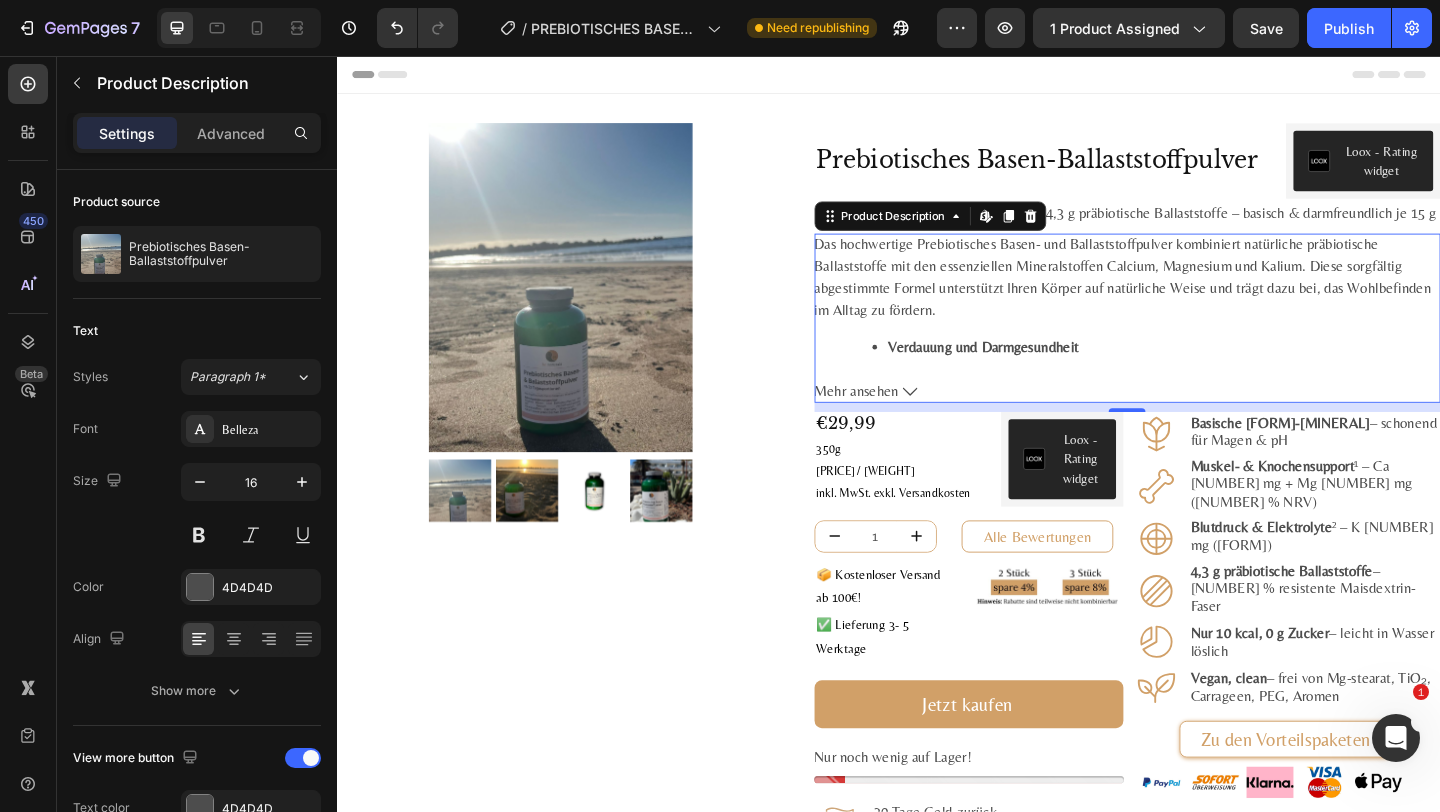 click on "Product Images Row Prebiotisches Basen-Ballaststoffpulver Product Title Loox - Rating widget Loox Row Ca 800 mg • Mg 375 mg • K 600 mg + 4,3 g präbiotische Ballaststoffe – basisch & darmfreundlich je 15 g Text Block Das hochwertige Prebiotisches Basen- und Ballaststoffpulver kombiniert natürliche präbiotische Ballaststoffe mit den essenziellen Mineralstoffen Calcium, Magnesium und Kalium. Diese sorgfältig abgestimmte Formel unterstützt Ihren Körper auf natürliche Weise und trägt dazu bei, das Wohlbefinden im Alltag zu fördern.
Verdauung und Darmgesundheit
Lösliche Ballaststoffe (Dextrin) : Die enthaltenen Ballaststoffe stammen zu 85 % aus verdauungsresistenter Maisstärke. Sie fördern das Wachstum gesunder Darmbakterien, verbessern die Verdauung und tragen zur Regulierung des Stuhlgangs bei.
Säure-Basen-Haushalt und Mineralstoffgleichgewicht
Calcium (als Citrat)
Magnesium (als Citrat)
Muskelfunktion und Nervensystem
Kalium (als Gluconat)" at bounding box center (937, 571) 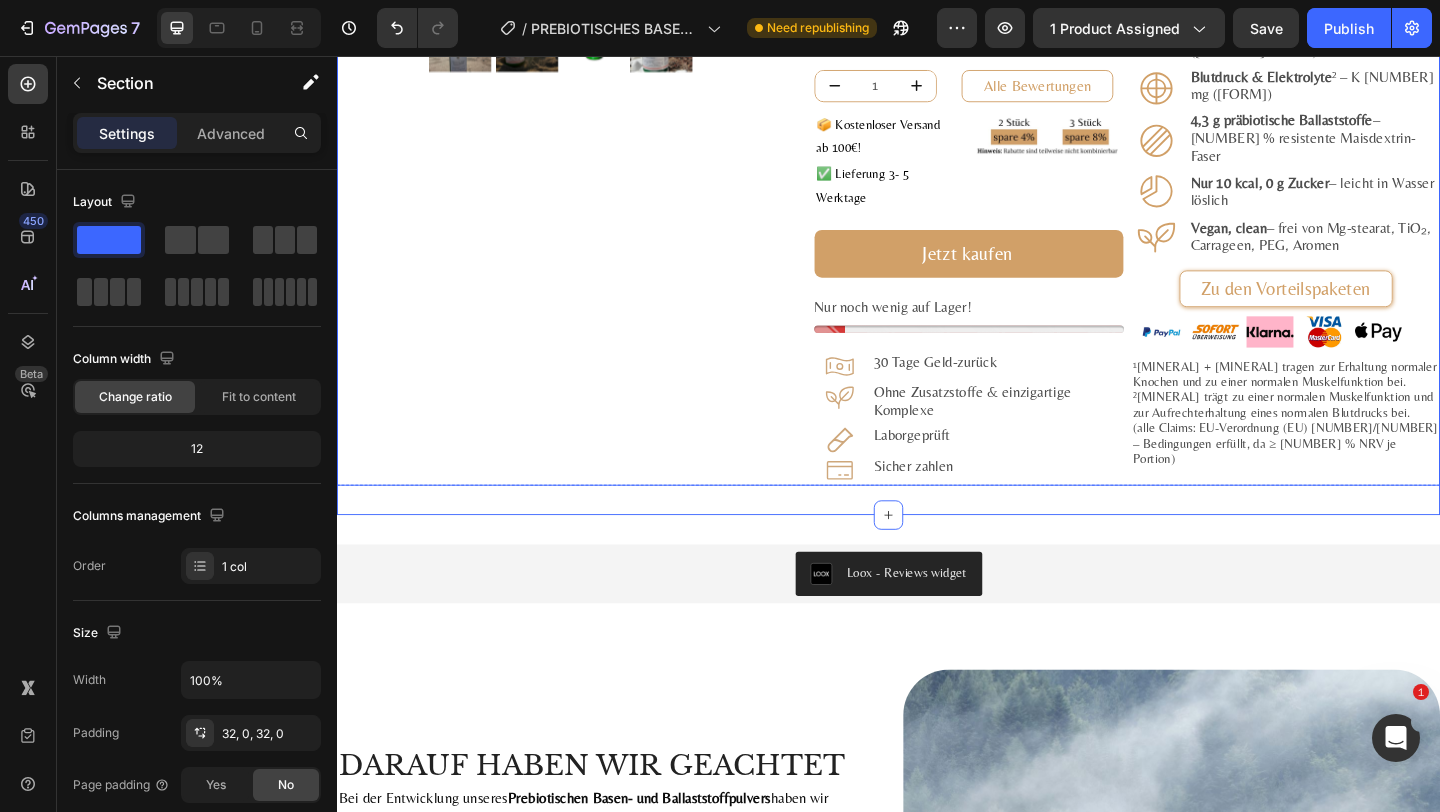 scroll, scrollTop: 693, scrollLeft: 0, axis: vertical 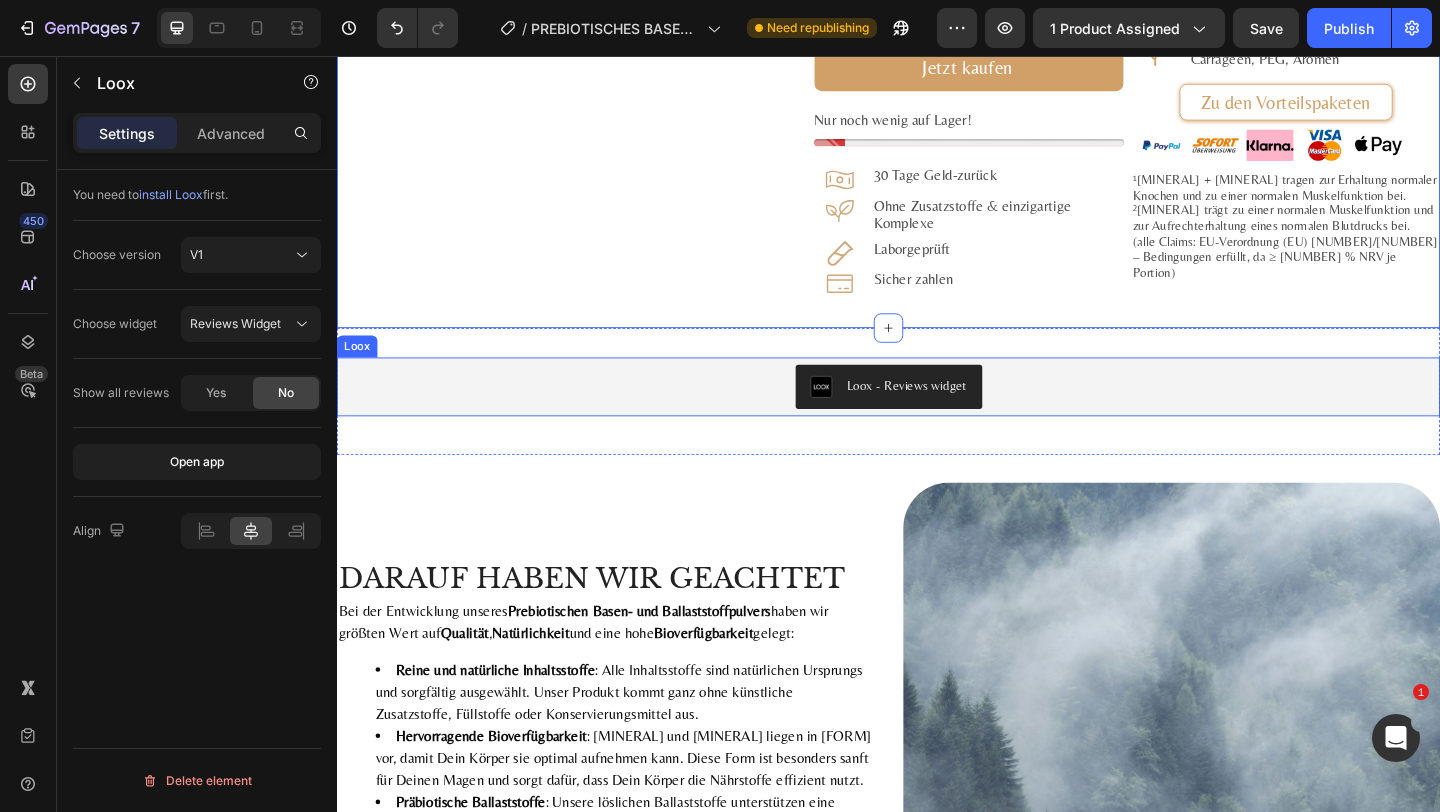 click on "Loox - Reviews widget" at bounding box center (937, 416) 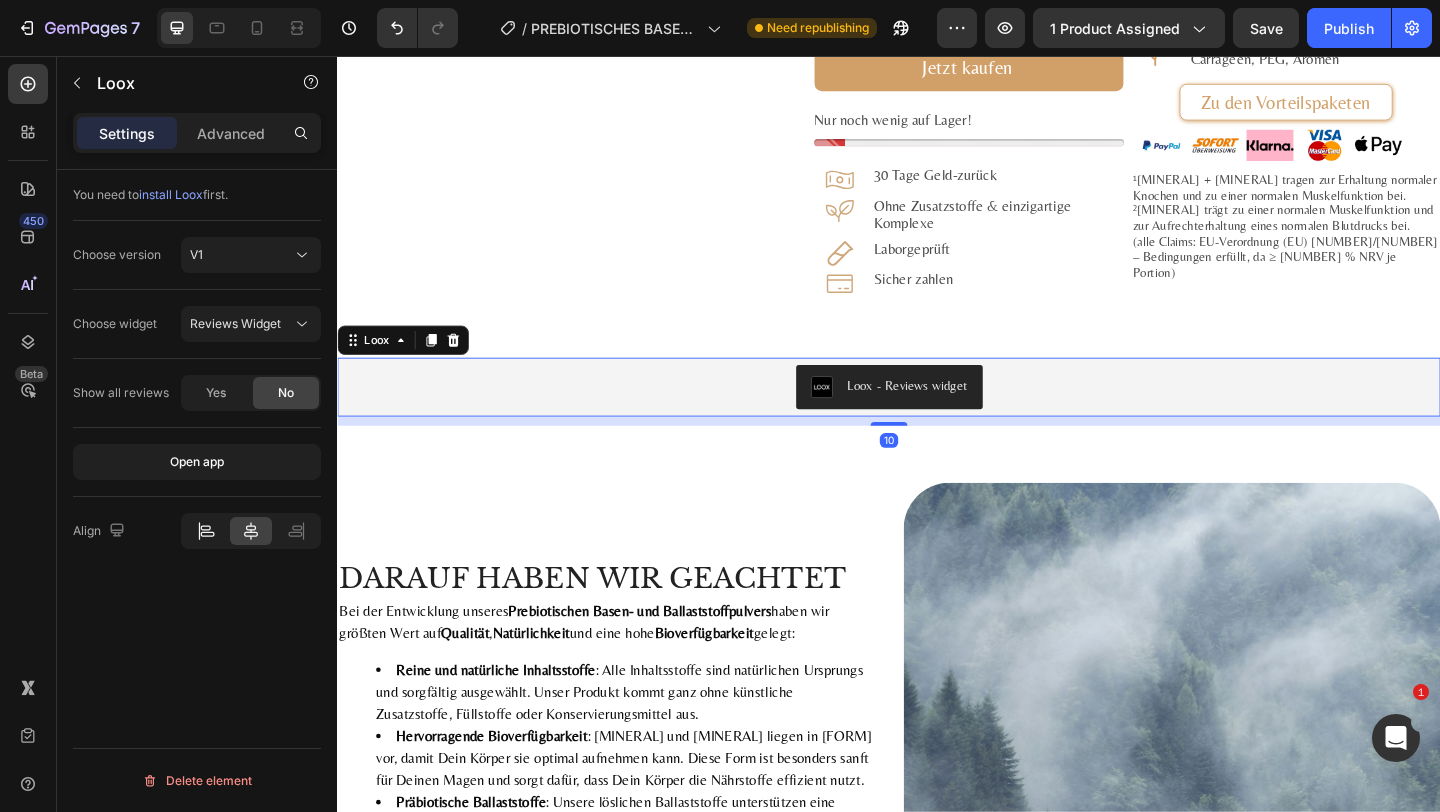 click 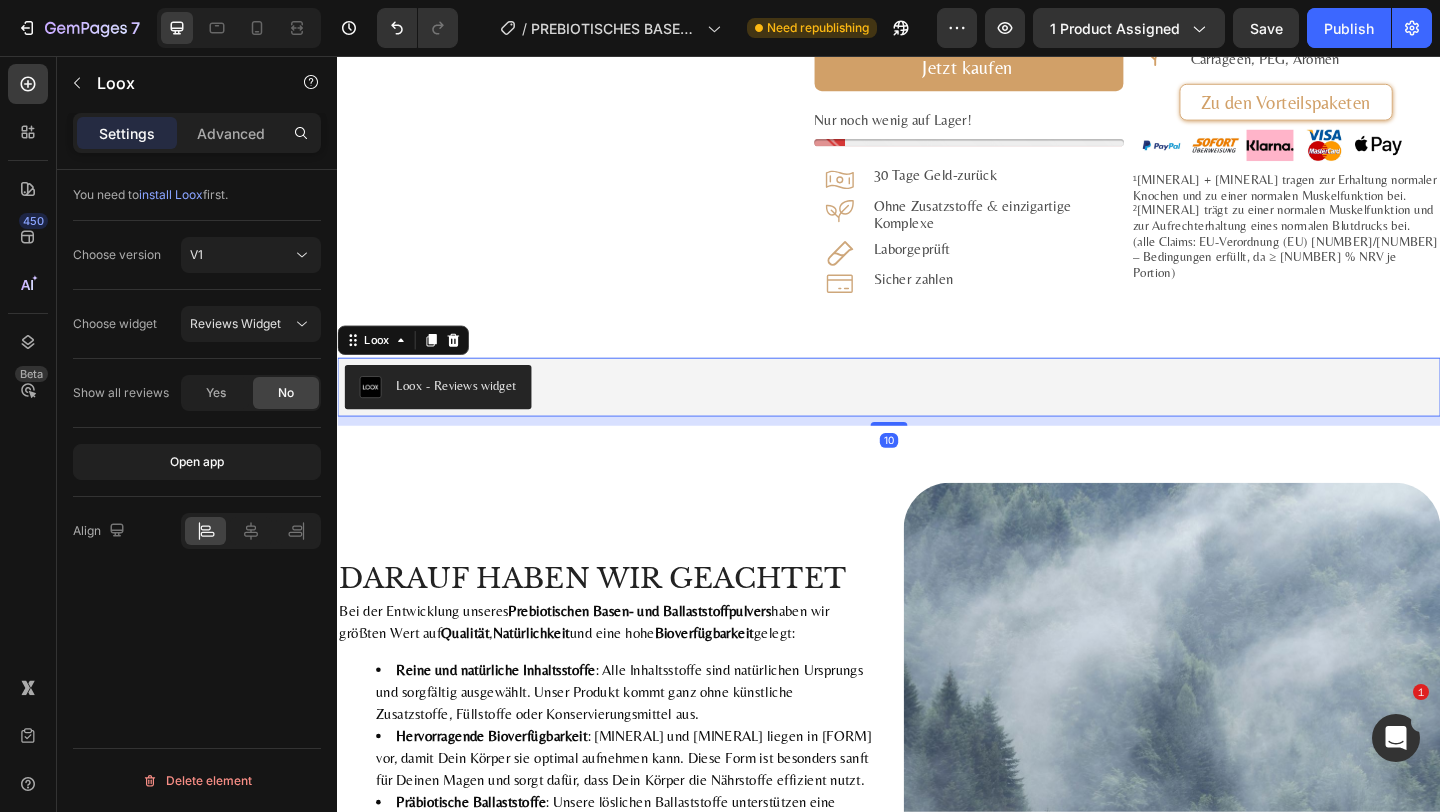 click 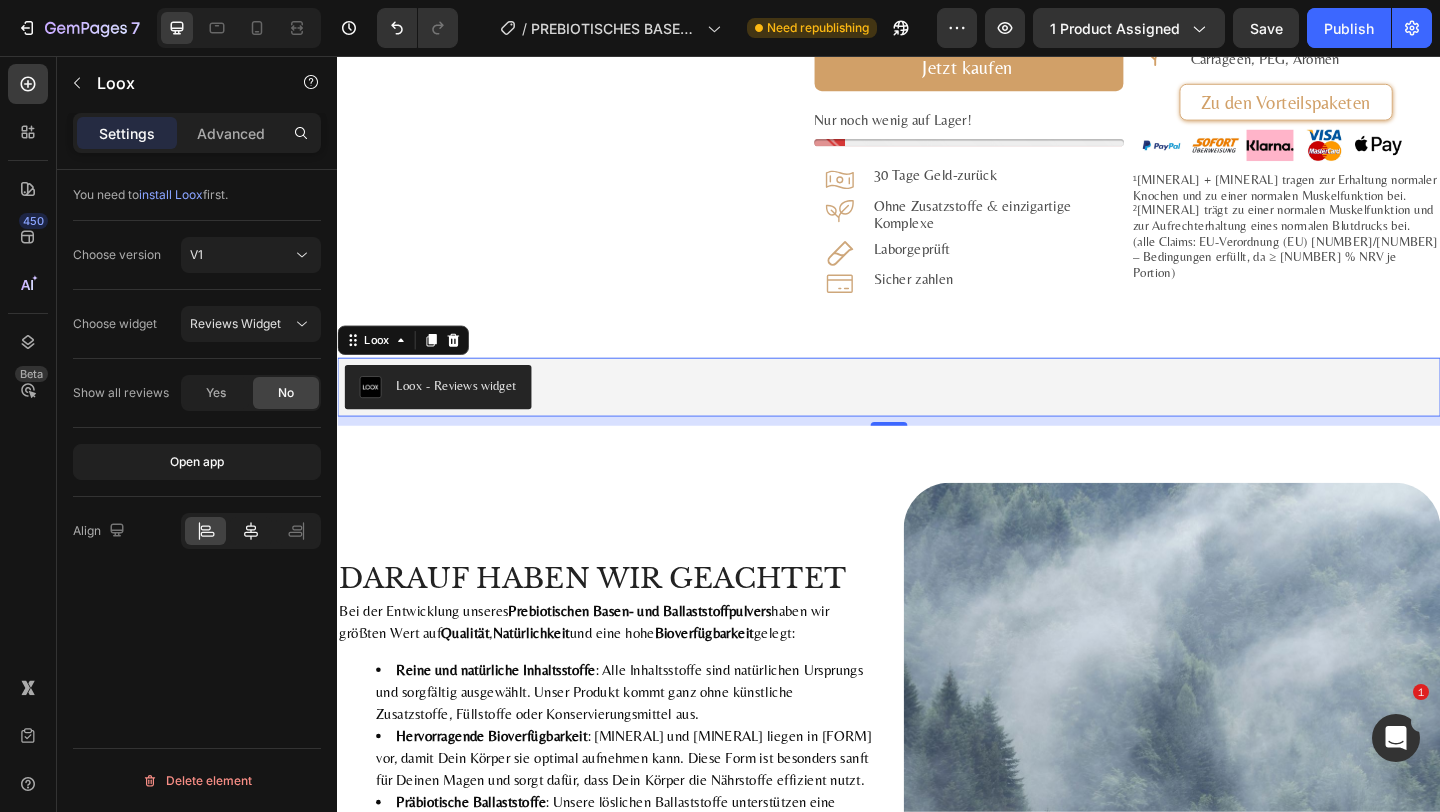 click 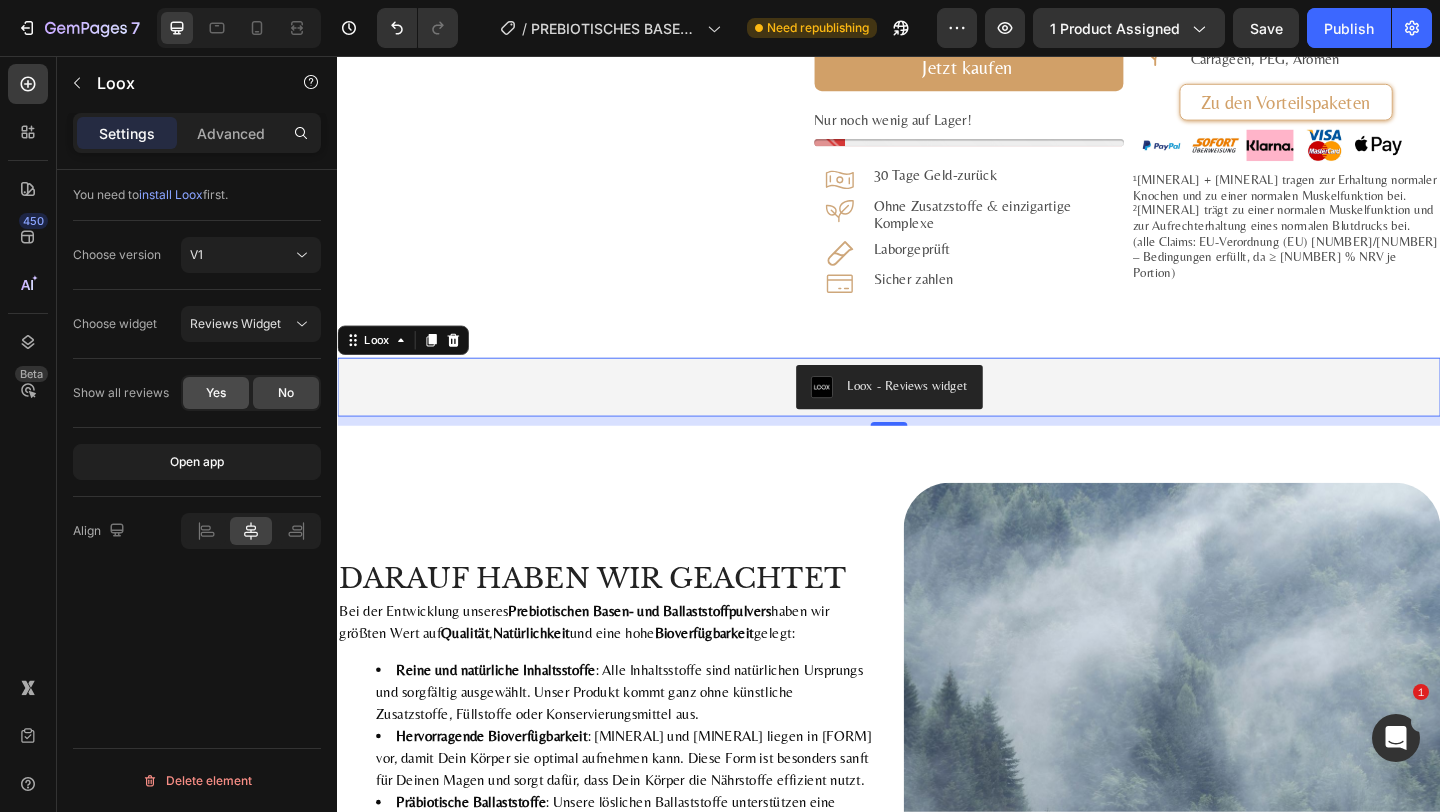 click on "Yes" 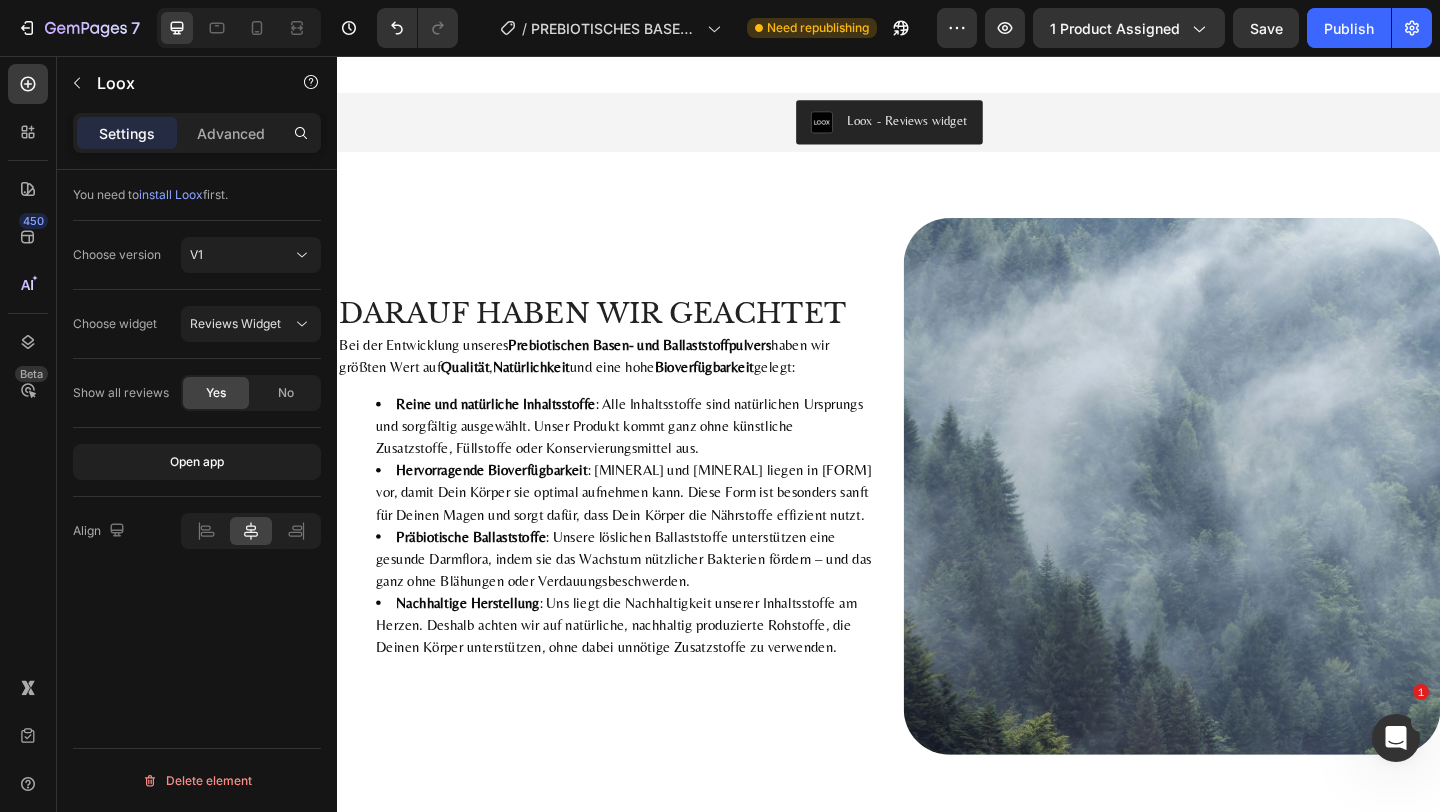 scroll, scrollTop: 629, scrollLeft: 0, axis: vertical 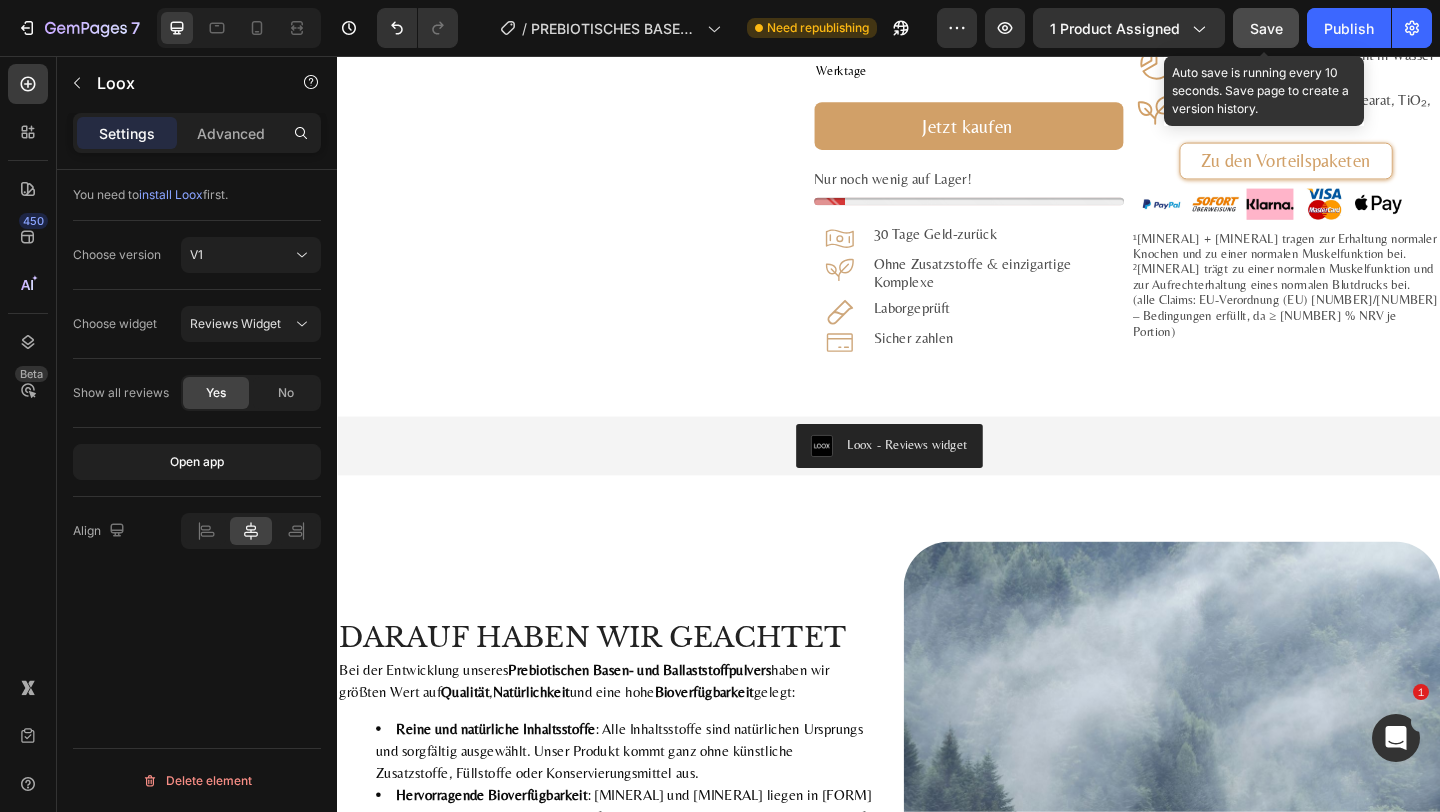 click on "Save" at bounding box center (1266, 28) 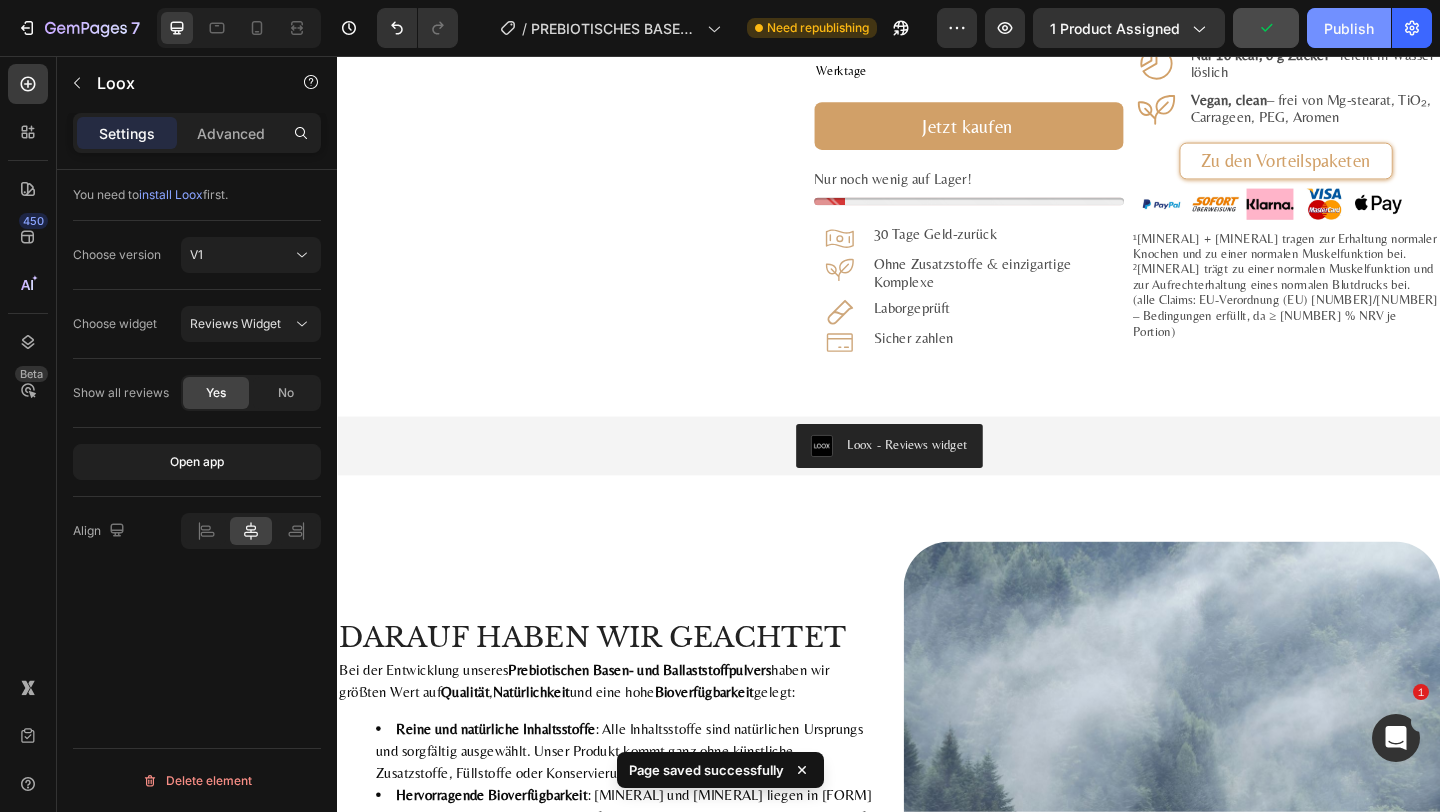 click on "Publish" at bounding box center (1349, 28) 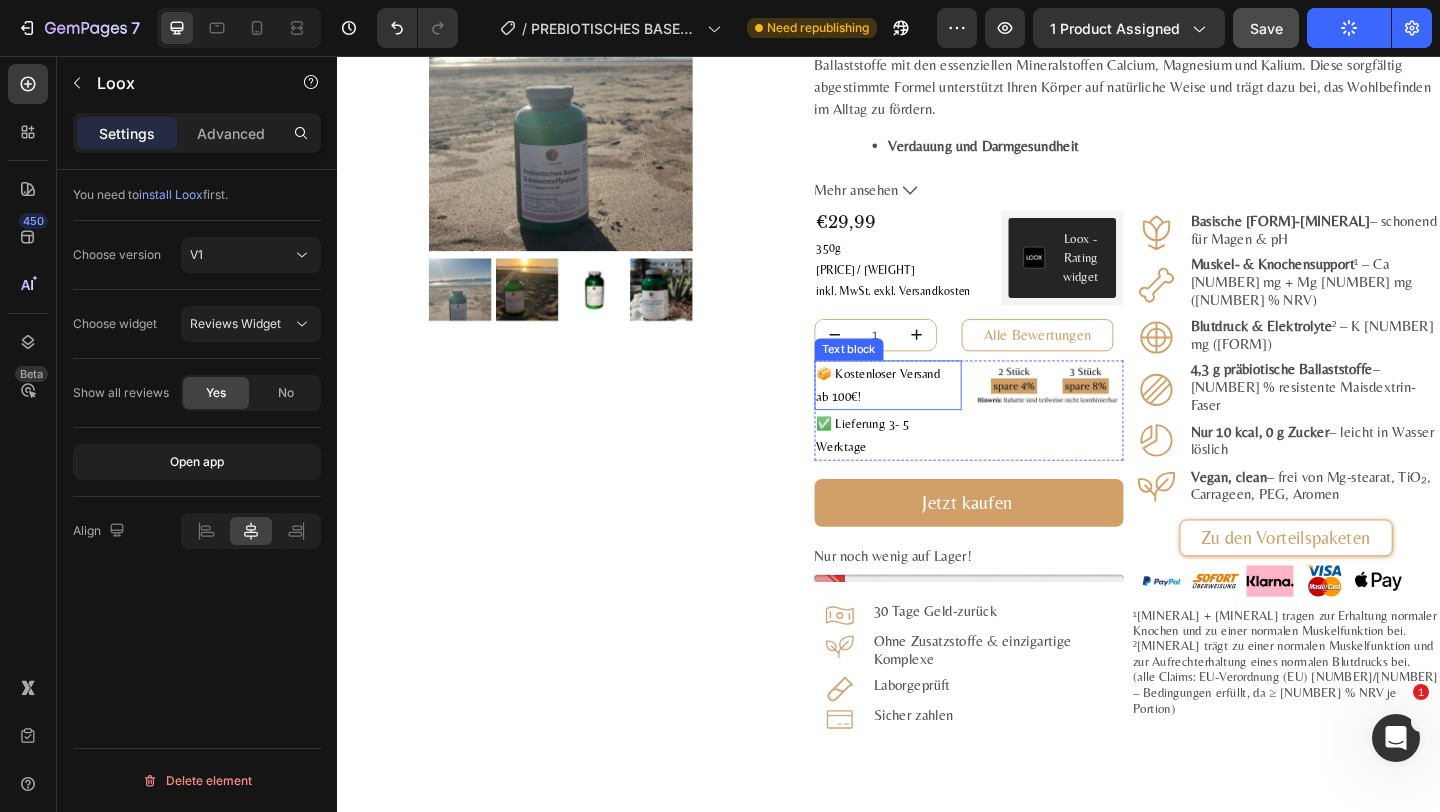 scroll, scrollTop: 2, scrollLeft: 0, axis: vertical 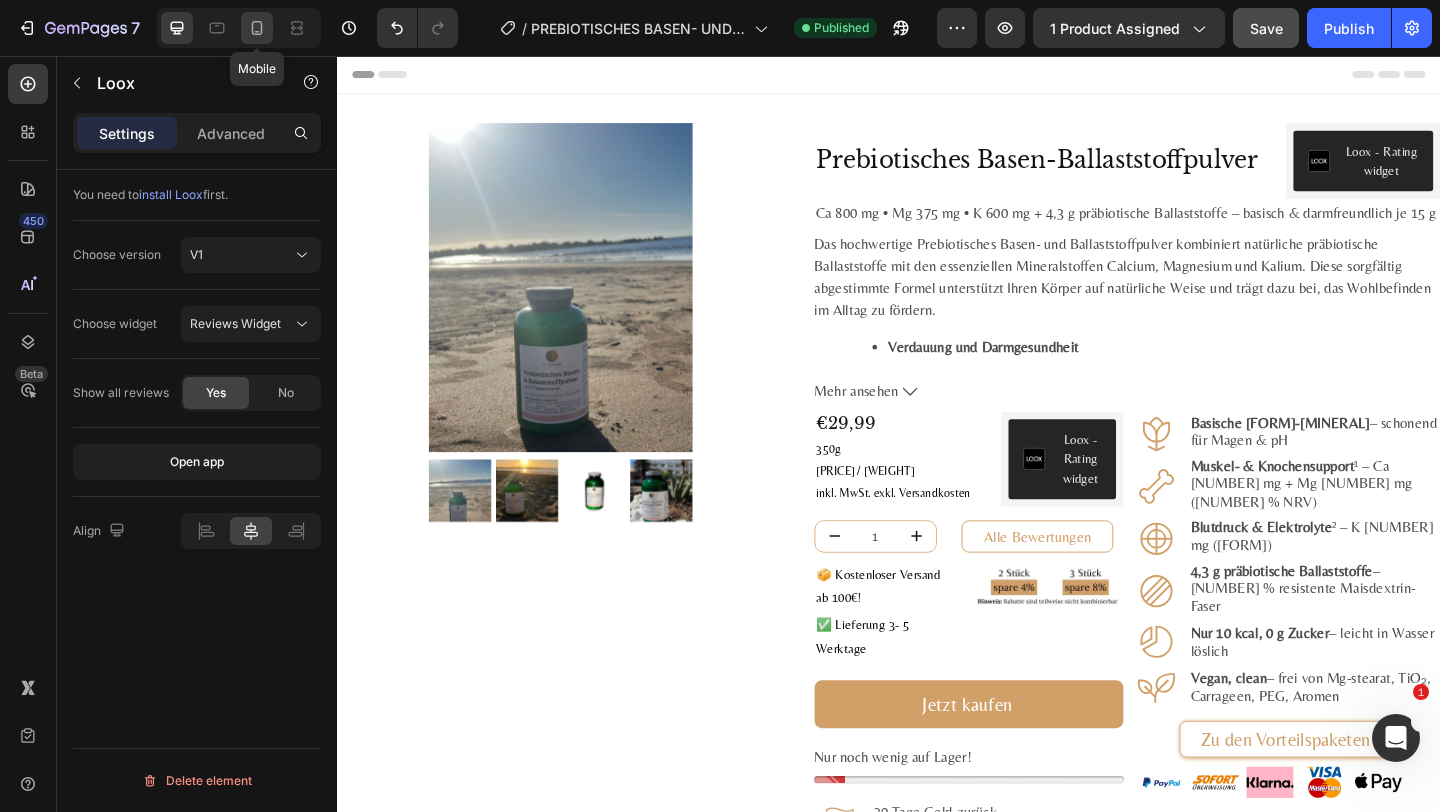click 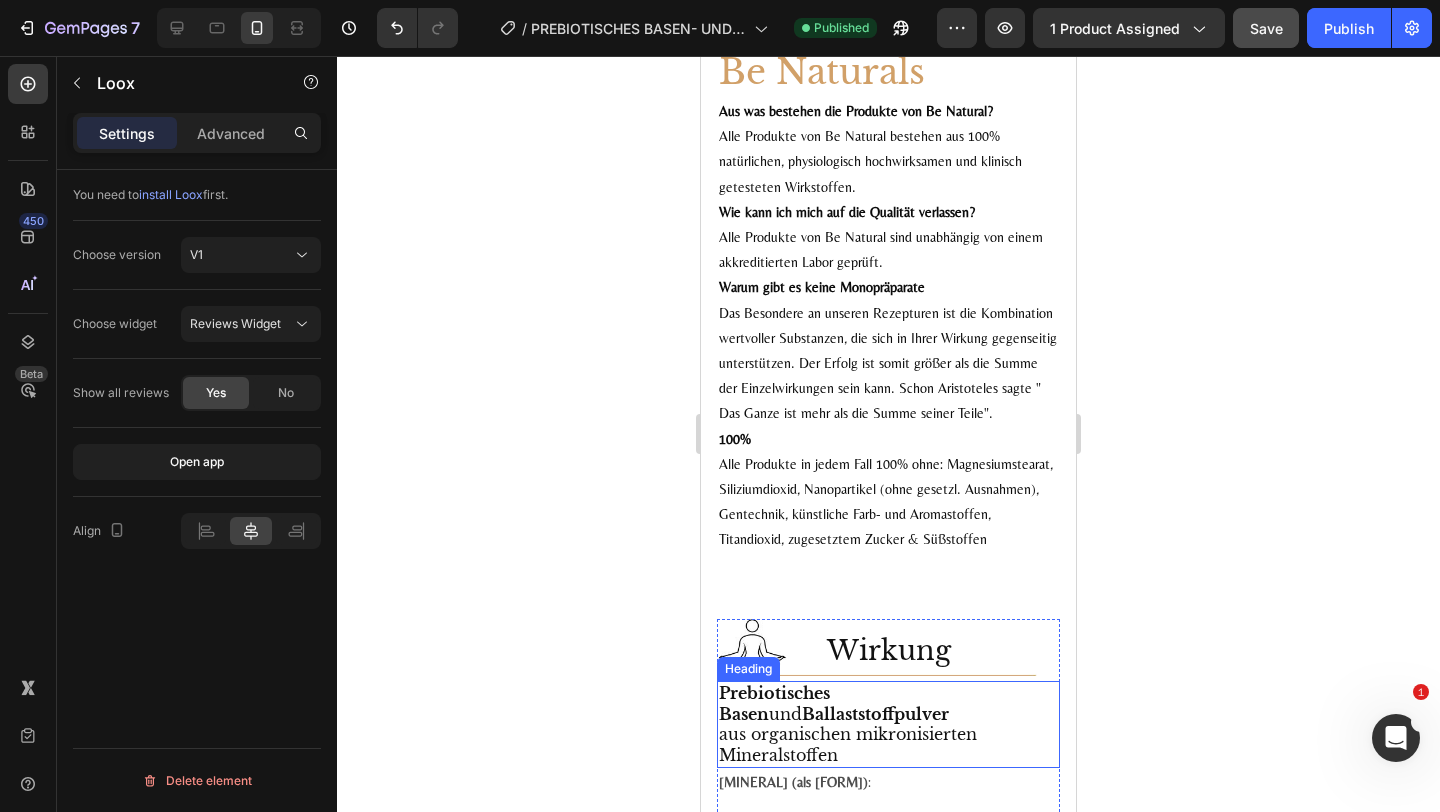 scroll, scrollTop: 3690, scrollLeft: 0, axis: vertical 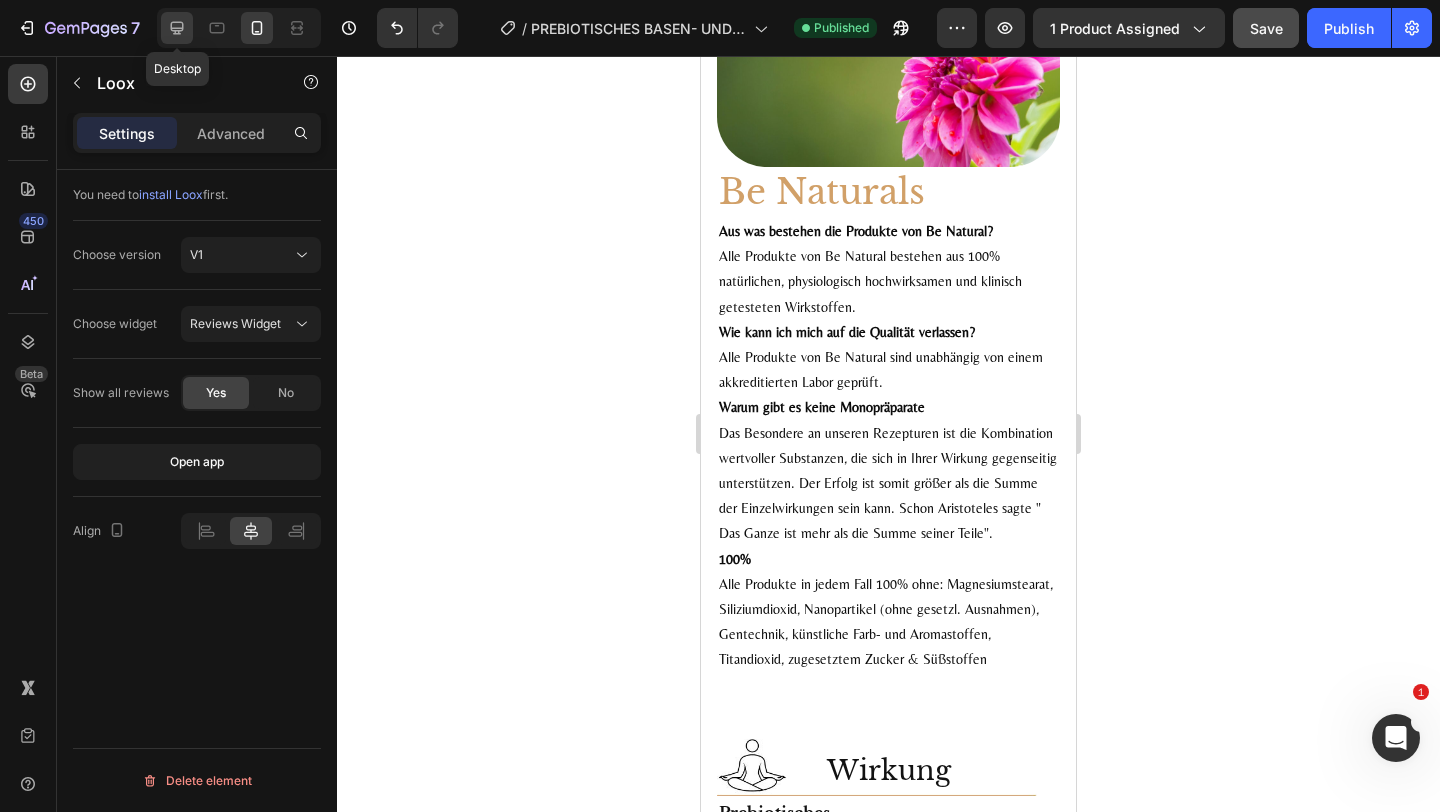 click 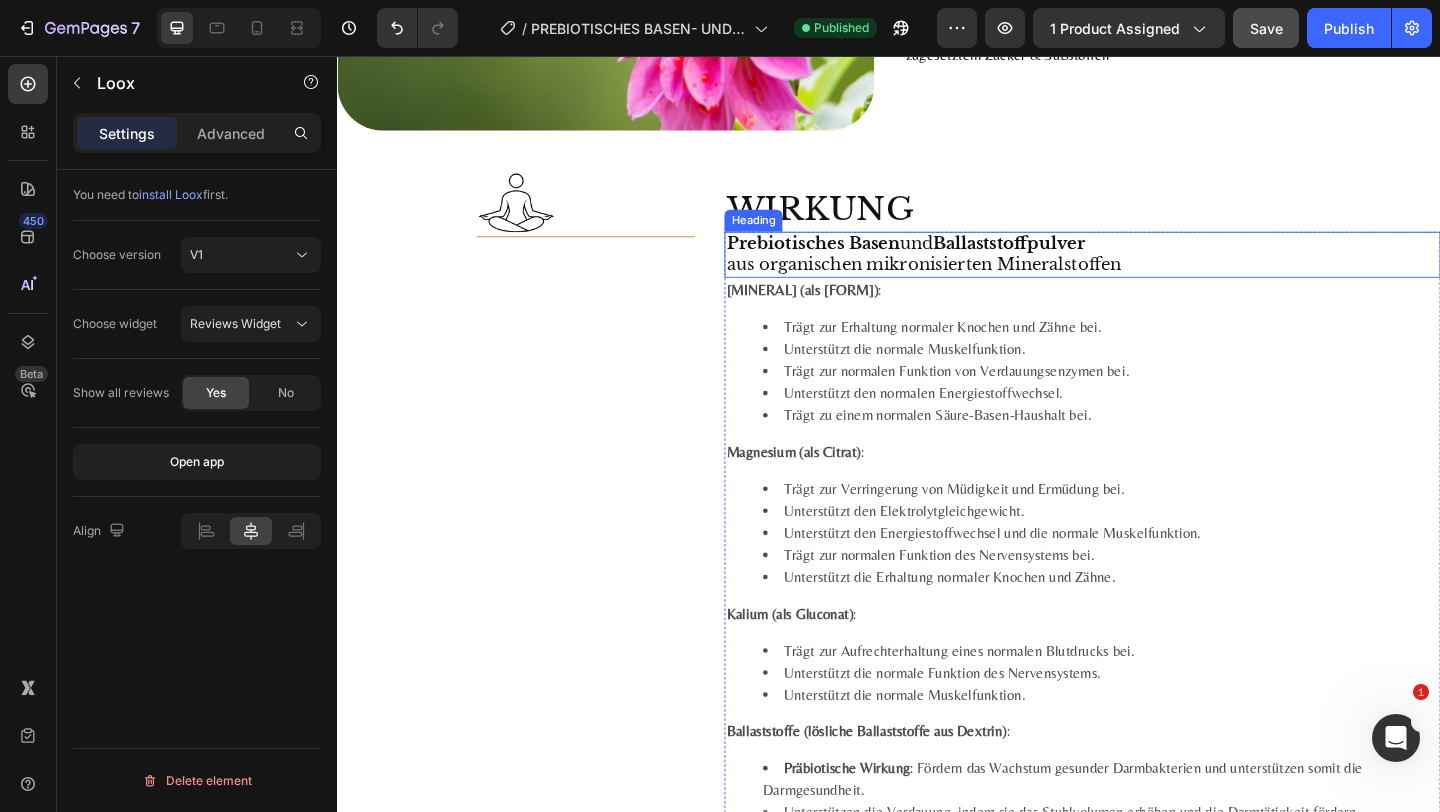scroll, scrollTop: 3075, scrollLeft: 0, axis: vertical 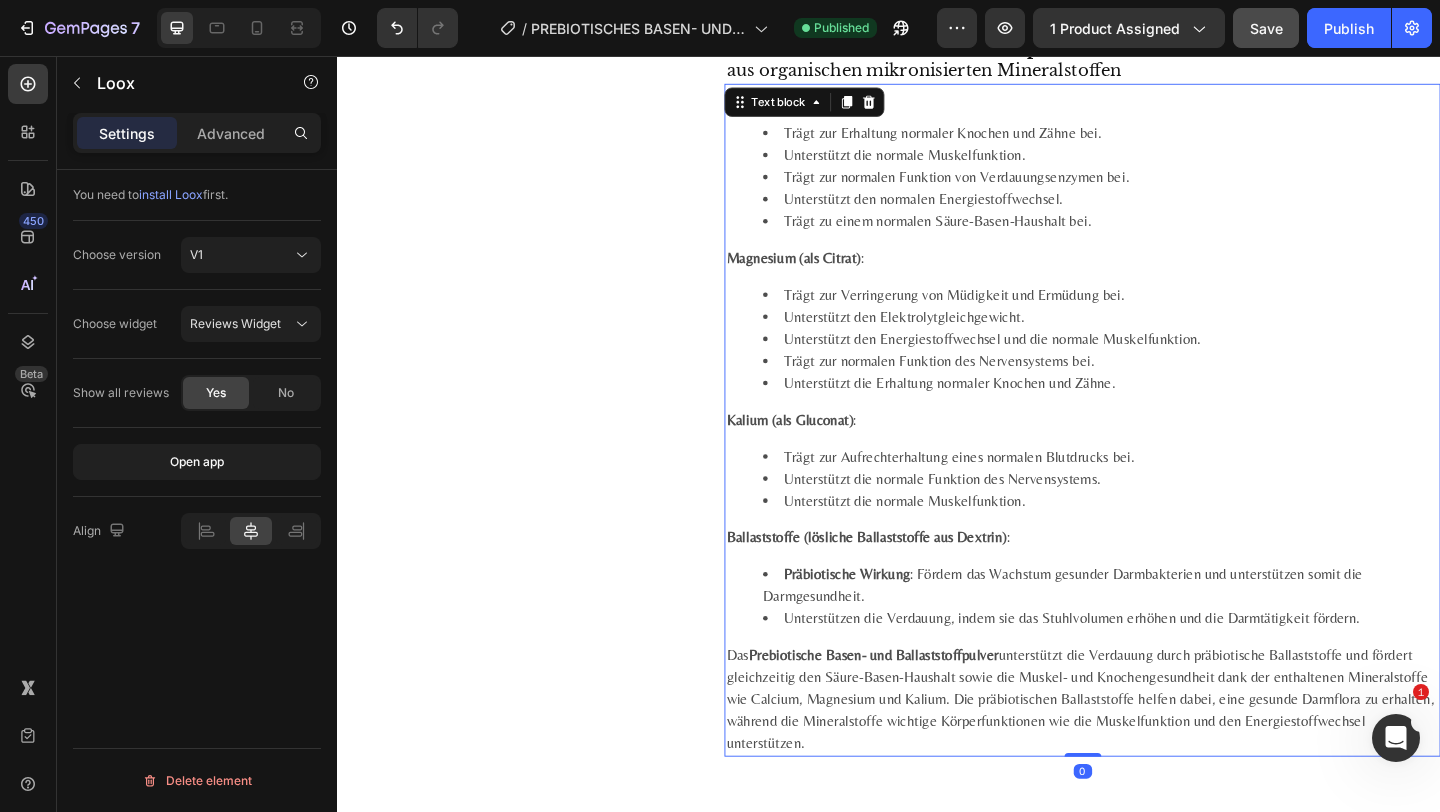 click on "Kalium (als Gluconat) :" at bounding box center (1147, 452) 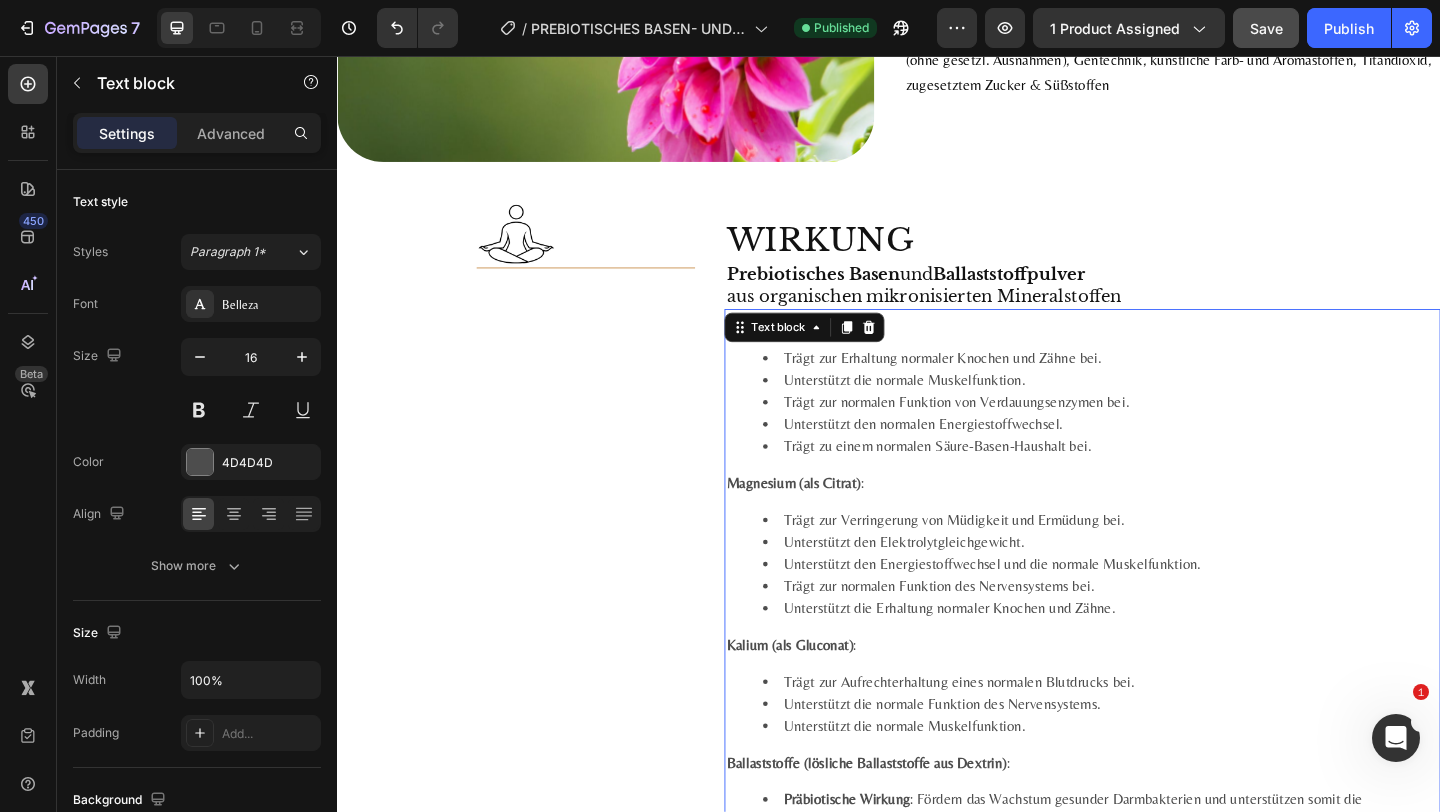 scroll, scrollTop: 2531, scrollLeft: 0, axis: vertical 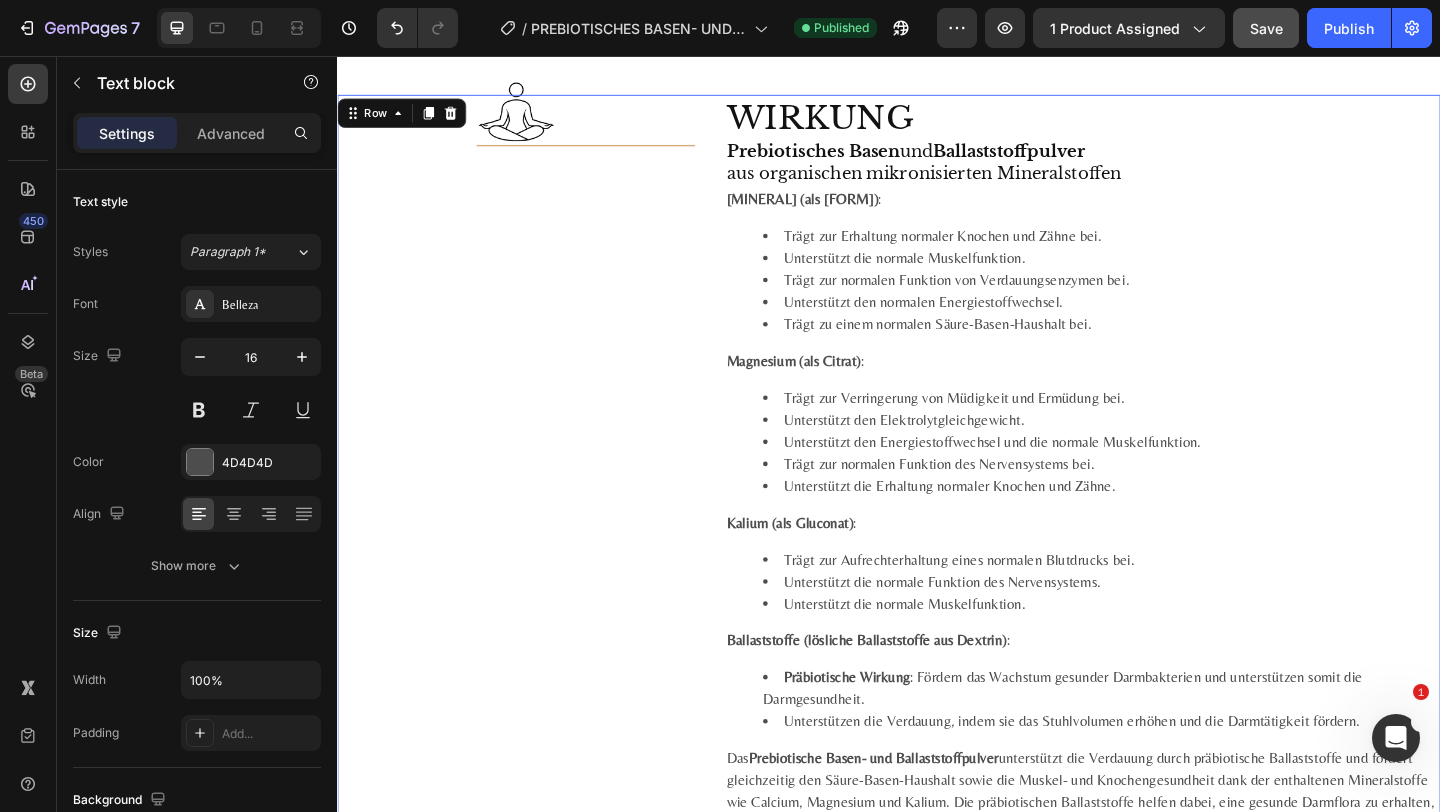 click on "Image" at bounding box center [531, 530] 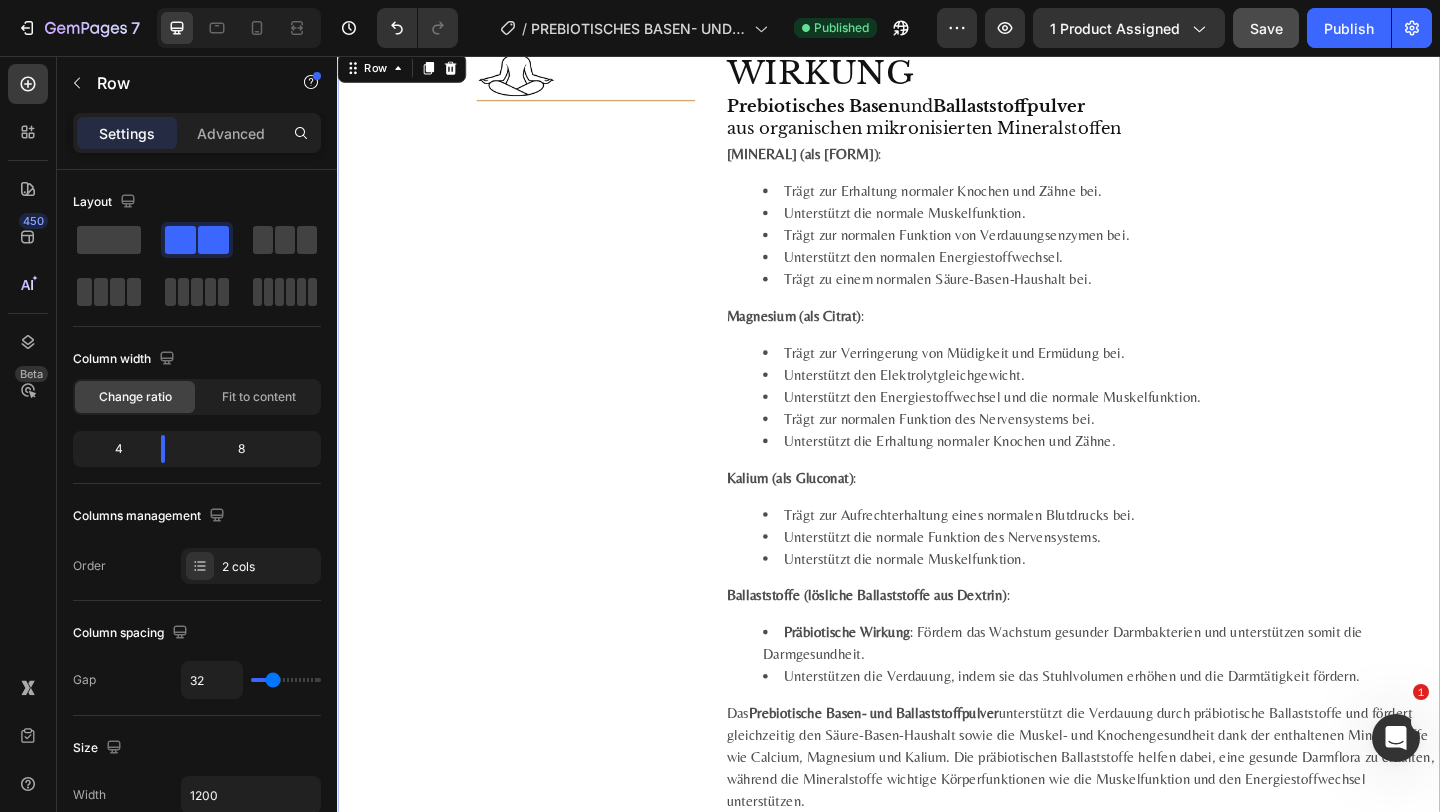 scroll, scrollTop: 2575, scrollLeft: 0, axis: vertical 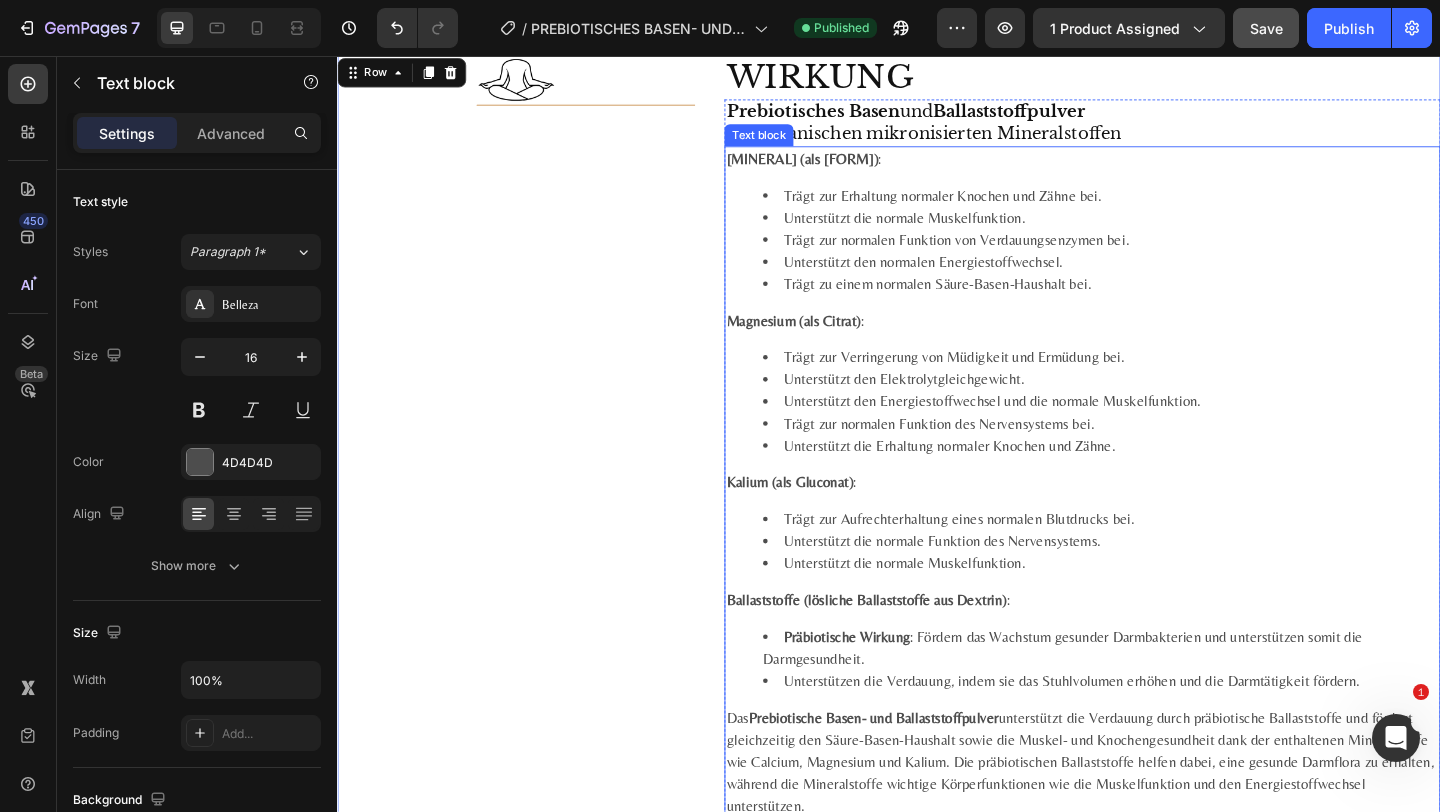 click on "Trägt zur Verringerung von Müdigkeit und Ermüdung bei." at bounding box center (1167, 384) 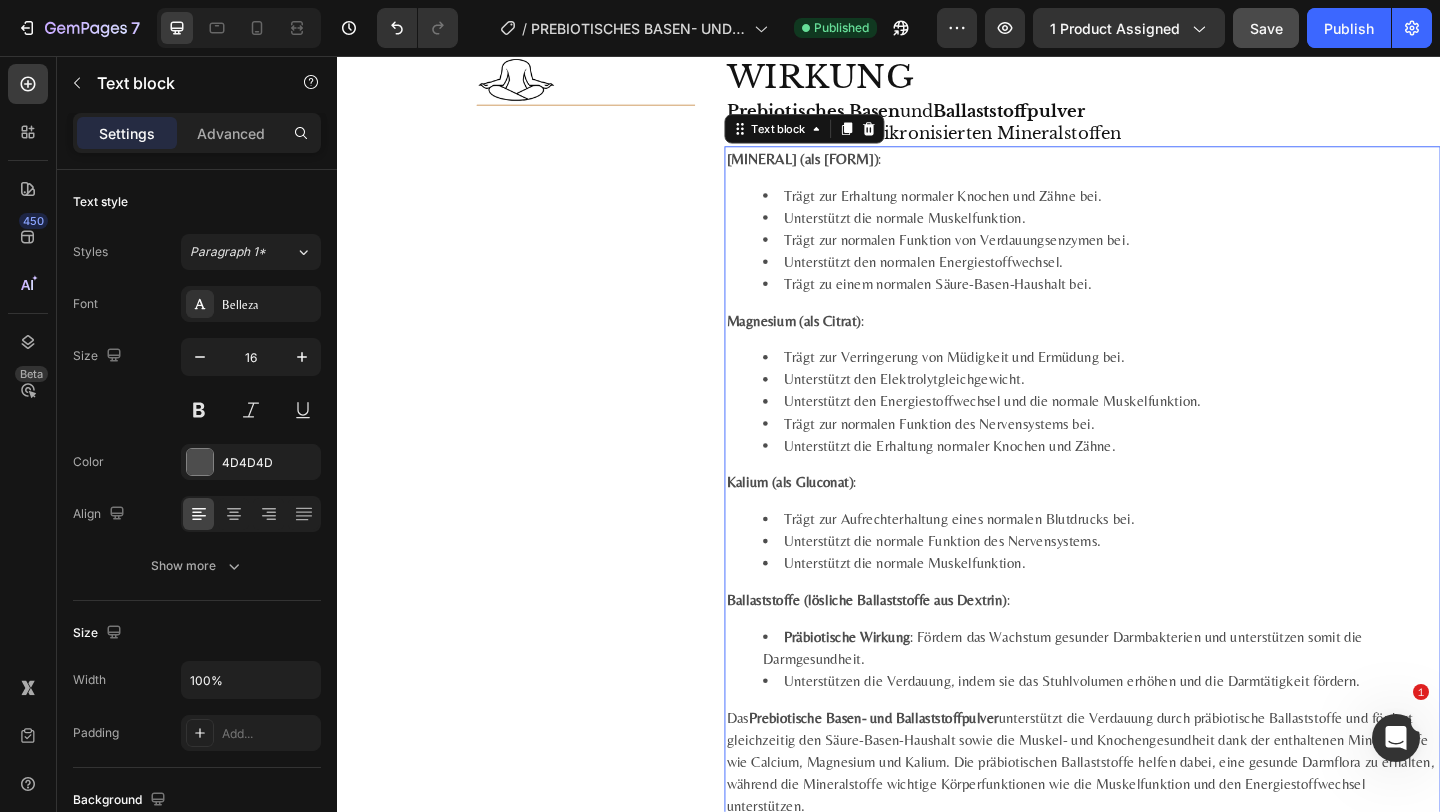click on "Trägt zur Verringerung von Müdigkeit und Ermüdung bei." at bounding box center [1167, 384] 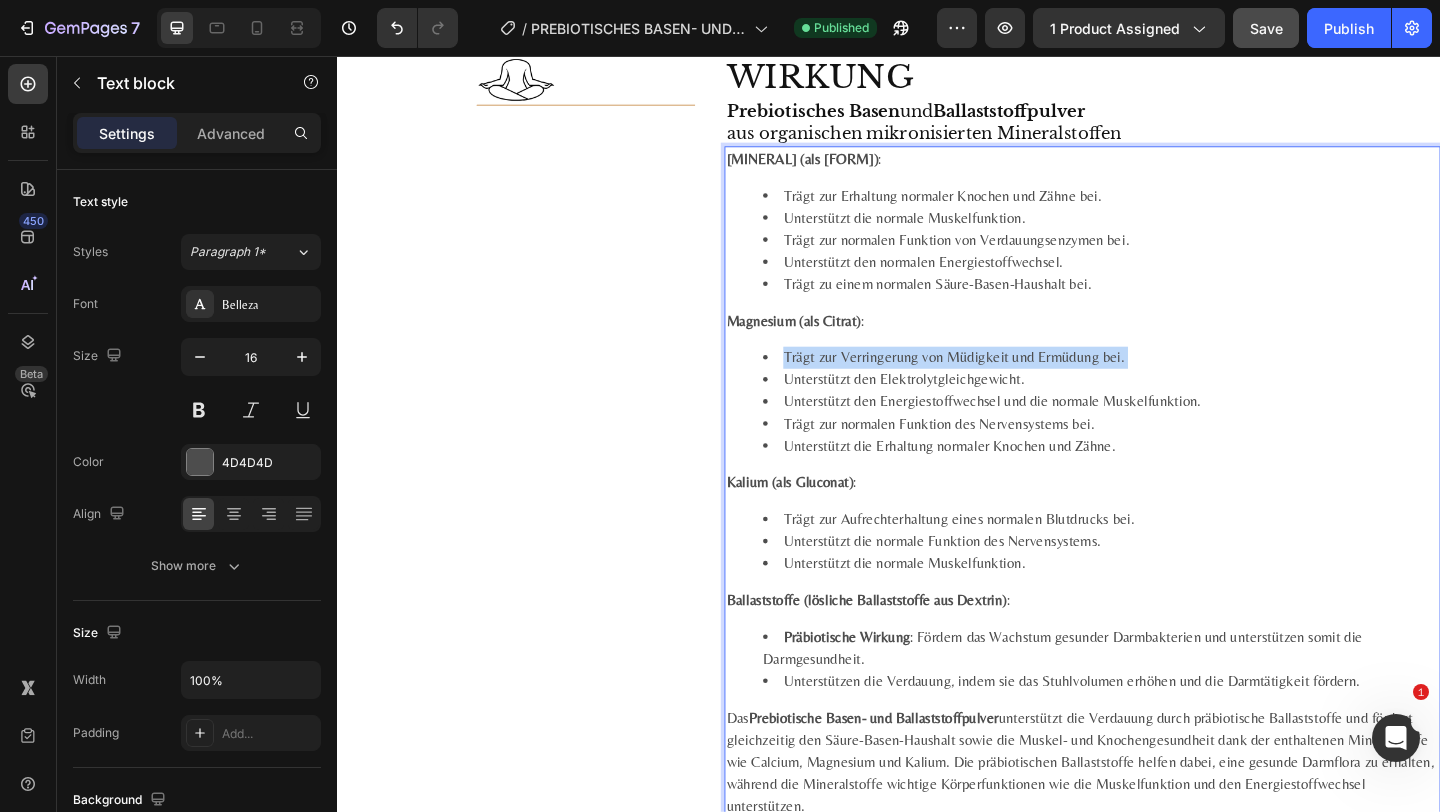 click on "Trägt zur Verringerung von Müdigkeit und Ermüdung bei." at bounding box center (1167, 384) 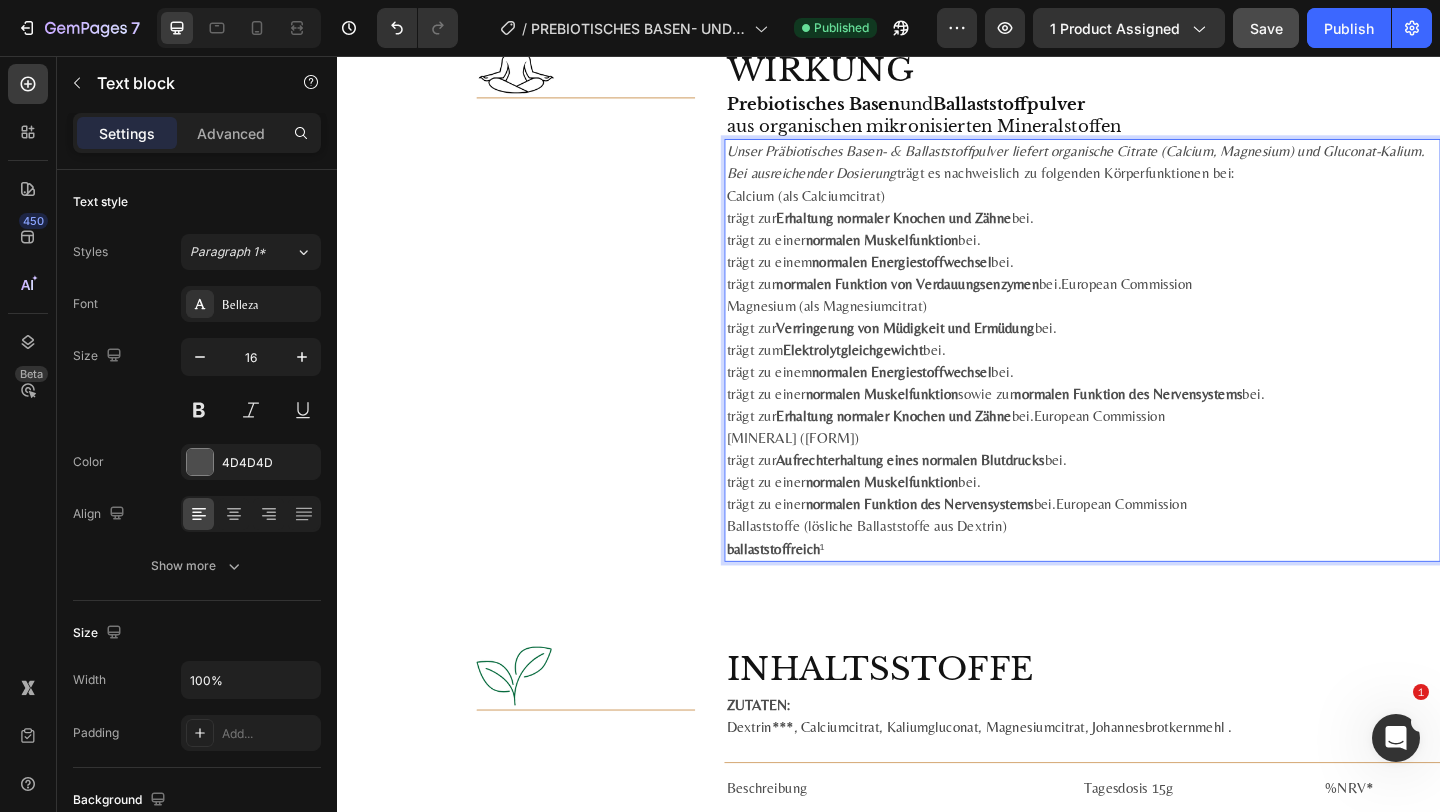 scroll, scrollTop: 2569, scrollLeft: 0, axis: vertical 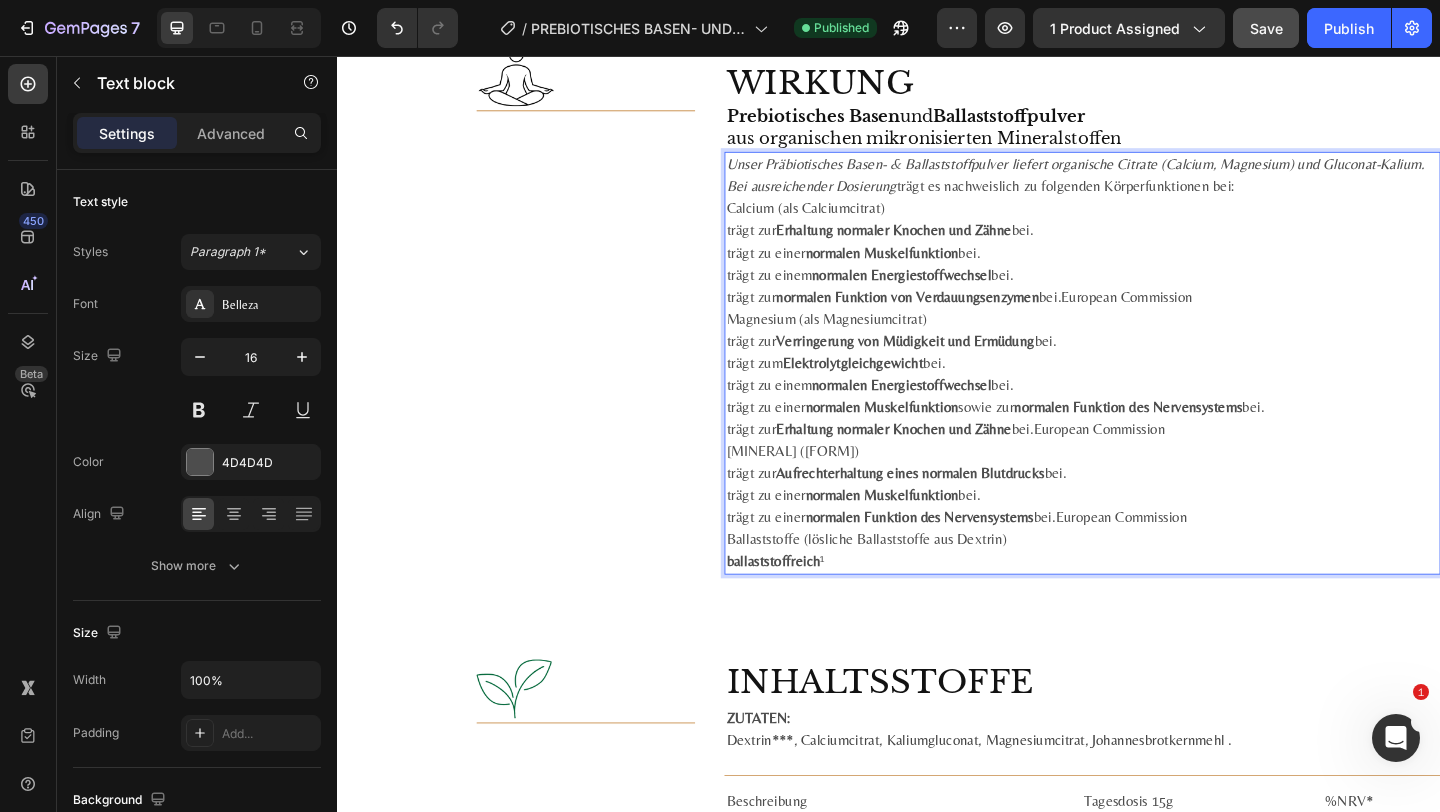 click on "Magnesium (als Magnesiumcitrat)" at bounding box center [1147, 342] 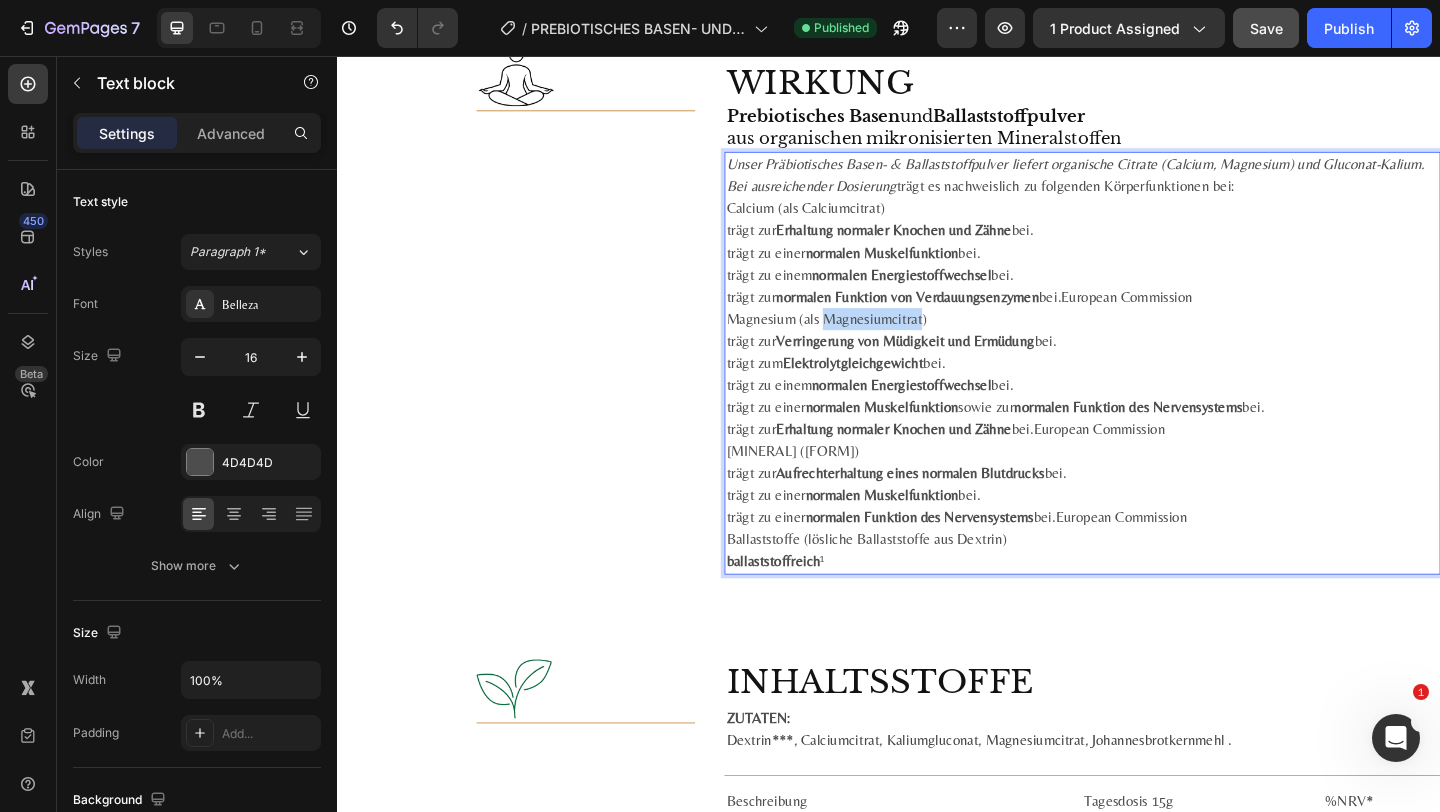 click on "Magnesium (als Magnesiumcitrat)" at bounding box center (1147, 342) 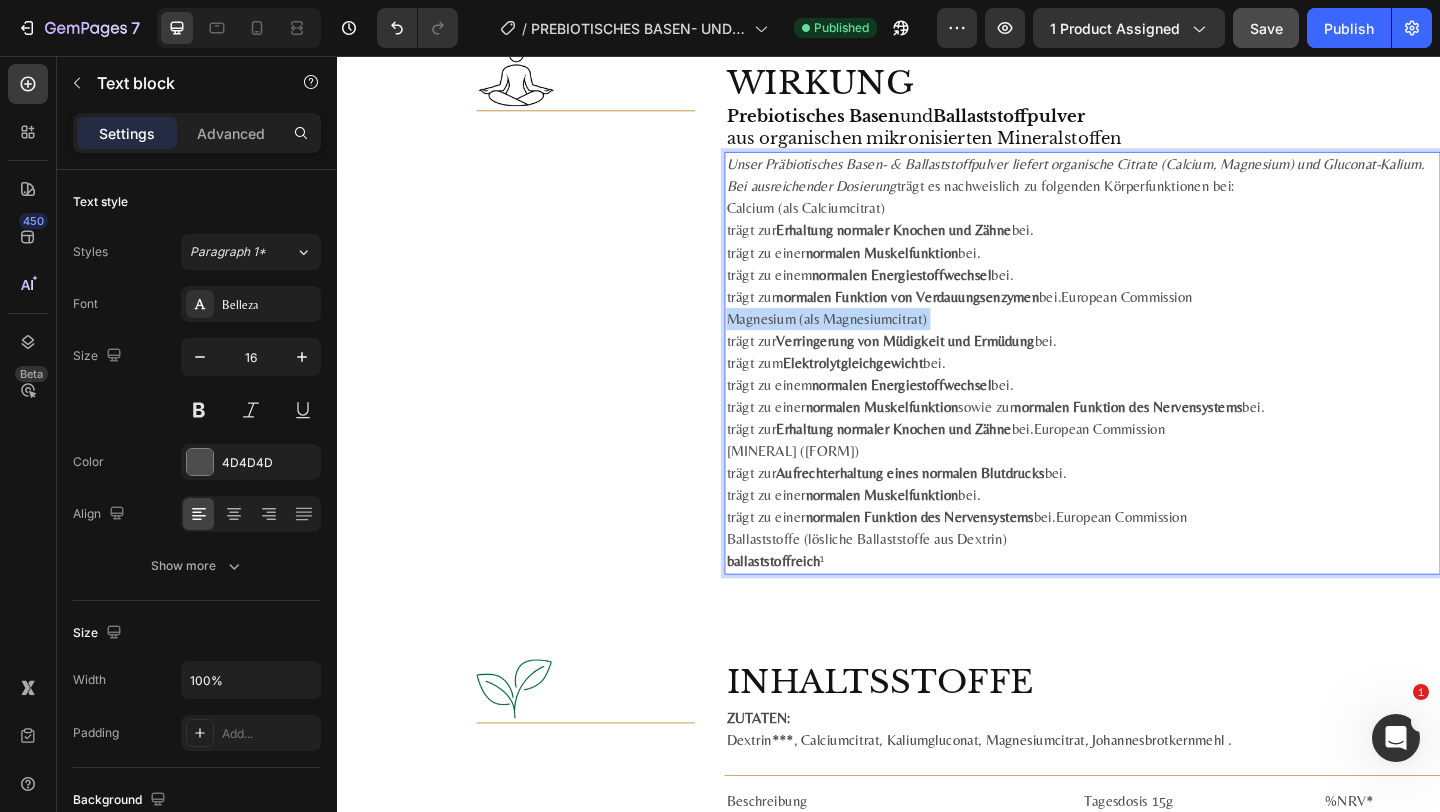 click on "Magnesium (als Magnesiumcitrat)" at bounding box center (1147, 342) 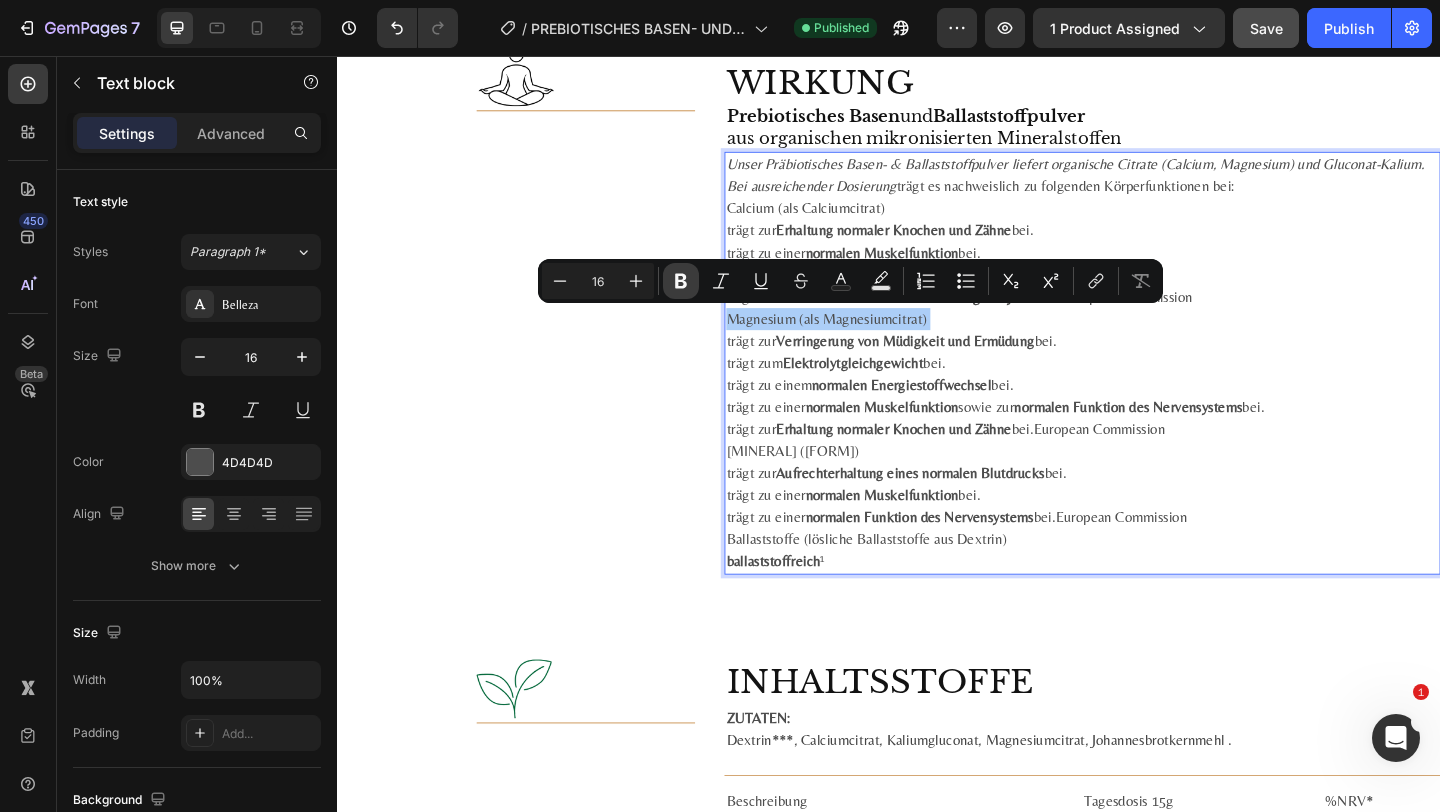 click 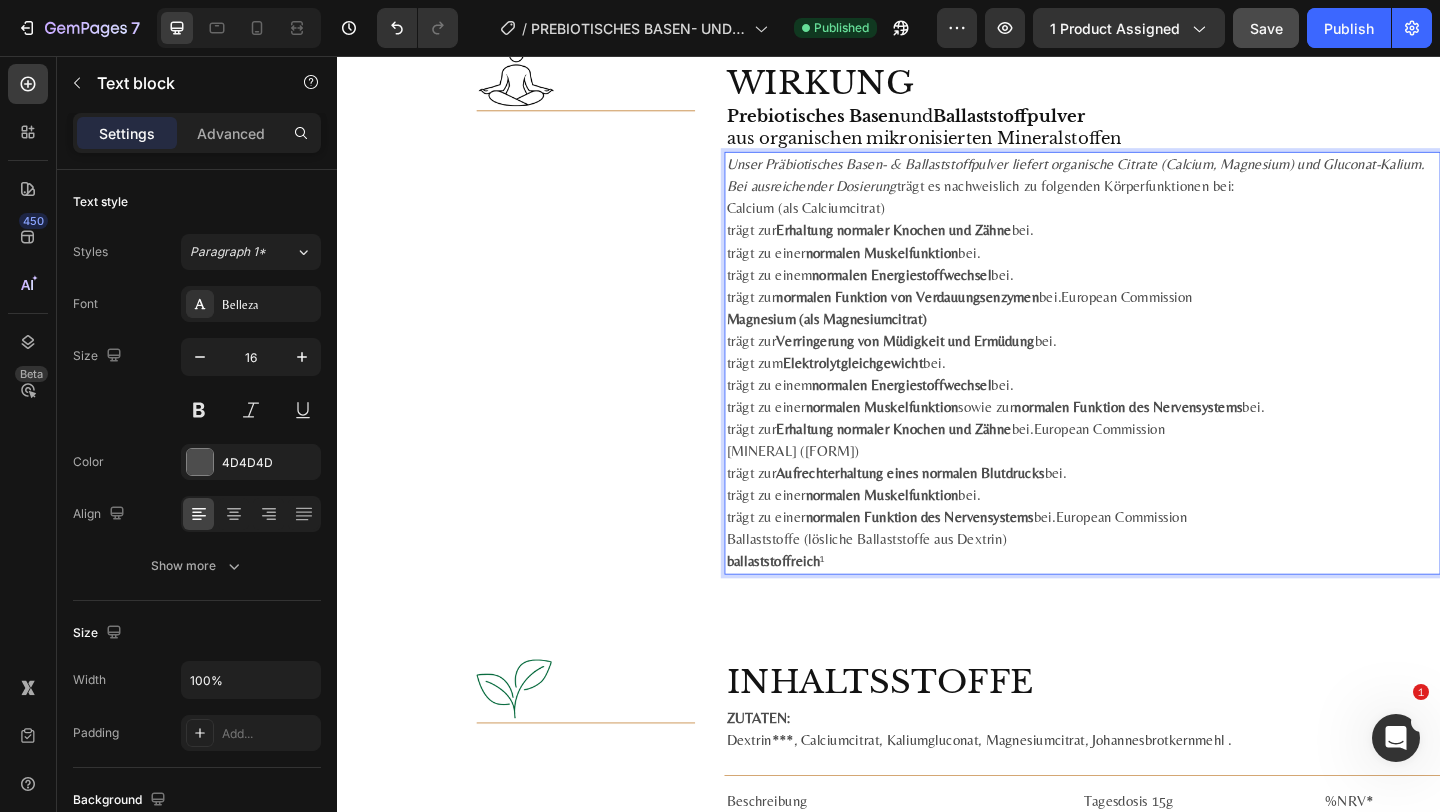 click on "Calcium (als Calciumcitrat)" at bounding box center [1147, 222] 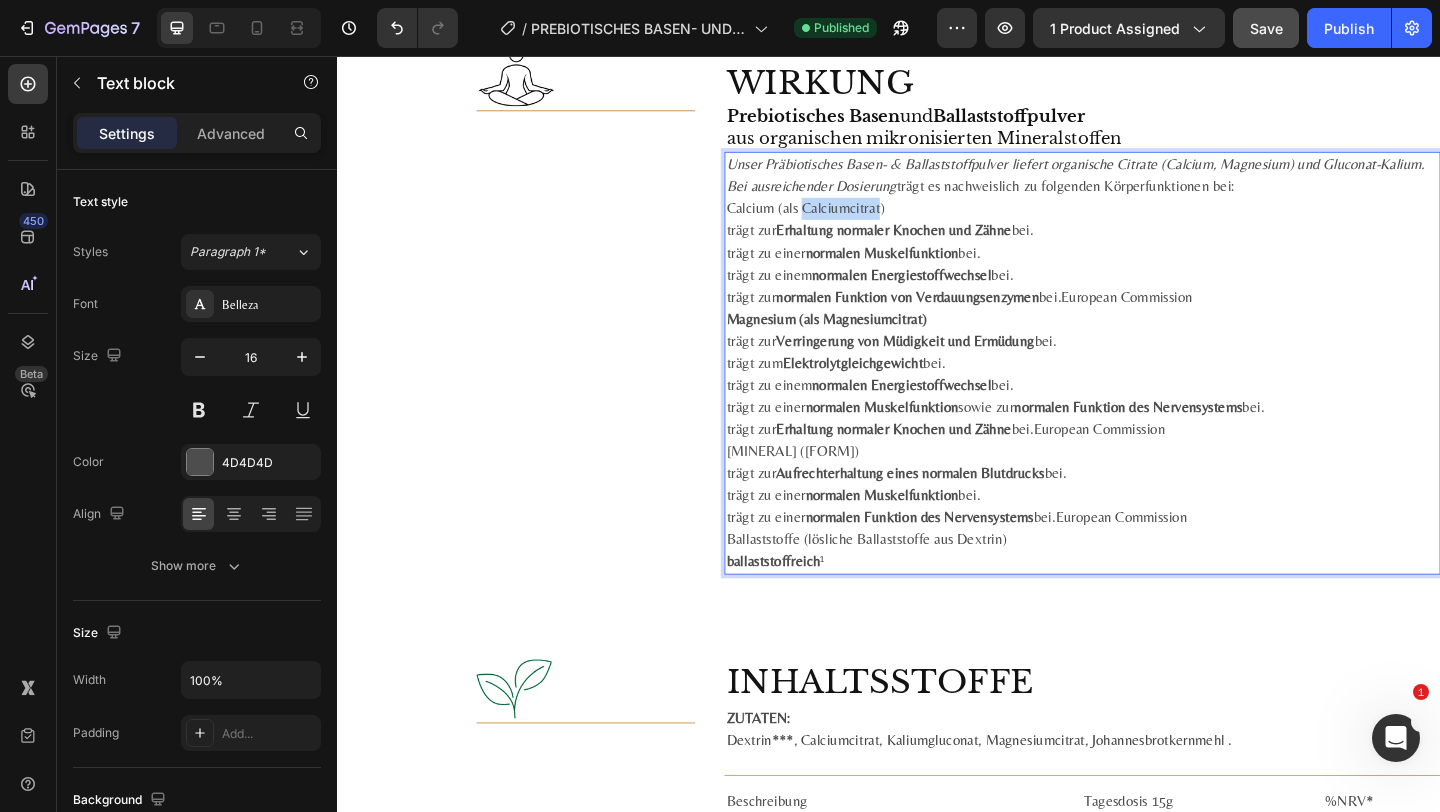 click on "Calcium (als Calciumcitrat)" at bounding box center [1147, 222] 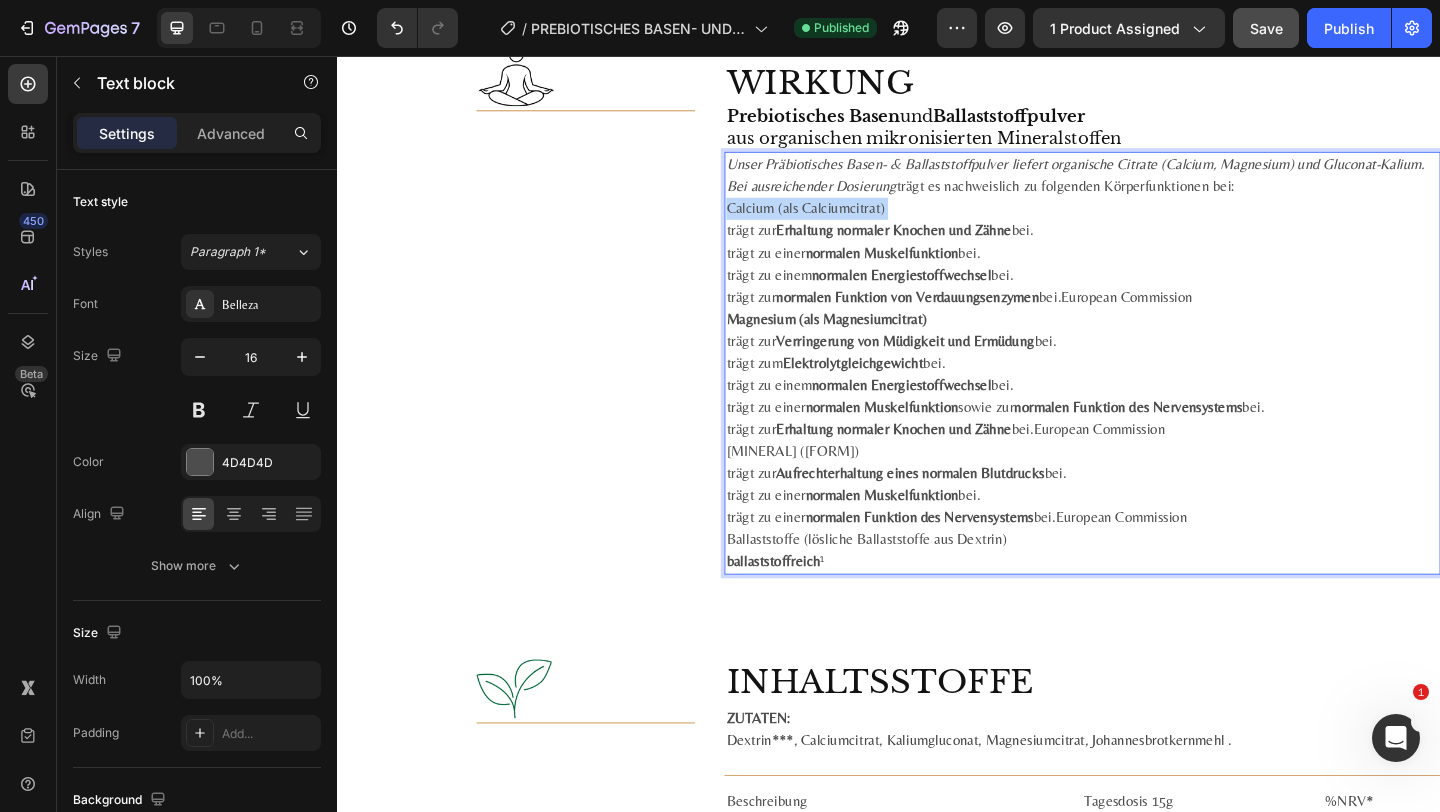 click on "Calcium (als Calciumcitrat)" at bounding box center (1147, 222) 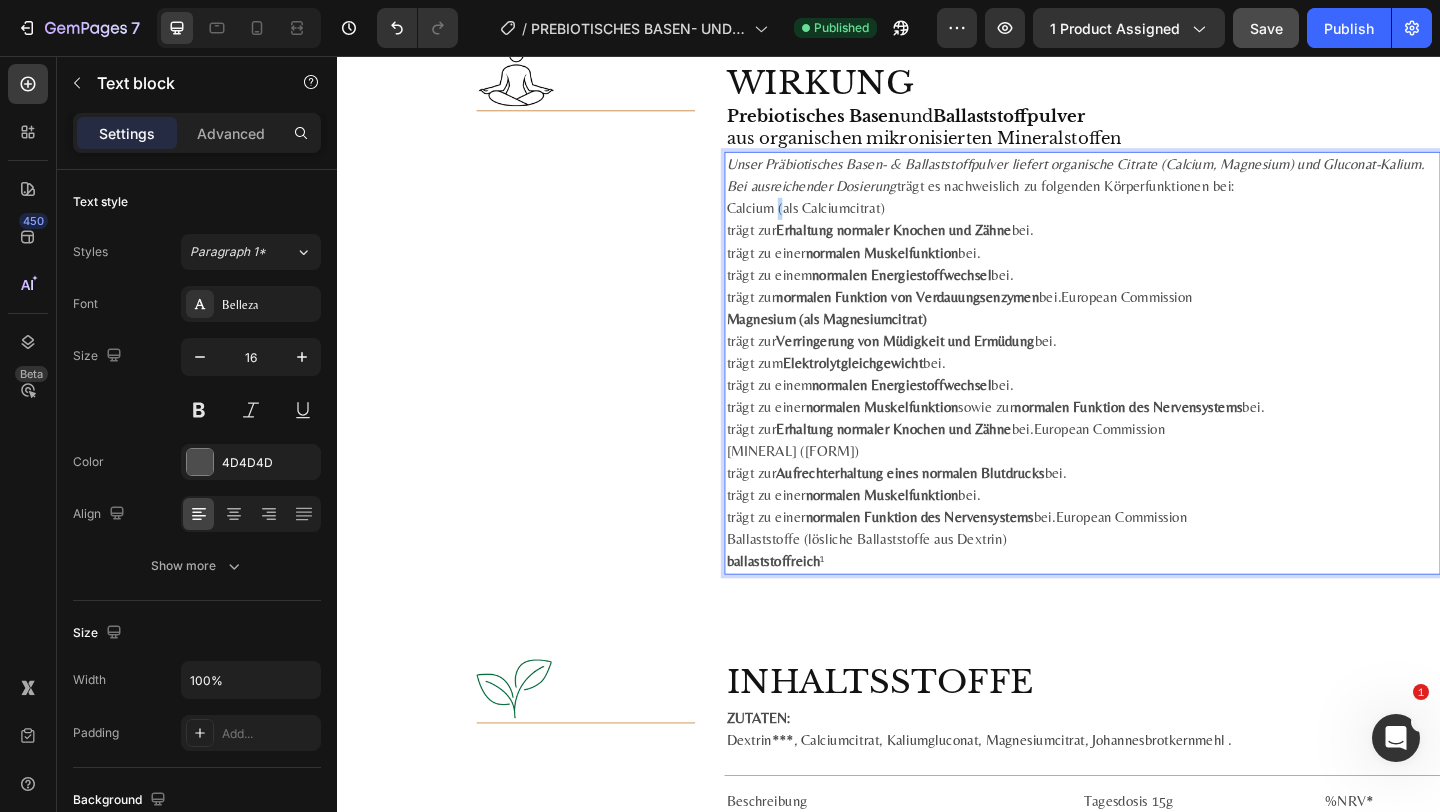 click on "Calcium (als Calciumcitrat)" at bounding box center [1147, 222] 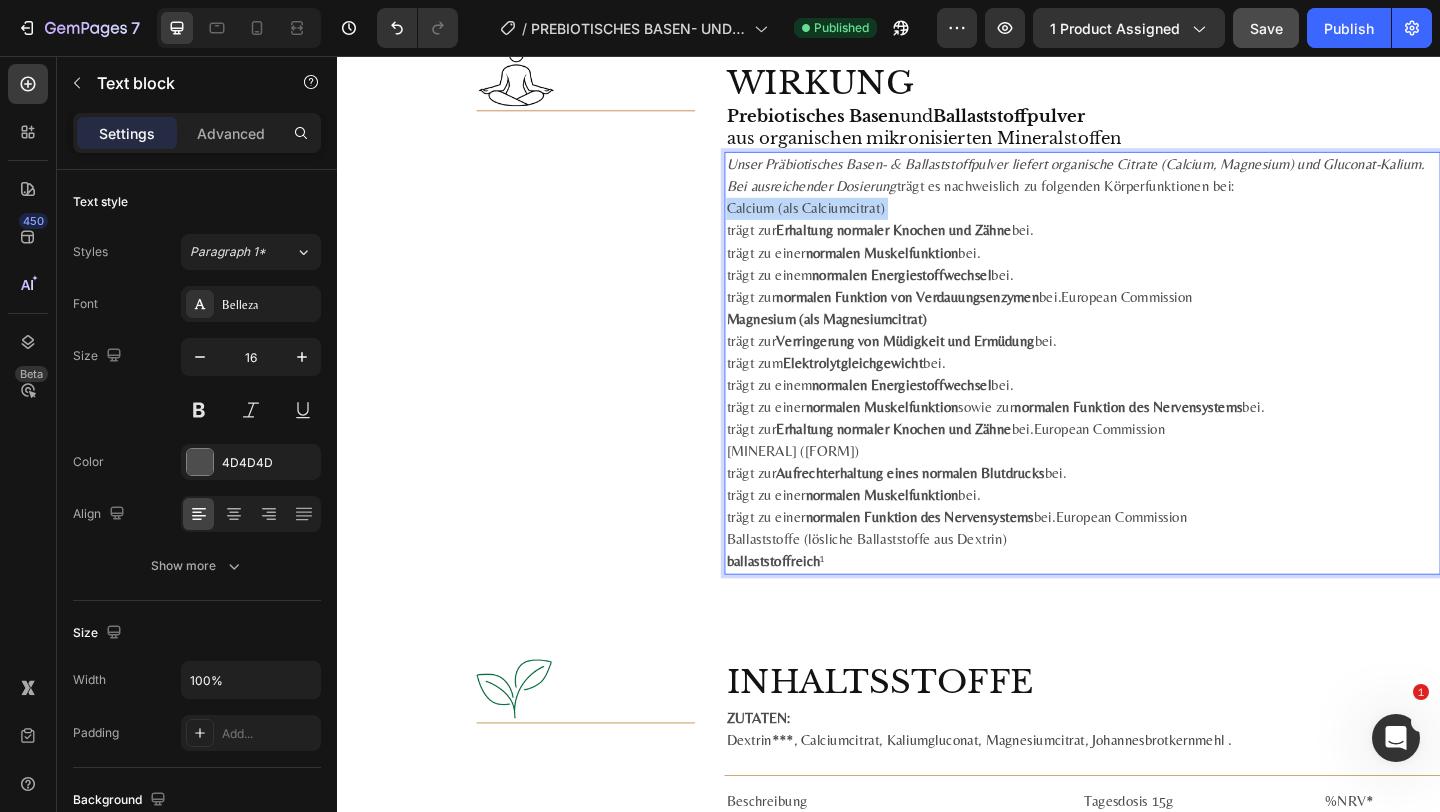 click on "Calcium (als Calciumcitrat)" at bounding box center [1147, 222] 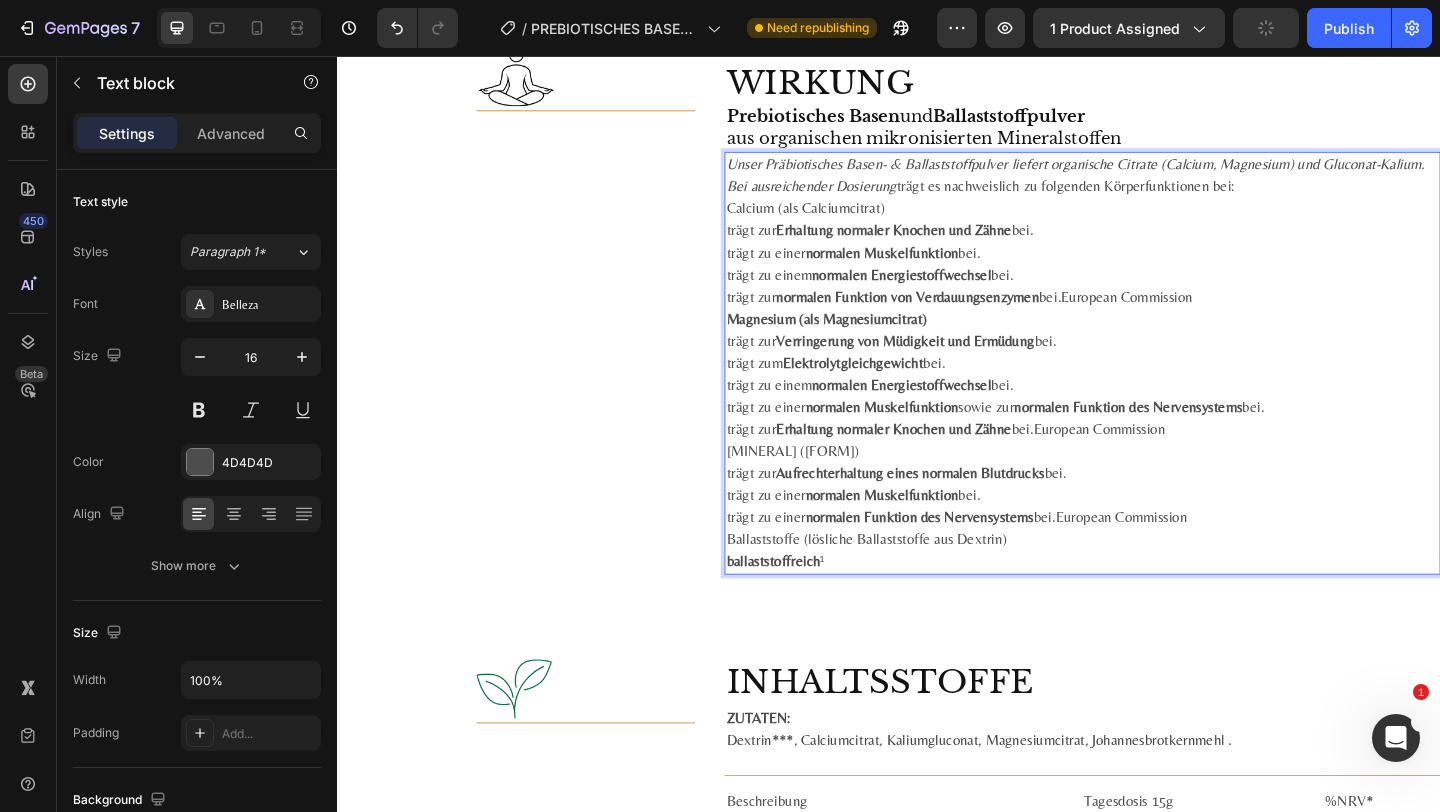 click on "Magnesium (als Magnesiumcitrat)" at bounding box center (869, 341) 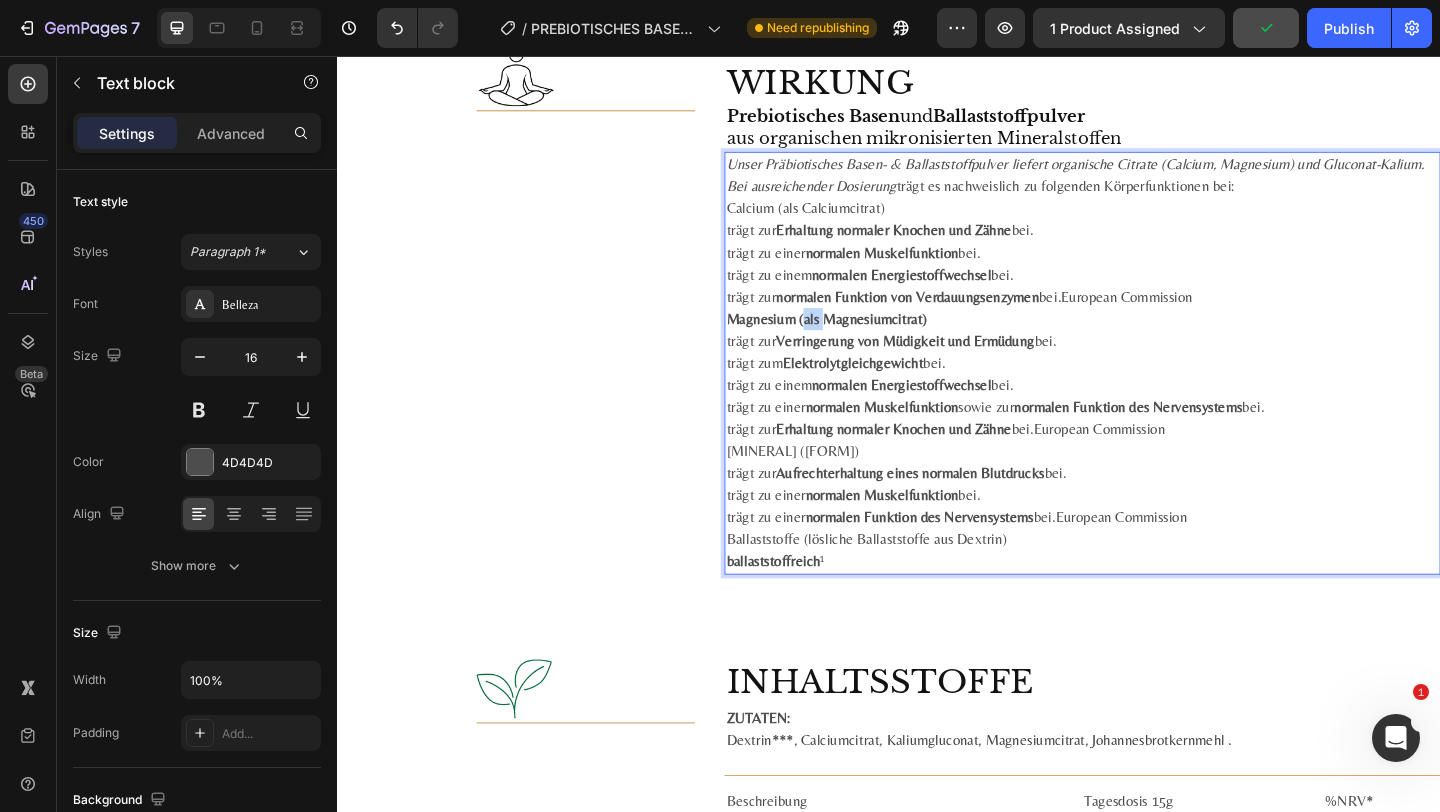 drag, startPoint x: 864, startPoint y: 342, endPoint x: 846, endPoint y: 343, distance: 18.027756 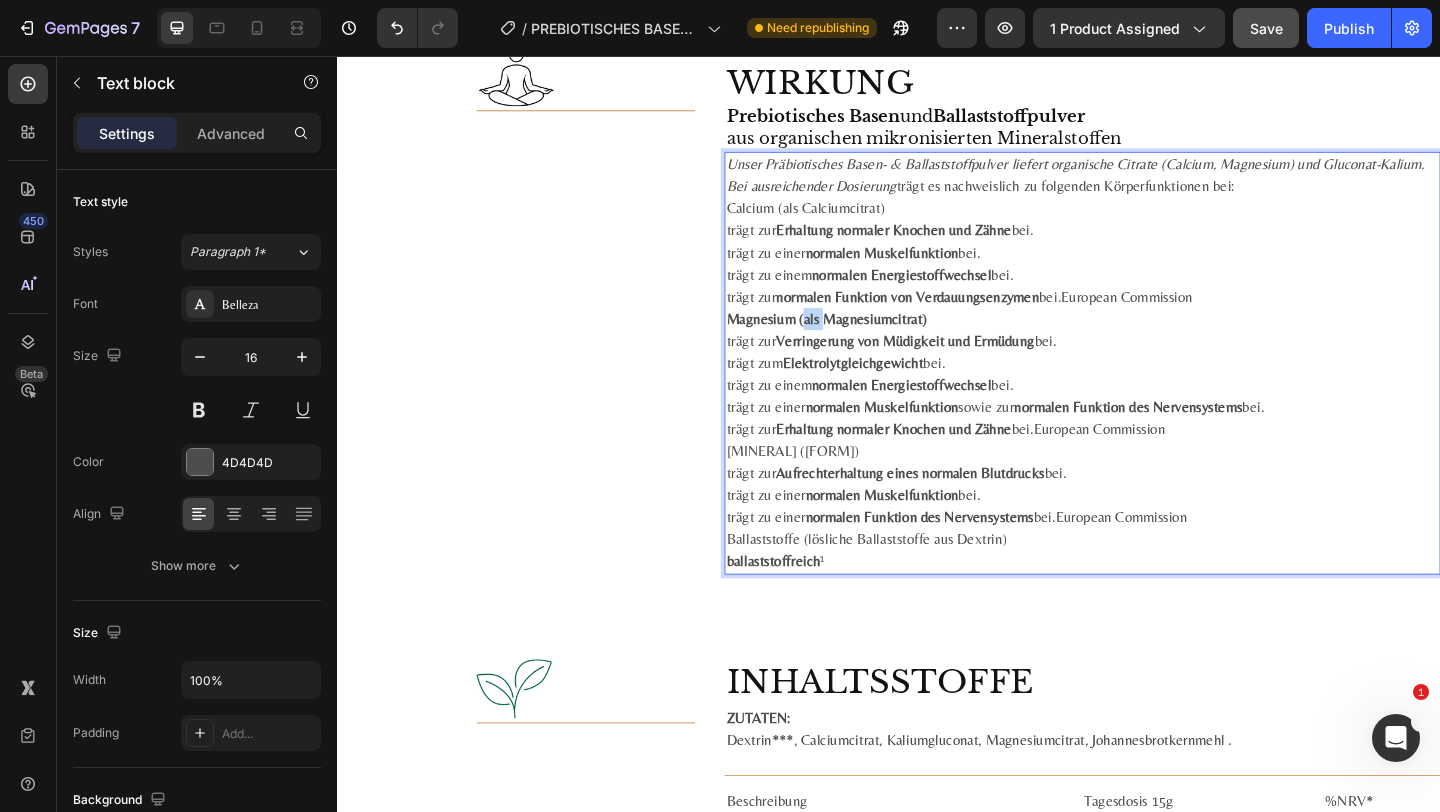 click on "Magnesium (als Magnesiumcitrat)" at bounding box center [869, 341] 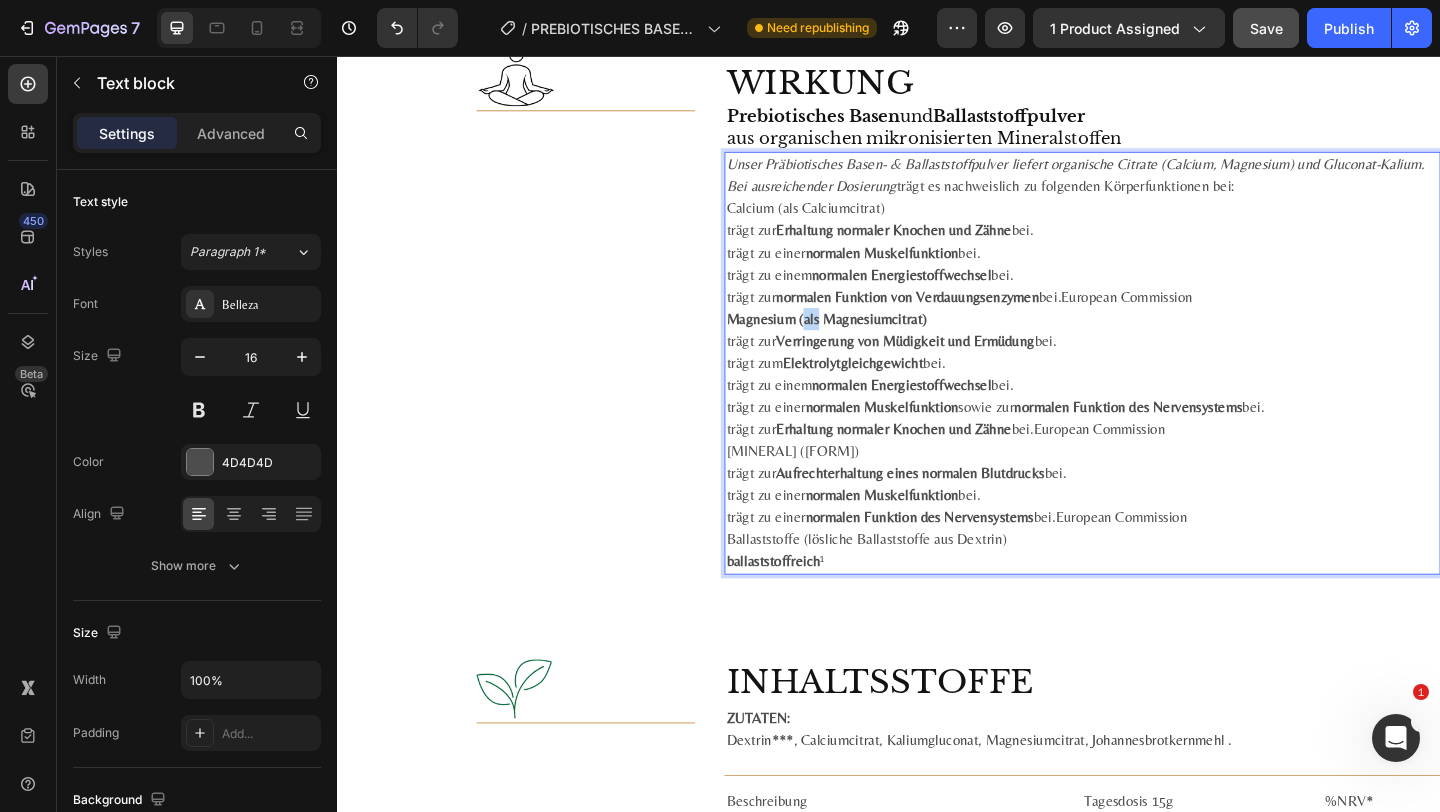 click on "Magnesium (als Magnesiumcitrat)" at bounding box center [869, 341] 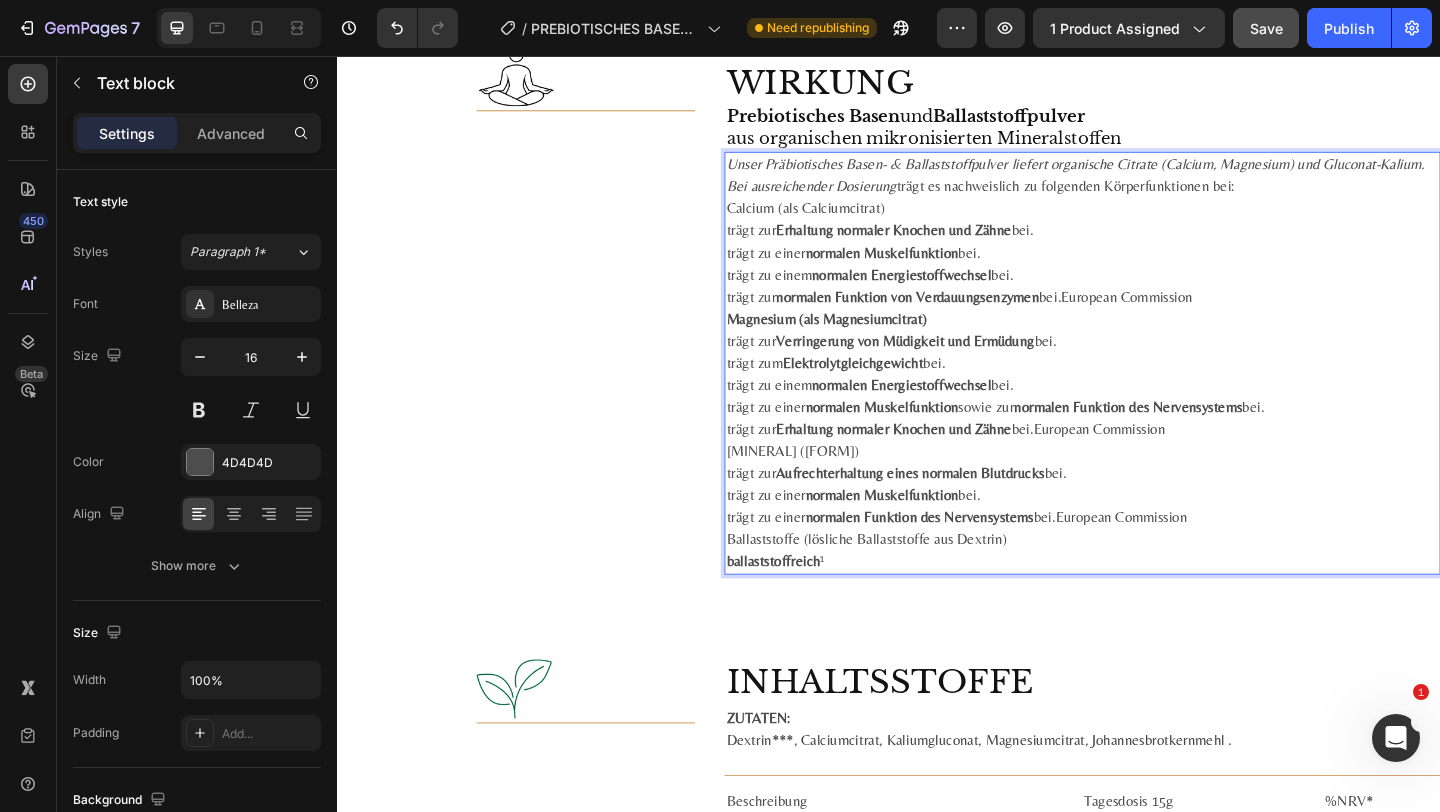 click on "Elektrolytgleichgewicht" at bounding box center [897, 389] 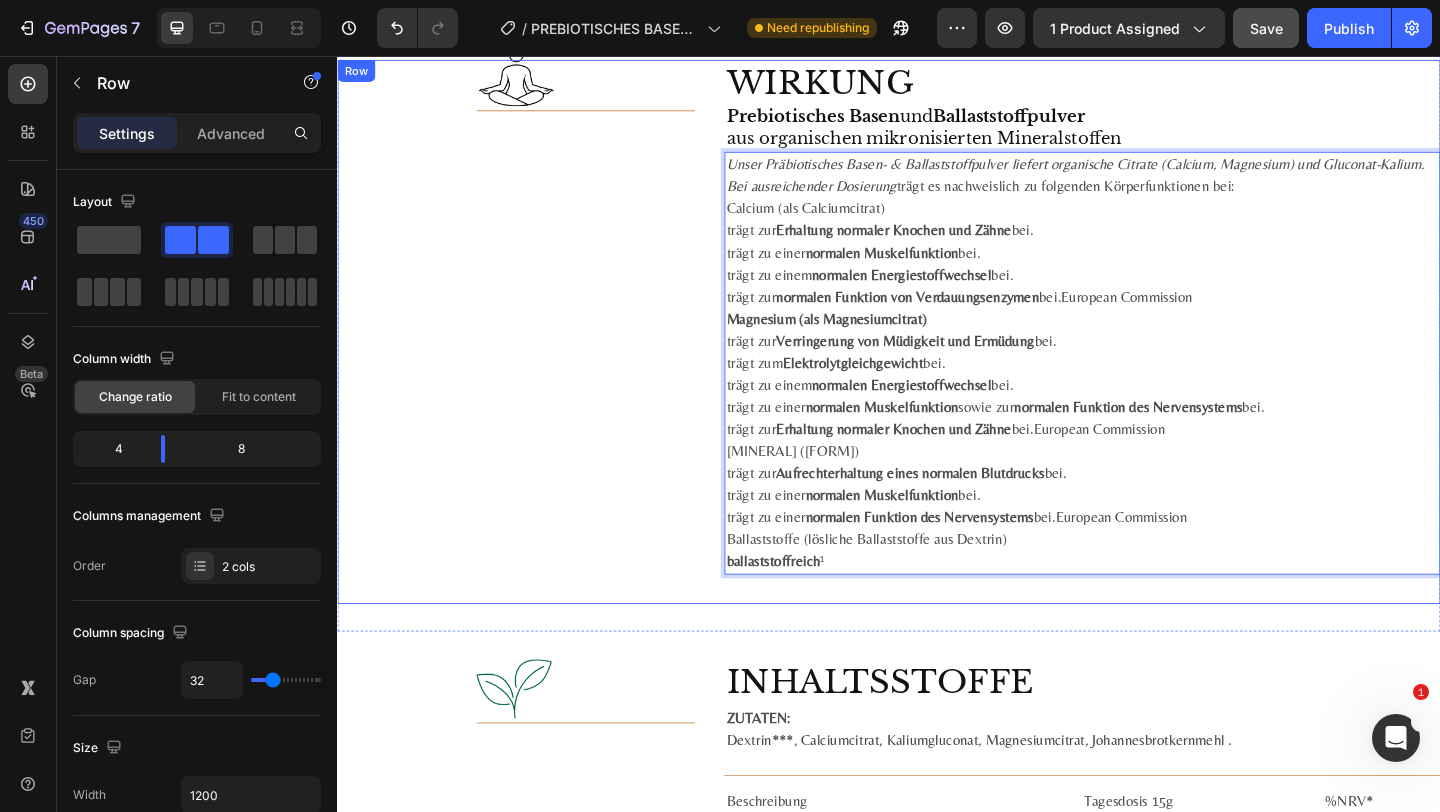 click on "Image" at bounding box center [531, 356] 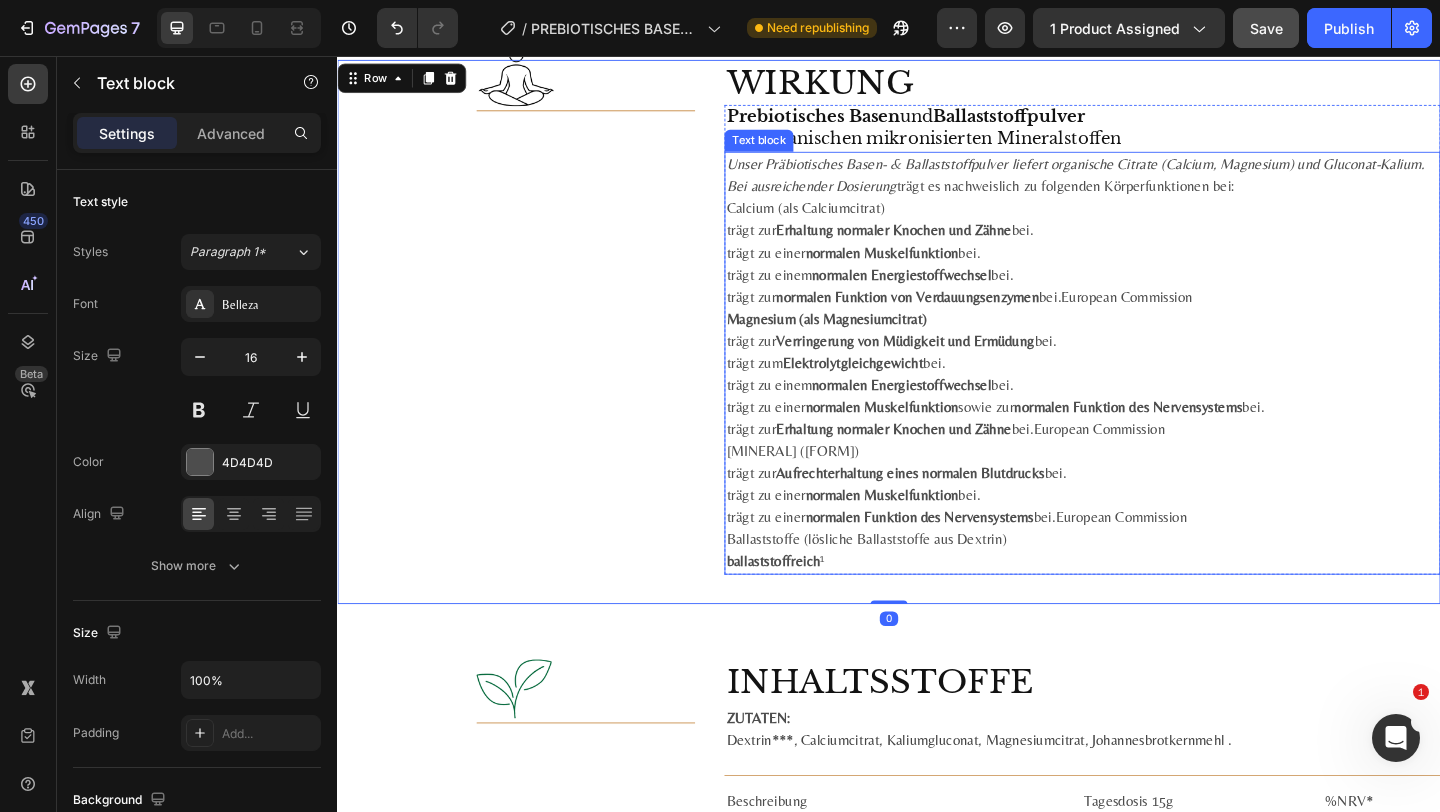 click on "Magnesium (als Magnesiumcitrat)" at bounding box center [869, 341] 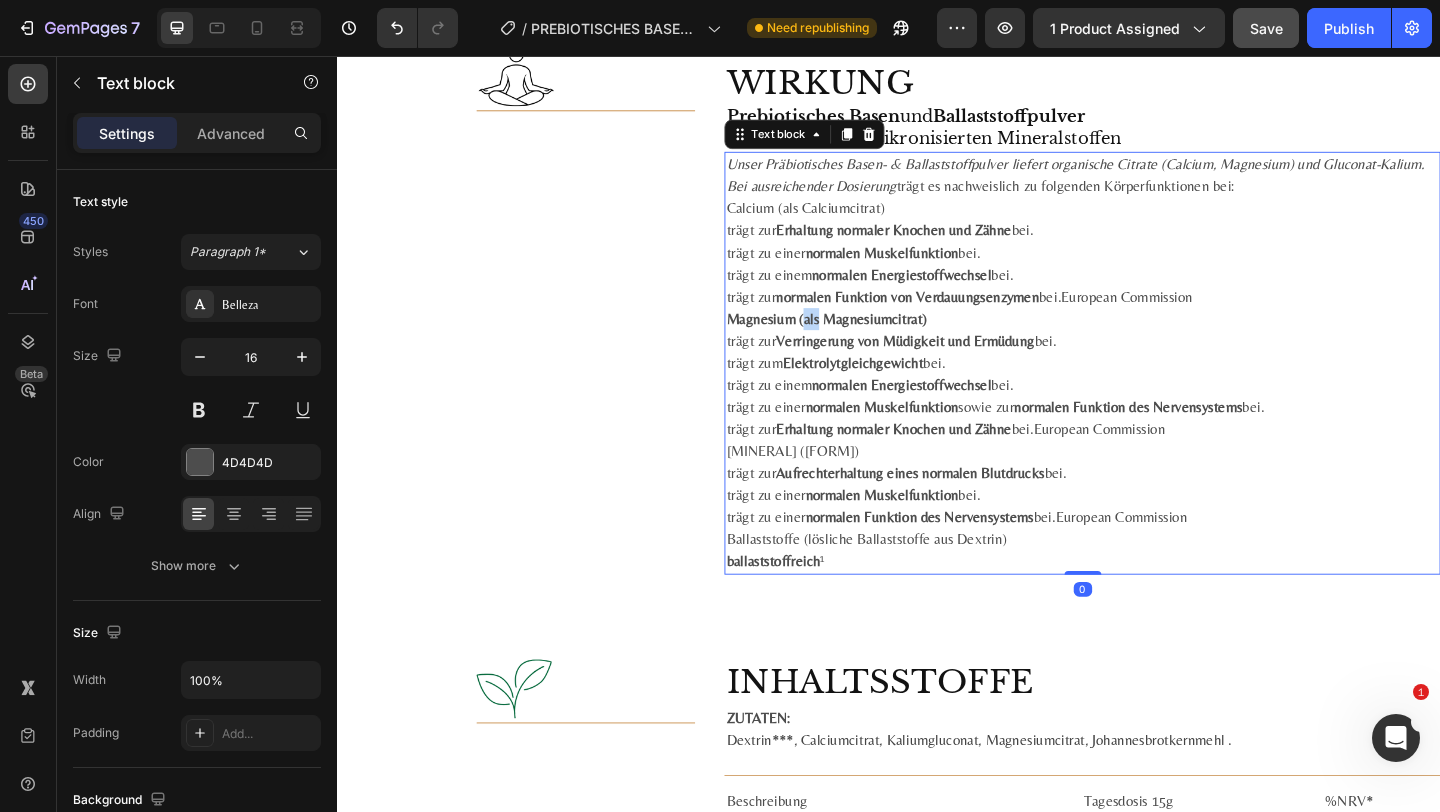 click on "Magnesium (als Magnesiumcitrat)" at bounding box center [869, 341] 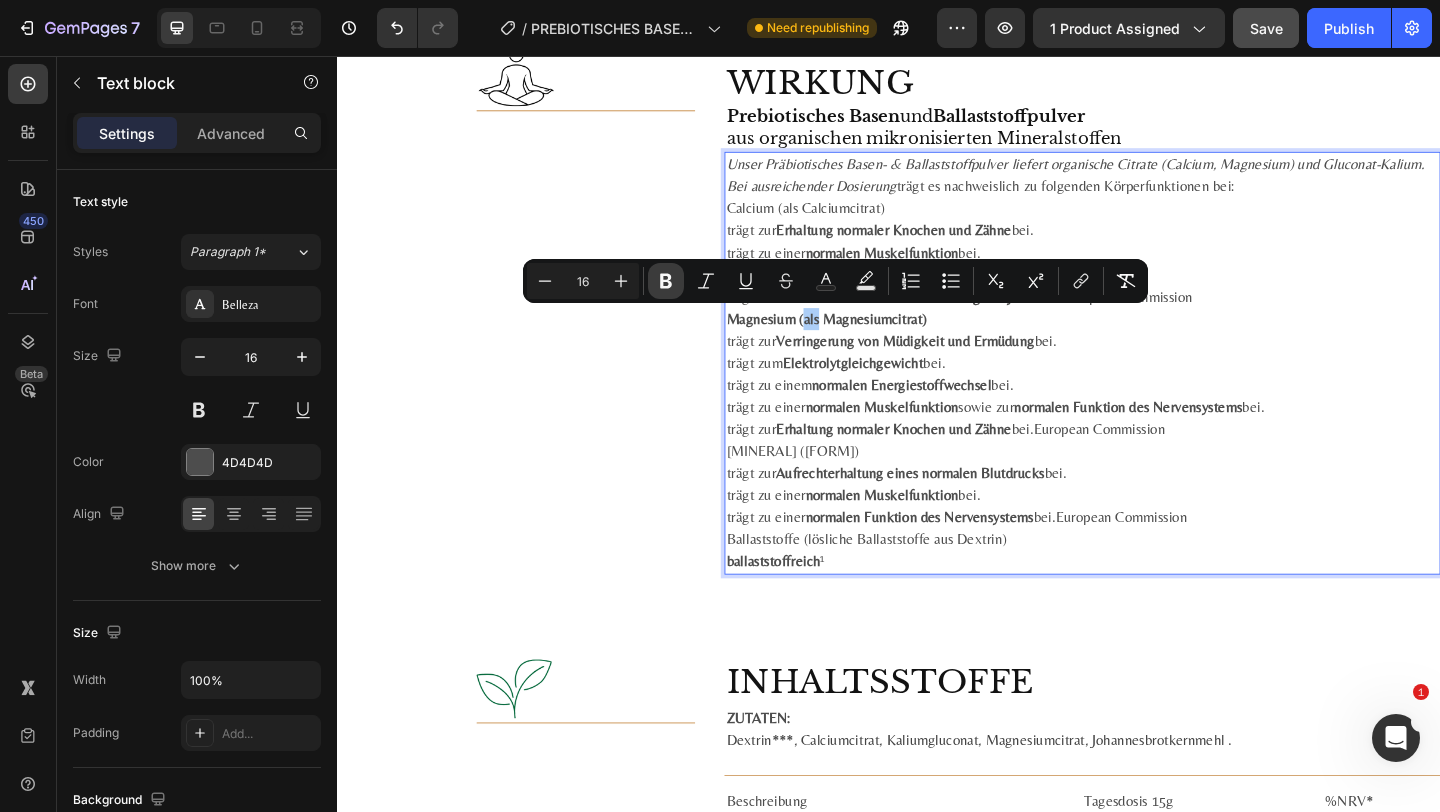 click 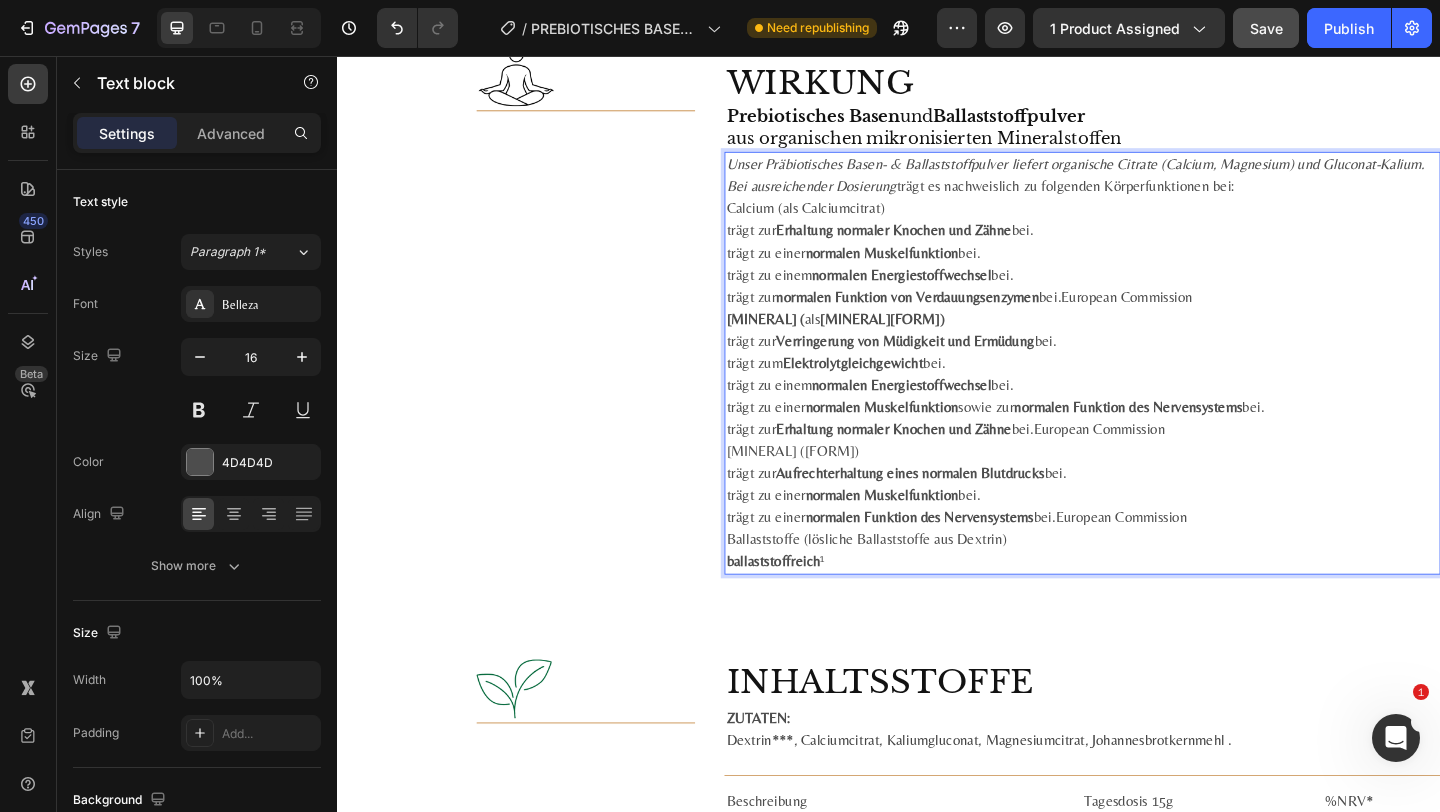 click on "Elektrolytgleichgewicht" at bounding box center [897, 389] 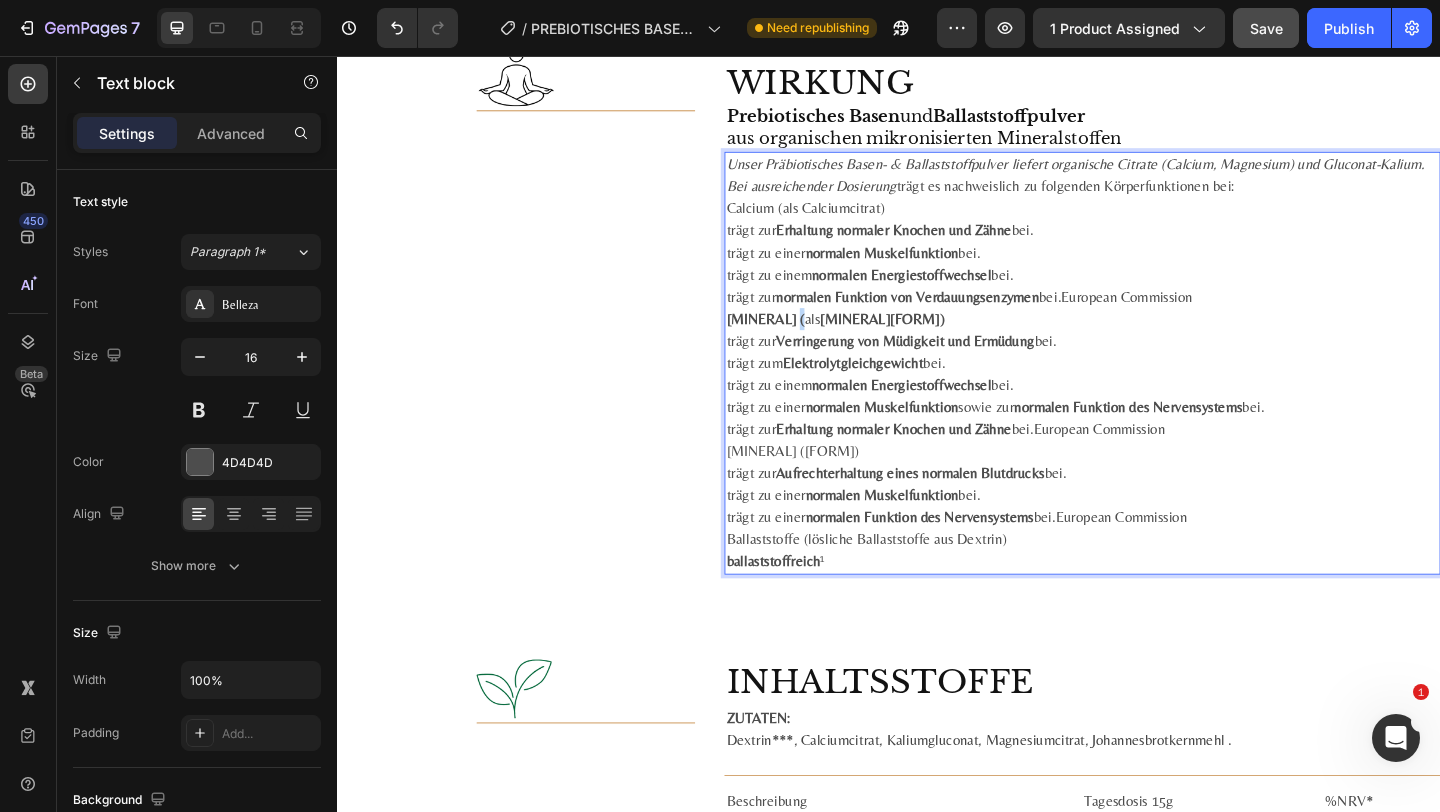 click on "Magnesium ( als  Magnesiumcitrat)" at bounding box center (1147, 342) 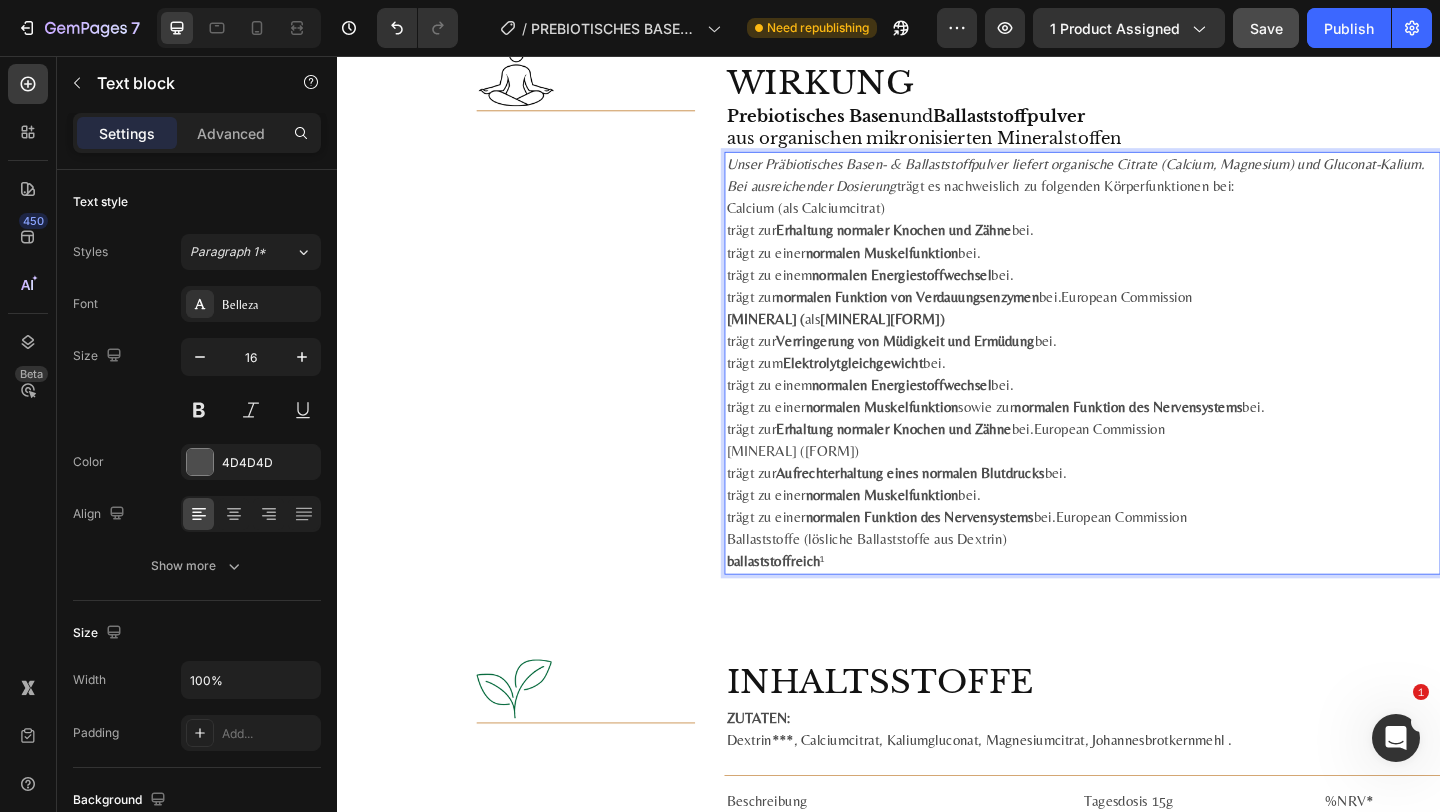 click on "Verringerung von Müdigkeit und Ermüdung" at bounding box center [954, 365] 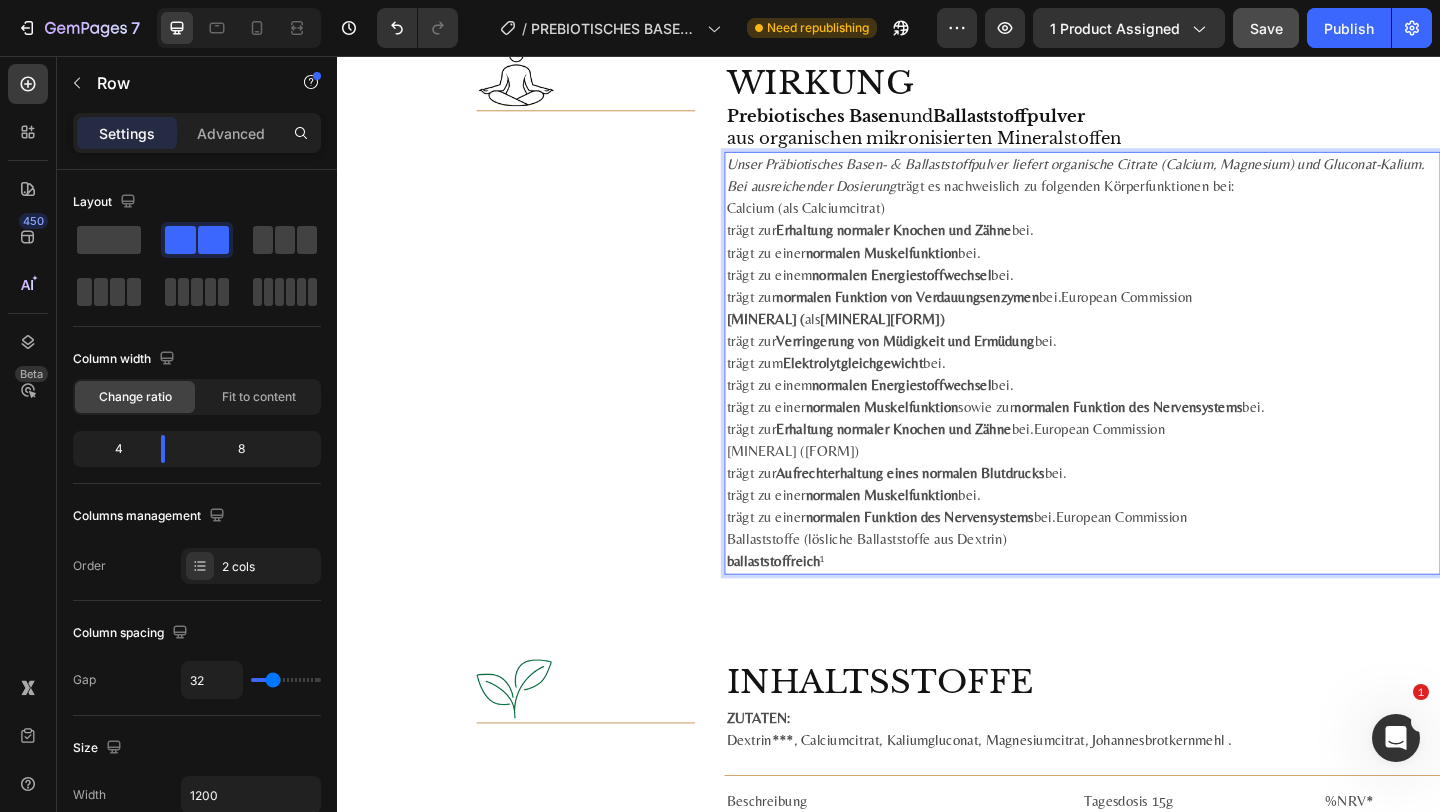click on "Image" at bounding box center (531, 356) 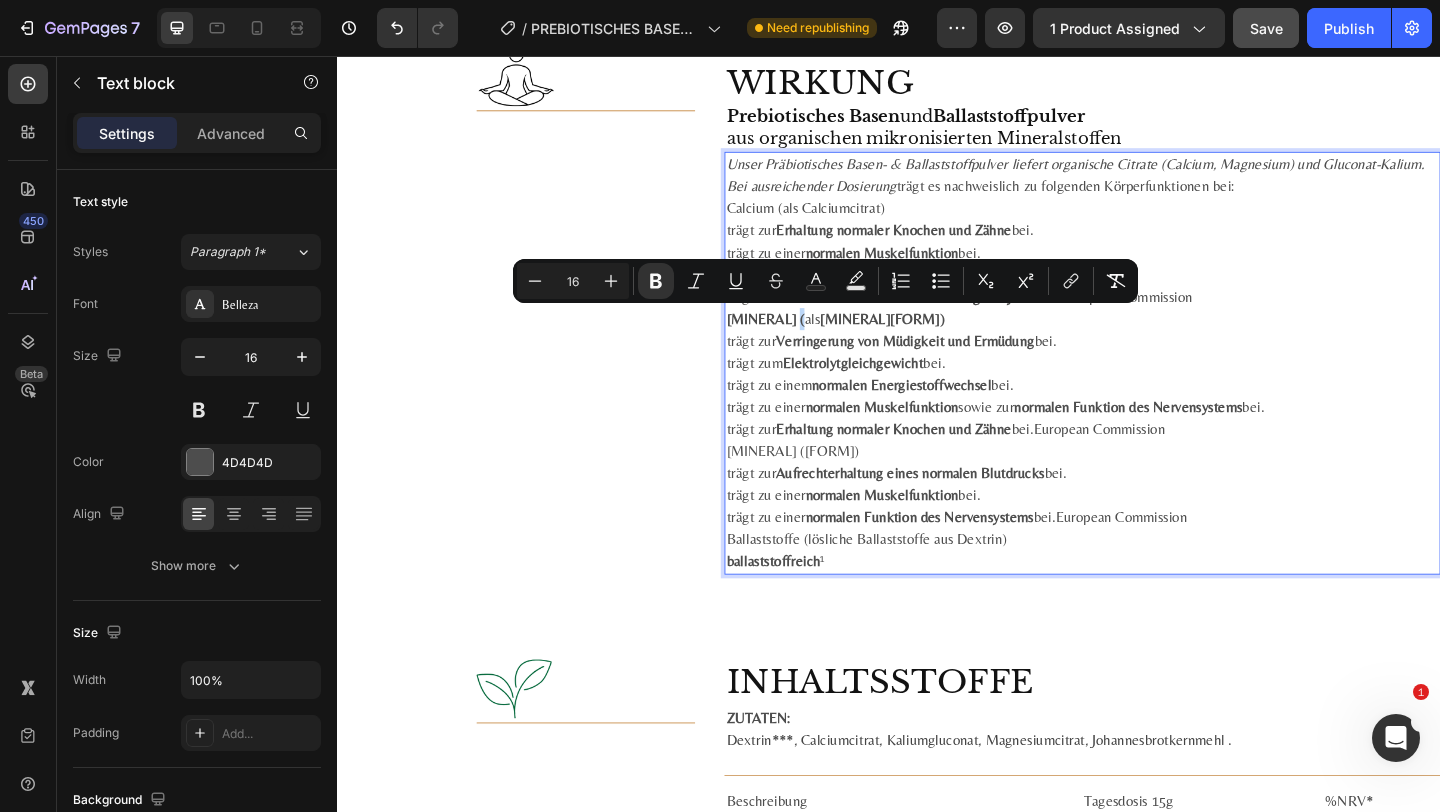 click on "Magnesium ( als  Magnesiumcitrat)" at bounding box center [1147, 342] 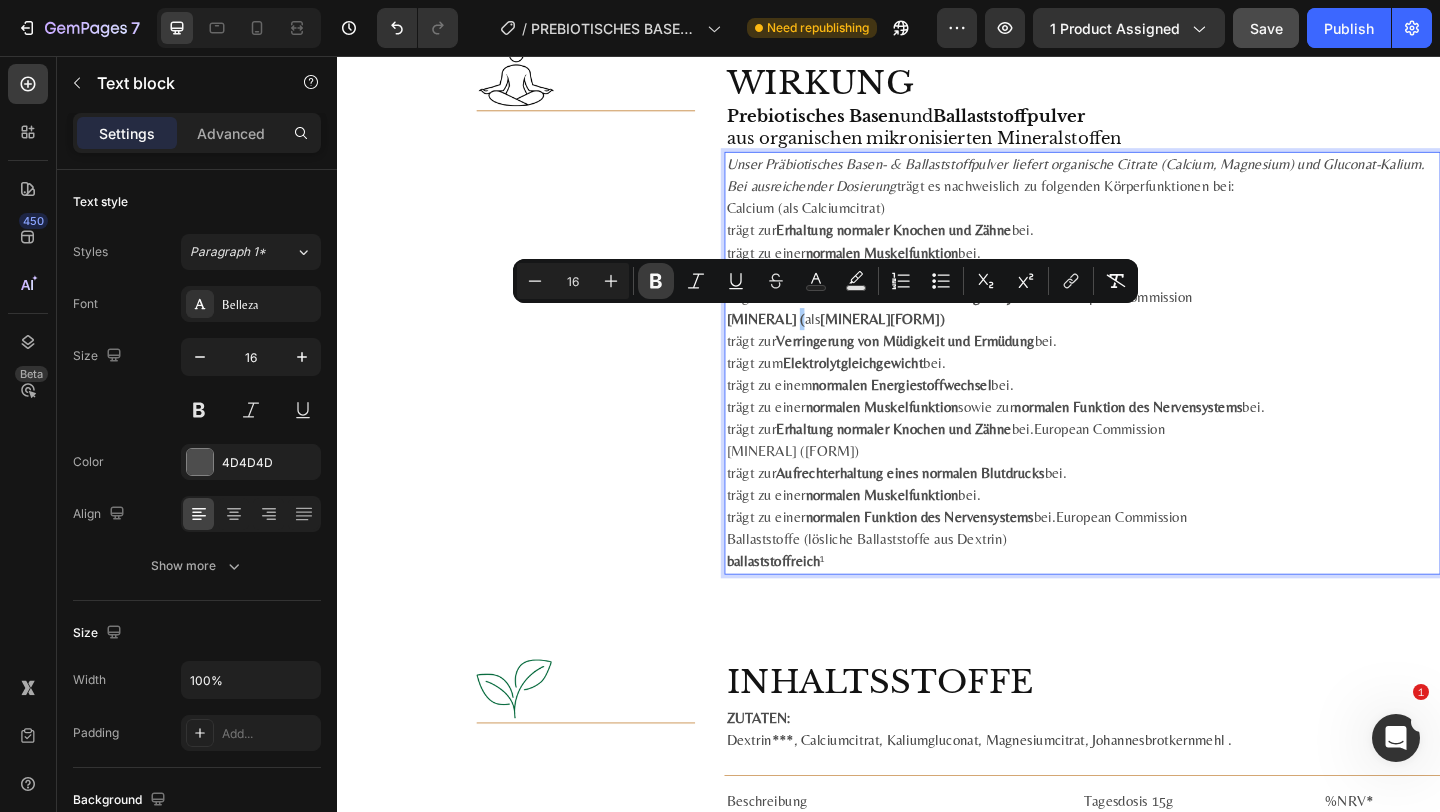 click on "Bold" at bounding box center [656, 281] 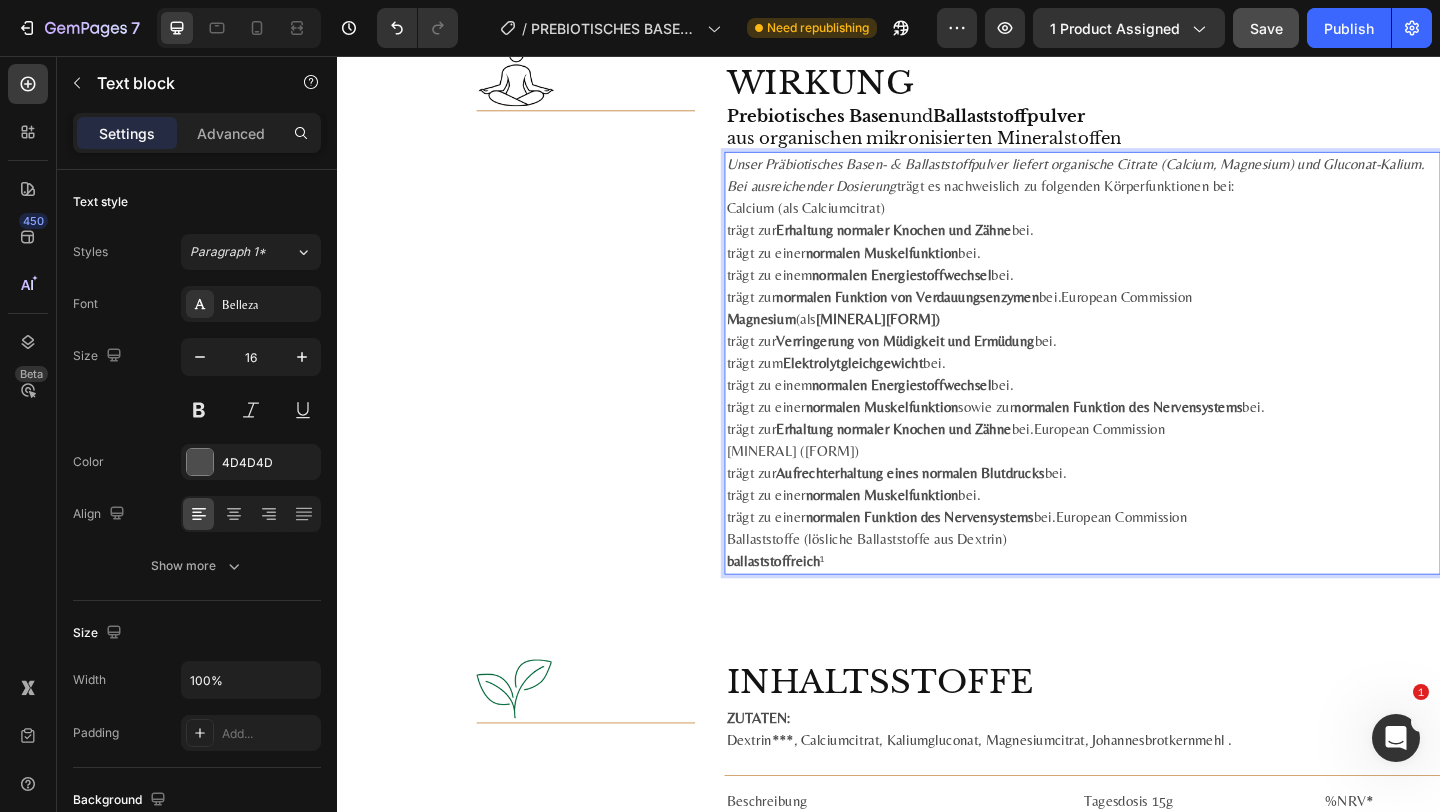 click on "Magnesiumcitrat)" at bounding box center [924, 341] 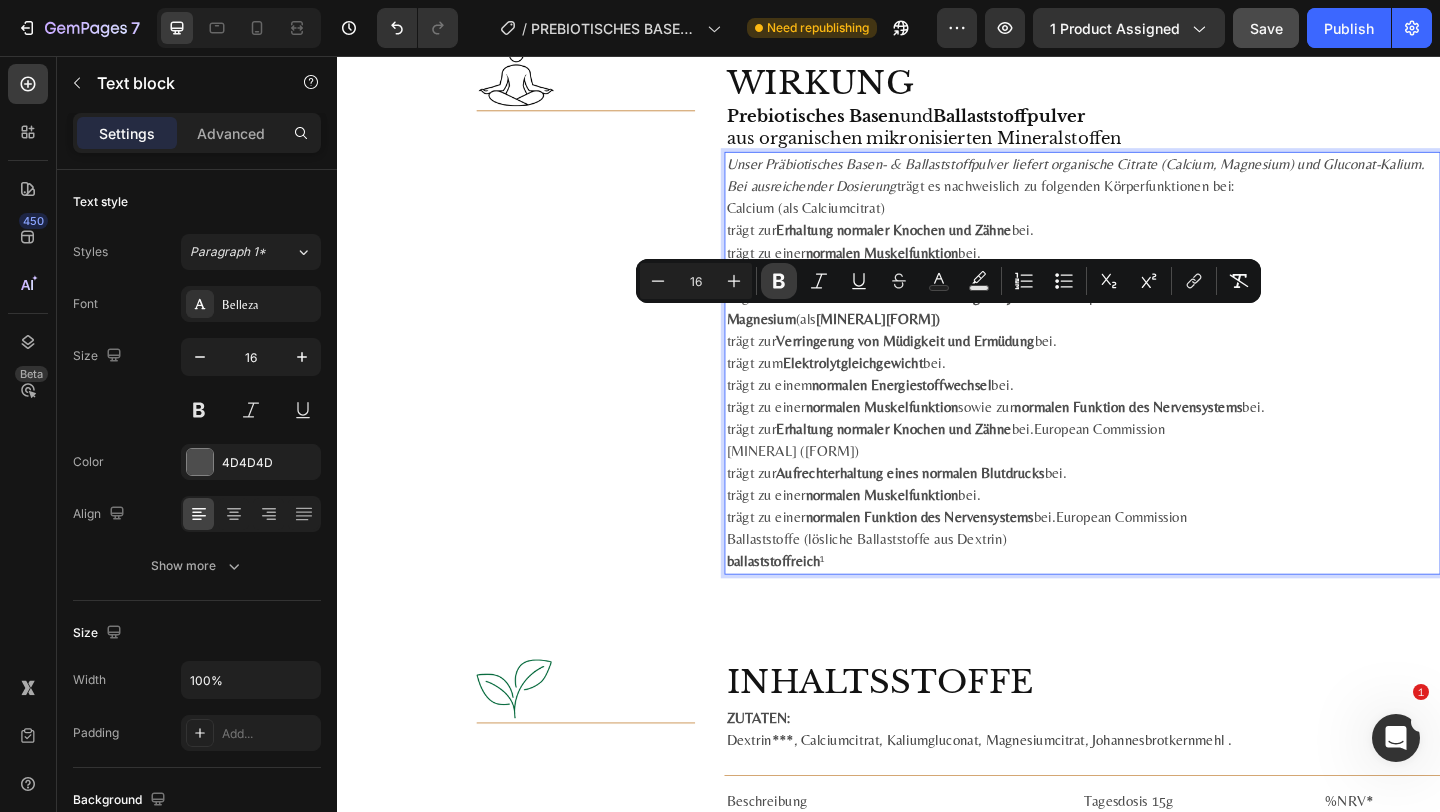 click 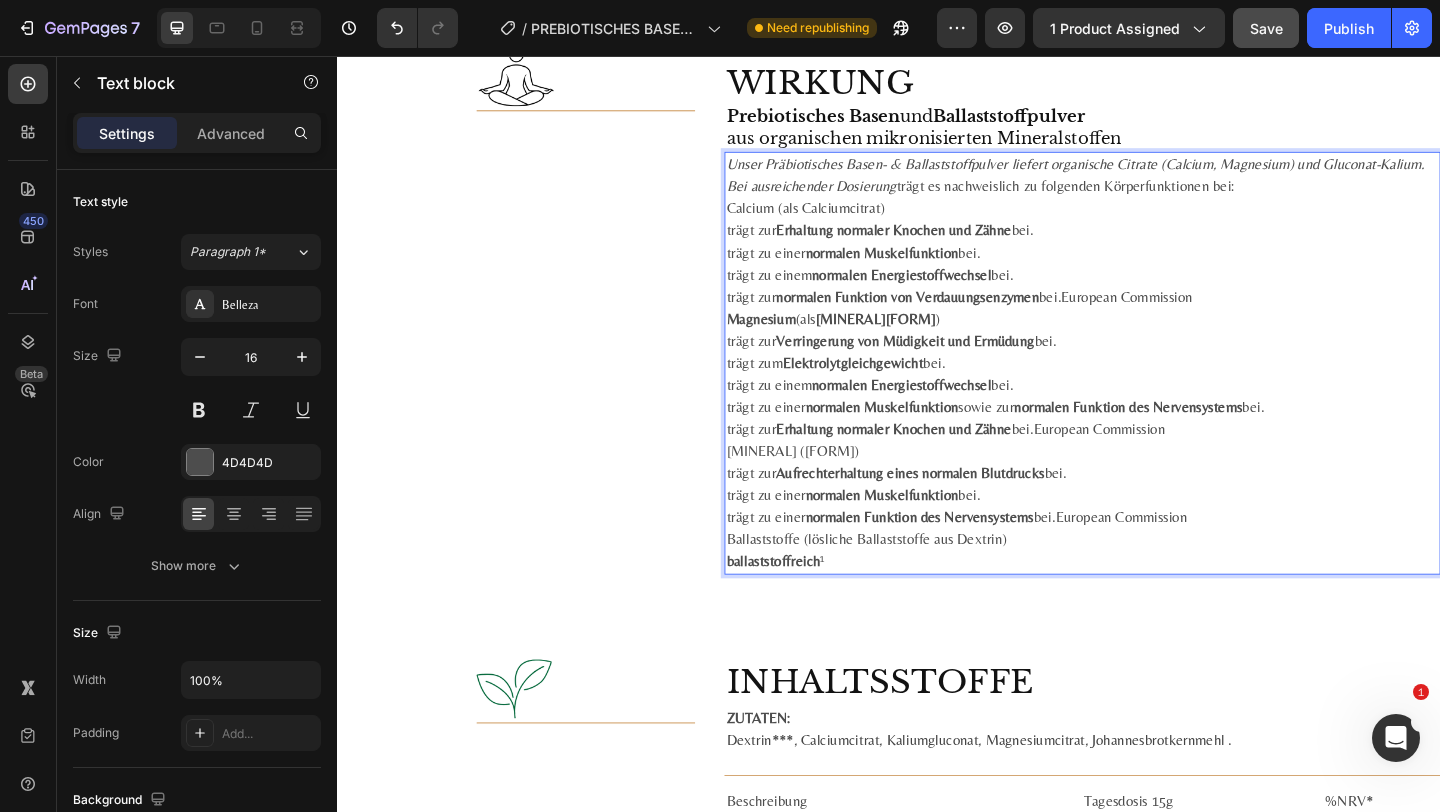 click on "Verringerung von Müdigkeit und Ermüdung" at bounding box center (954, 365) 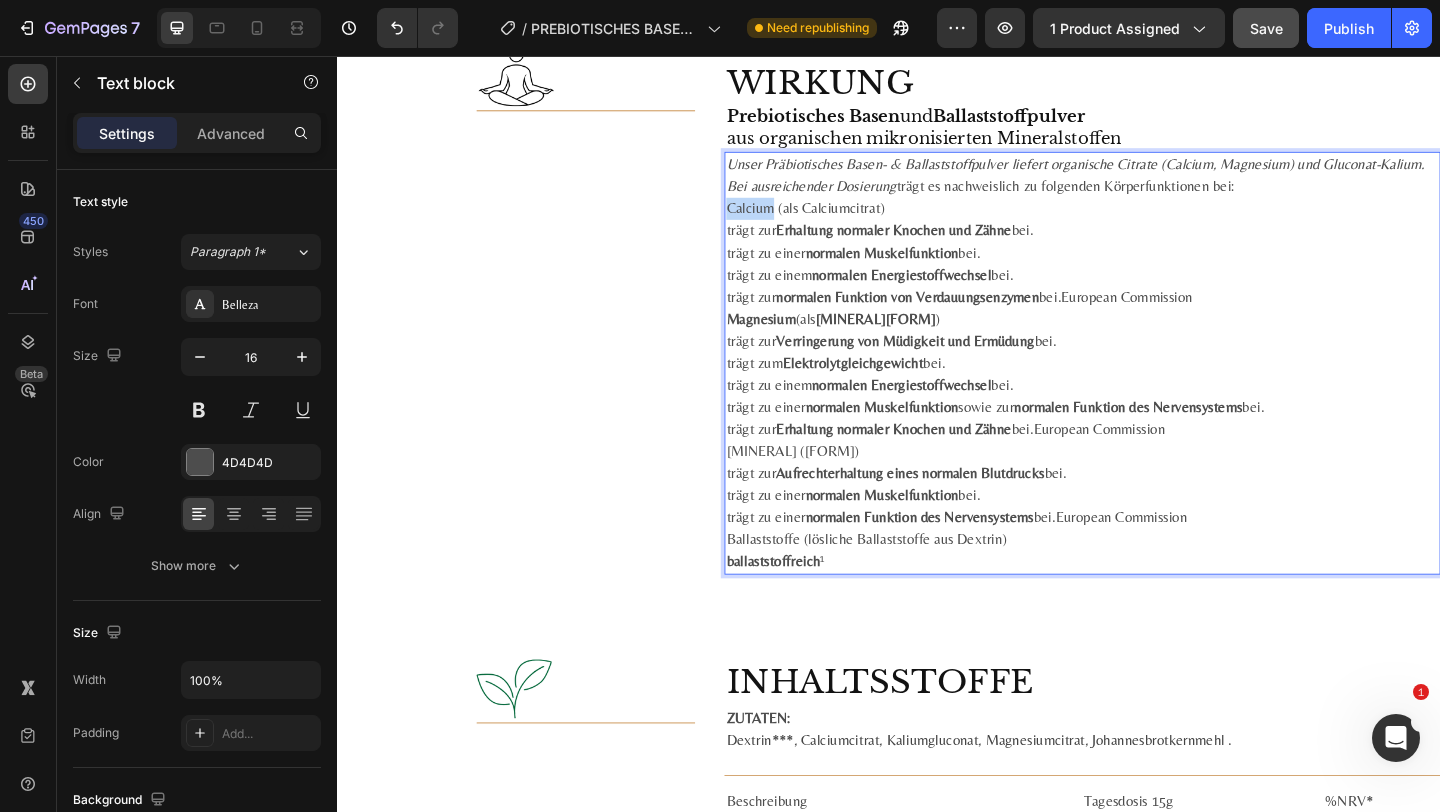 drag, startPoint x: 812, startPoint y: 223, endPoint x: 758, endPoint y: 221, distance: 54.037025 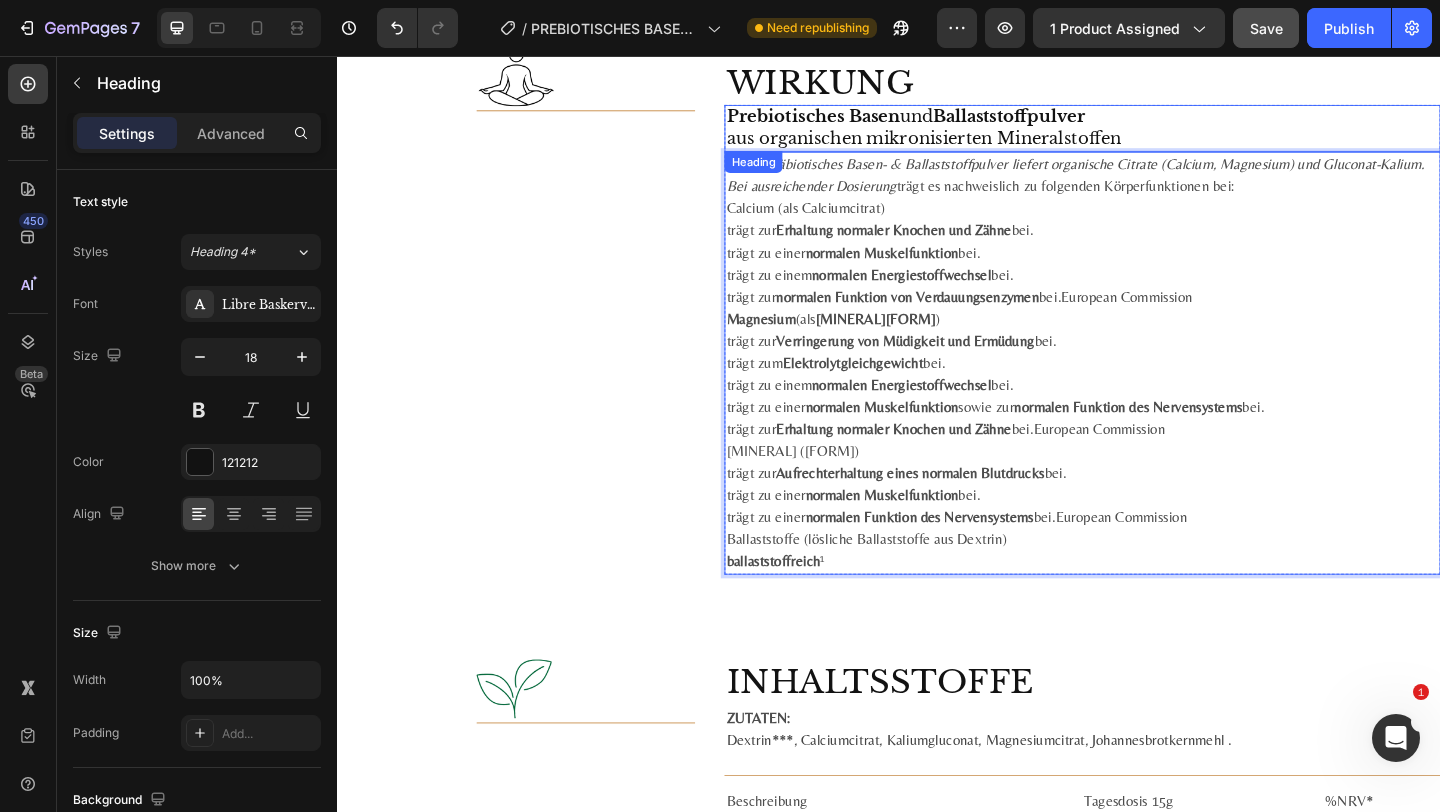 click on "Prebiotisches Basen  und  Ballaststoffpulver aus organischen mikronisierten Mineralstoffen" at bounding box center [1147, 134] 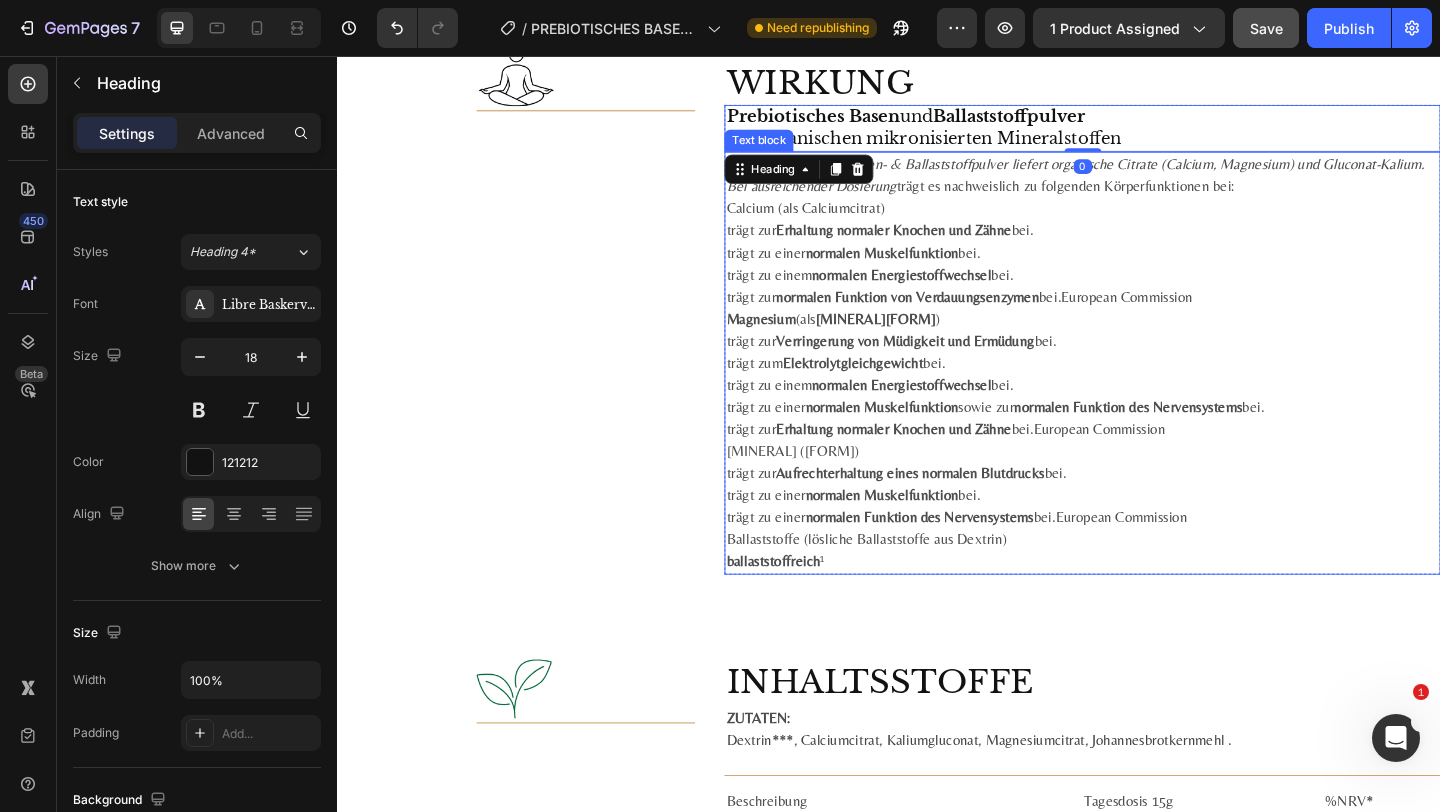 click on "Calcium (als Calciumcitrat)" at bounding box center [1147, 222] 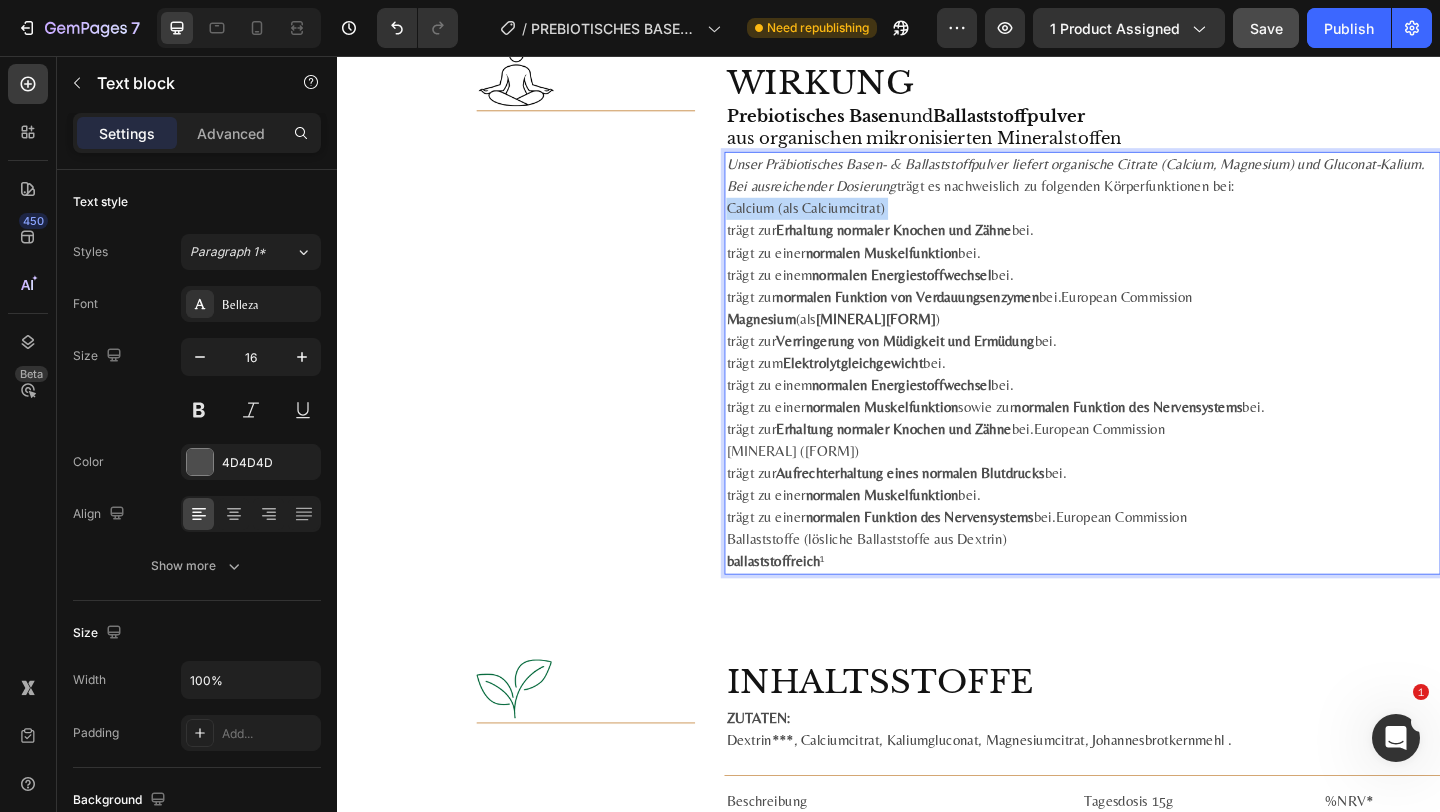 click on "Calcium (als Calciumcitrat)" at bounding box center [1147, 222] 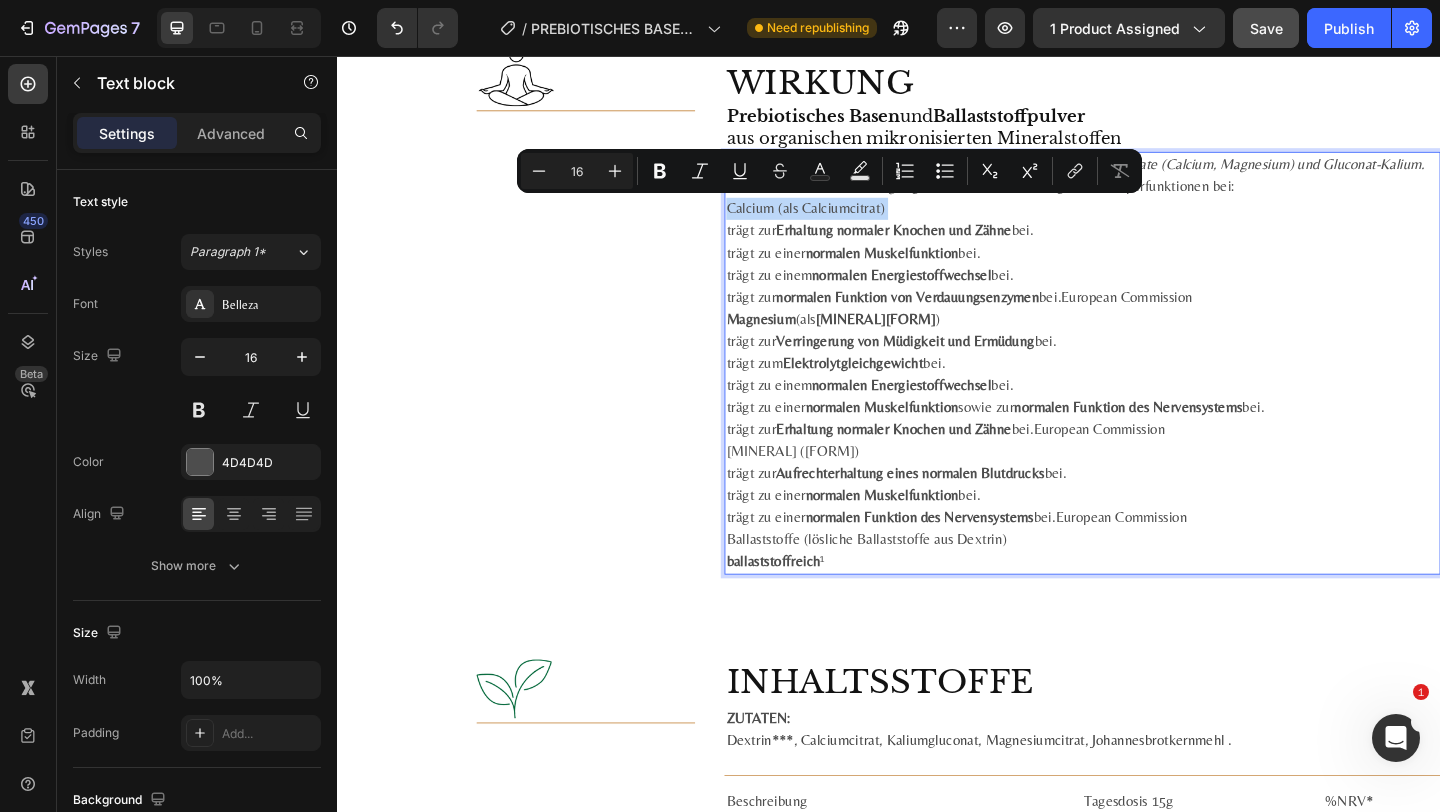 click on "Calcium (als Calciumcitrat)" at bounding box center (1147, 222) 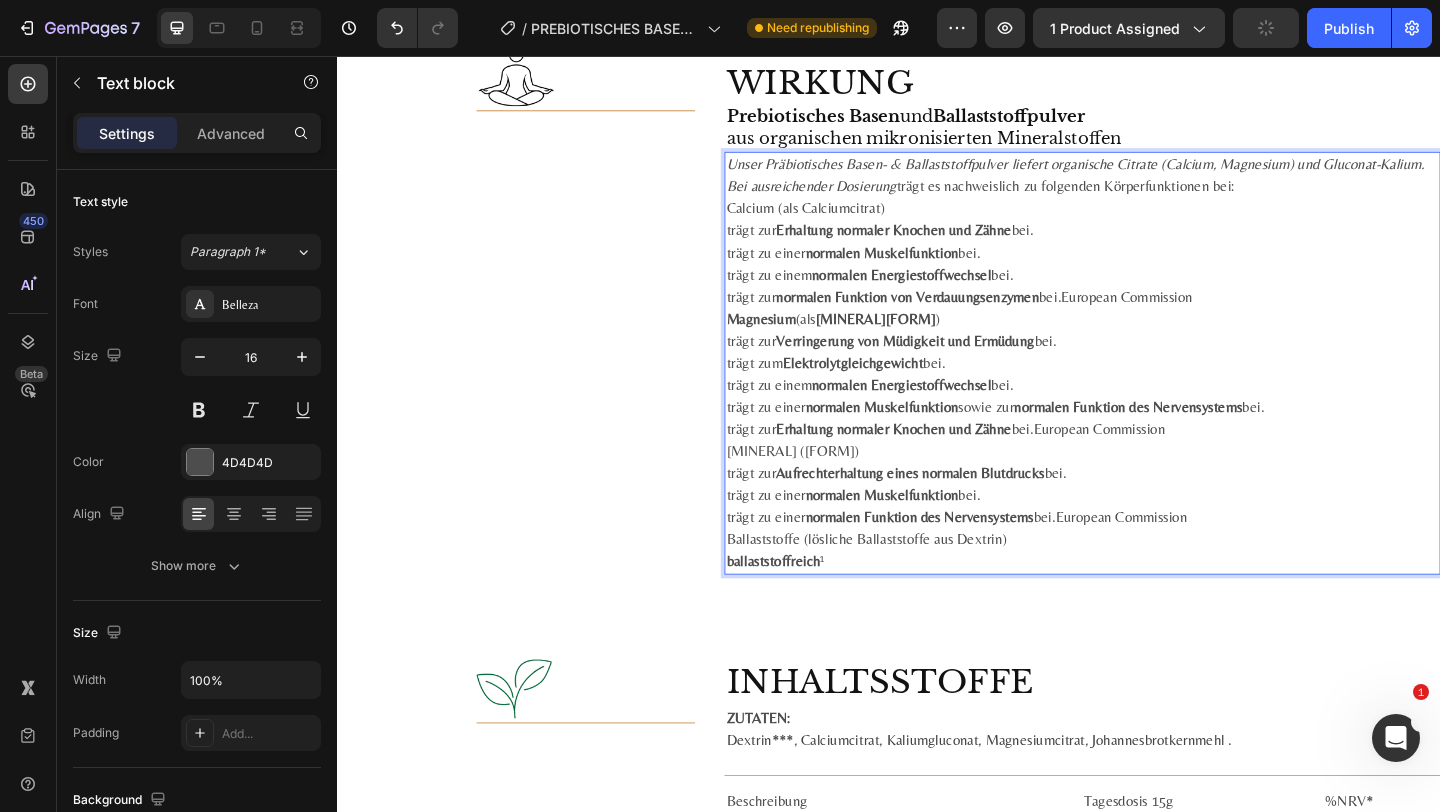 click on "Calcium (als Calciumcitrat)" at bounding box center [1147, 222] 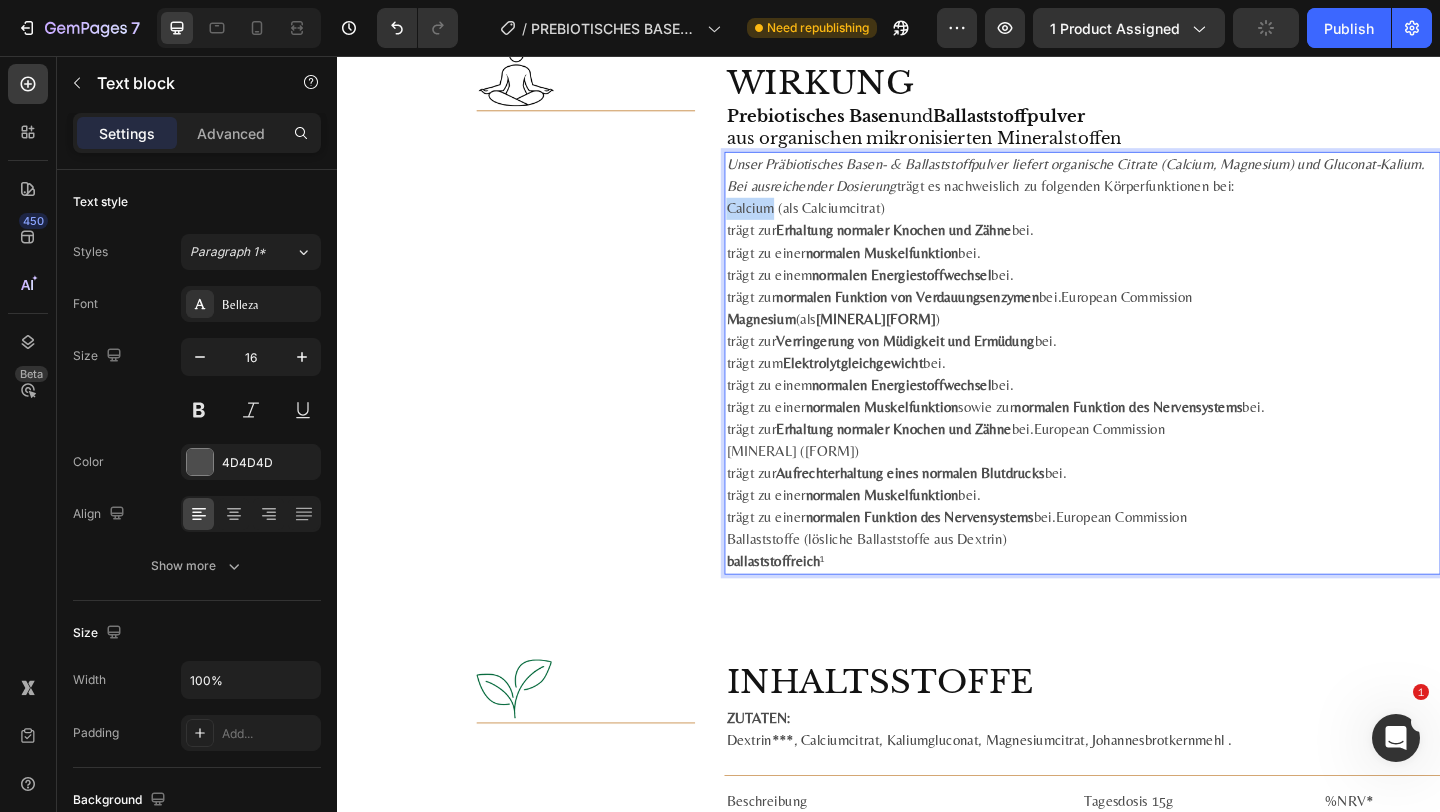 click on "Calcium (als Calciumcitrat)" at bounding box center [1147, 222] 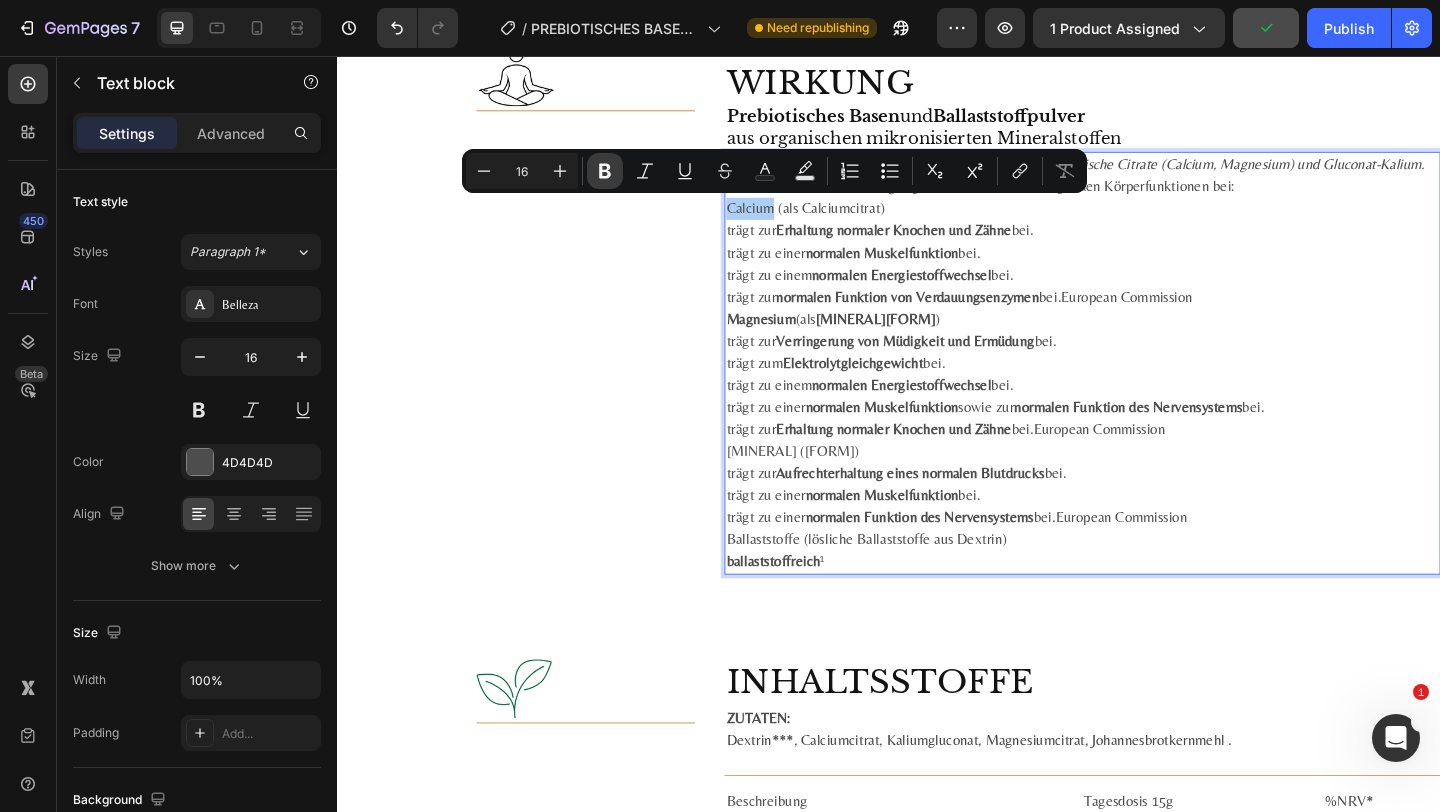 drag, startPoint x: 616, startPoint y: 177, endPoint x: 511, endPoint y: 163, distance: 105.92922 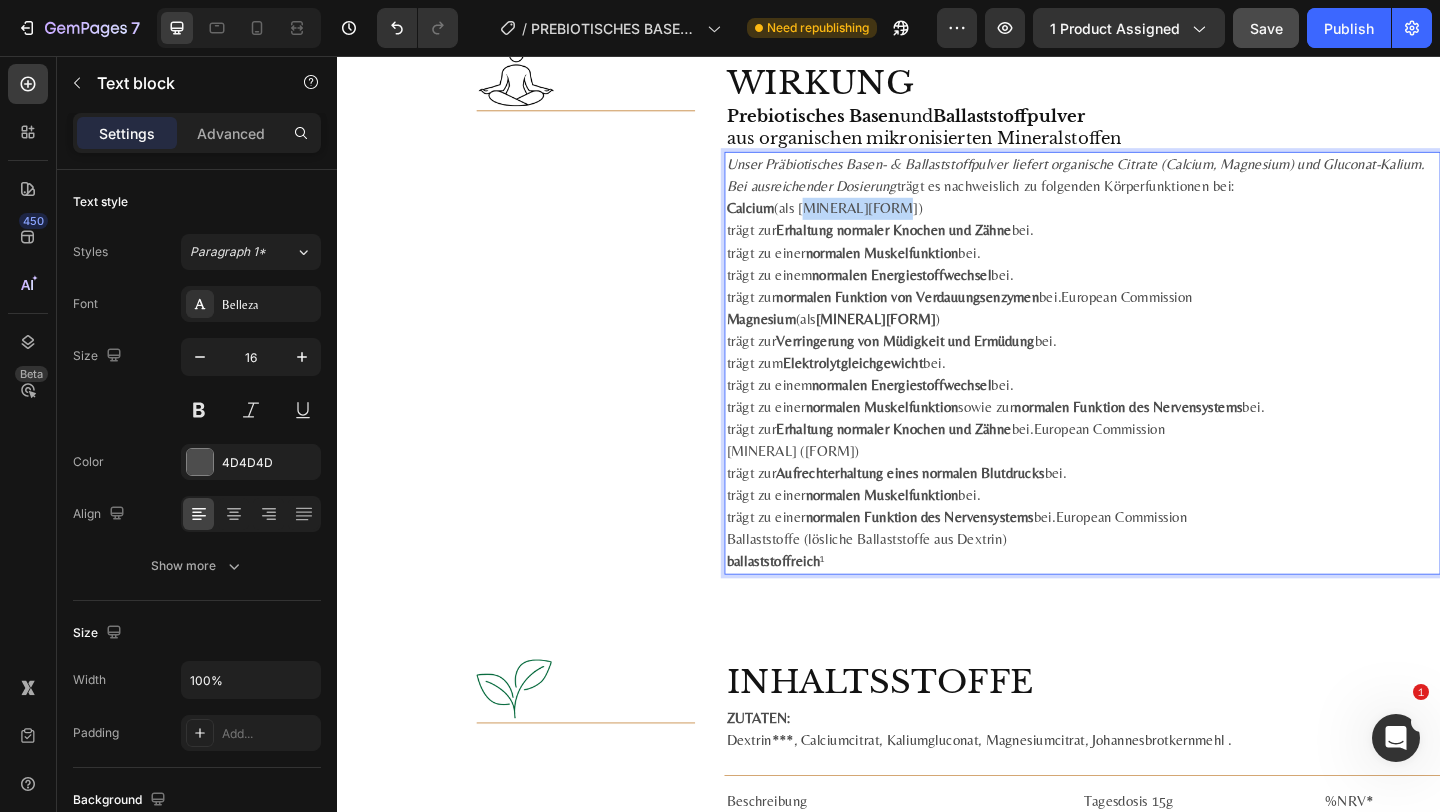 drag, startPoint x: 844, startPoint y: 223, endPoint x: 922, endPoint y: 230, distance: 78.31347 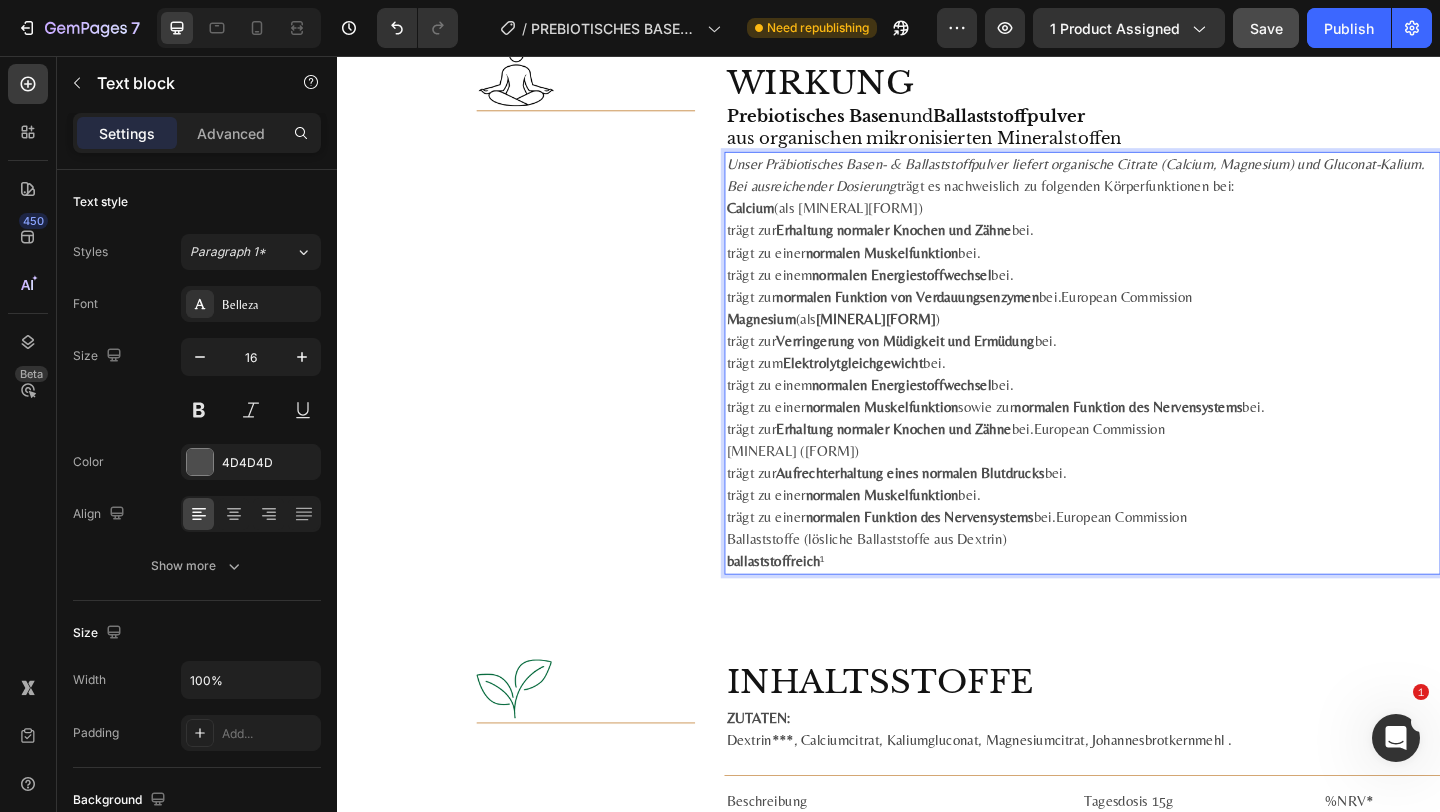 click on "Calcium  (als Calciumcitrat)" at bounding box center (1147, 222) 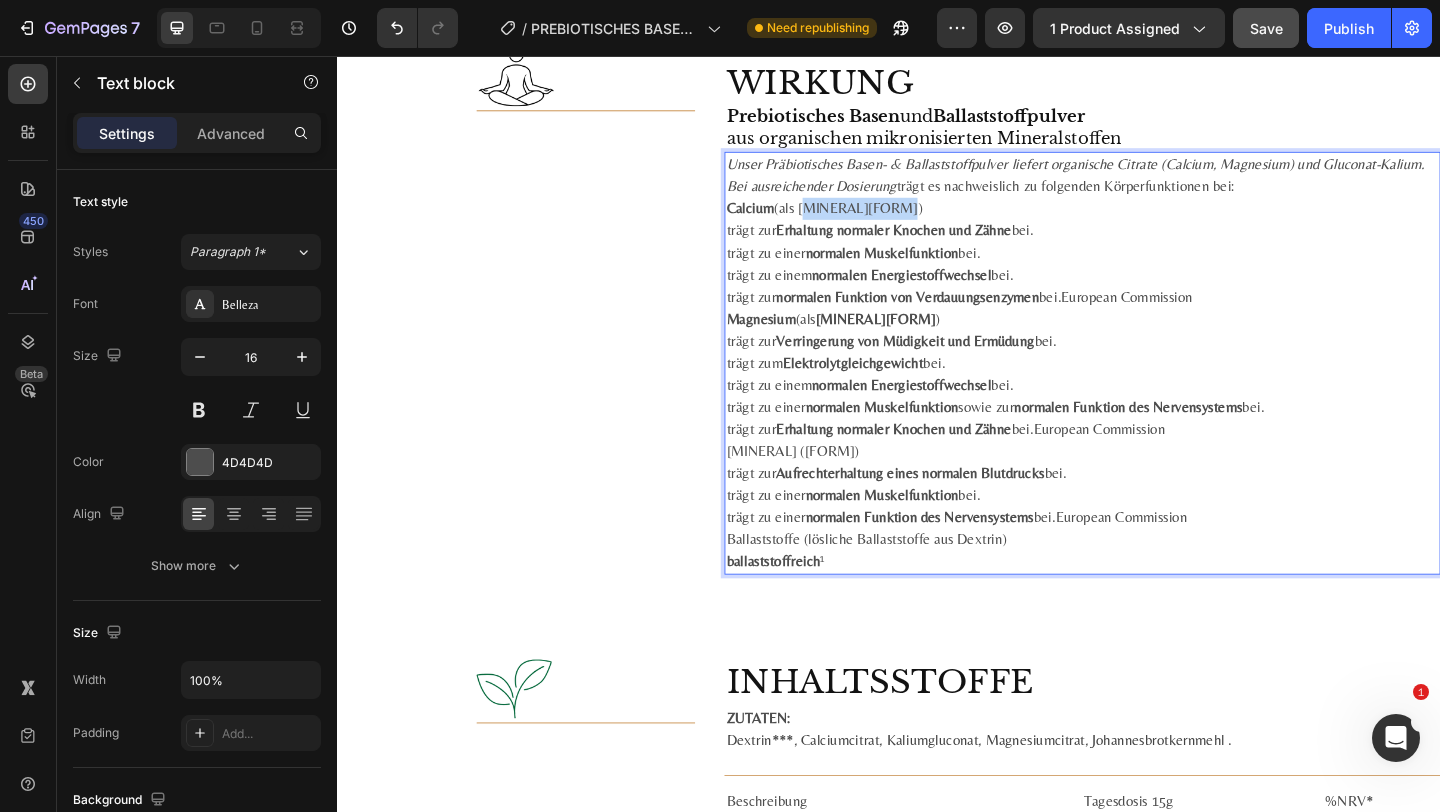 drag, startPoint x: 924, startPoint y: 227, endPoint x: 878, endPoint y: 226, distance: 46.010868 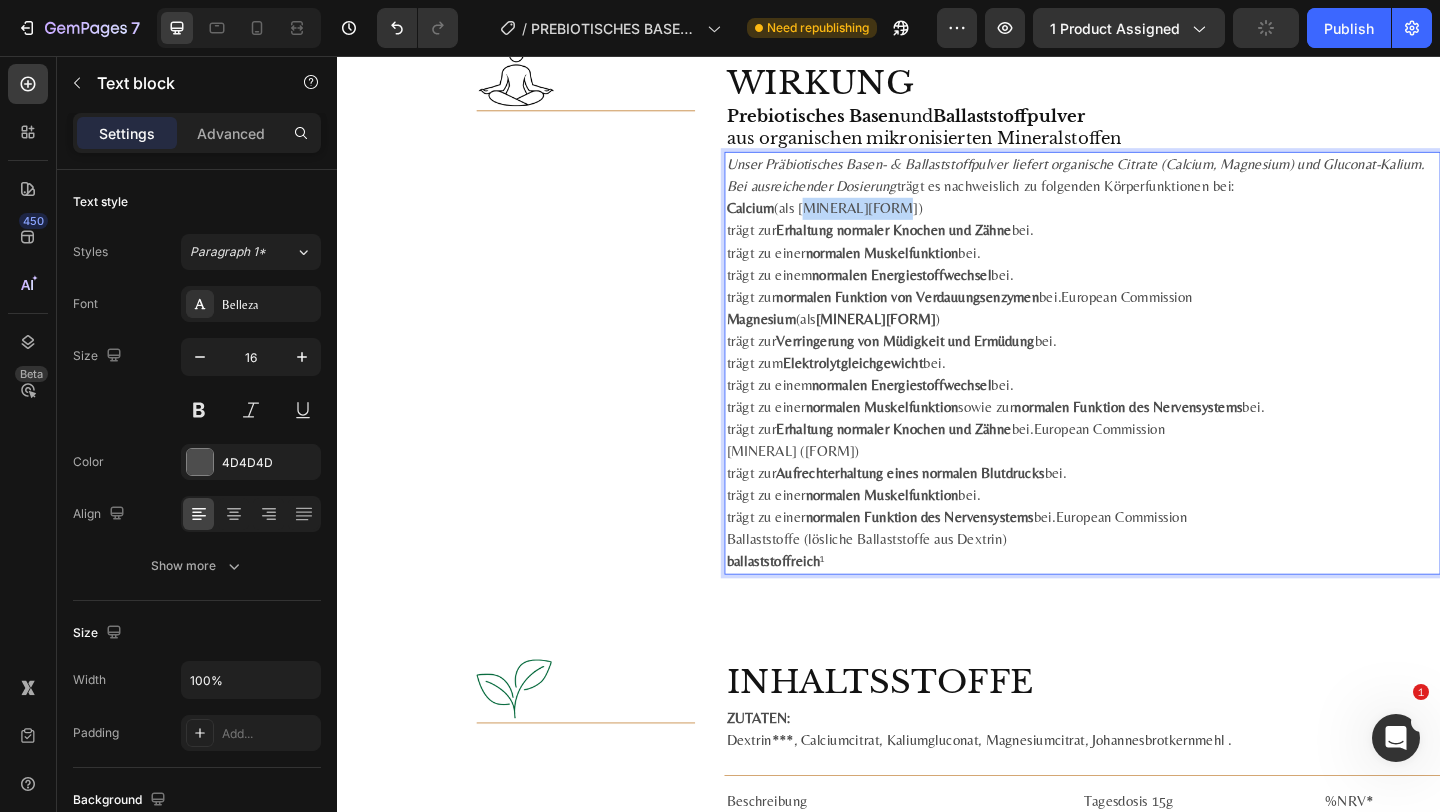 drag, startPoint x: 842, startPoint y: 225, endPoint x: 926, endPoint y: 232, distance: 84.29116 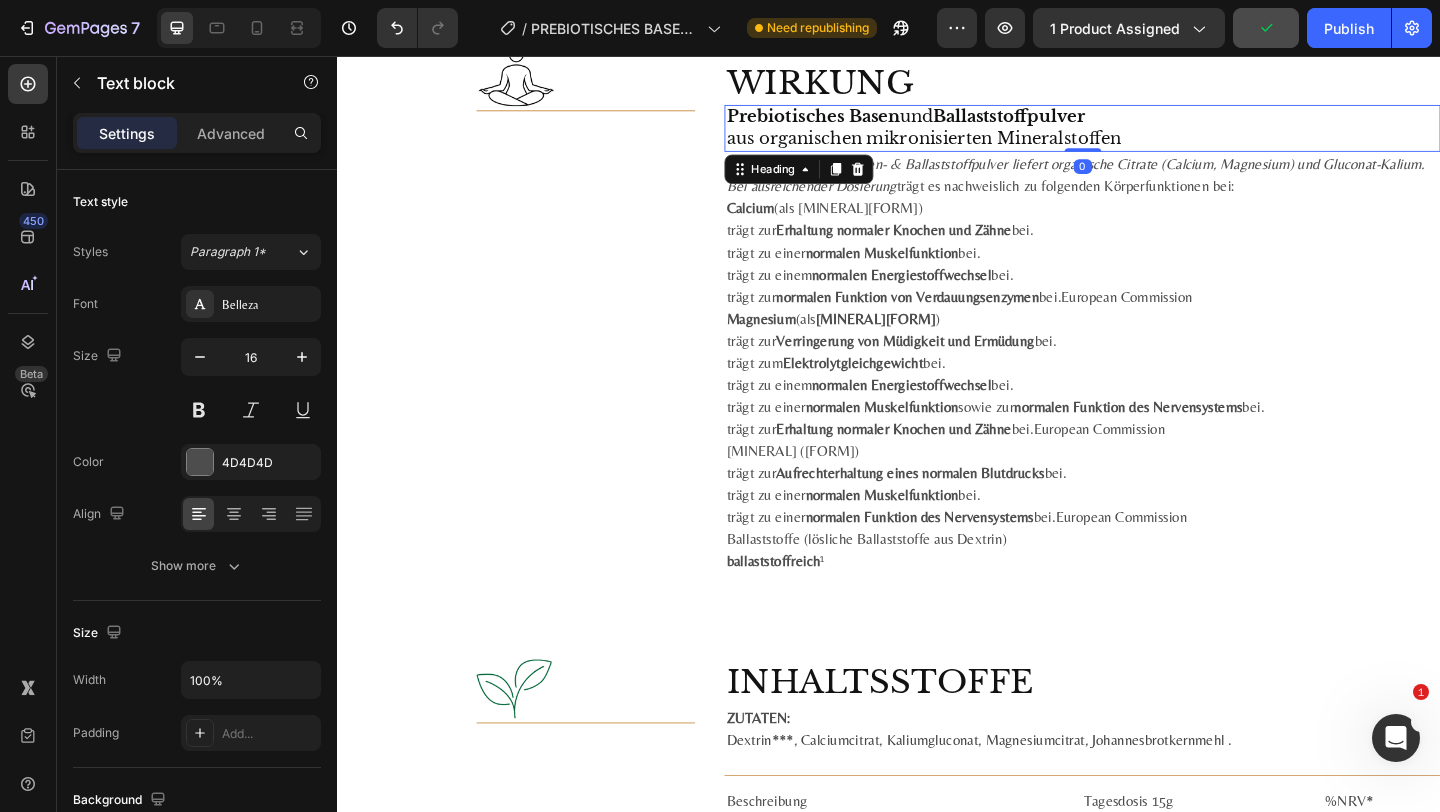click on "Prebiotisches Basen" at bounding box center (854, 122) 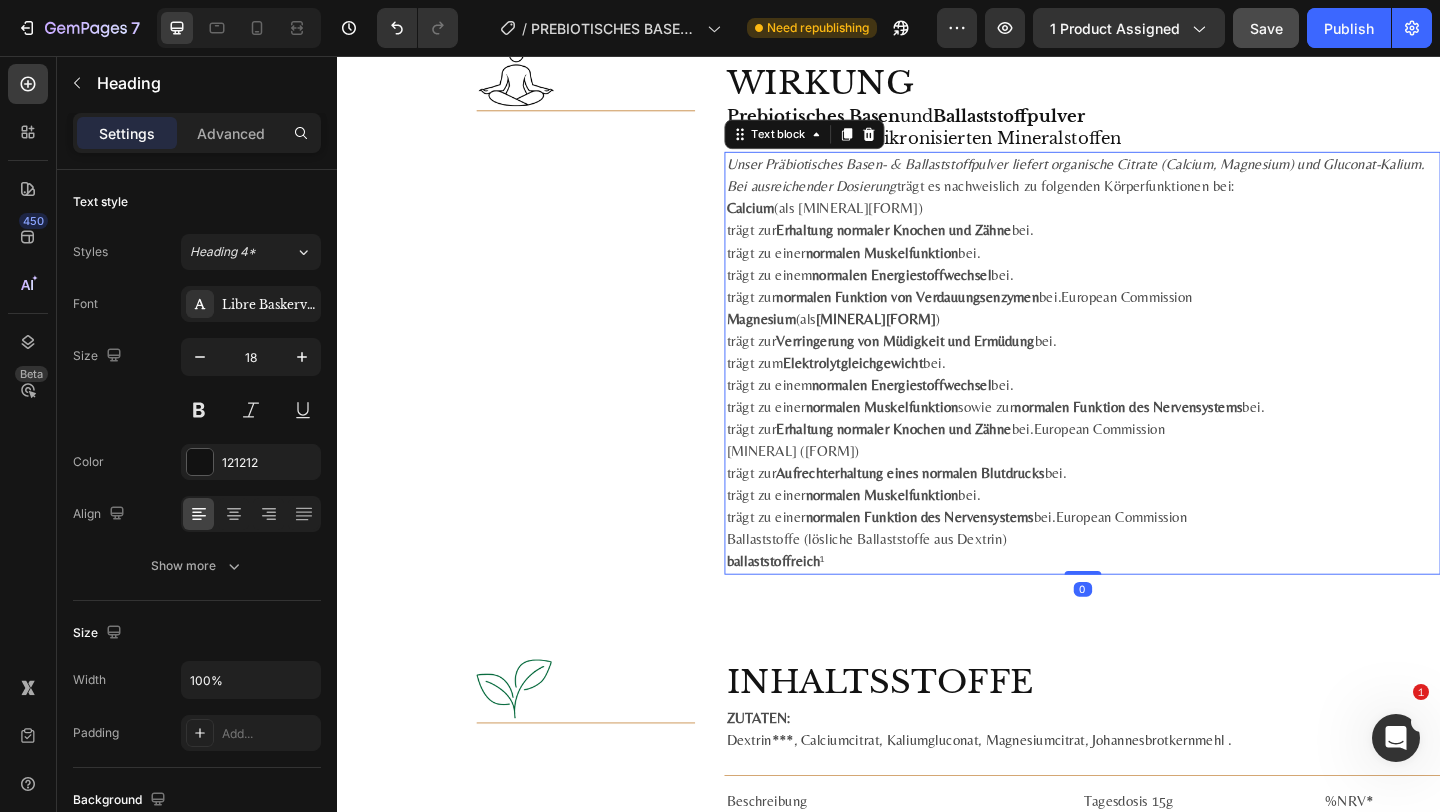 click on "Calcium  (als Calciumcitrat)" at bounding box center [1147, 222] 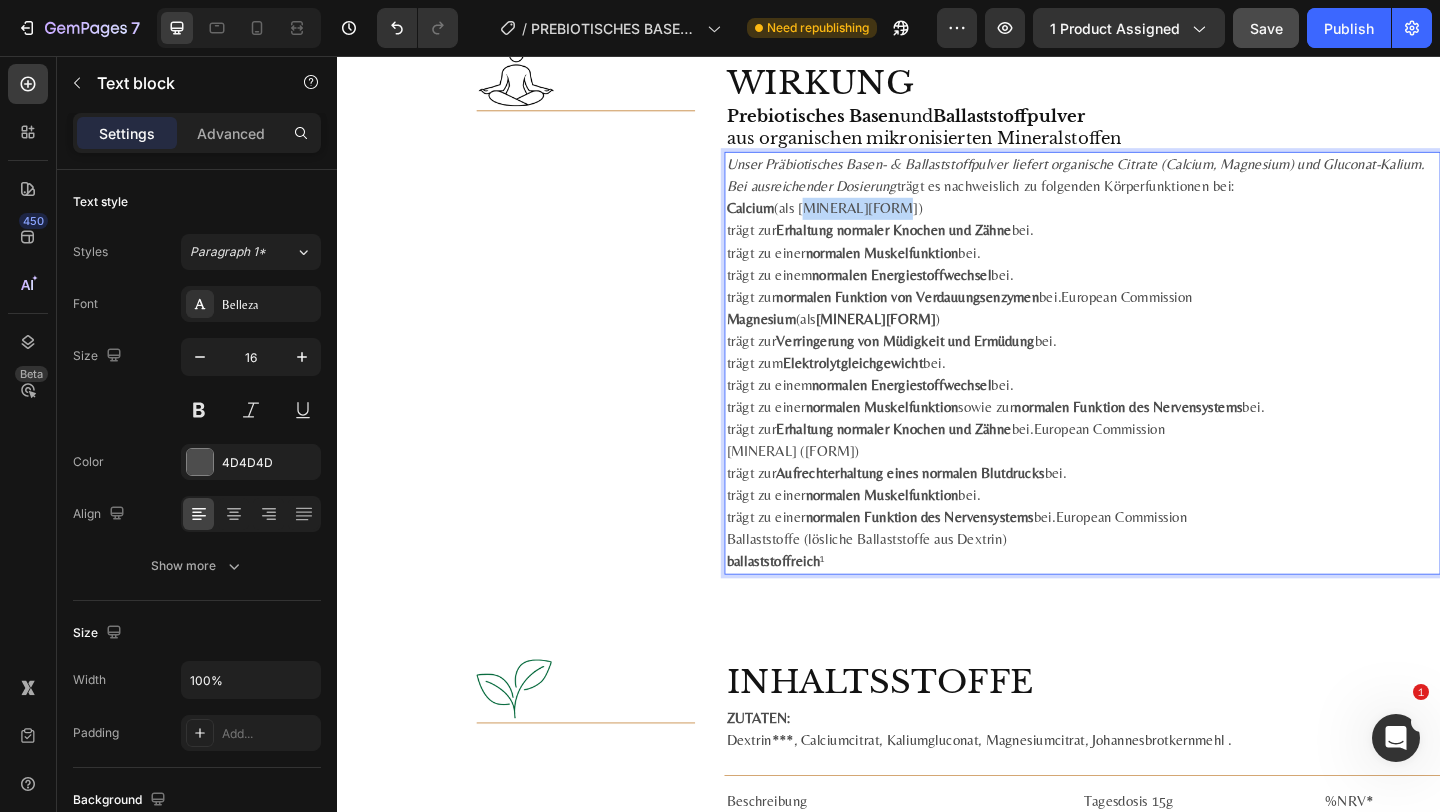 drag, startPoint x: 926, startPoint y: 227, endPoint x: 844, endPoint y: 226, distance: 82.006096 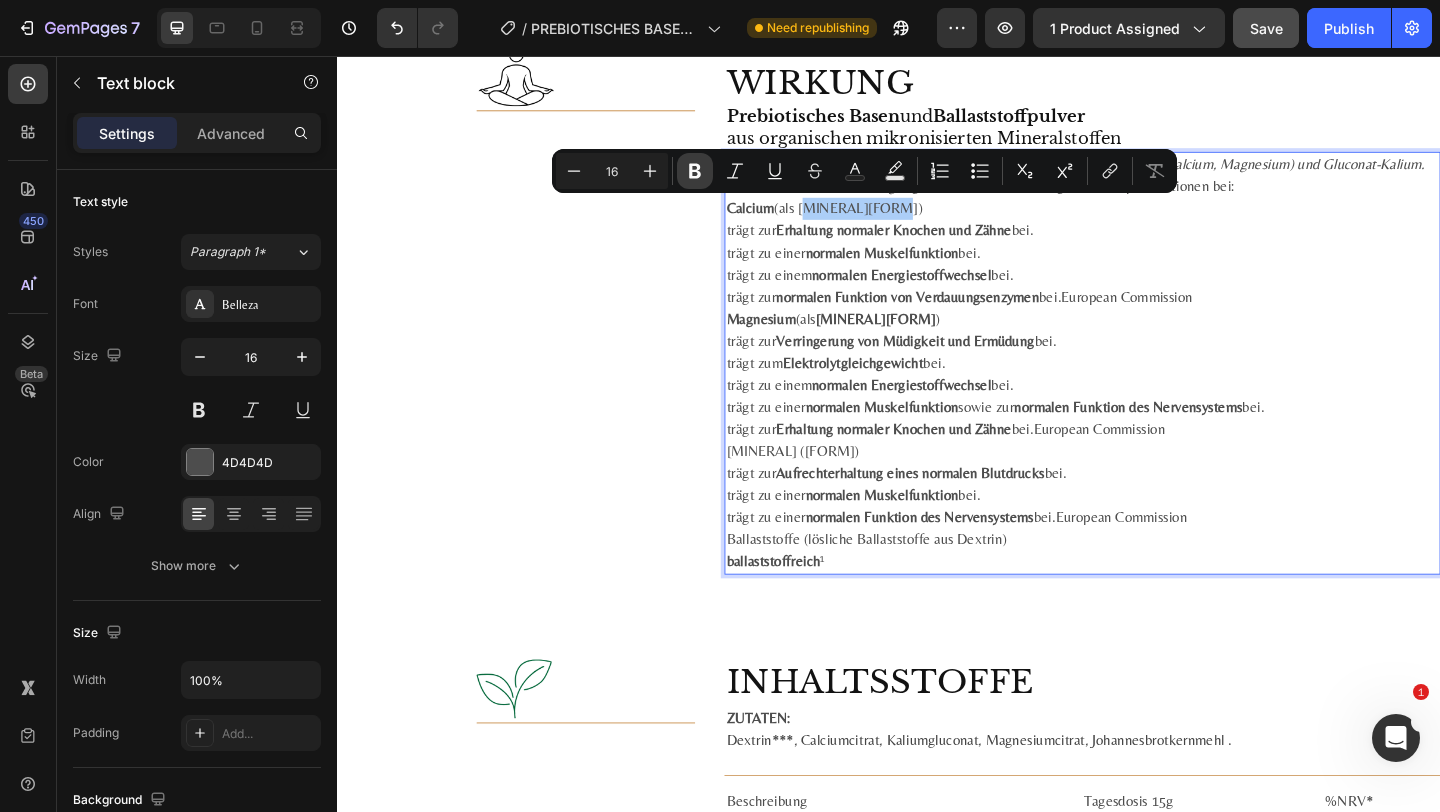 click 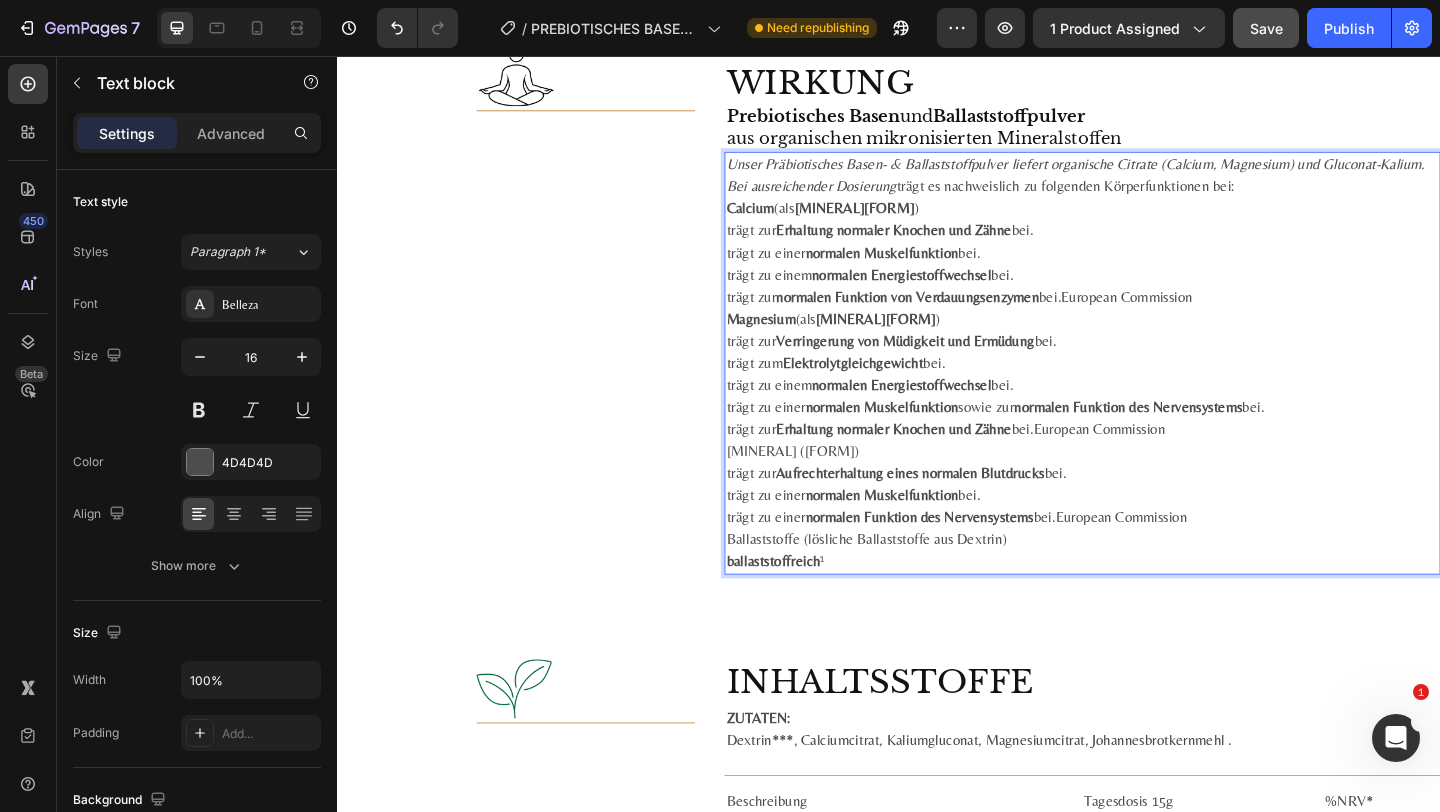 click on "Kalium (als Kaliumgluconat)" at bounding box center [1147, 486] 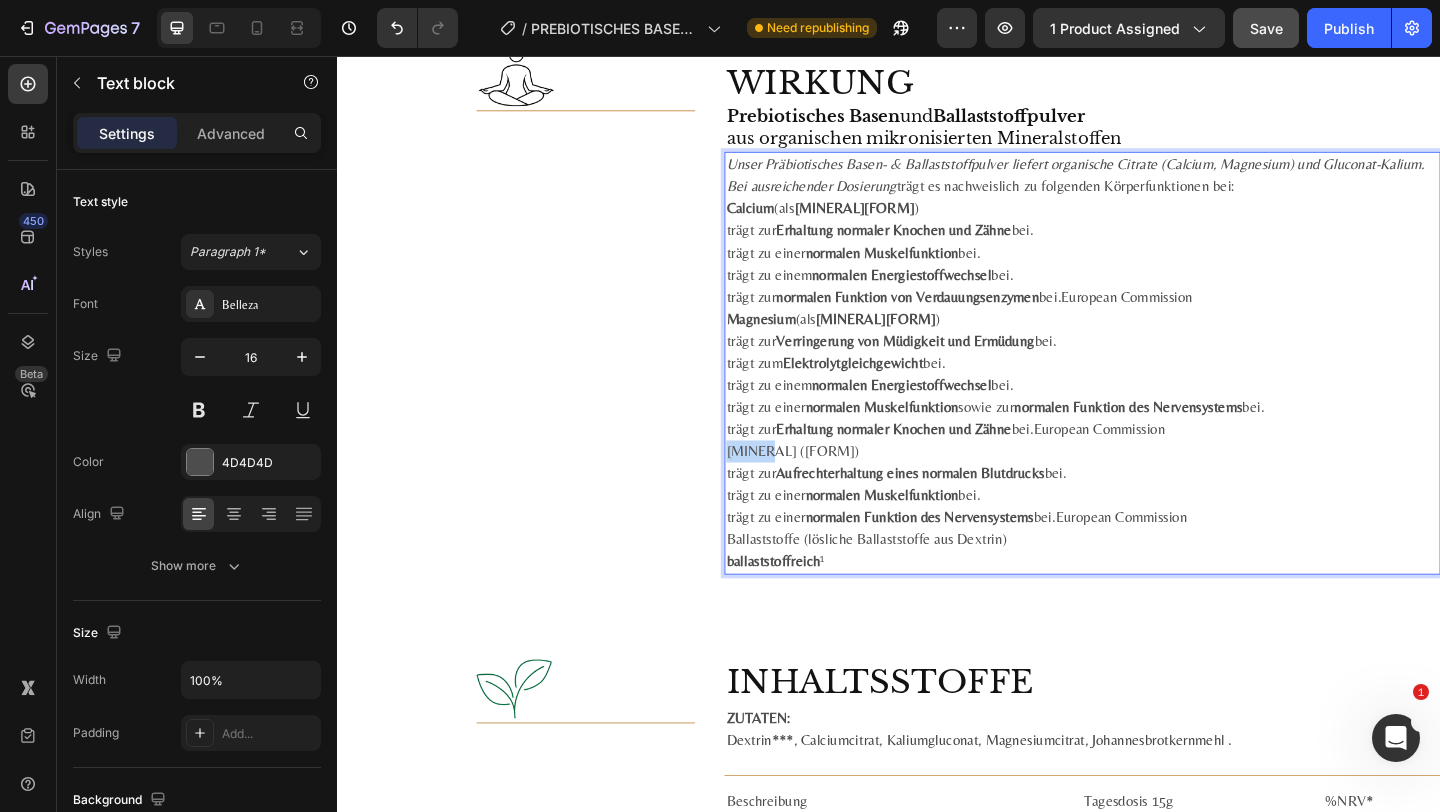 click on "Kalium (als Kaliumgluconat)" at bounding box center [1147, 486] 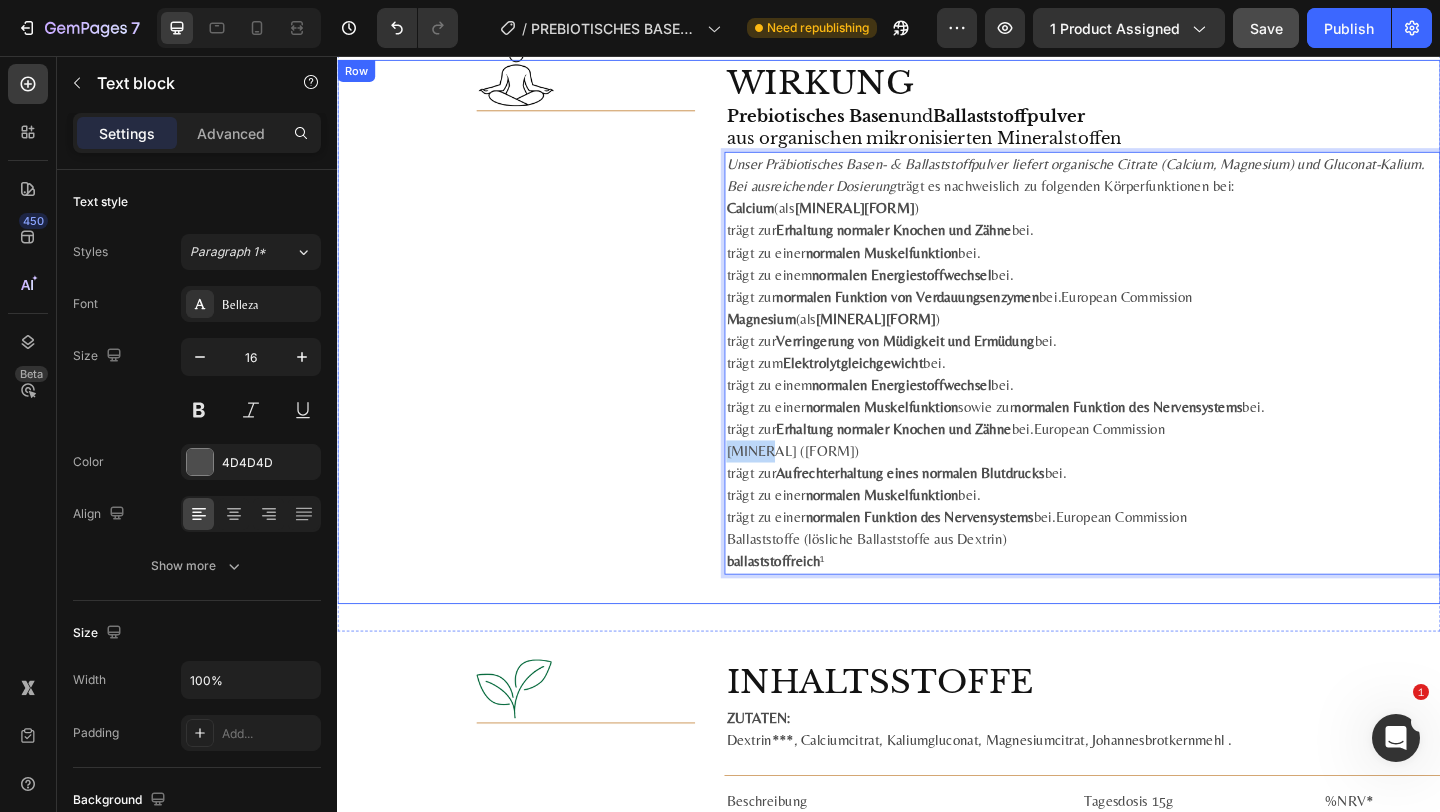 click on "Image" at bounding box center (531, 356) 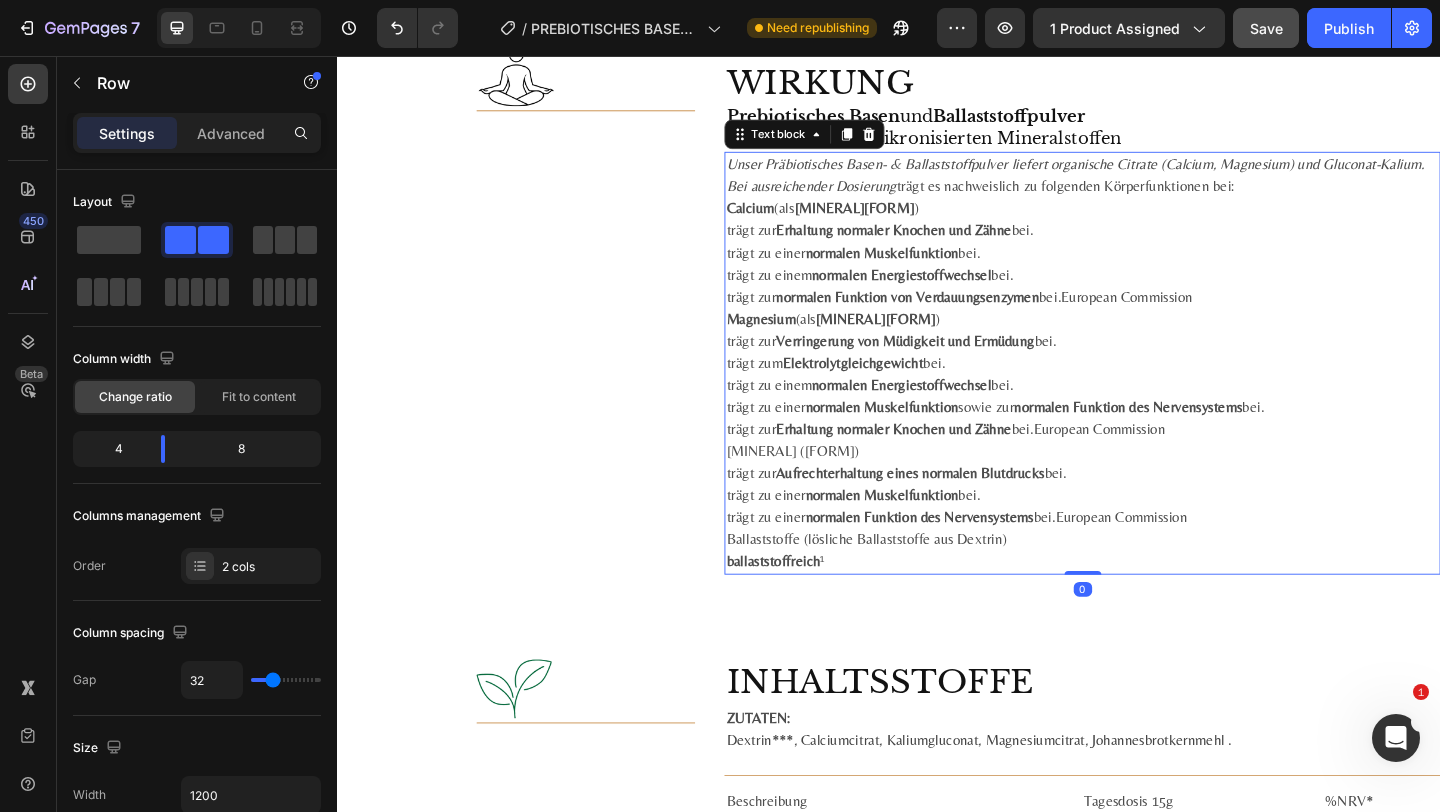 click on "Kalium (als Kaliumgluconat)" at bounding box center (1147, 486) 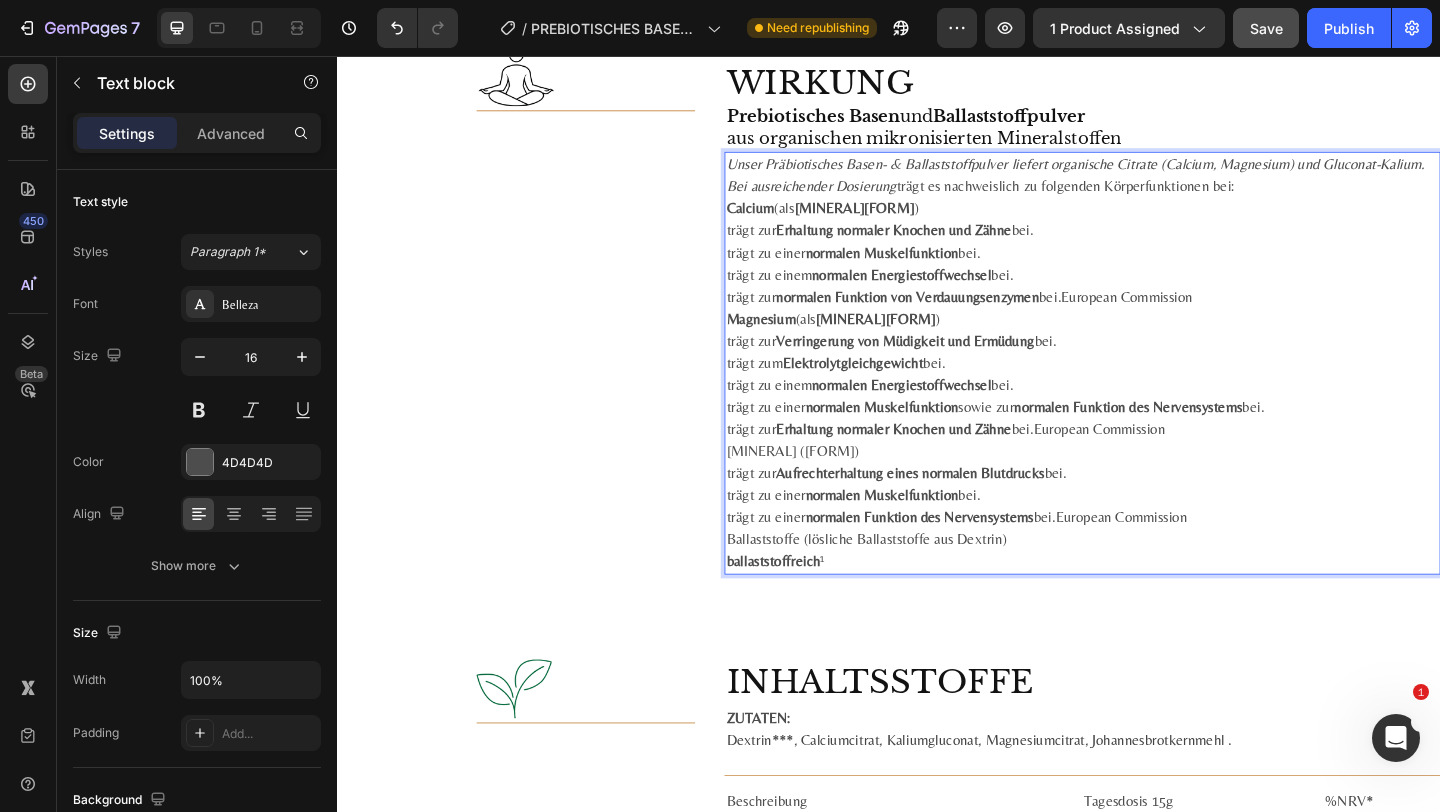 click on "Kalium (als Kaliumgluconat)" at bounding box center (1147, 486) 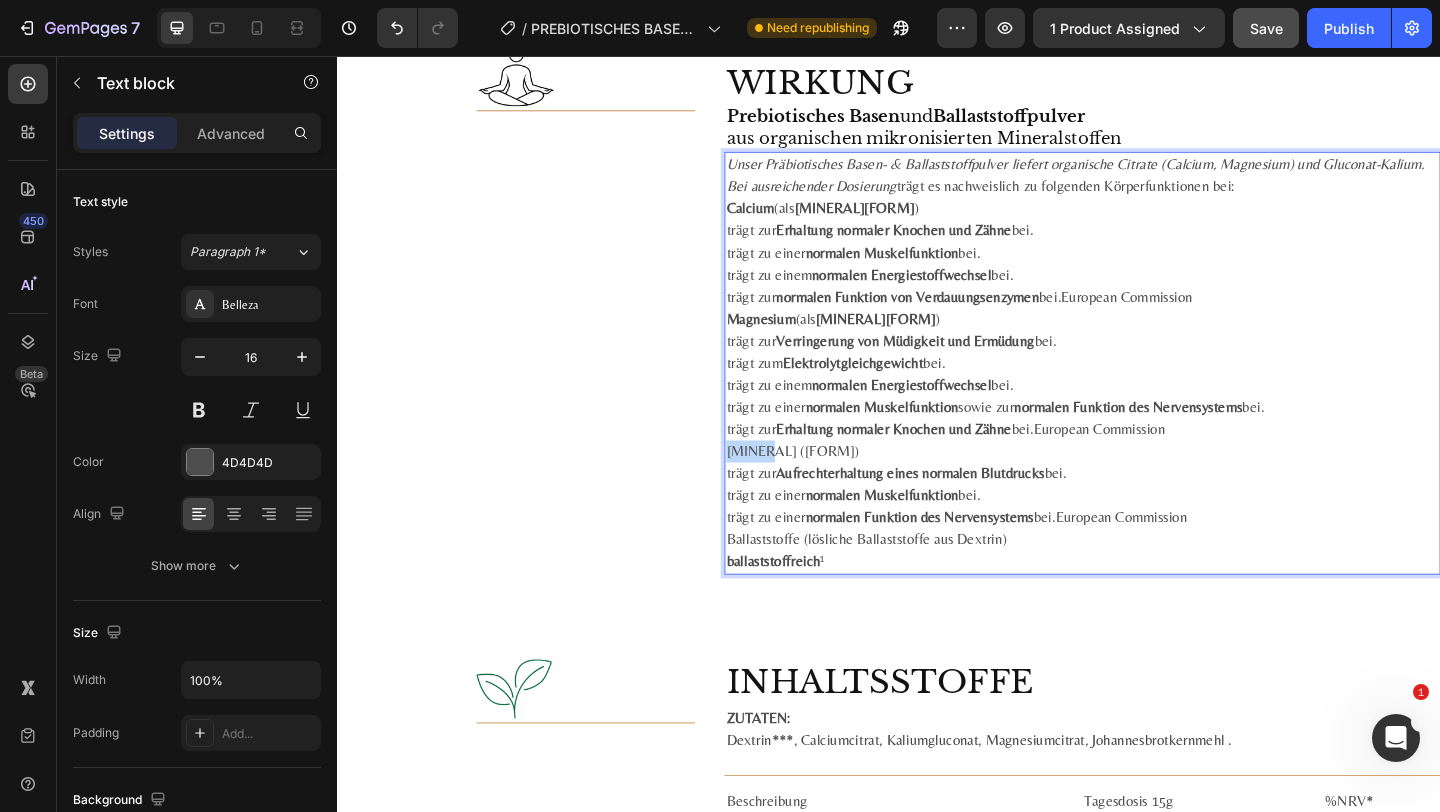 click on "Kalium (als Kaliumgluconat)" at bounding box center [1147, 486] 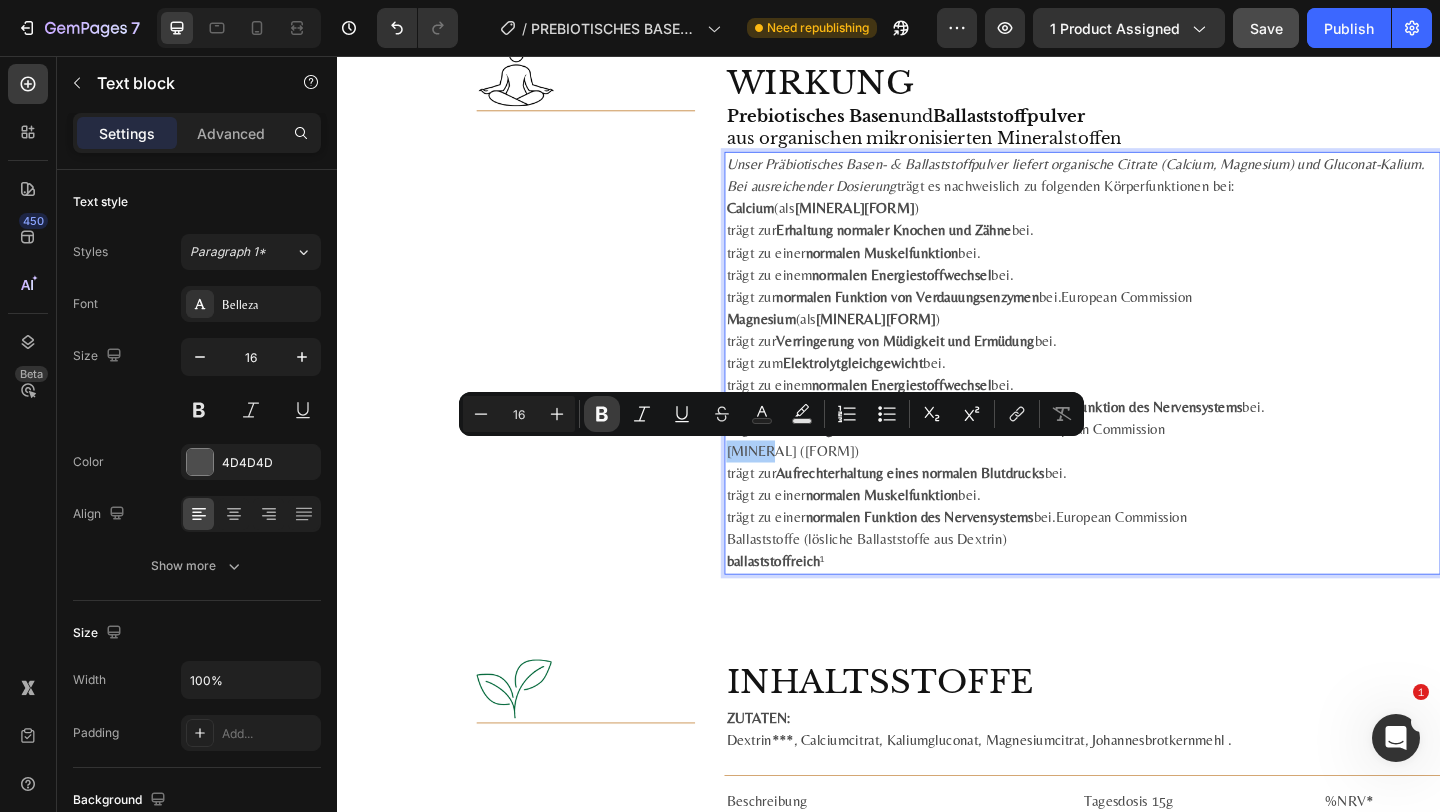 click 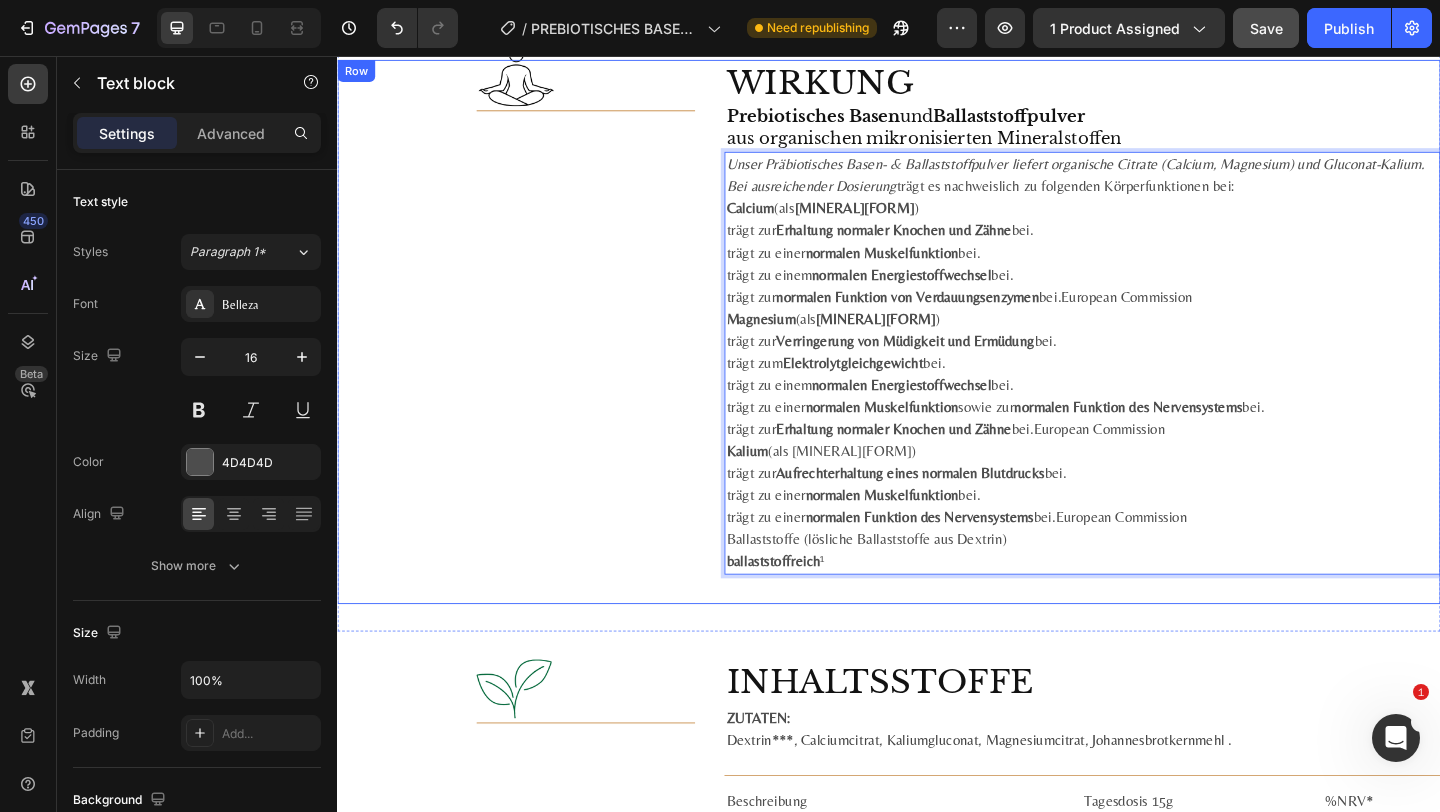 click on "Image" at bounding box center (531, 356) 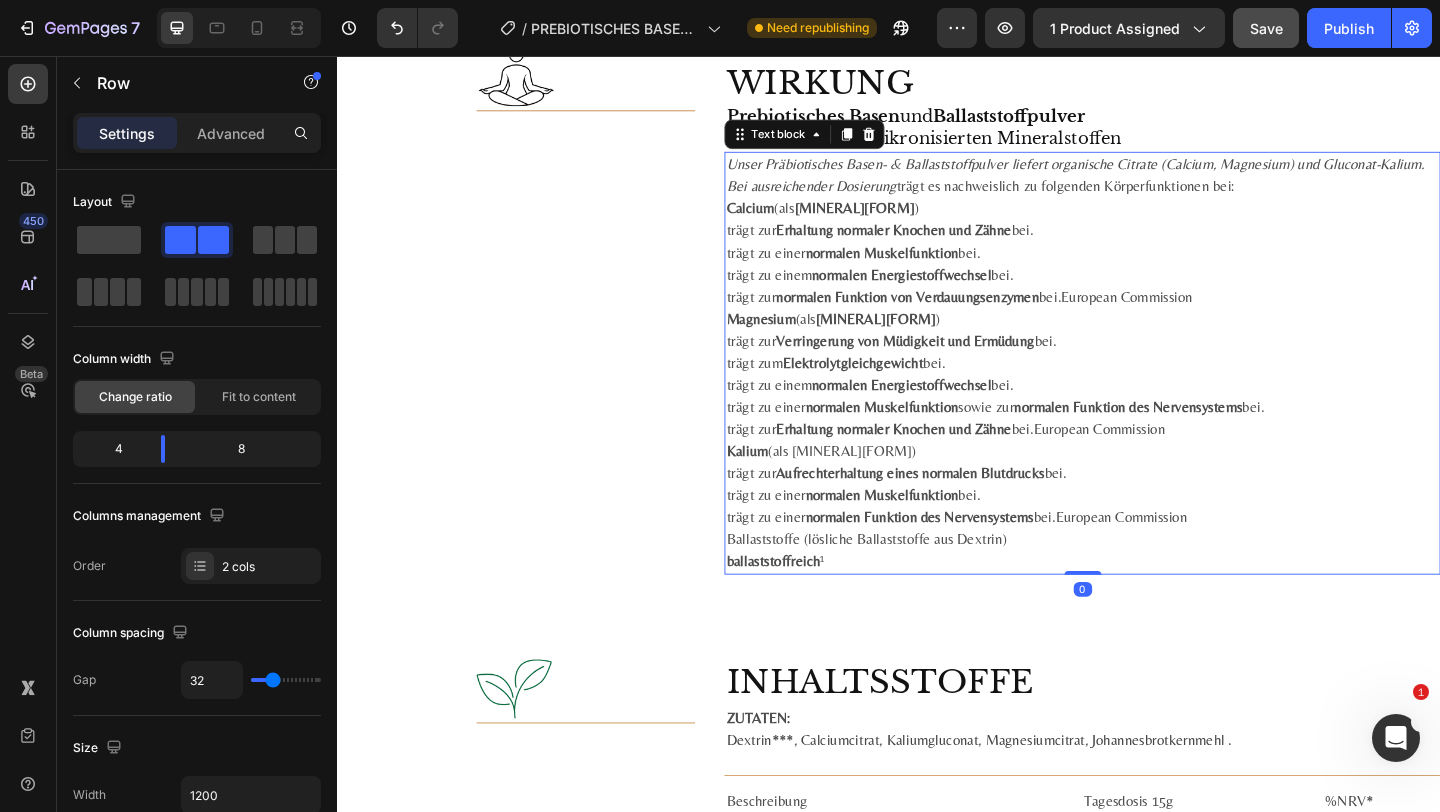click on "Kalium  (als Kaliumgluconat)" at bounding box center [1147, 486] 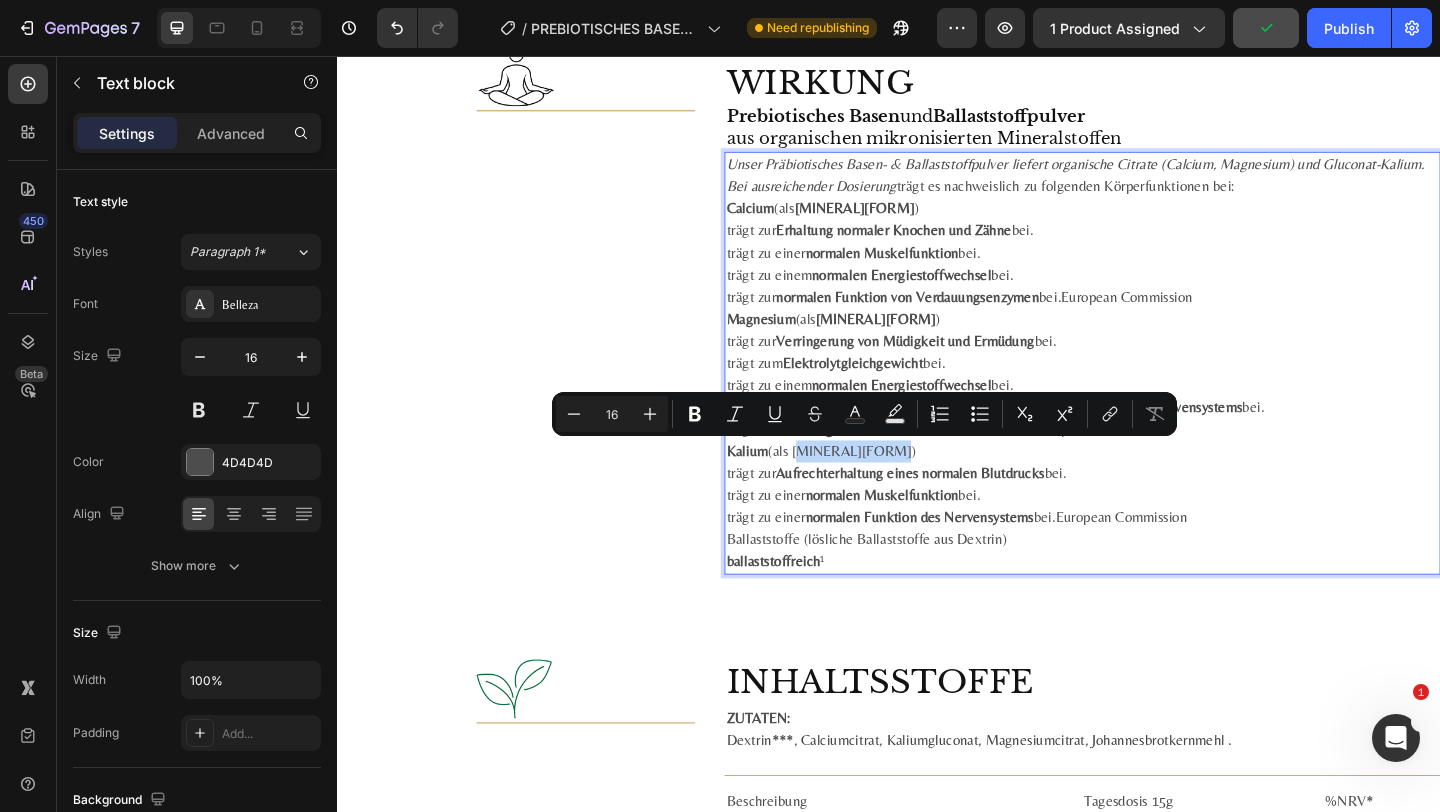 drag, startPoint x: 834, startPoint y: 489, endPoint x: 934, endPoint y: 491, distance: 100.02 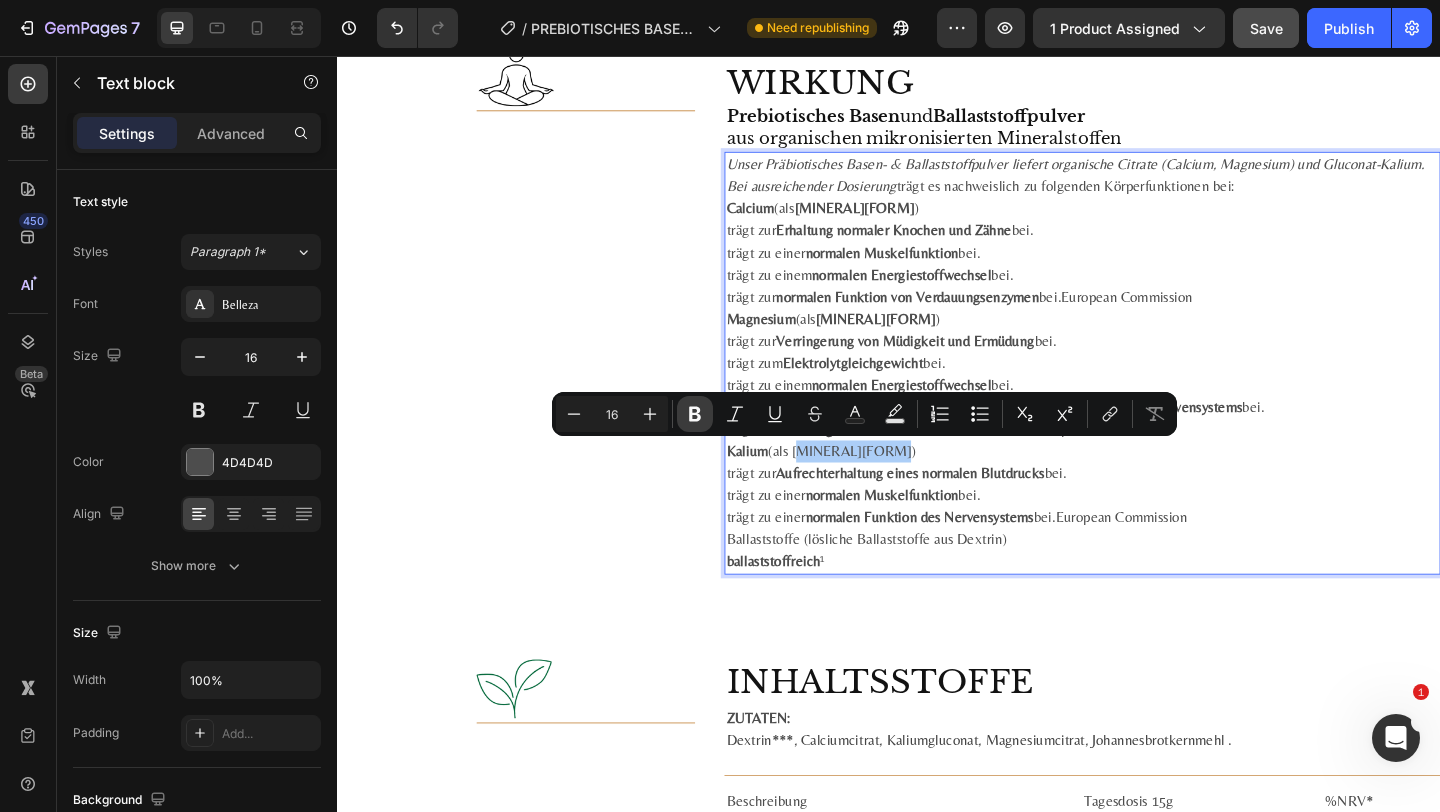 click 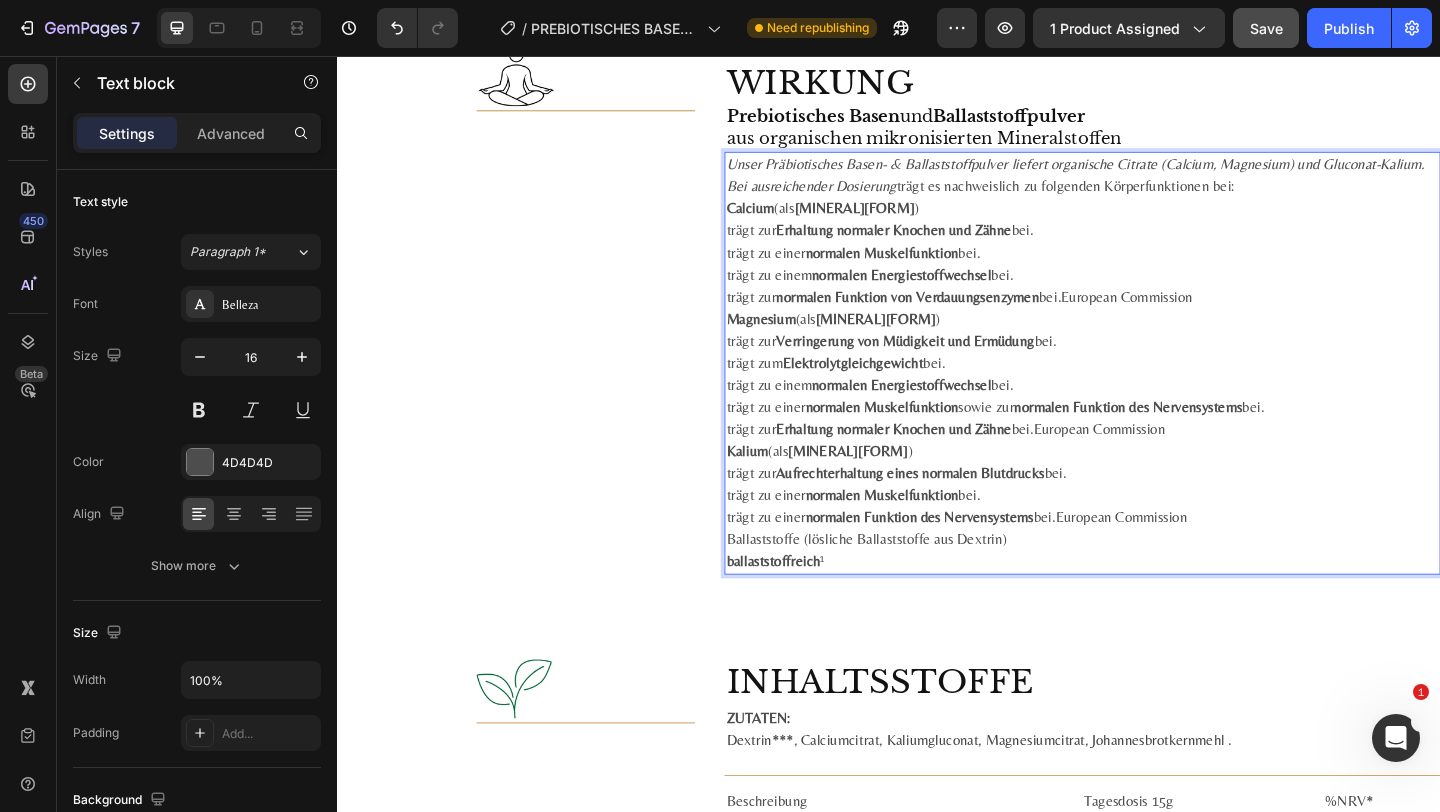 click on "normalen Funktion des Nervensystems" at bounding box center (970, 557) 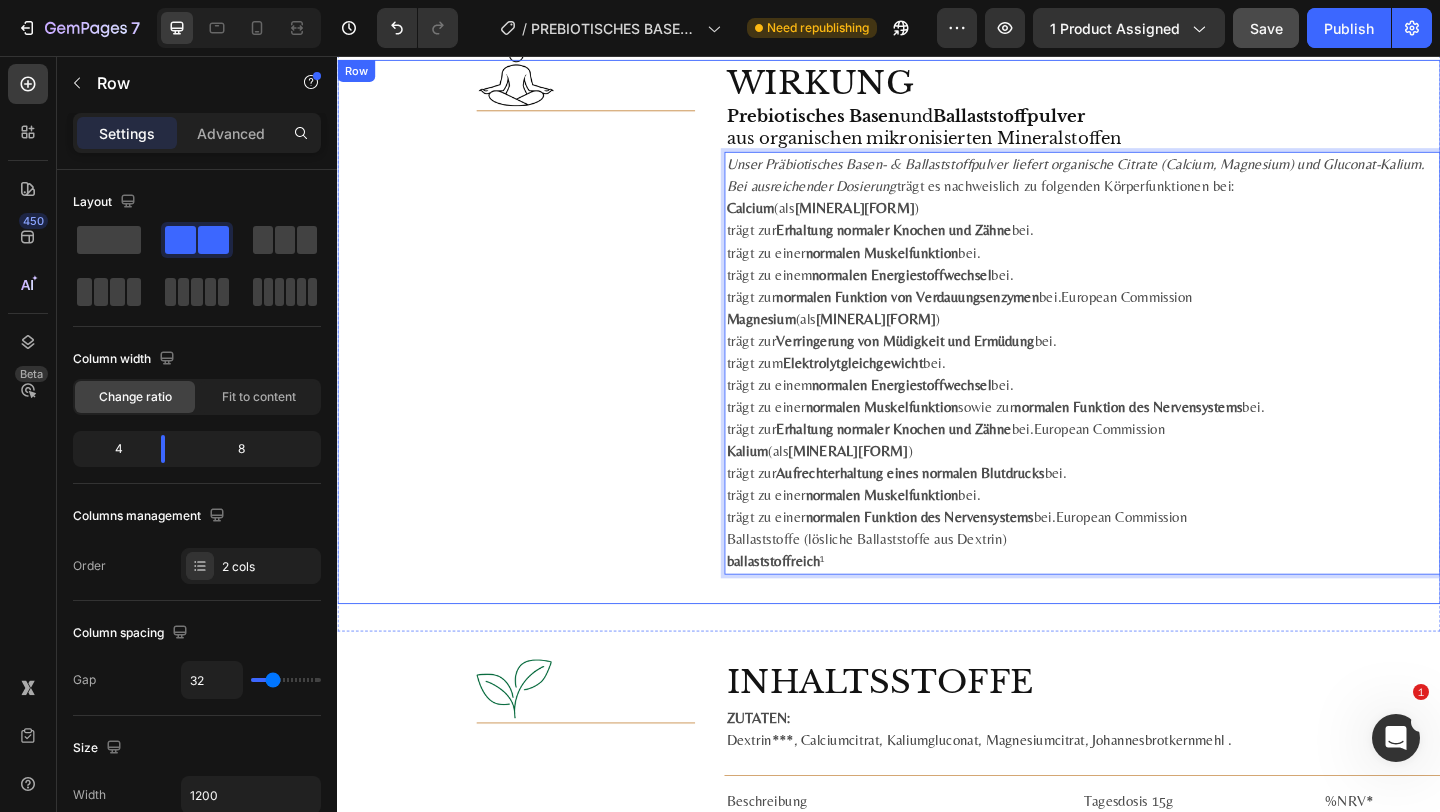 click on "Image" at bounding box center (531, 356) 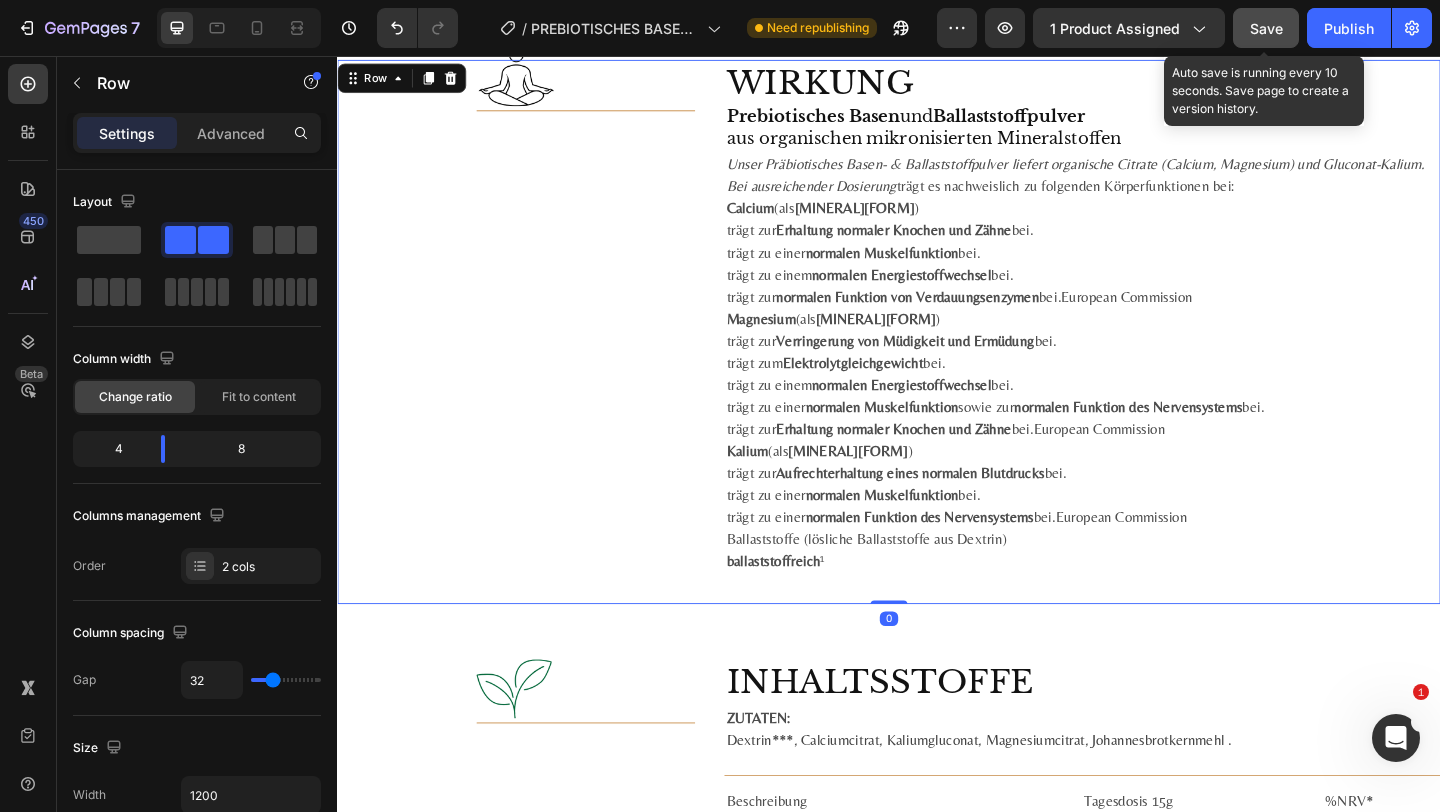 click on "Save" 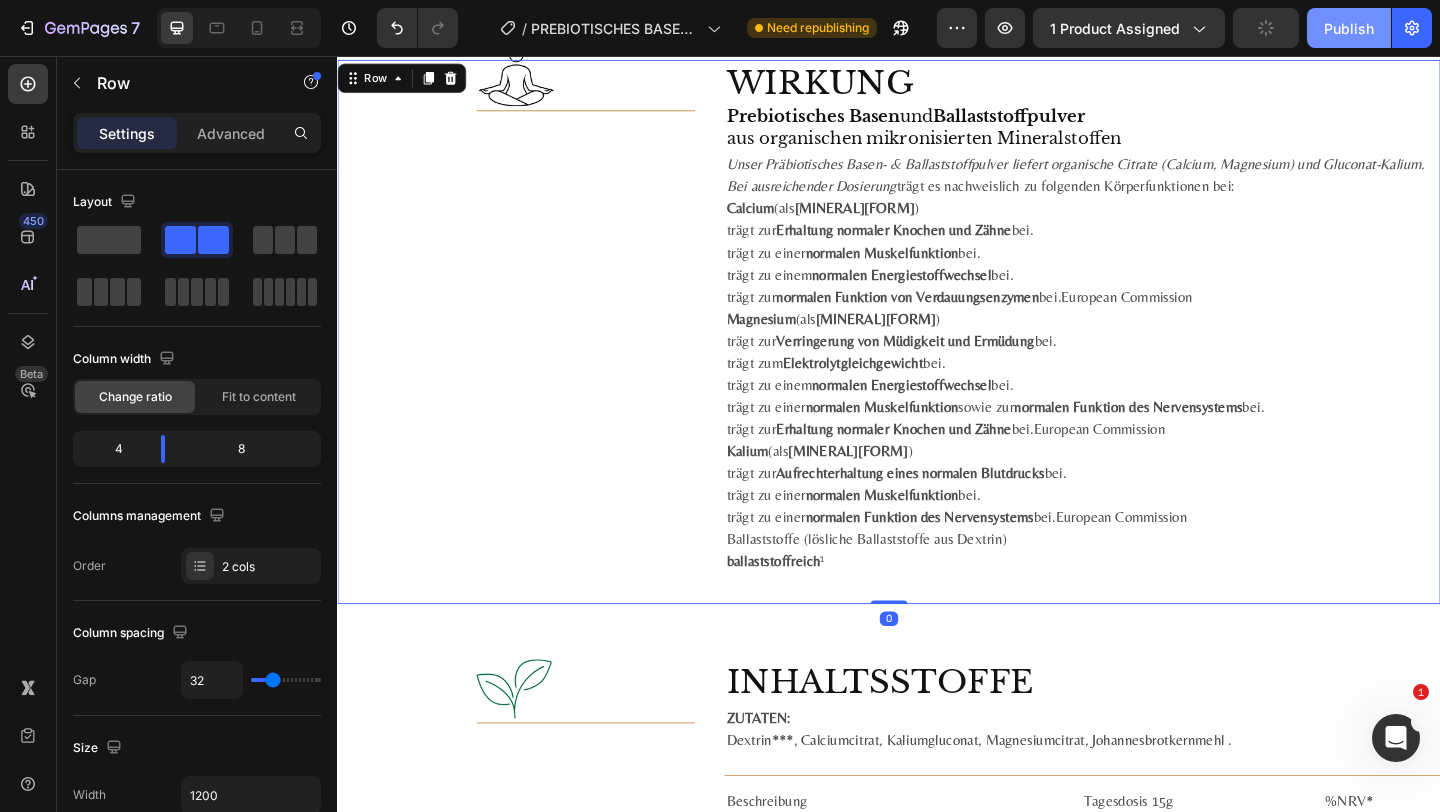 click on "Publish" at bounding box center [1349, 28] 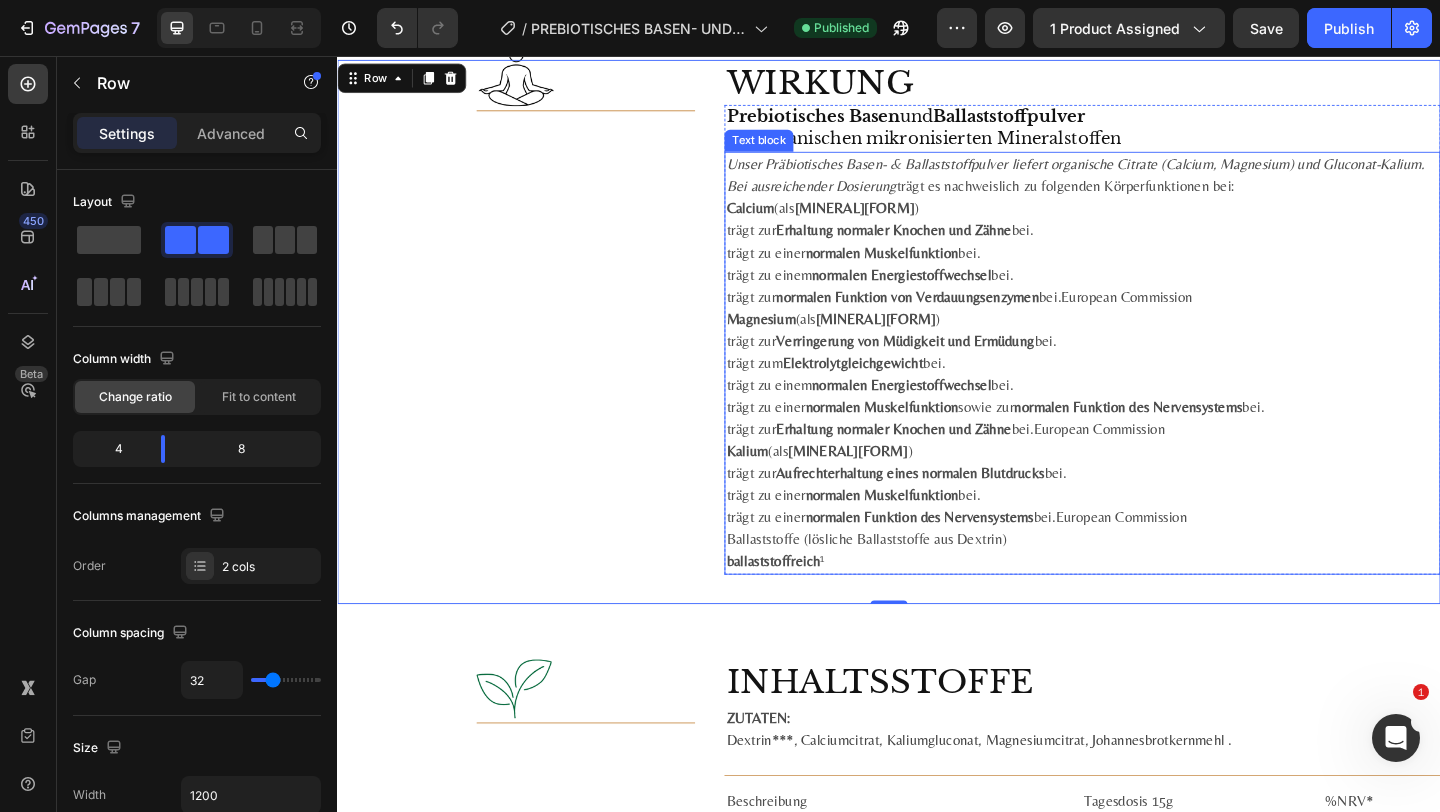 click on "Calcium  (als  Calciumcitrat )" at bounding box center [1147, 222] 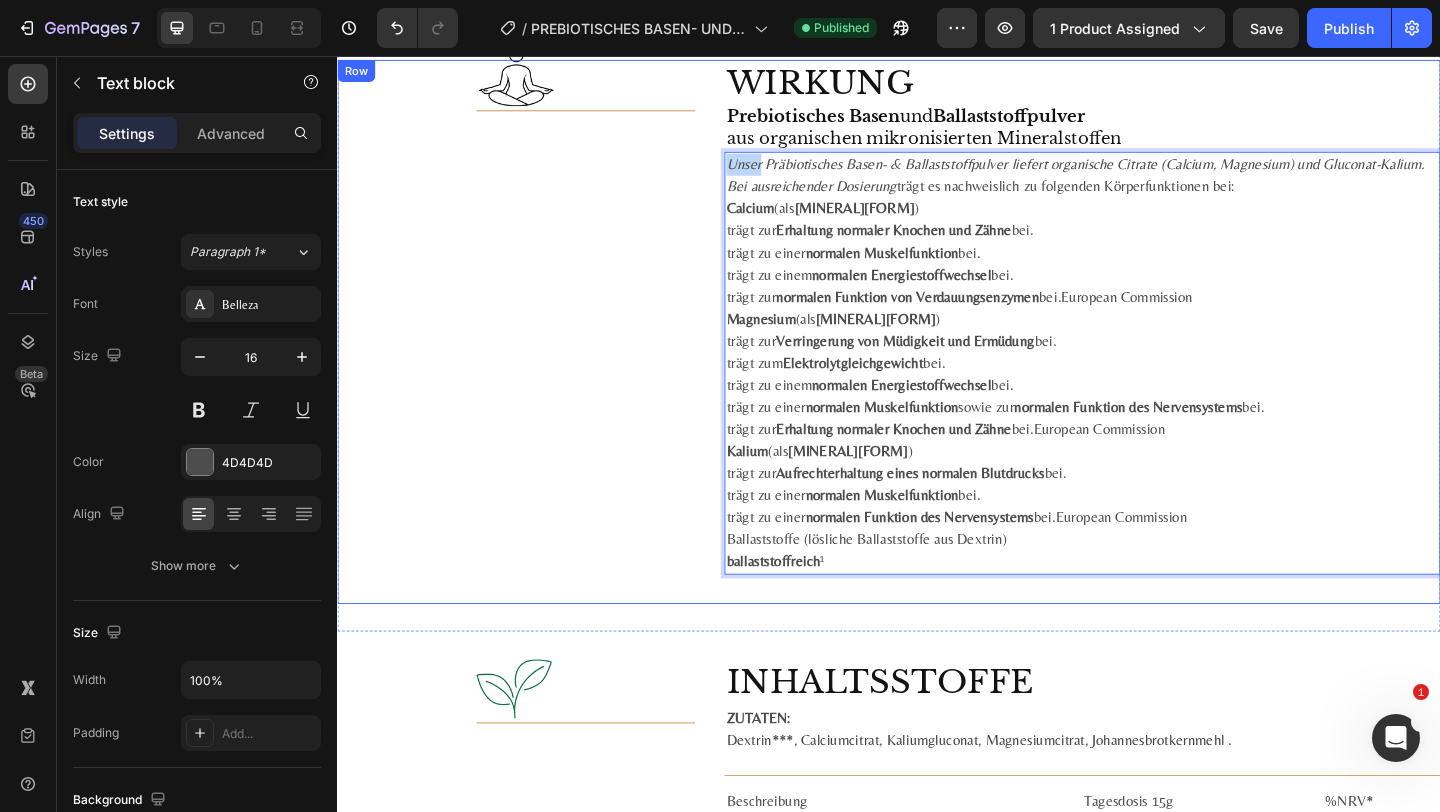 drag, startPoint x: 797, startPoint y: 176, endPoint x: 746, endPoint y: 174, distance: 51.0392 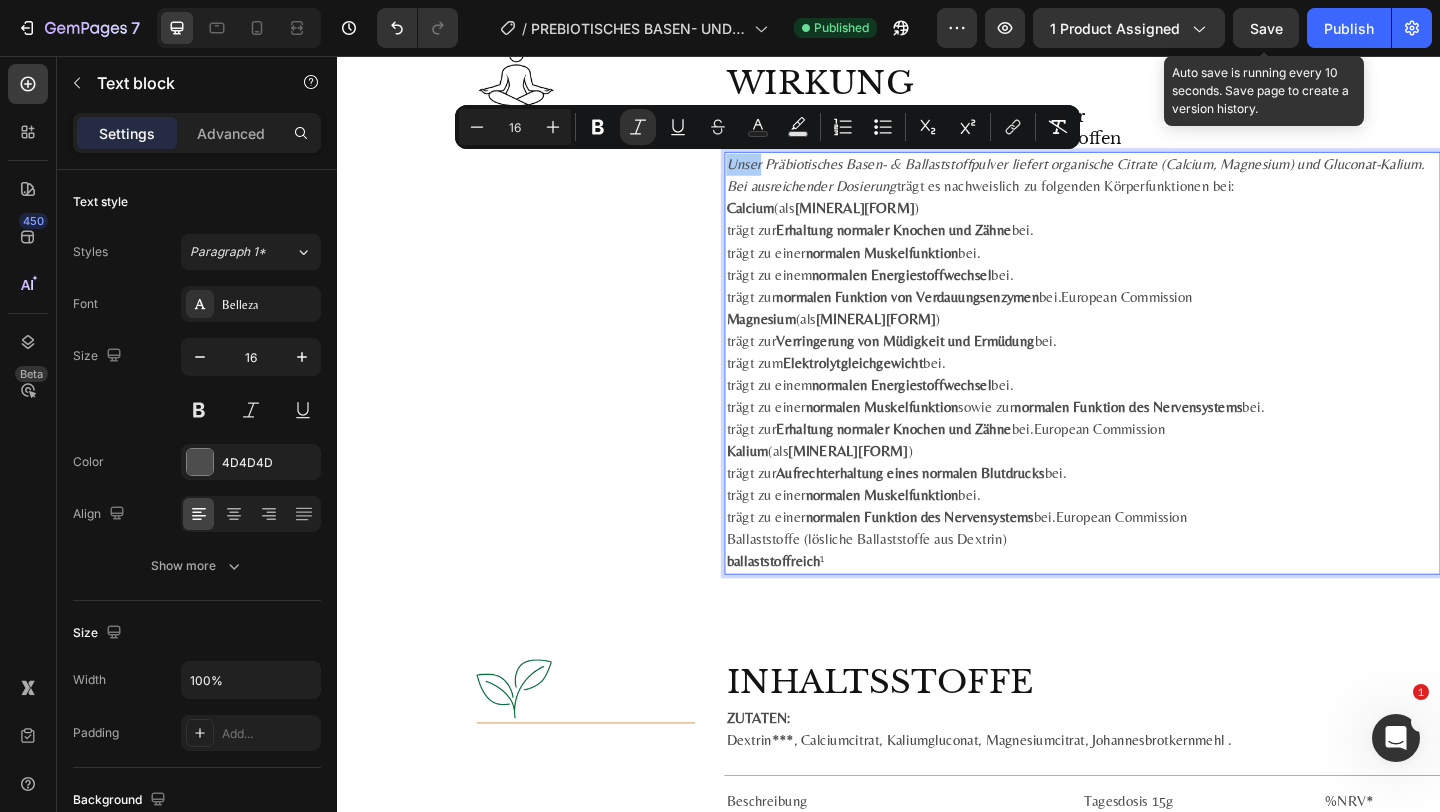 click on "Save" at bounding box center (1266, 28) 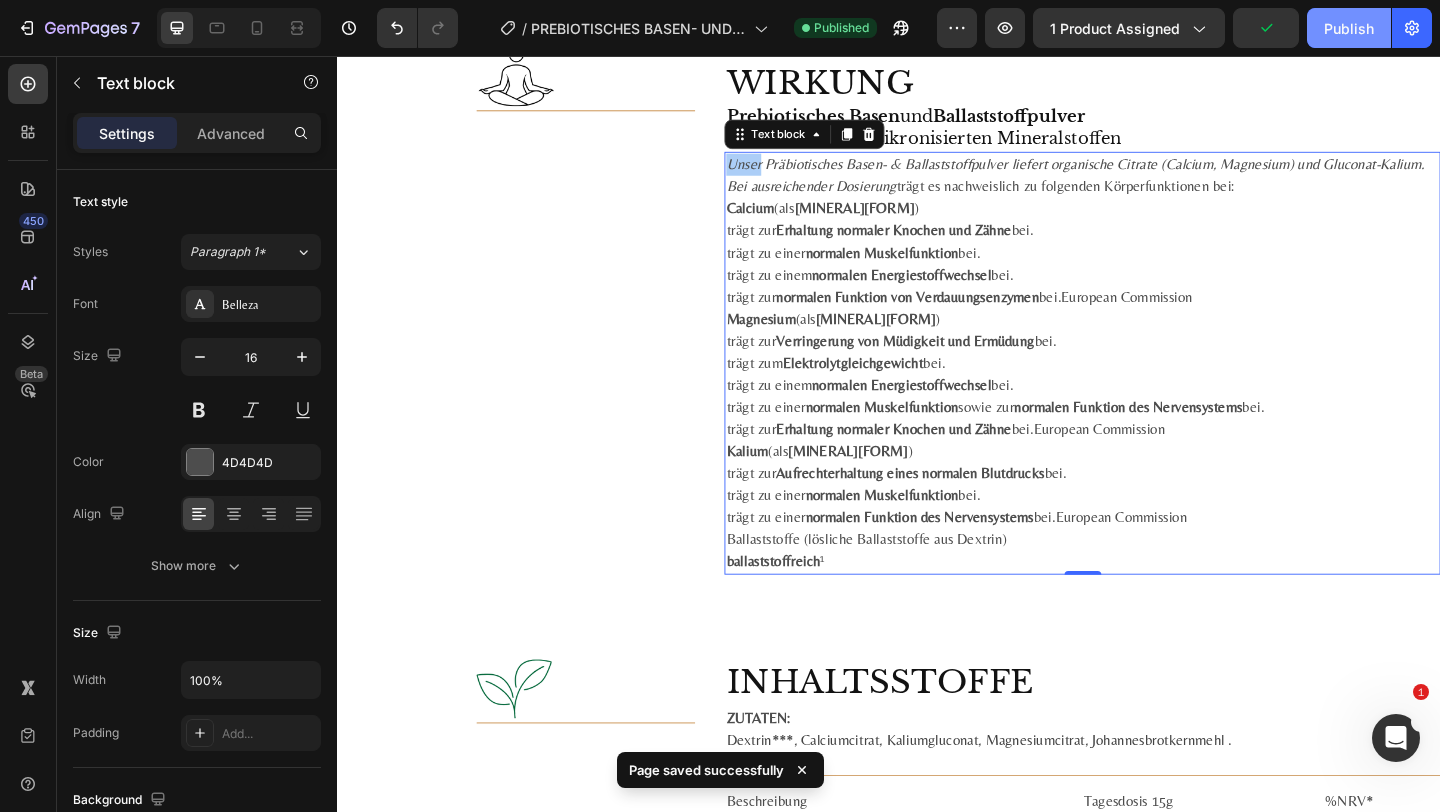 click on "Publish" 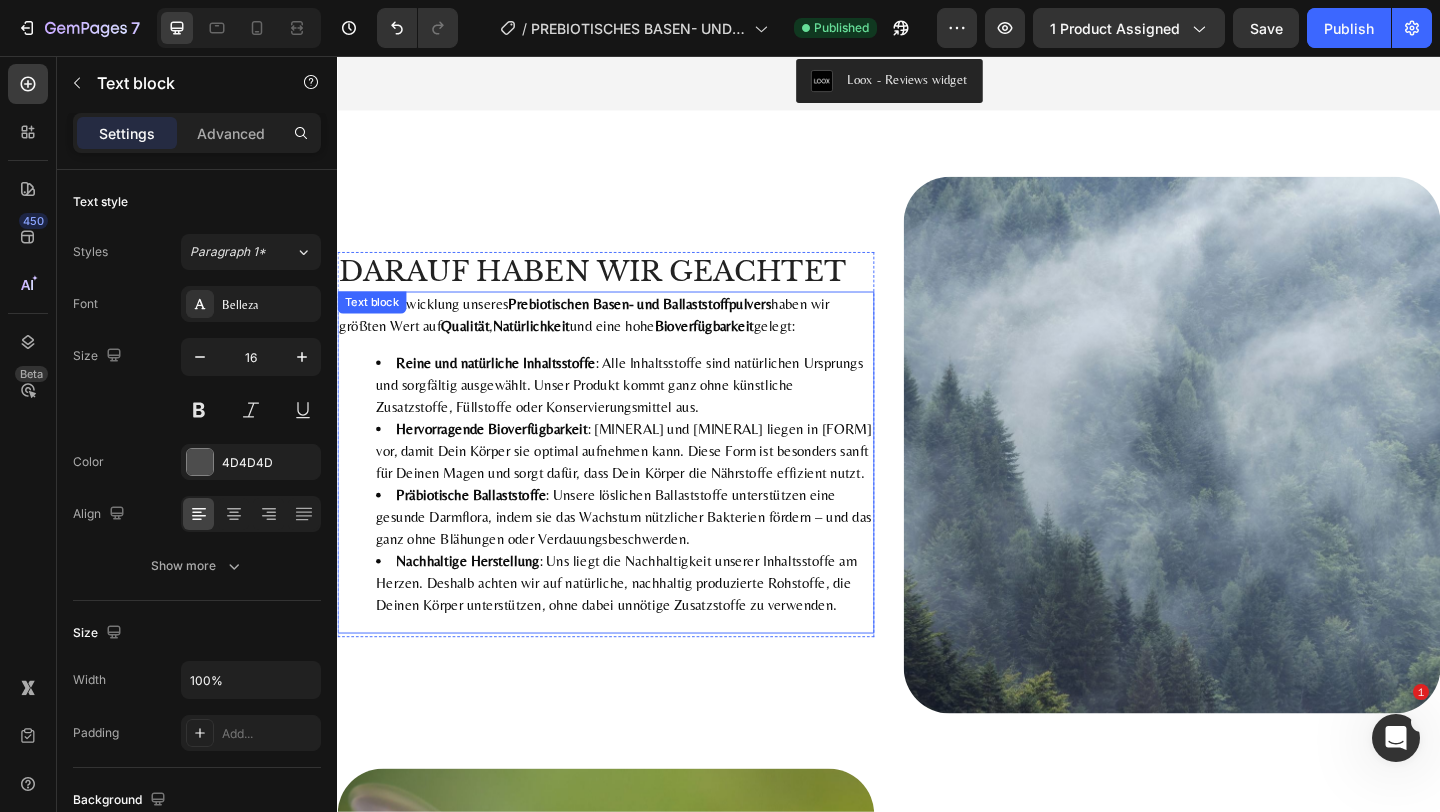 scroll, scrollTop: 0, scrollLeft: 0, axis: both 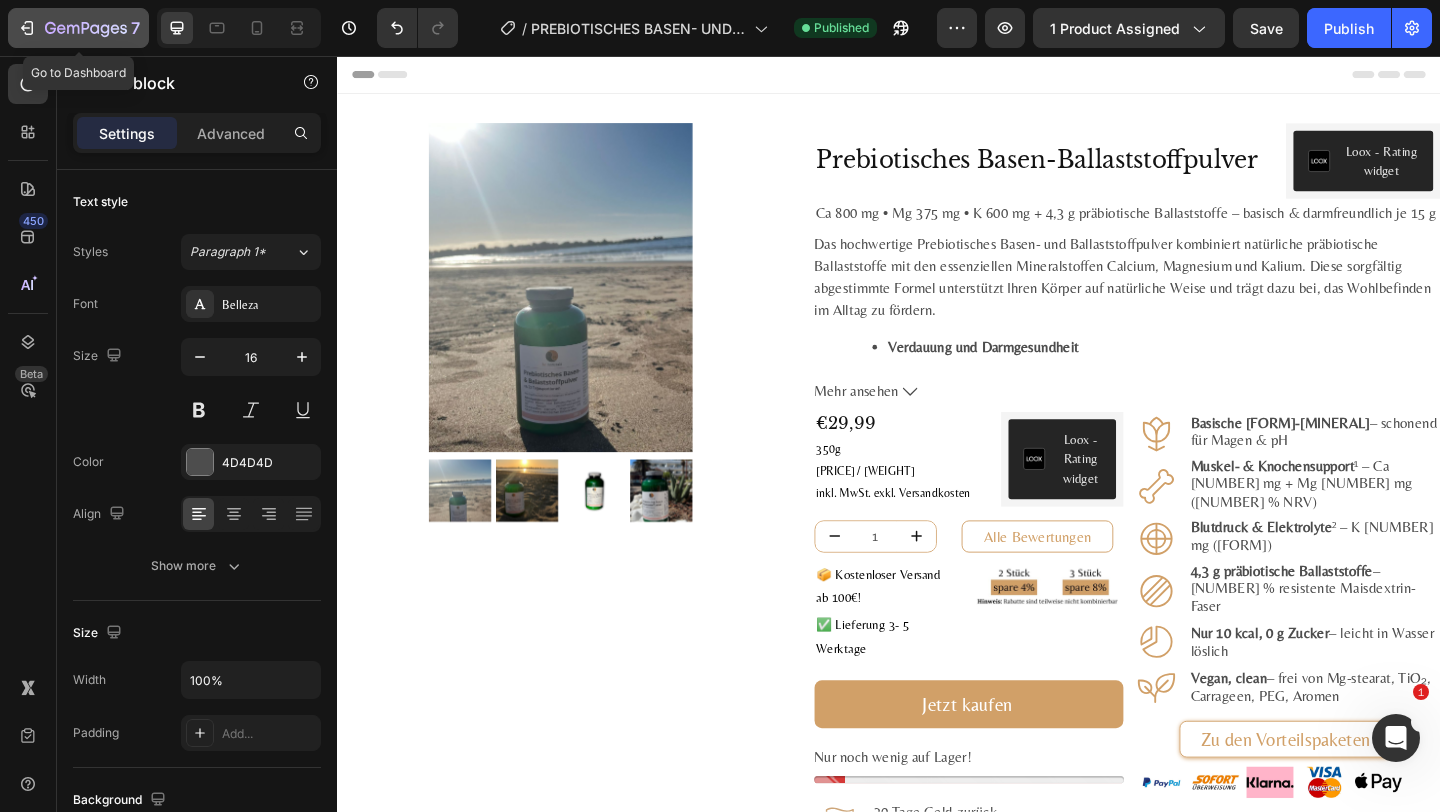 click 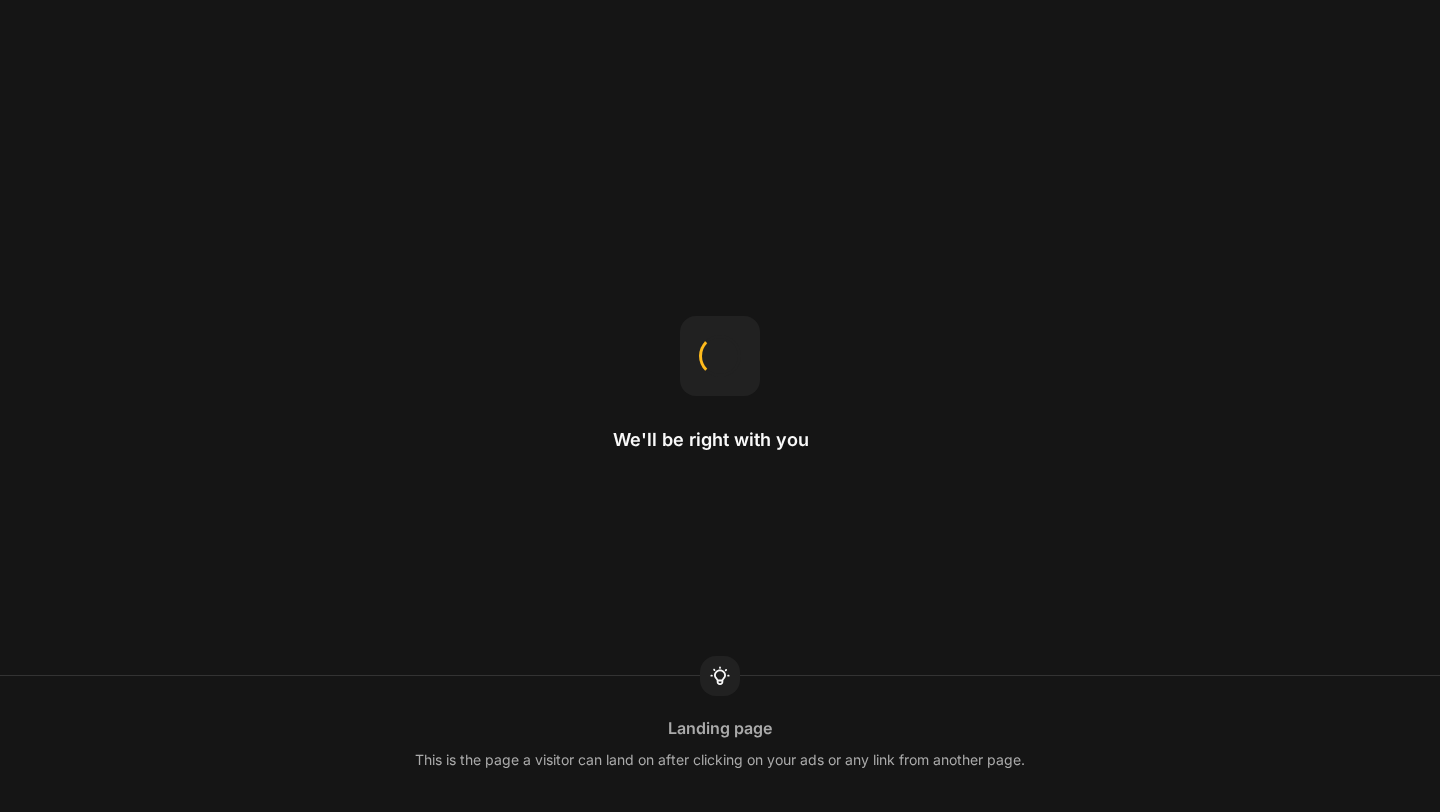 scroll, scrollTop: 0, scrollLeft: 0, axis: both 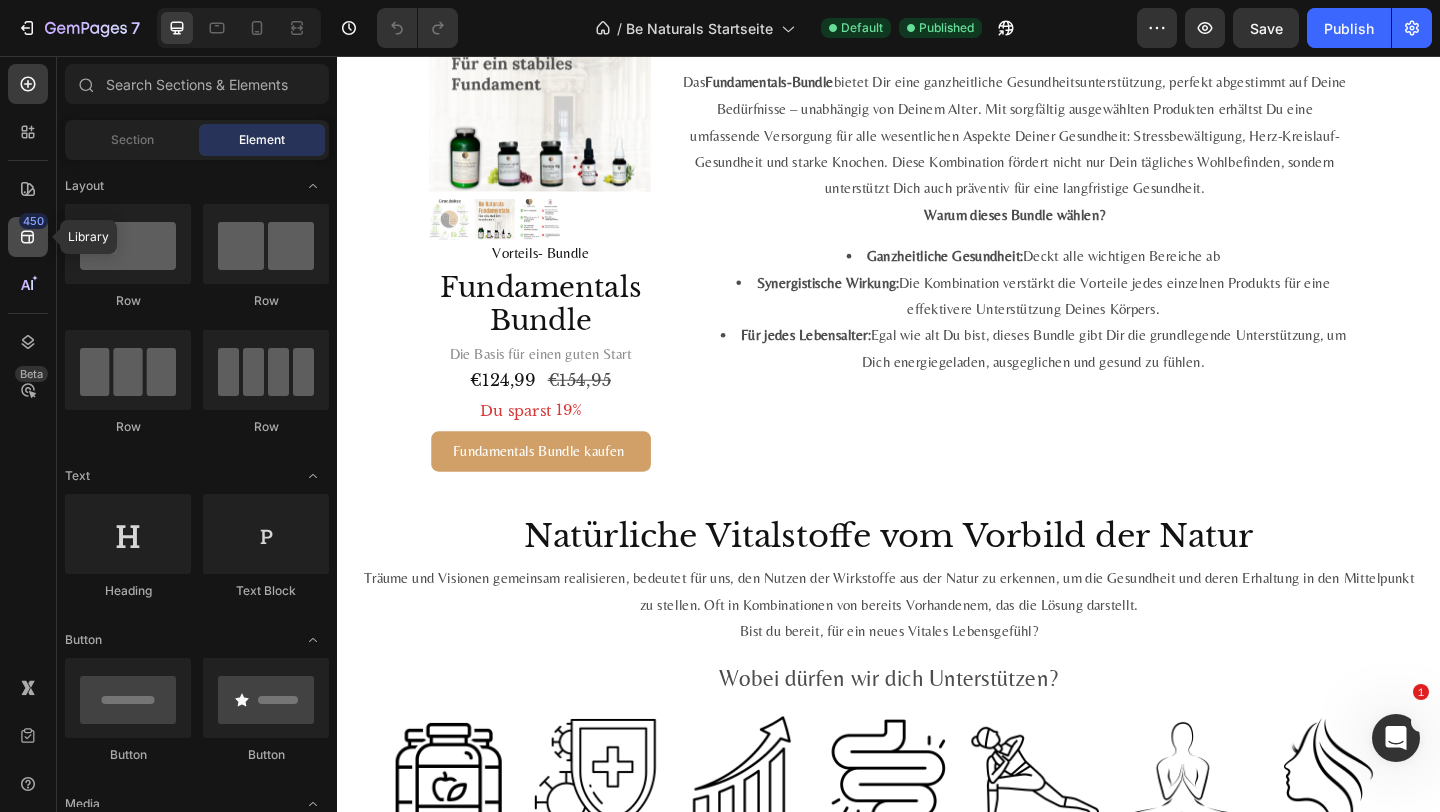click on "450" 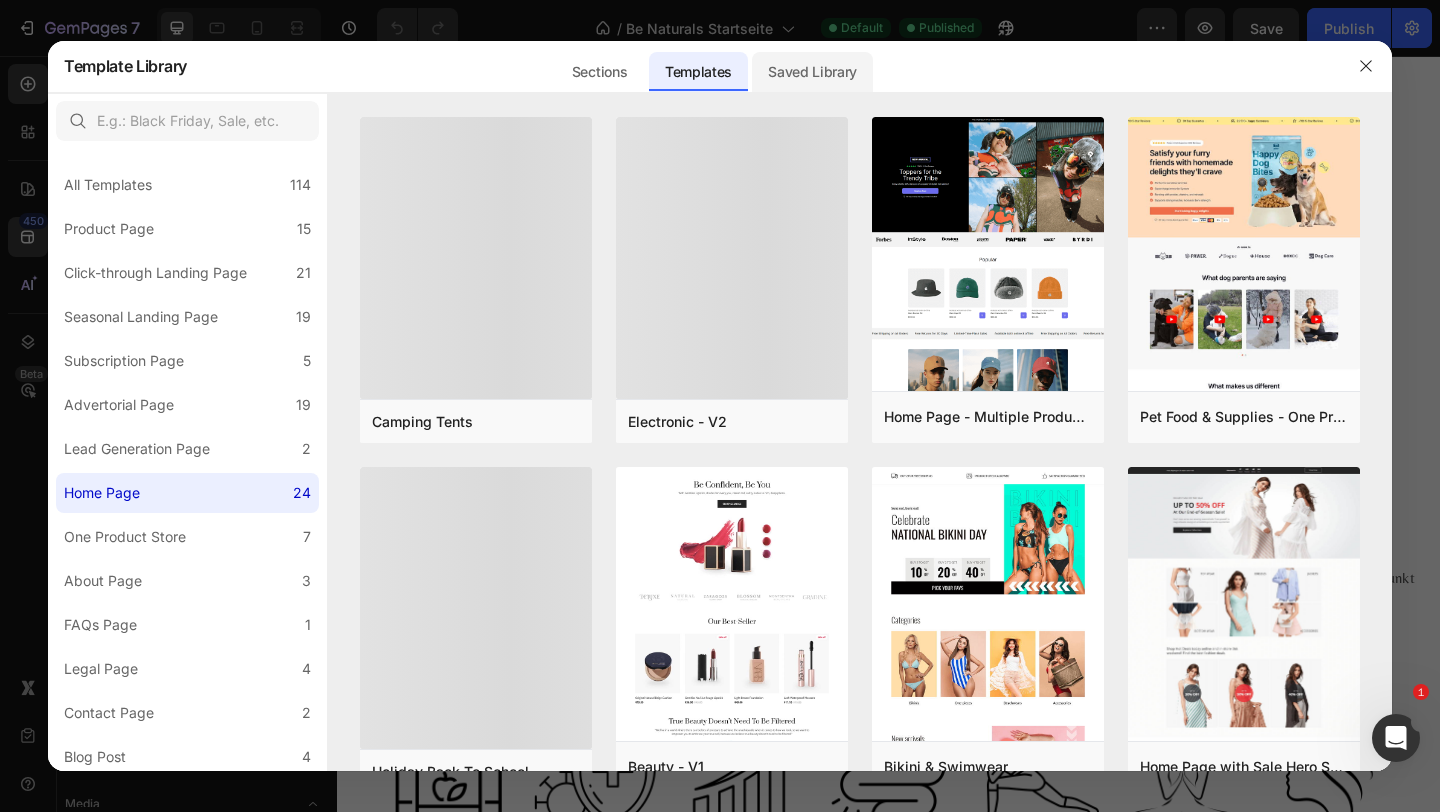 click on "Saved Library" 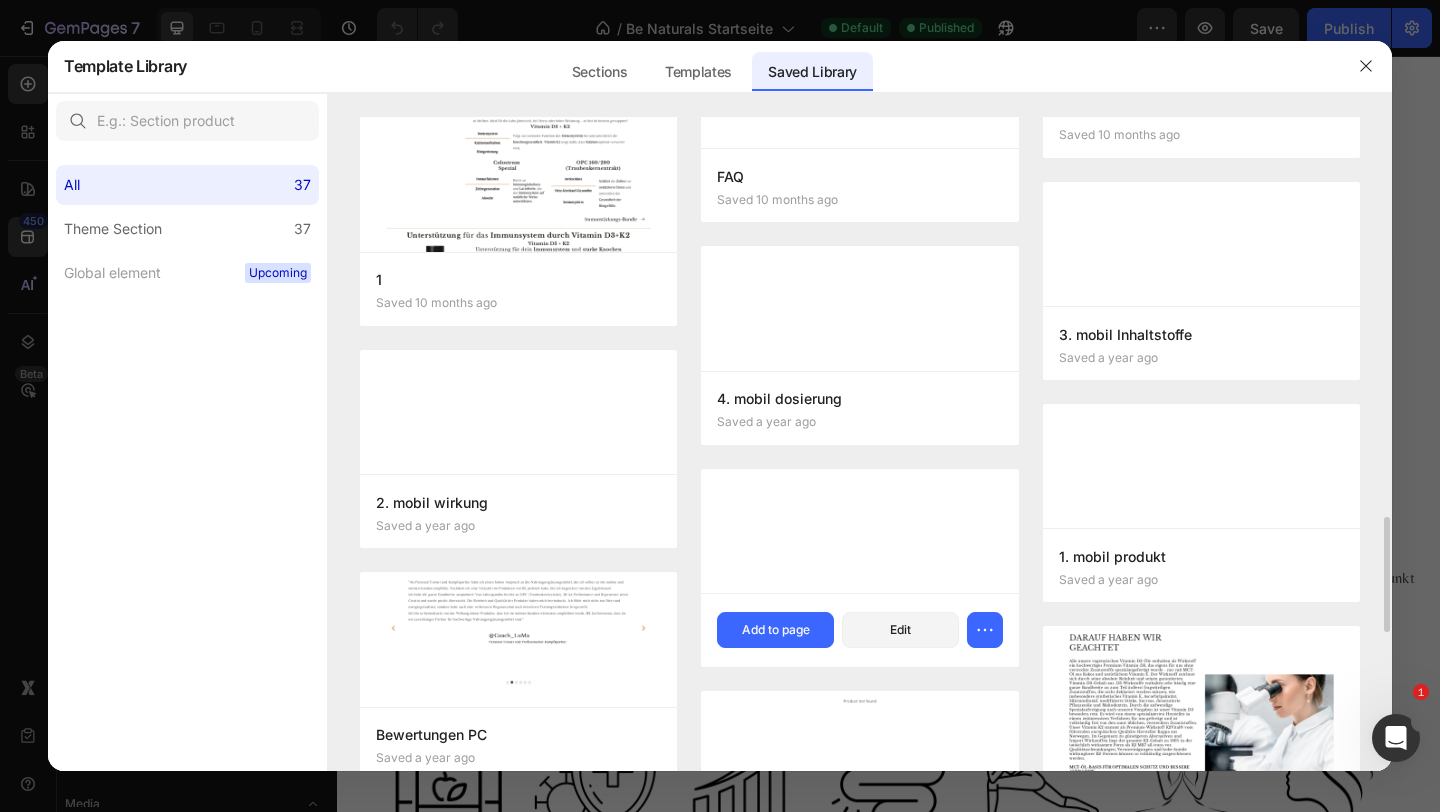 scroll, scrollTop: 2011, scrollLeft: 0, axis: vertical 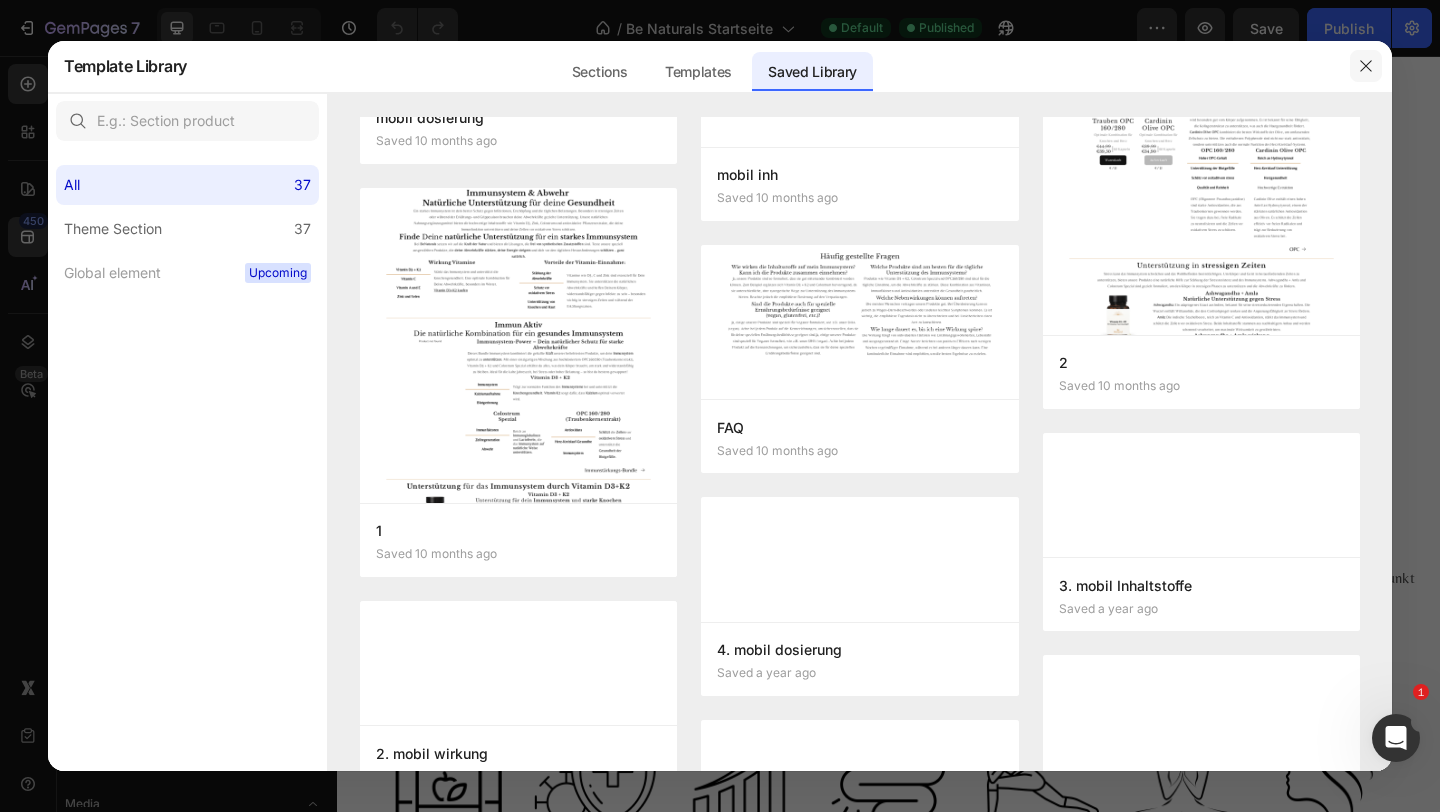 click at bounding box center (1366, 66) 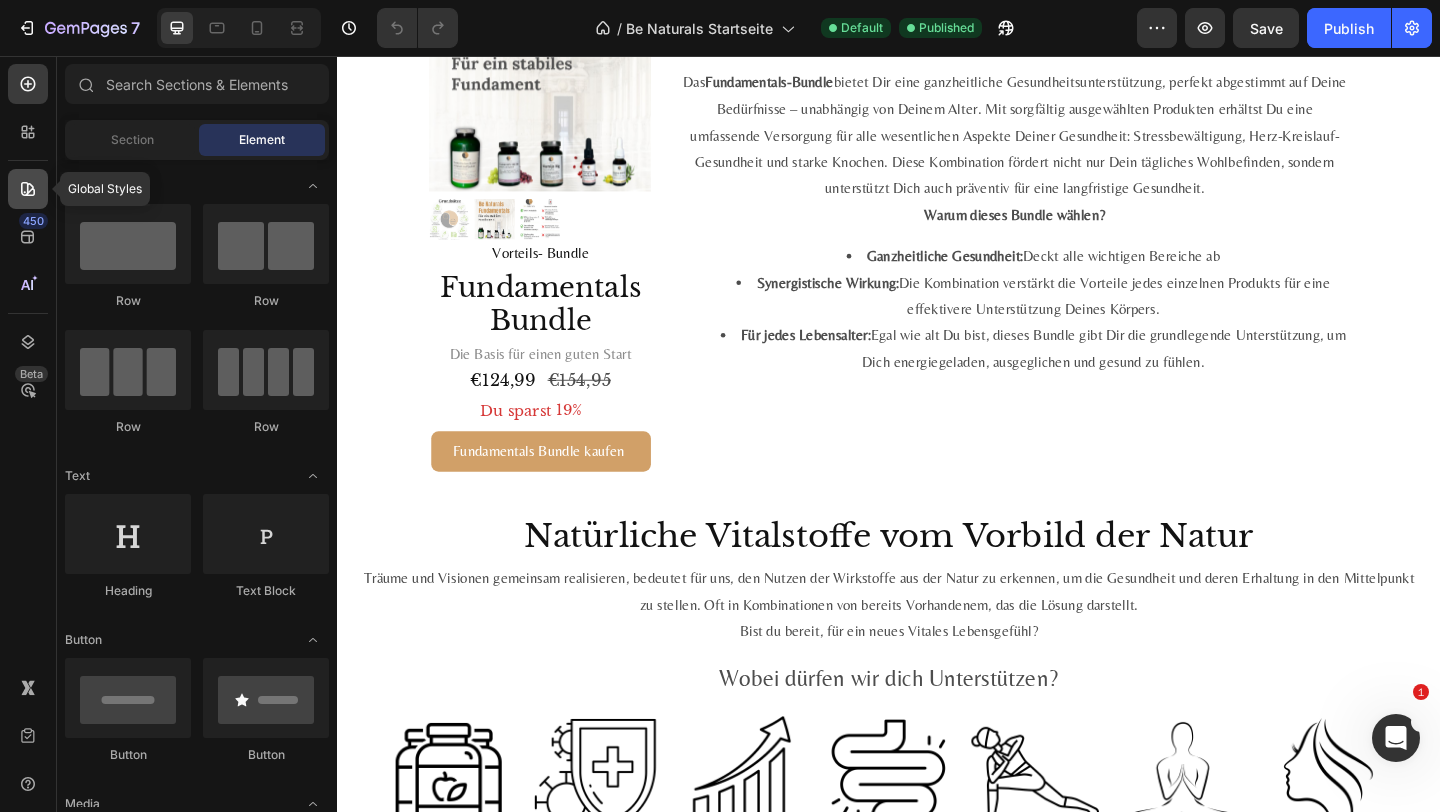 click 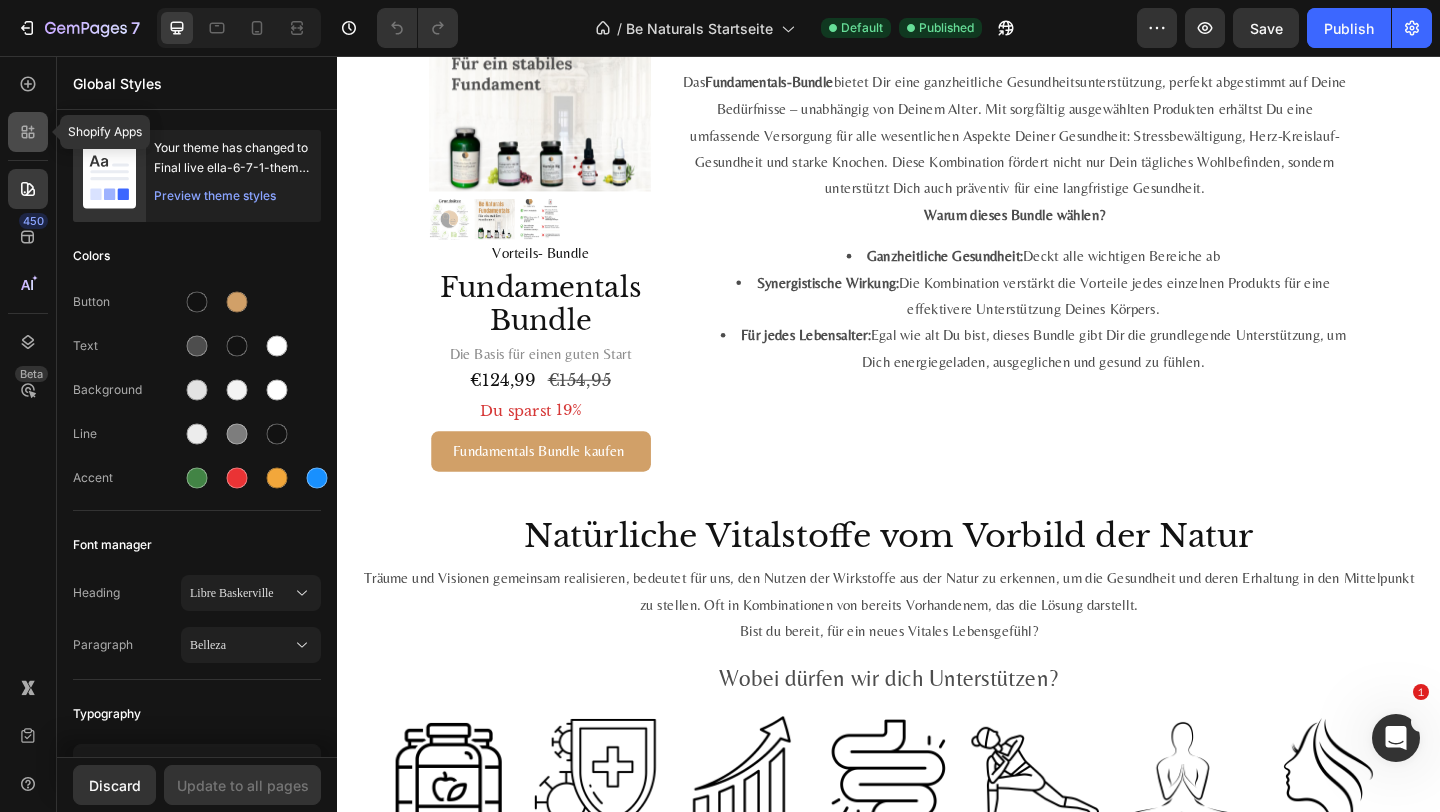 click 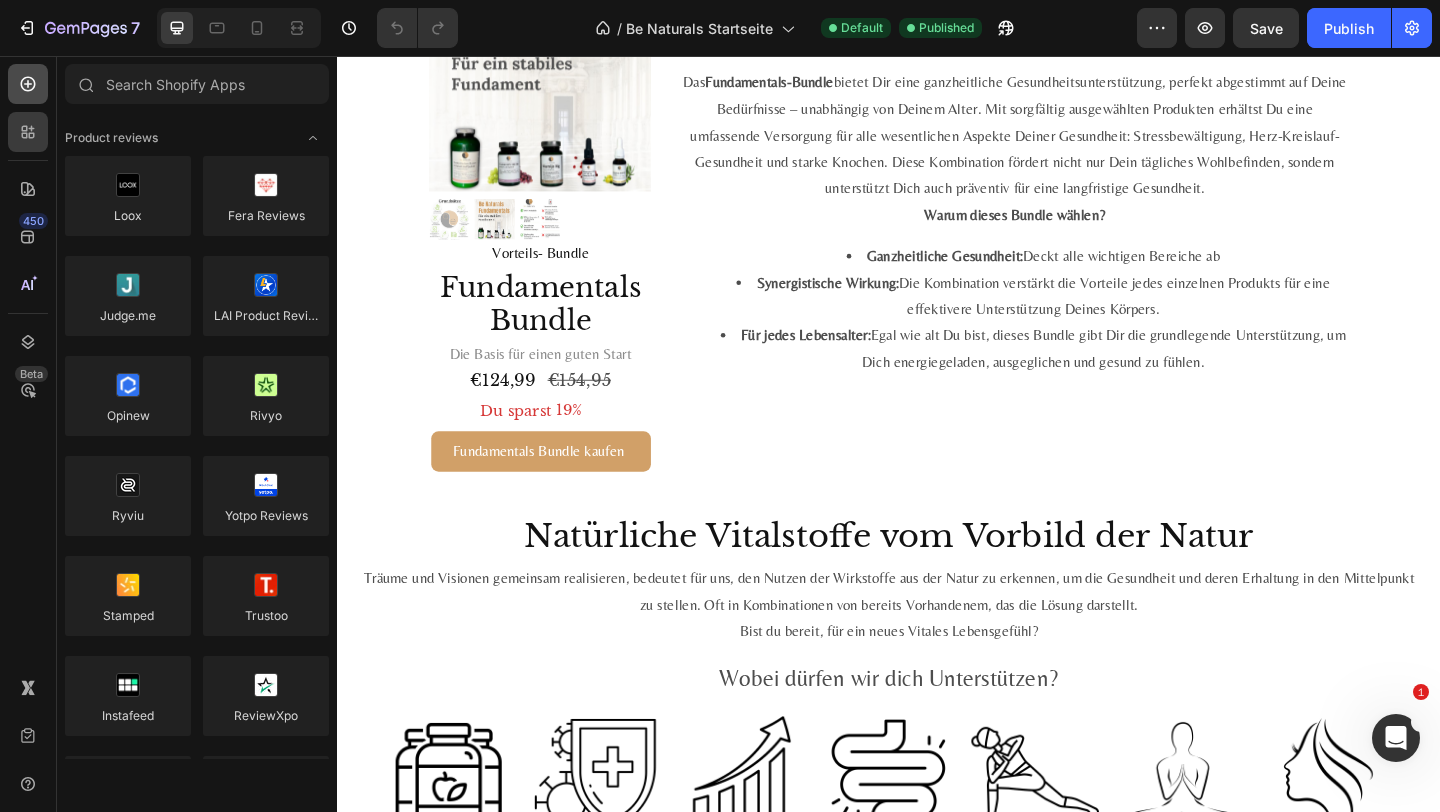 click 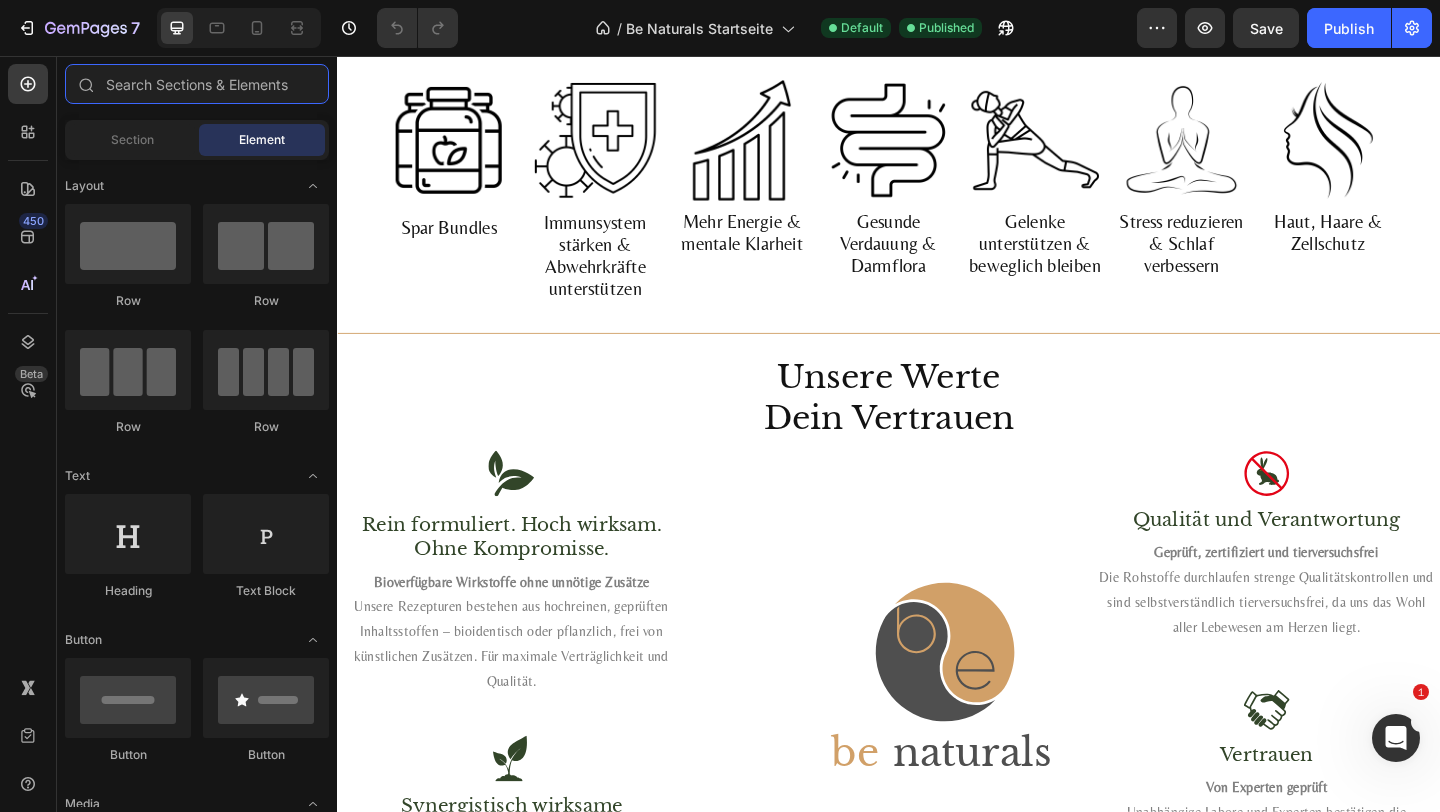 scroll, scrollTop: 1522, scrollLeft: 0, axis: vertical 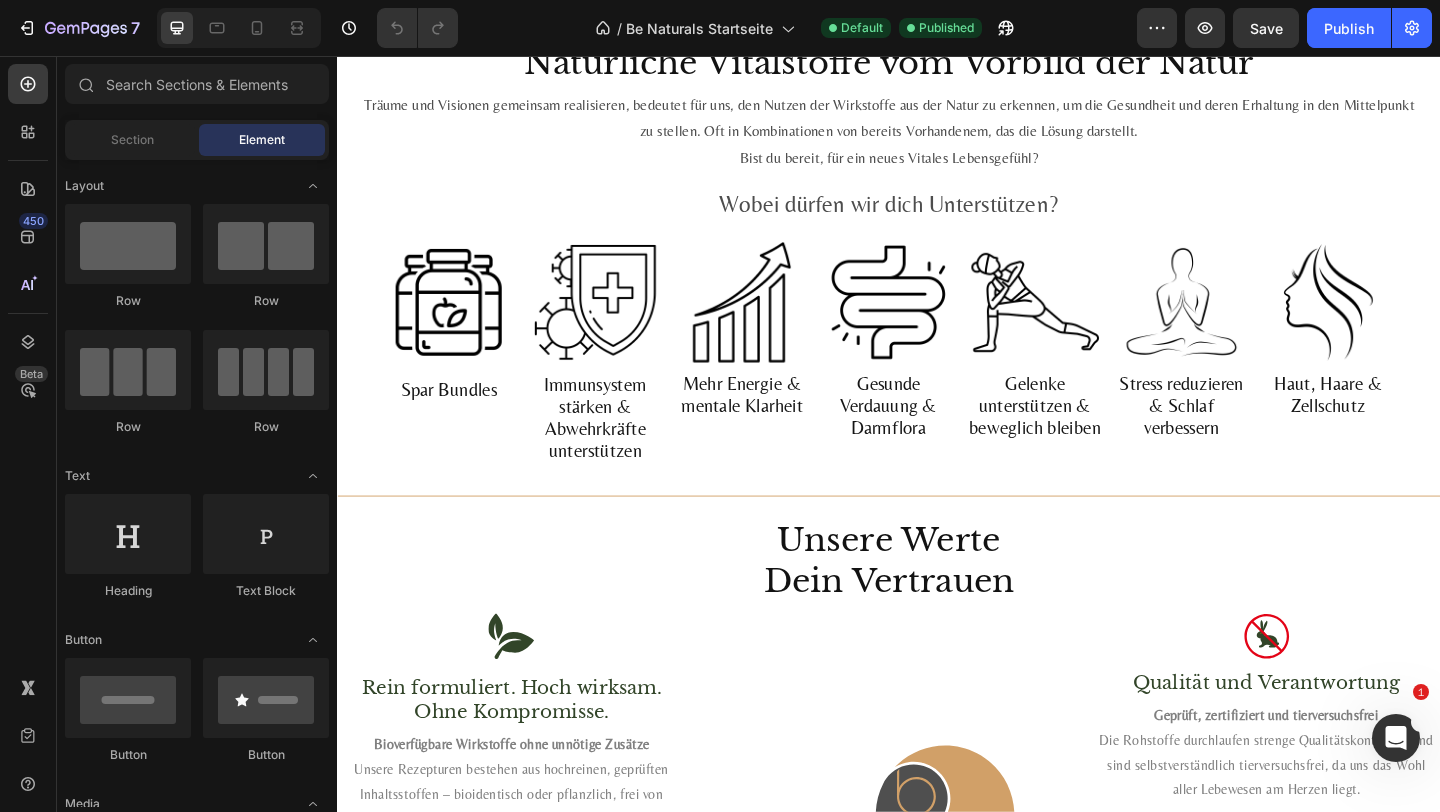 click on "450 Beta" at bounding box center [28, 366] 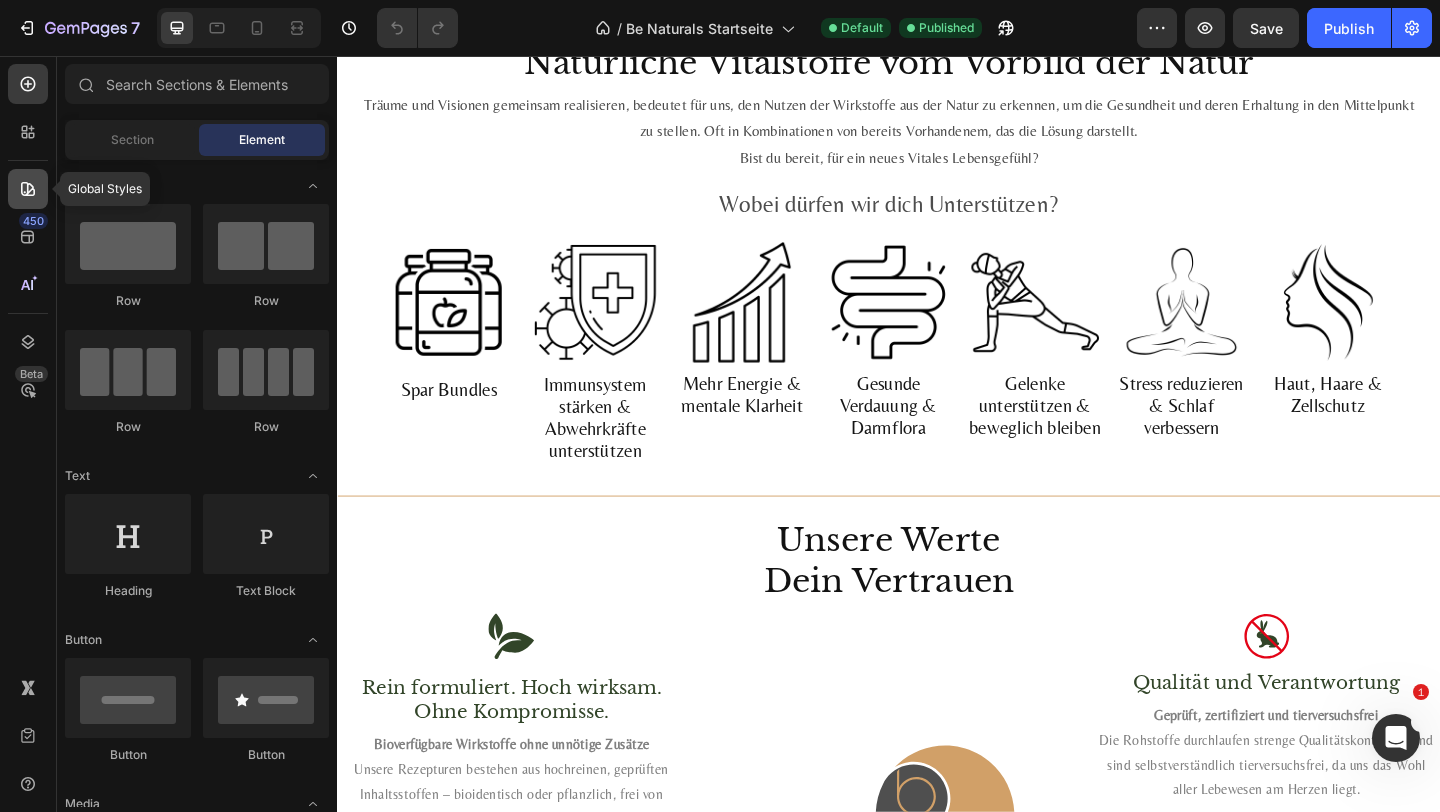 click 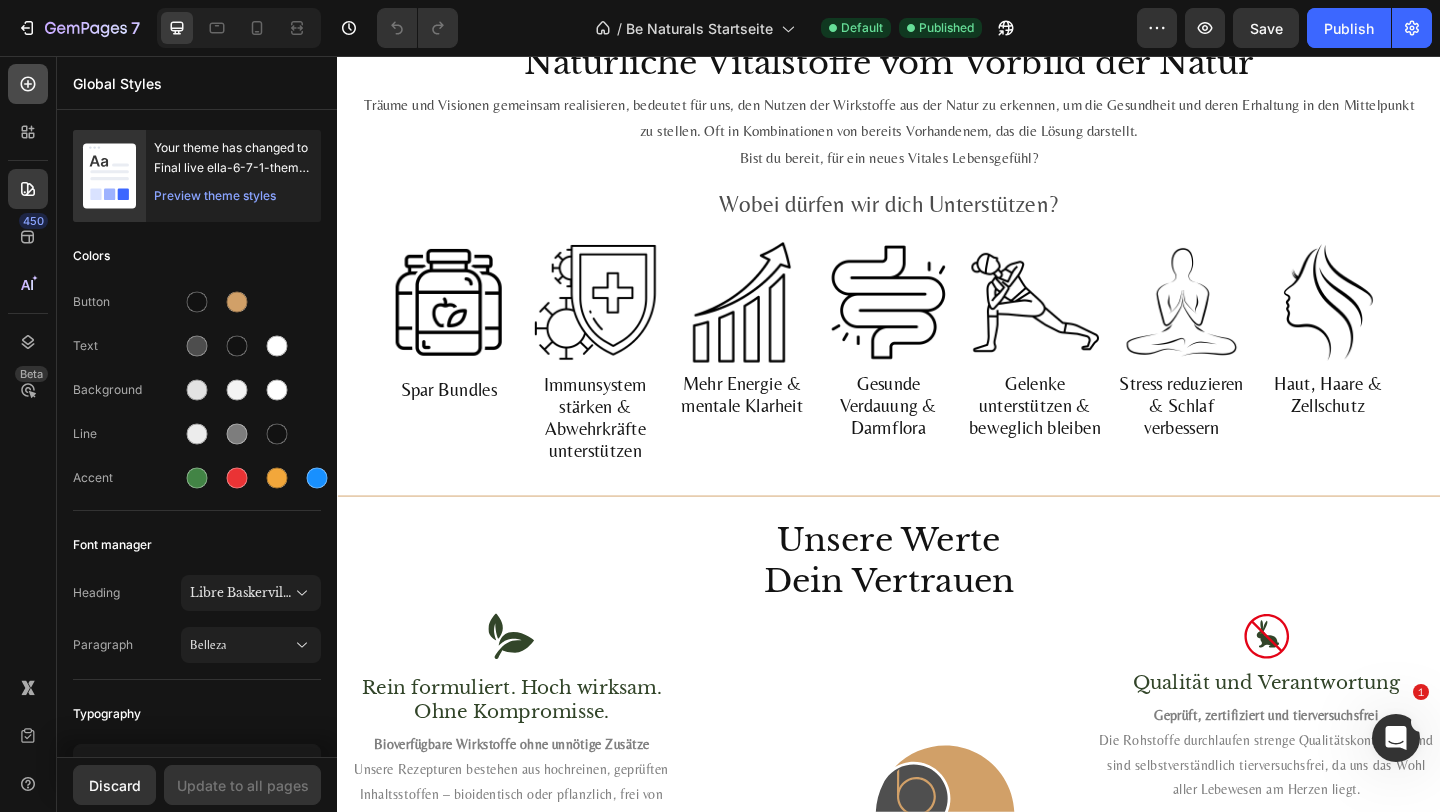 click 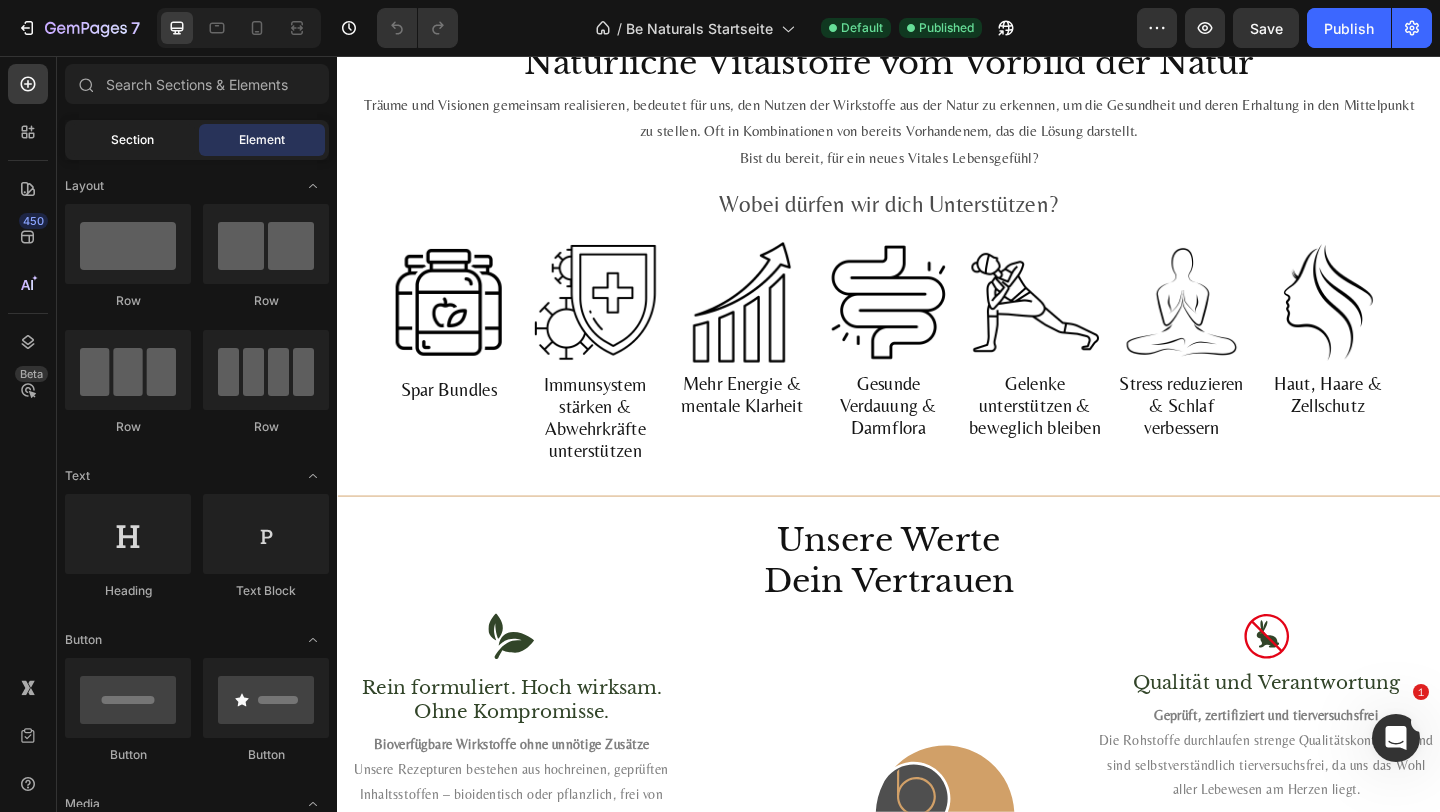 click on "Section" 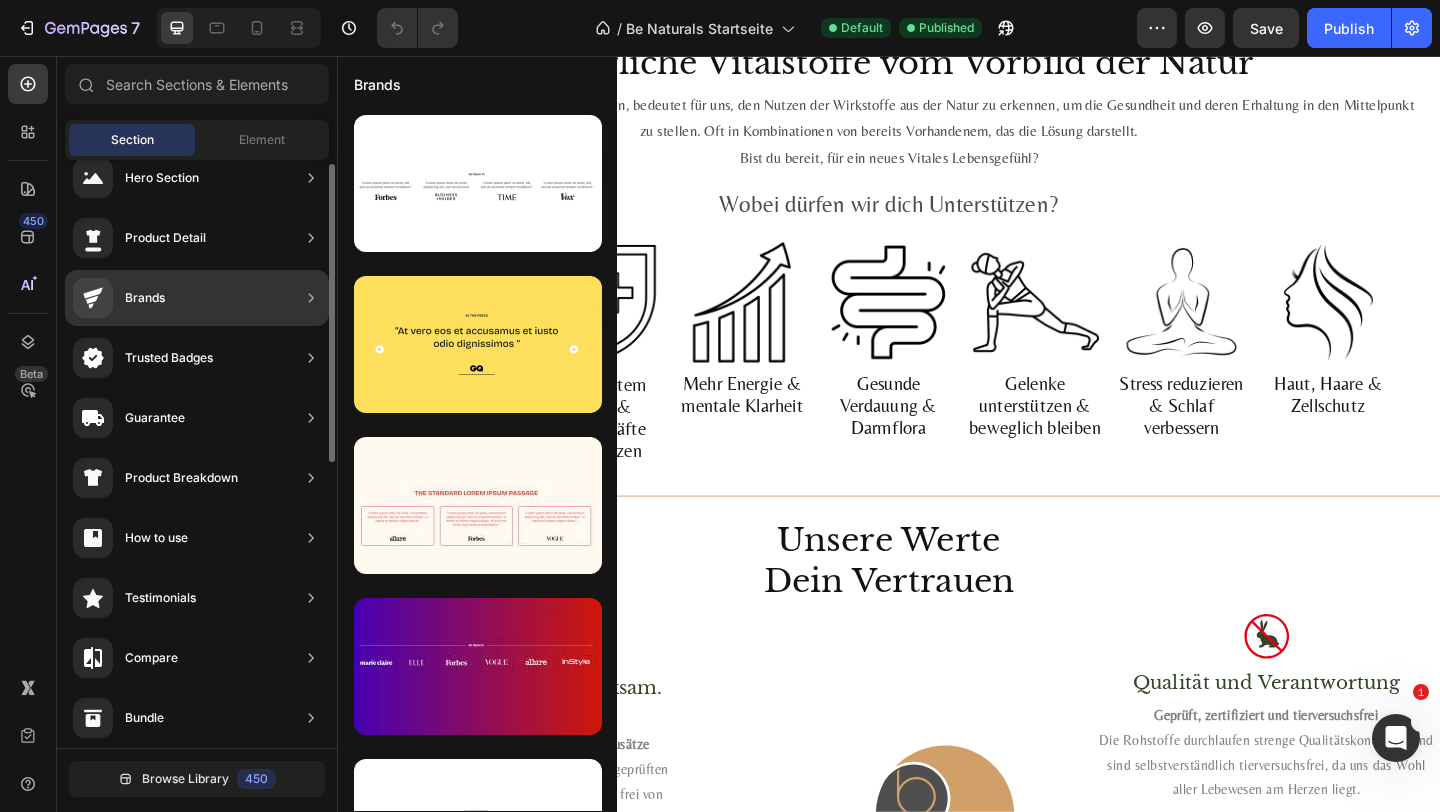 scroll, scrollTop: 0, scrollLeft: 0, axis: both 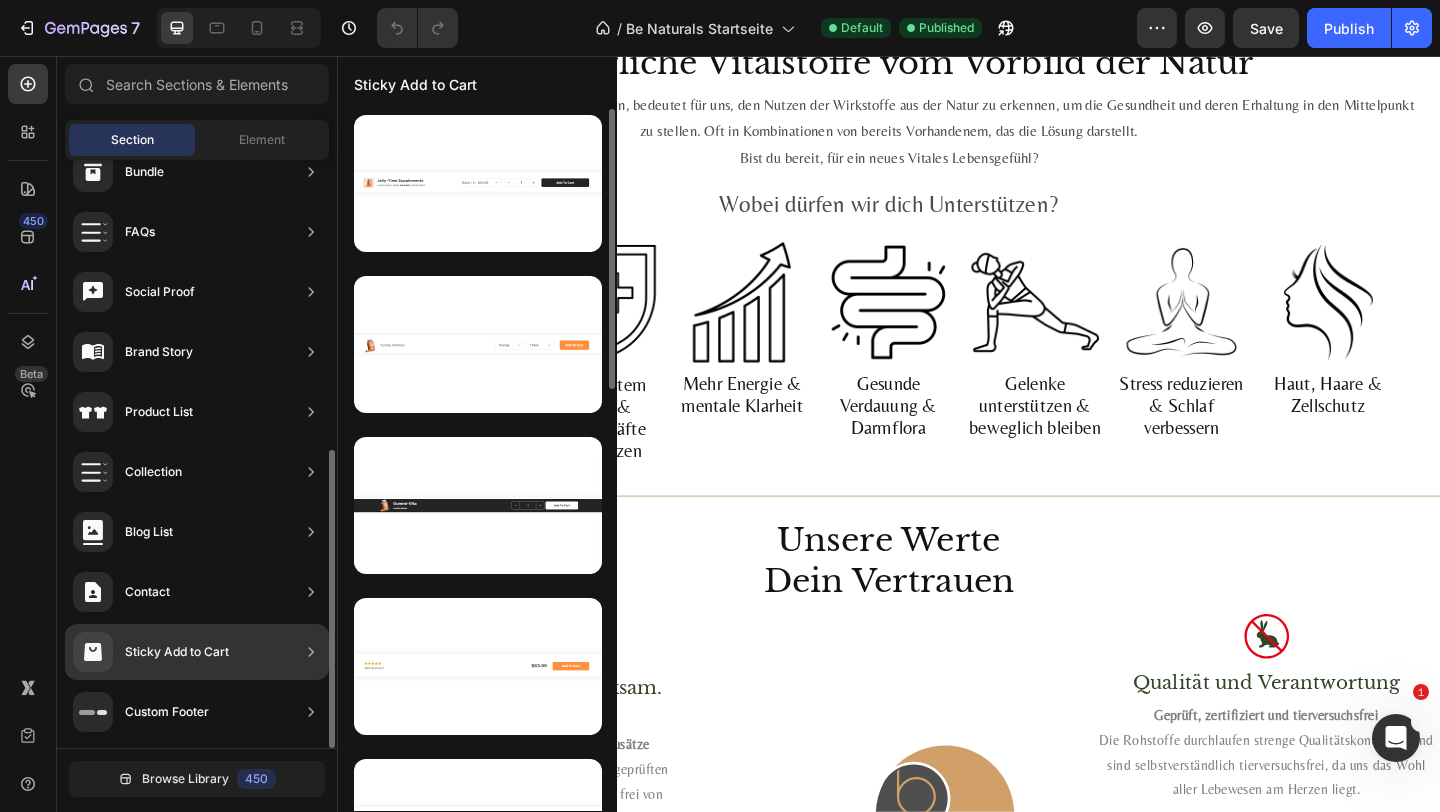 click on "Sticky Add to Cart" at bounding box center [177, 652] 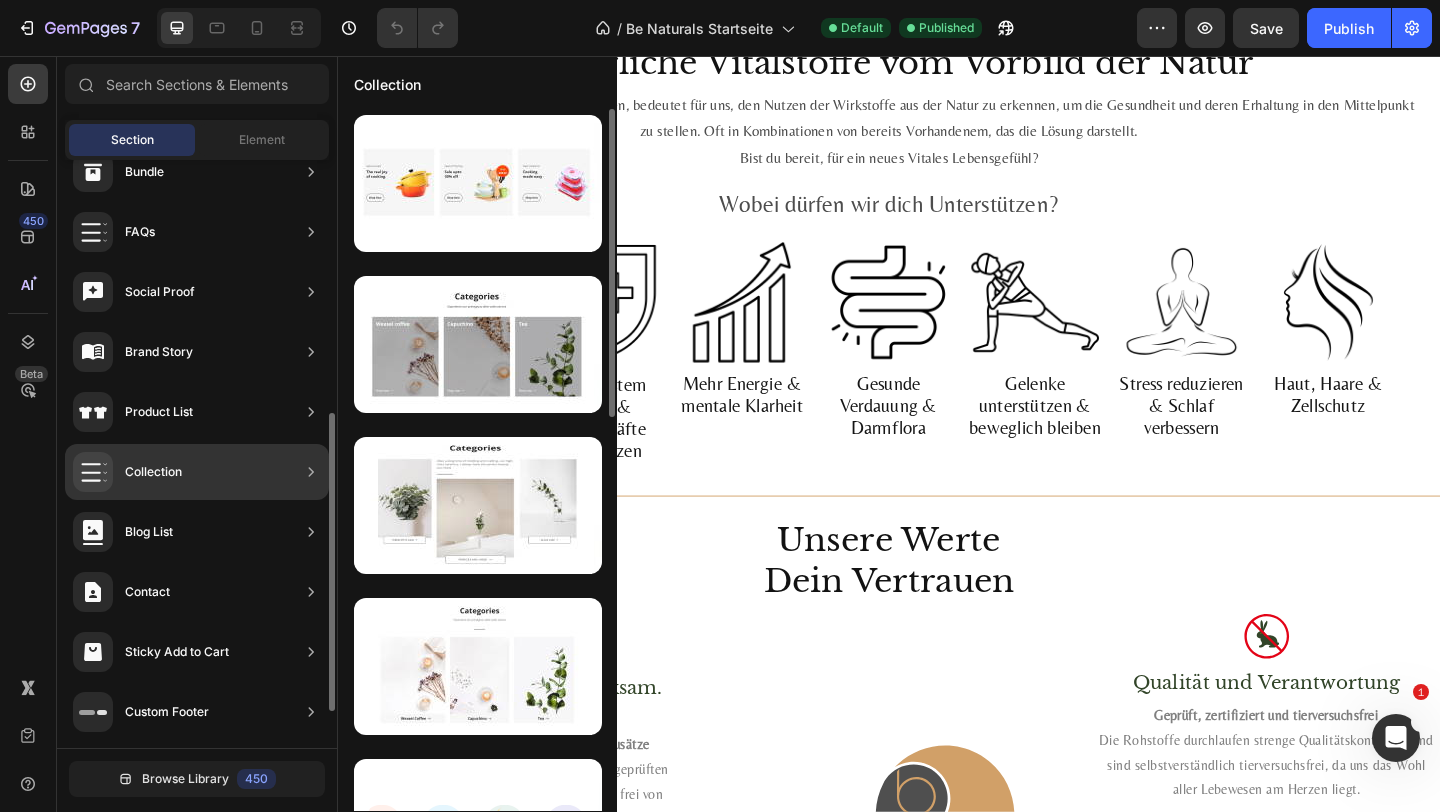 scroll, scrollTop: 0, scrollLeft: 0, axis: both 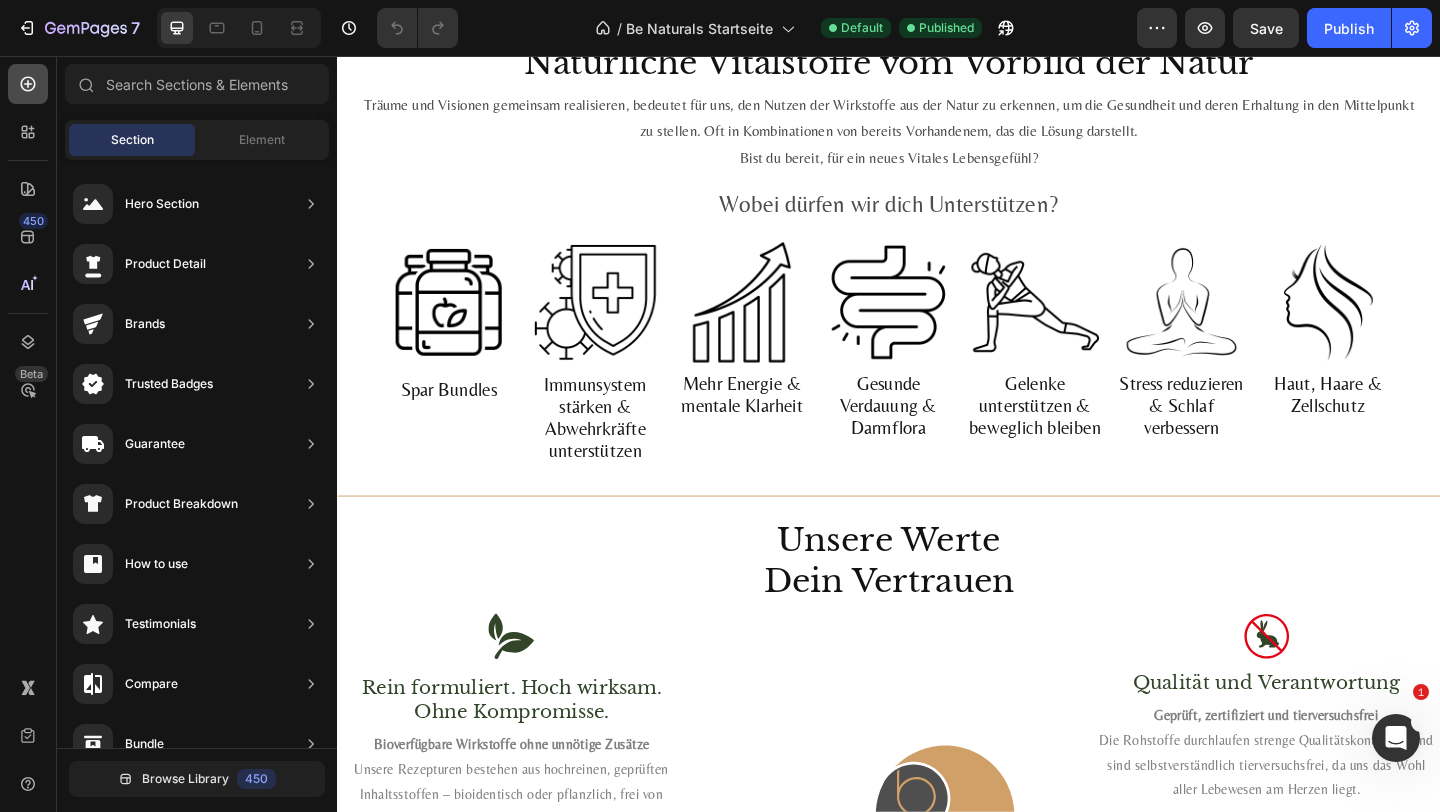 click 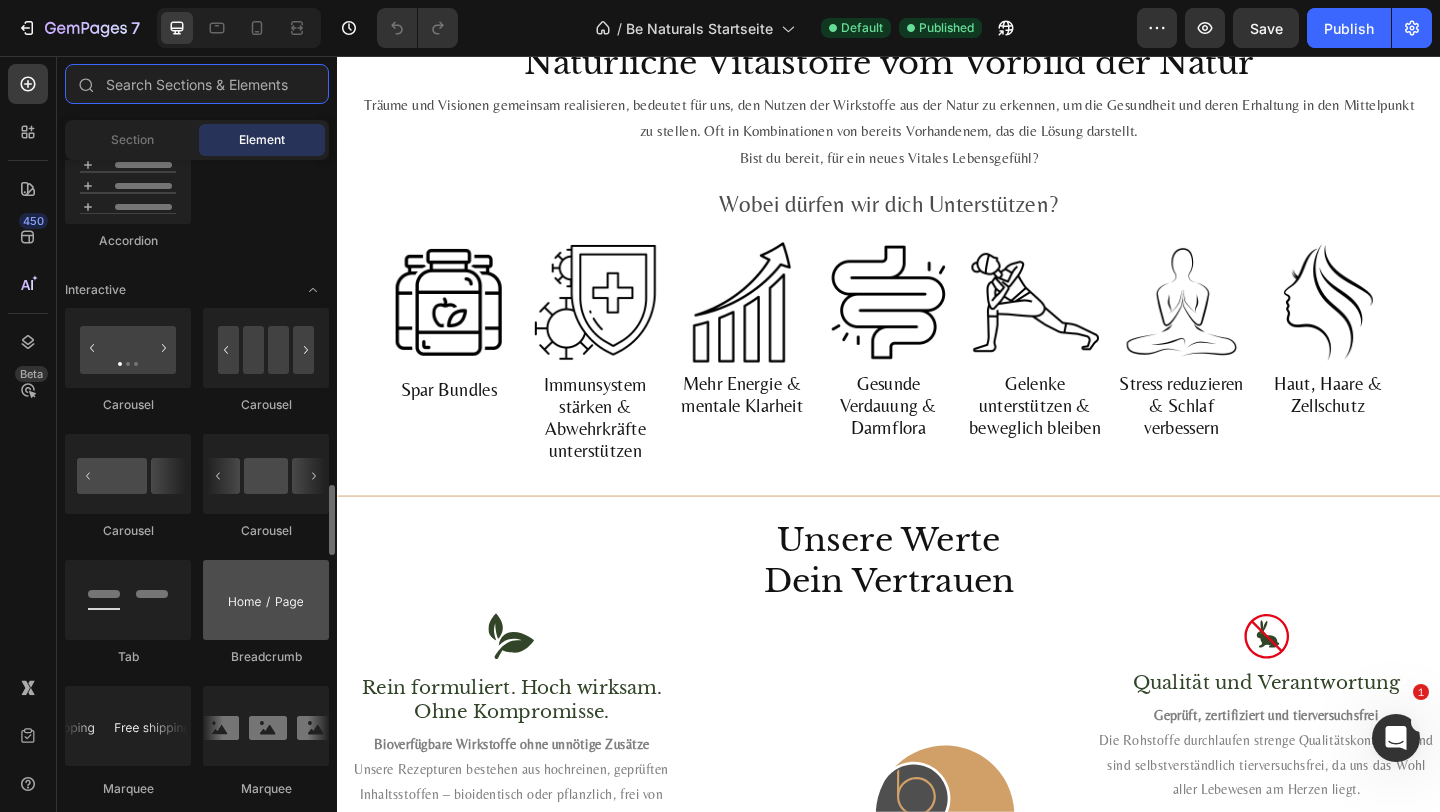 scroll, scrollTop: 1871, scrollLeft: 0, axis: vertical 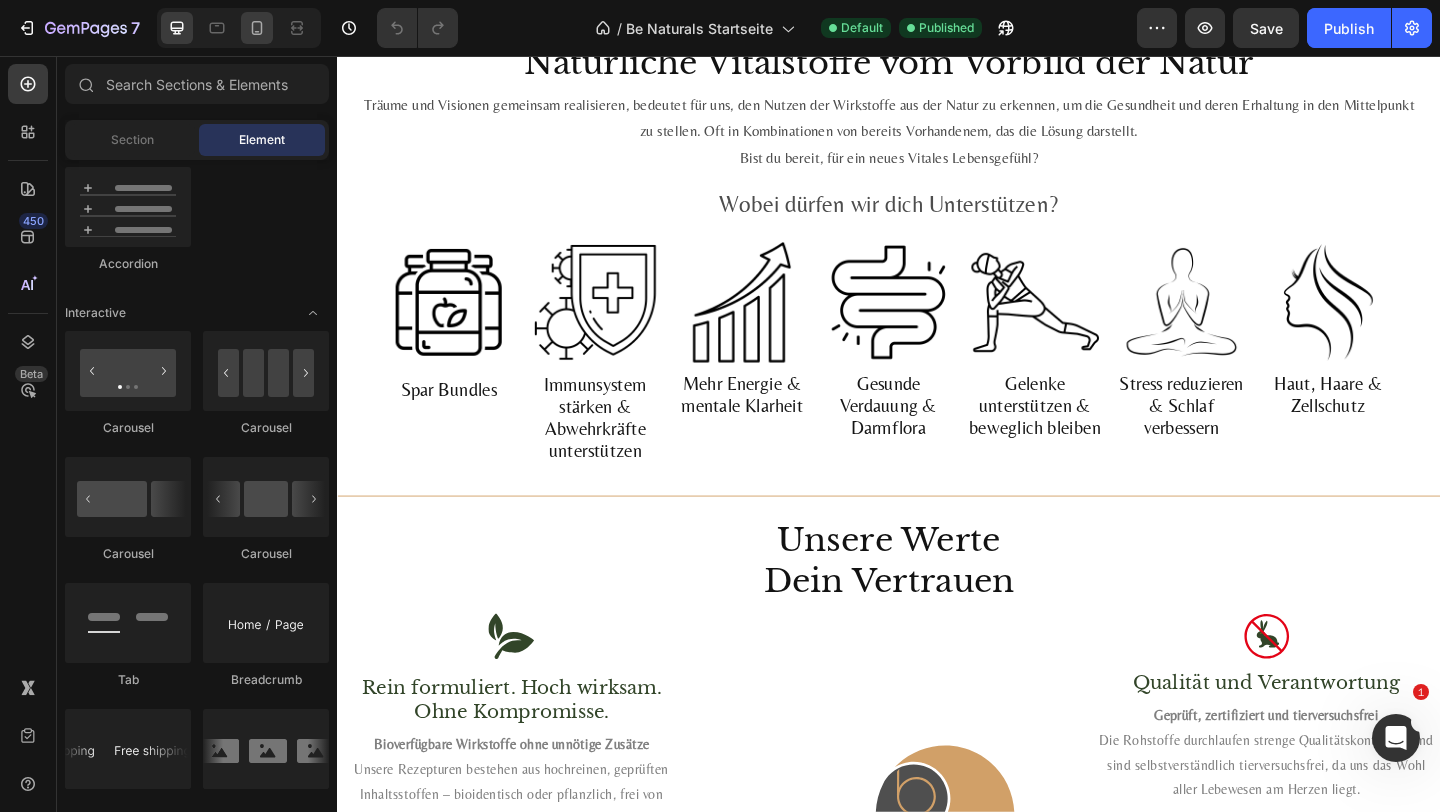 click 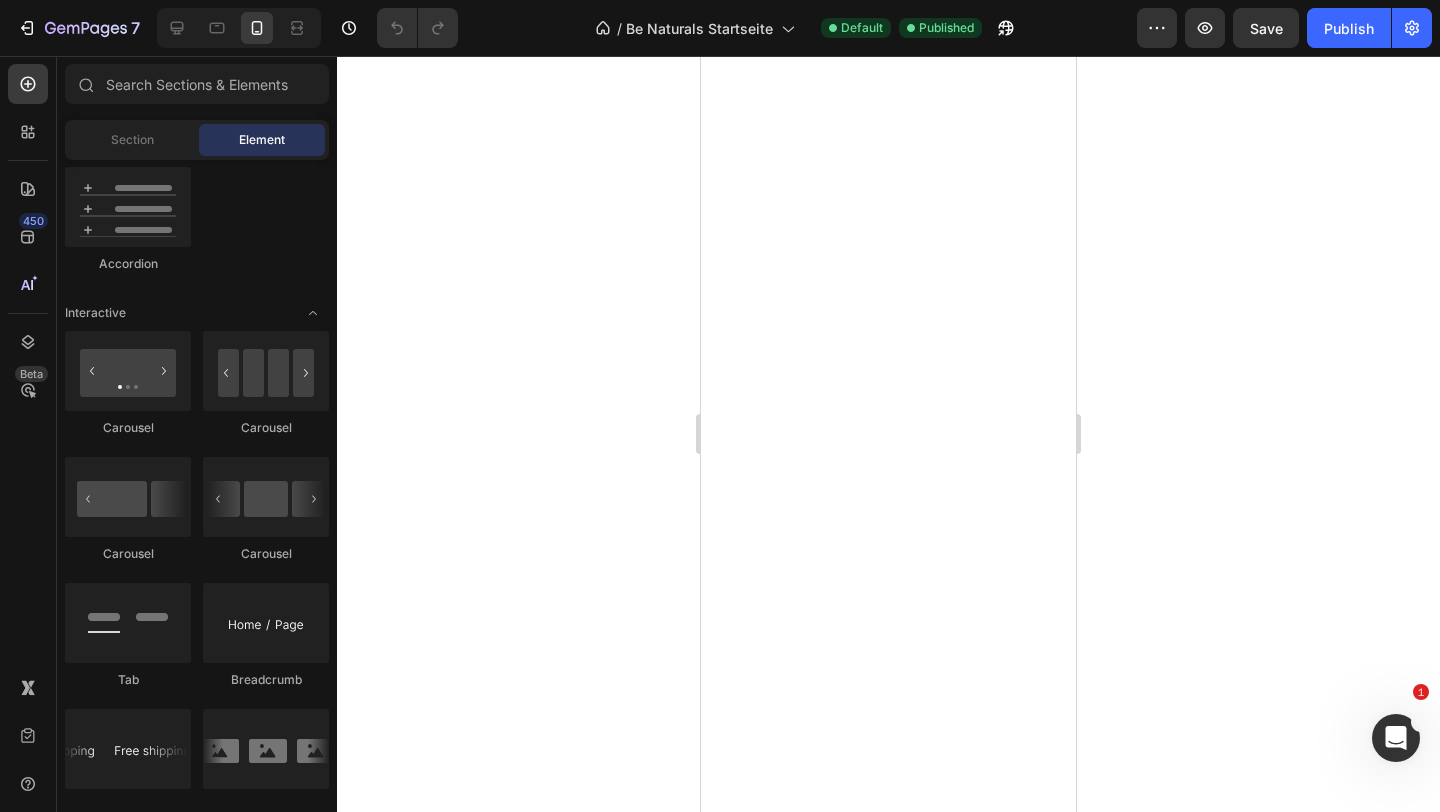 scroll, scrollTop: 2615, scrollLeft: 0, axis: vertical 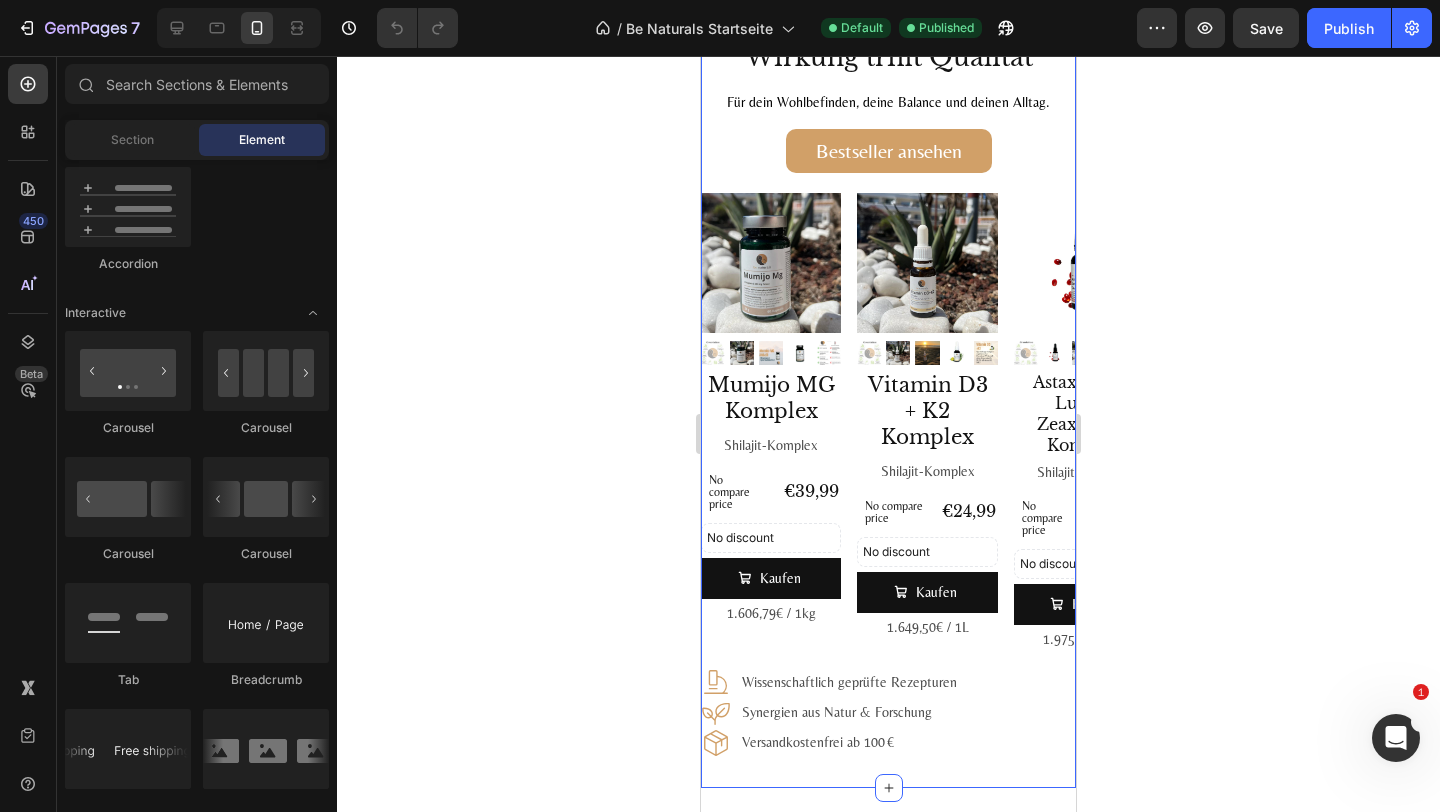 click on "Bestseller ansehen Button" at bounding box center [888, 161] 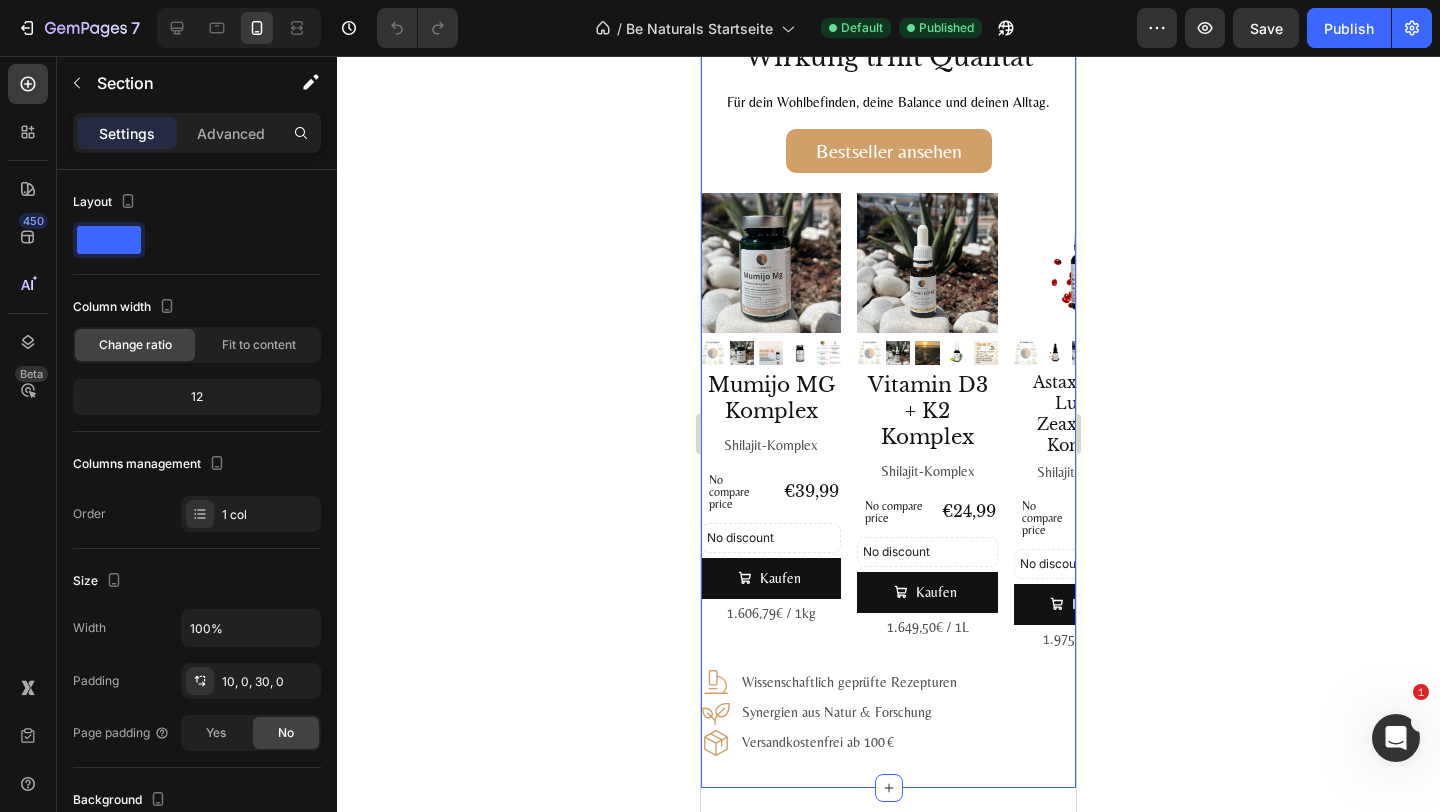 click on "Bestseller ansehen Button" at bounding box center [888, 161] 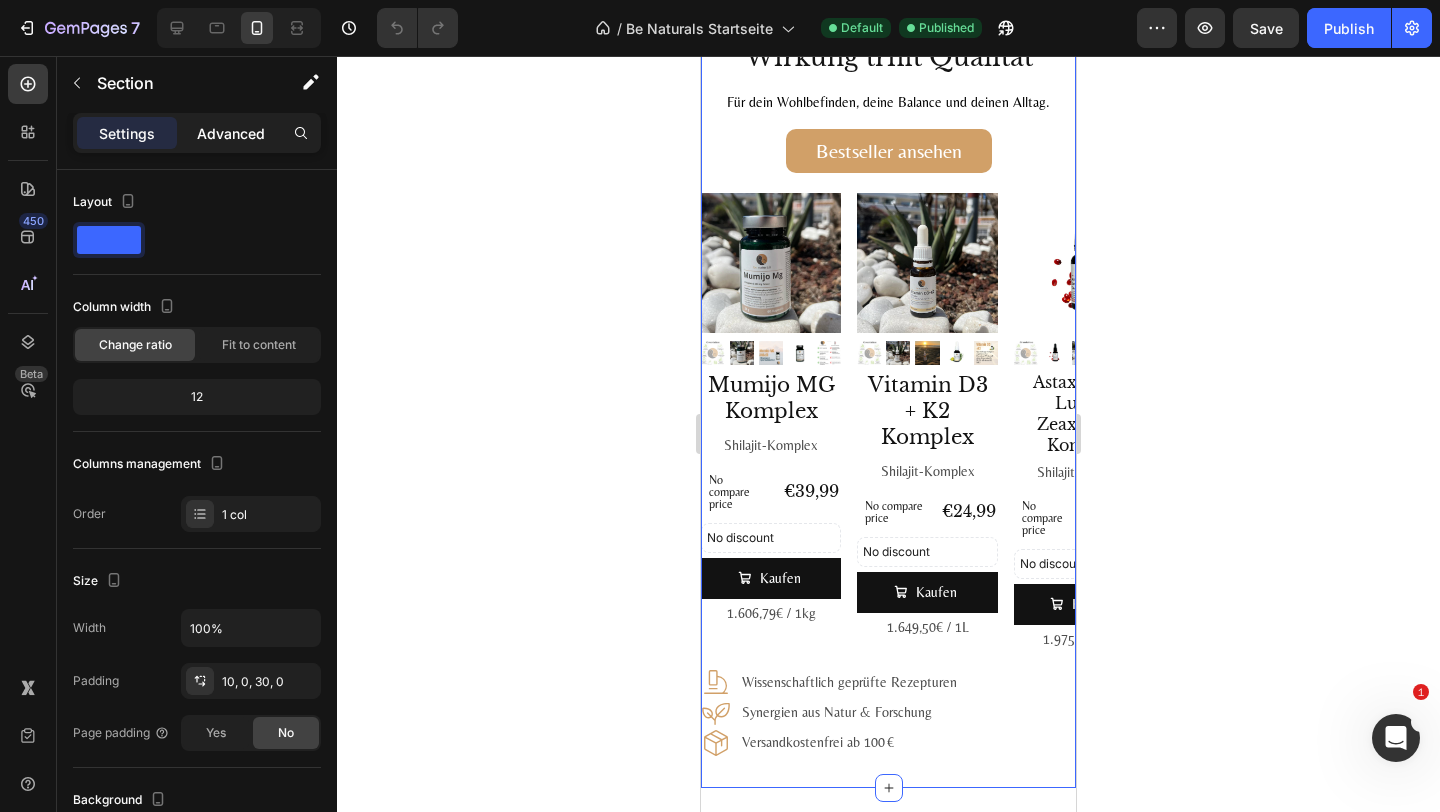 click on "Advanced" at bounding box center [231, 133] 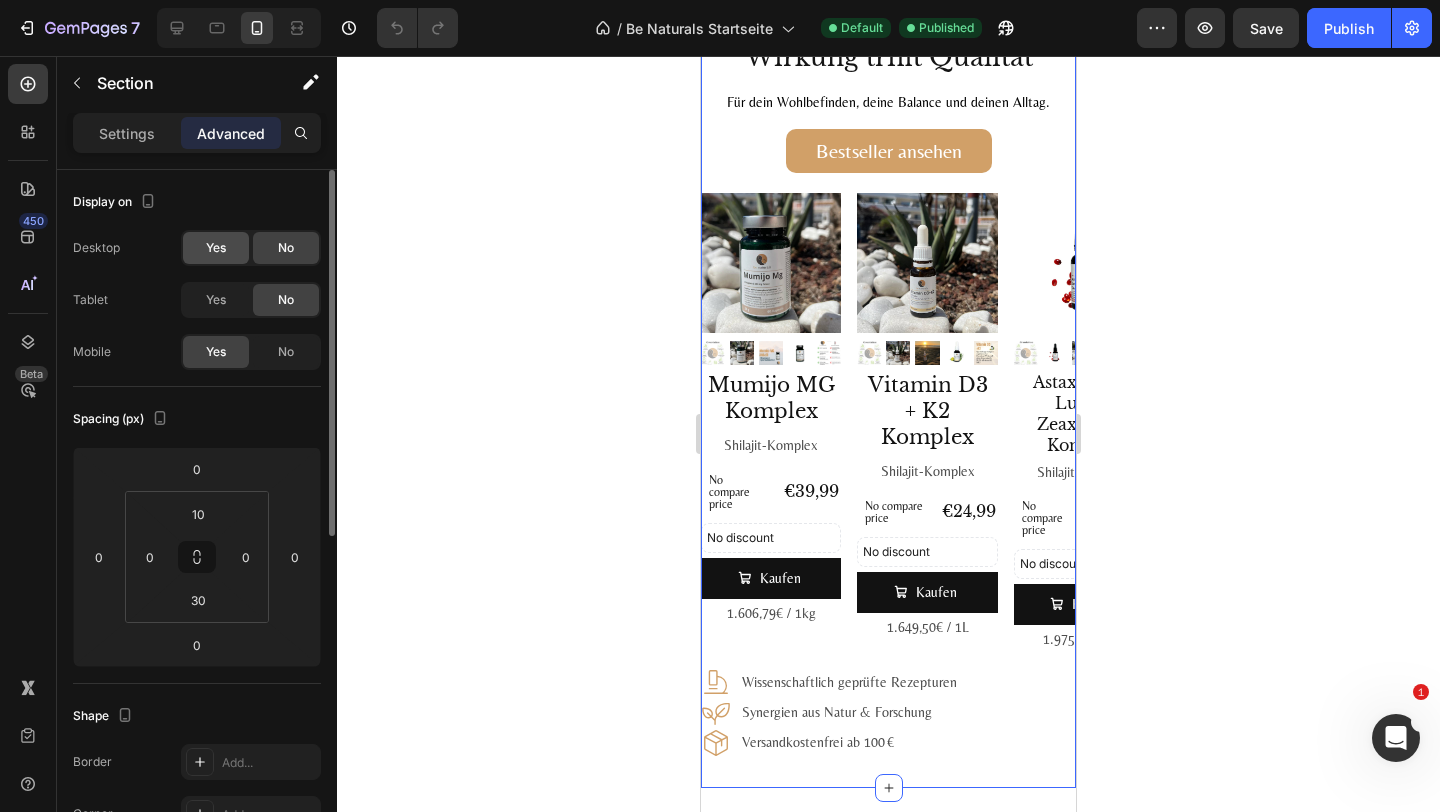 click on "Yes" 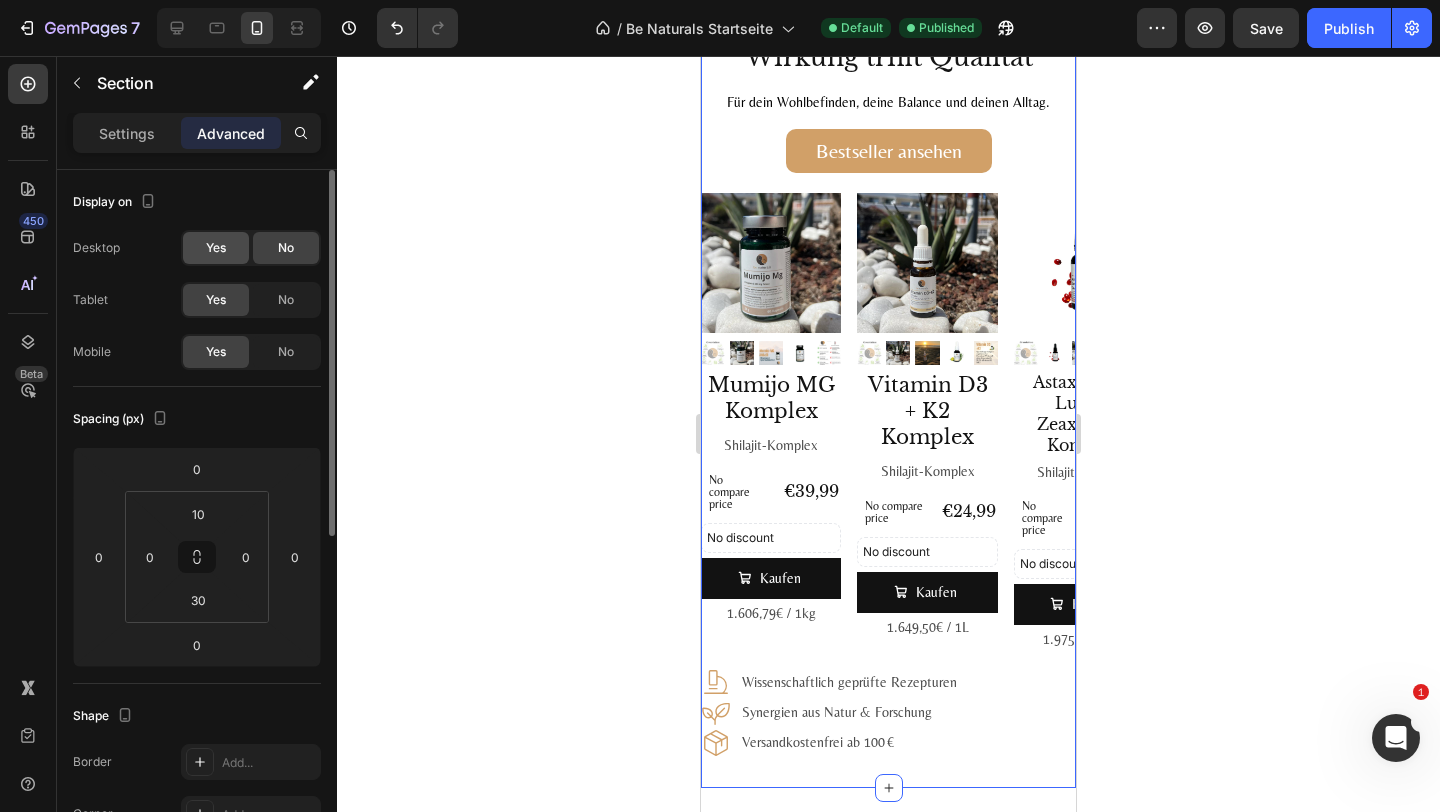 click on "Yes" 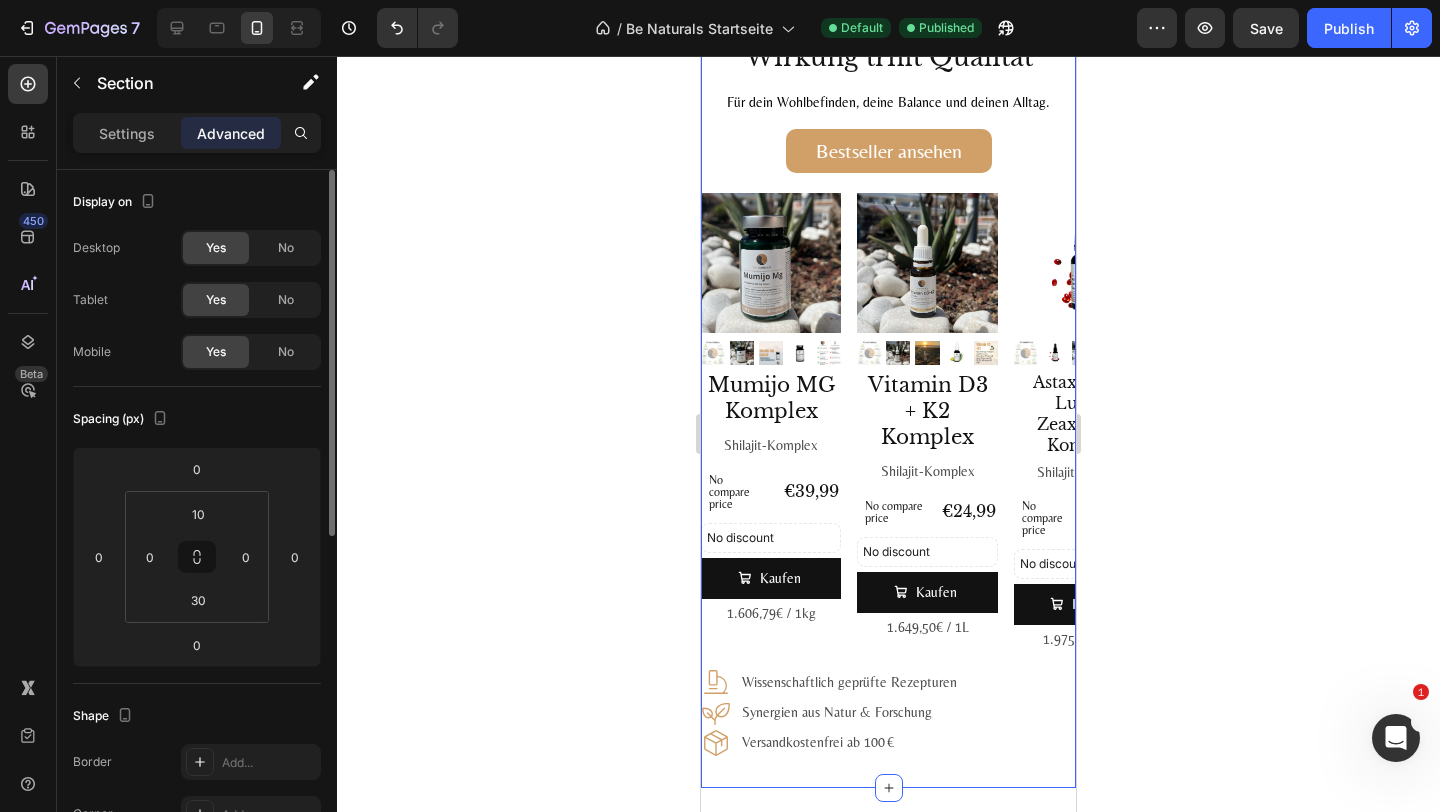 click on "Yes" 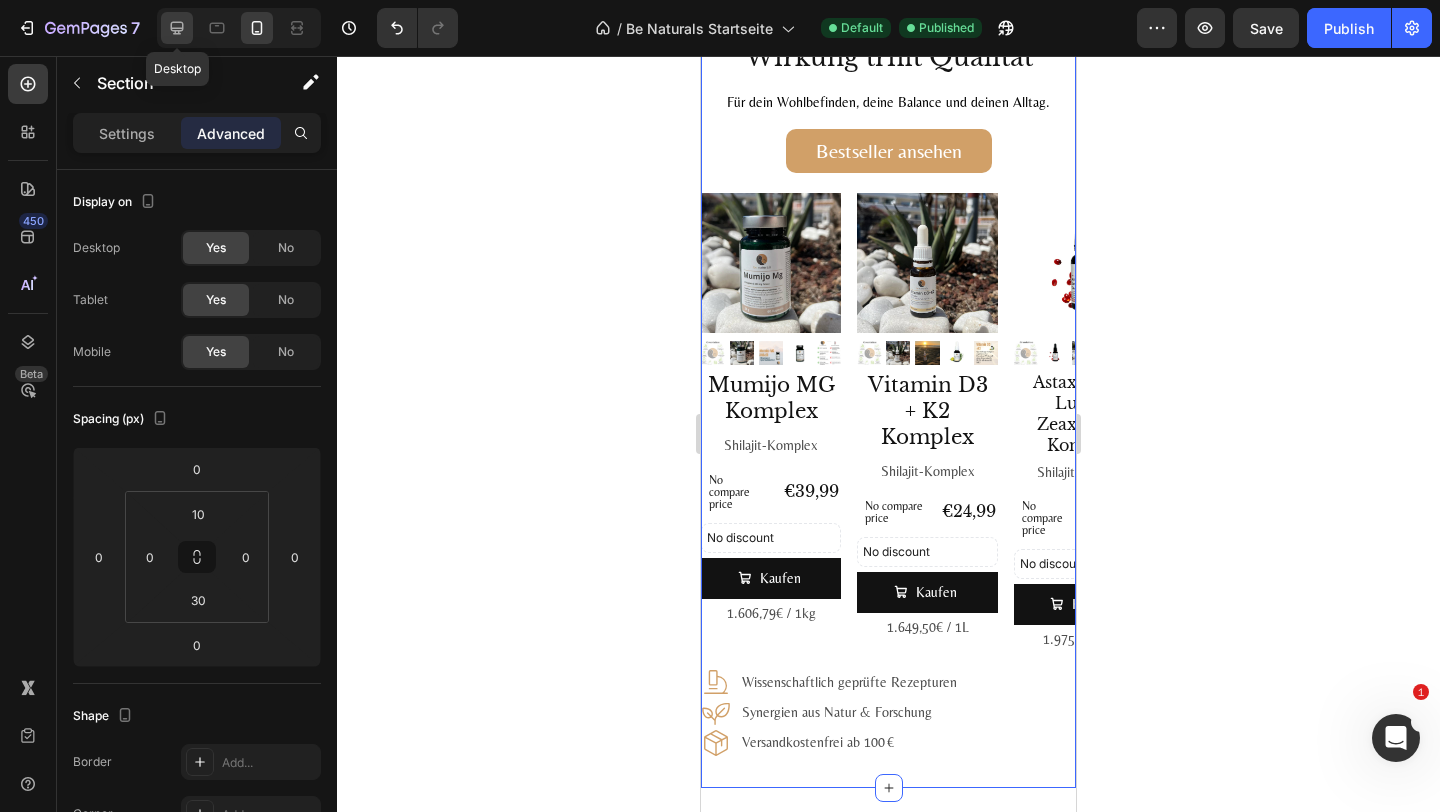 drag, startPoint x: 171, startPoint y: 33, endPoint x: 80, endPoint y: 213, distance: 201.69531 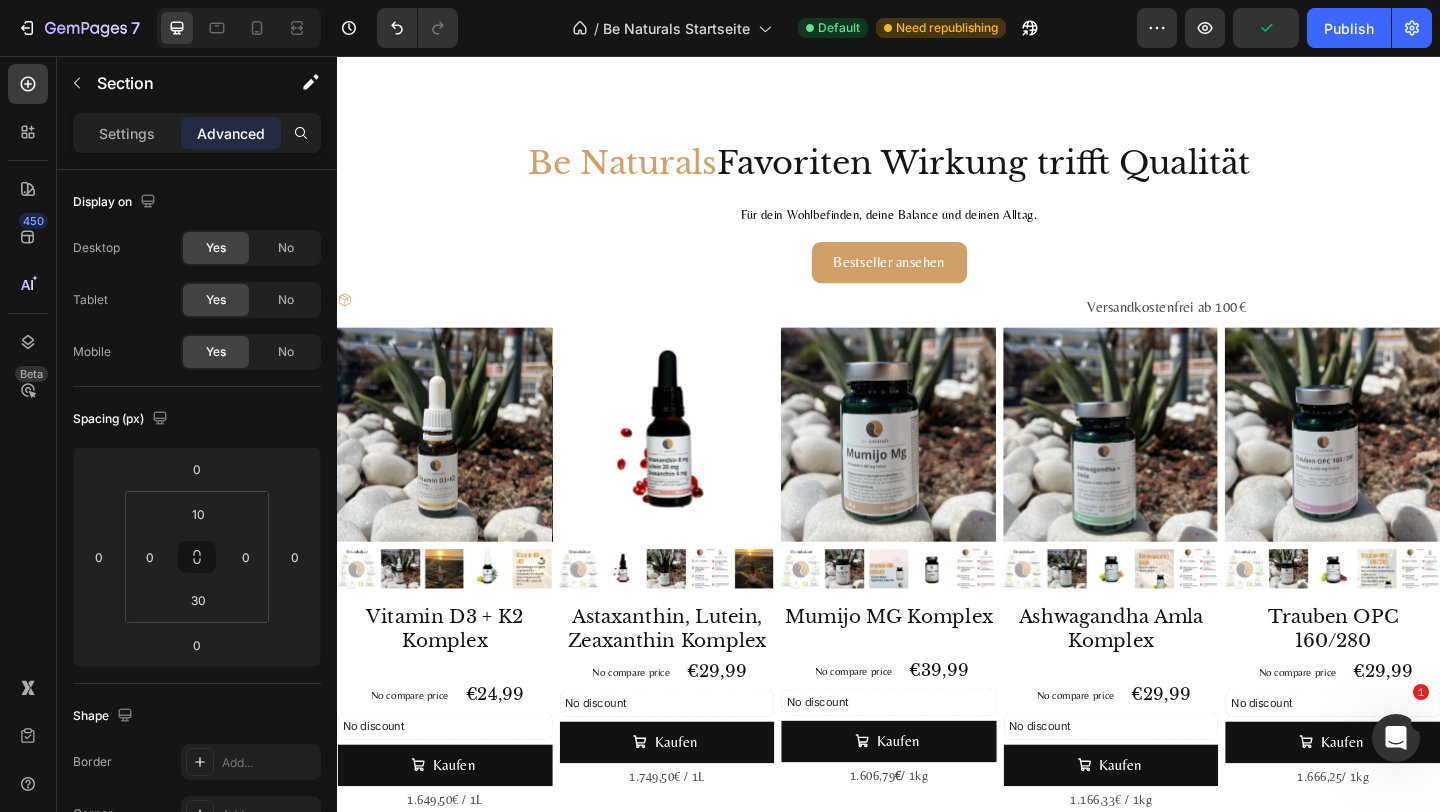 scroll, scrollTop: 2720, scrollLeft: 0, axis: vertical 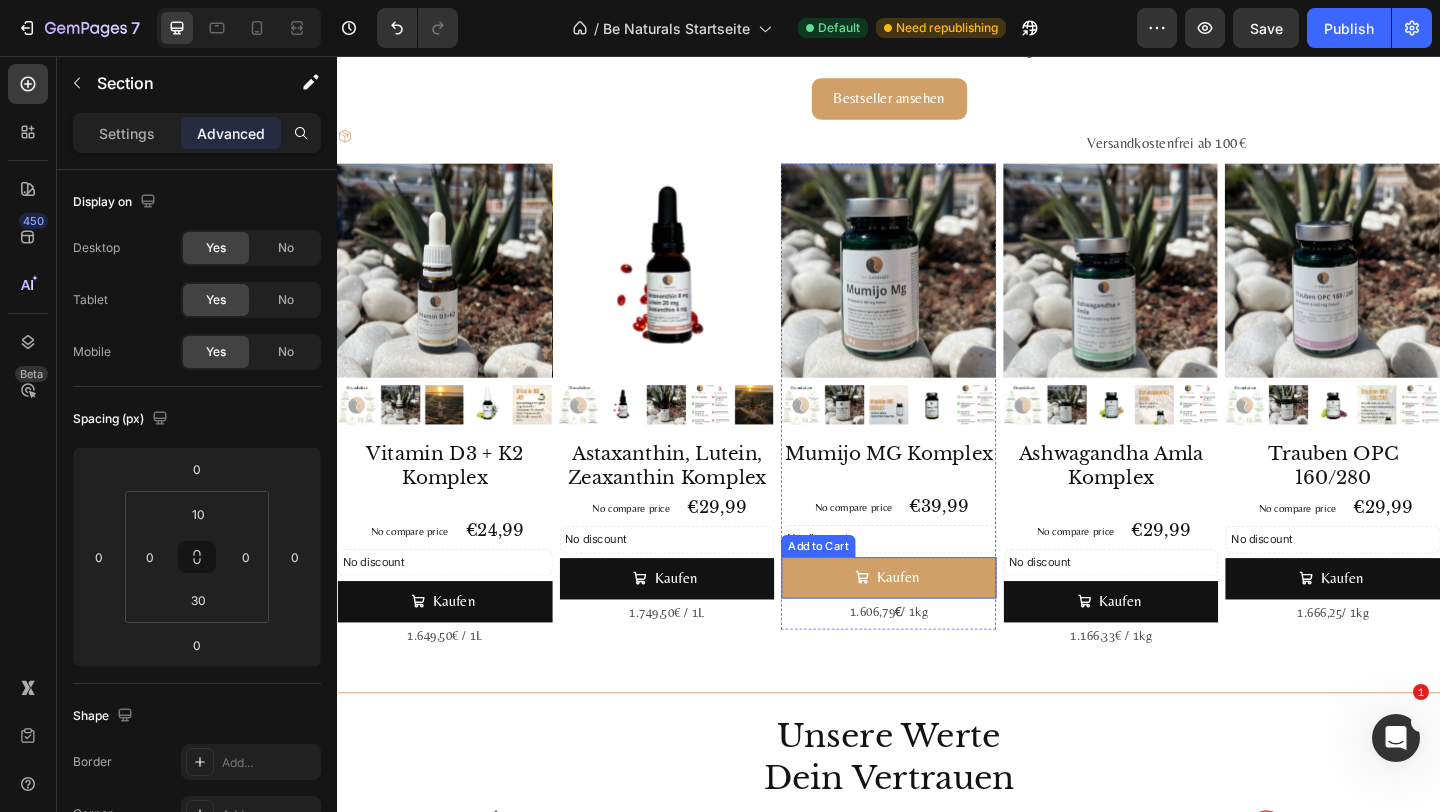 click on "Kaufen" at bounding box center [937, 623] 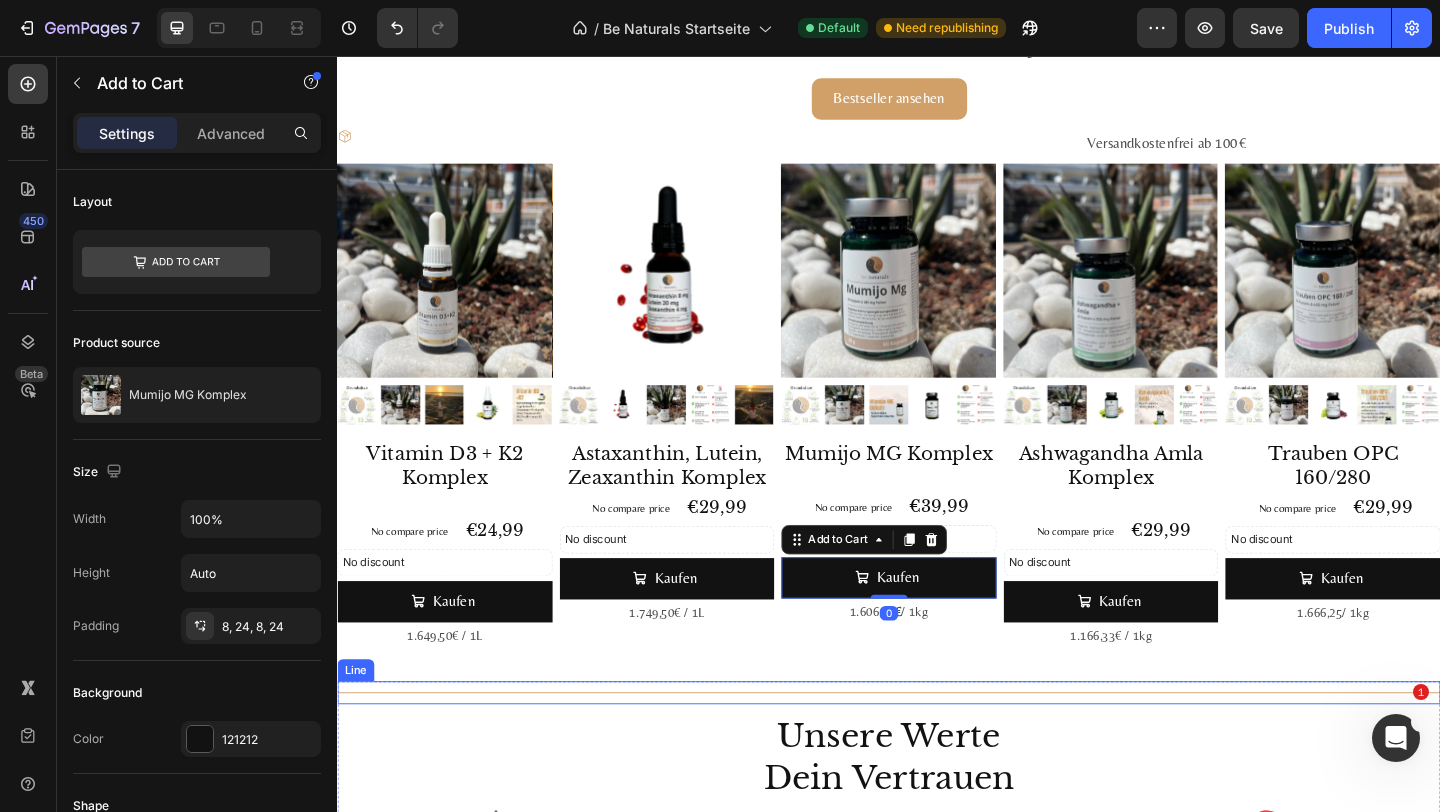 click at bounding box center (937, 748) 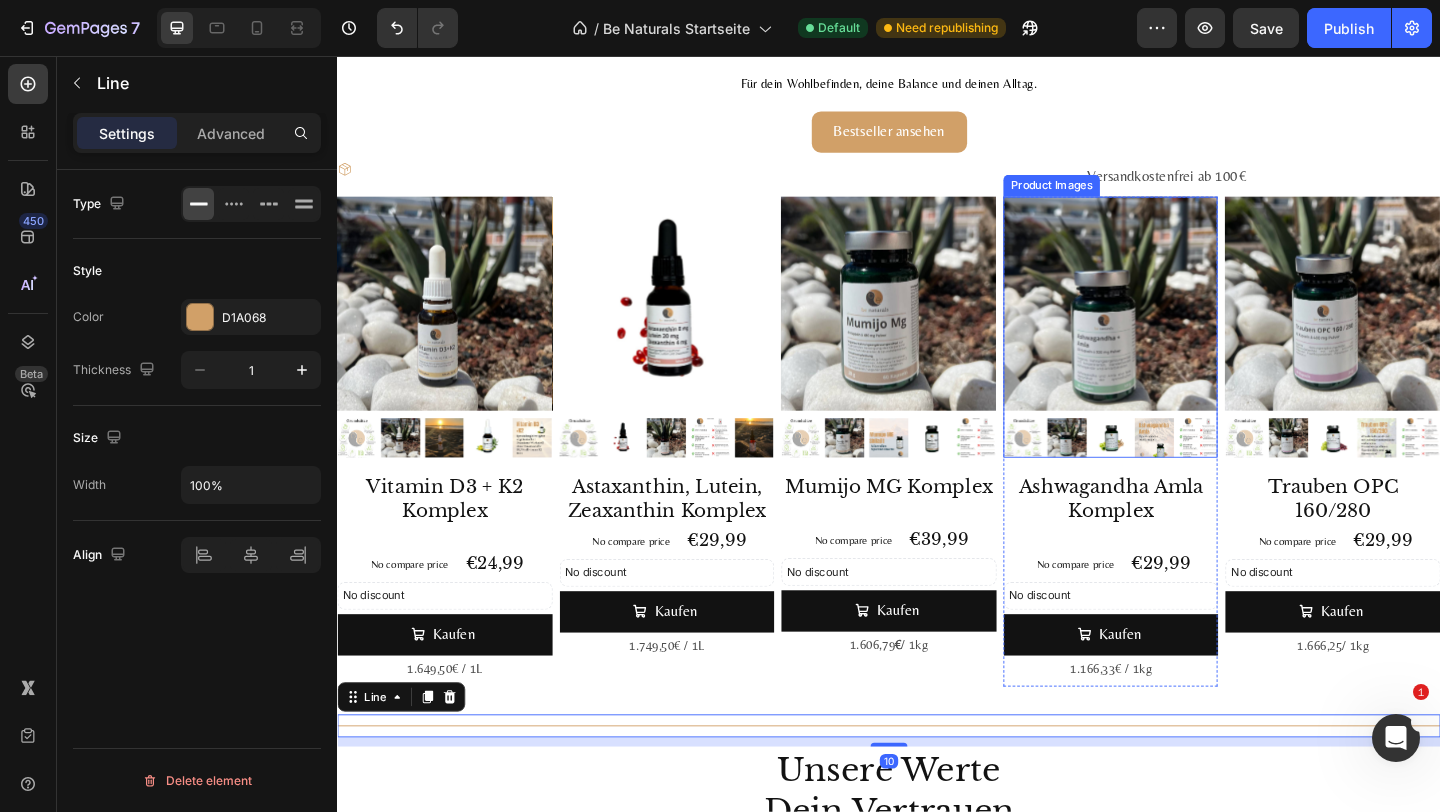 scroll, scrollTop: 2645, scrollLeft: 0, axis: vertical 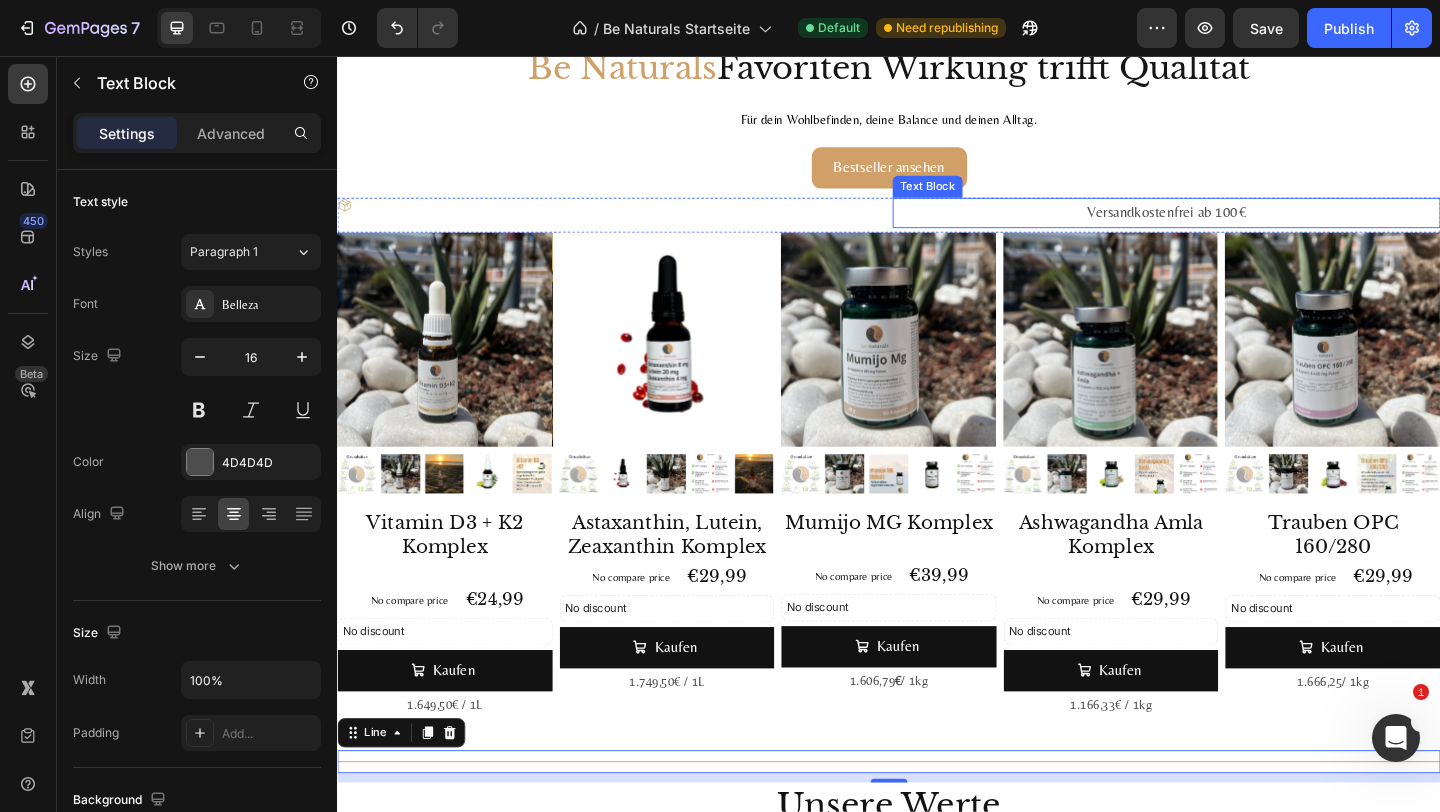 click on "Versandkostenfrei ab 100 €" at bounding box center [1239, 226] 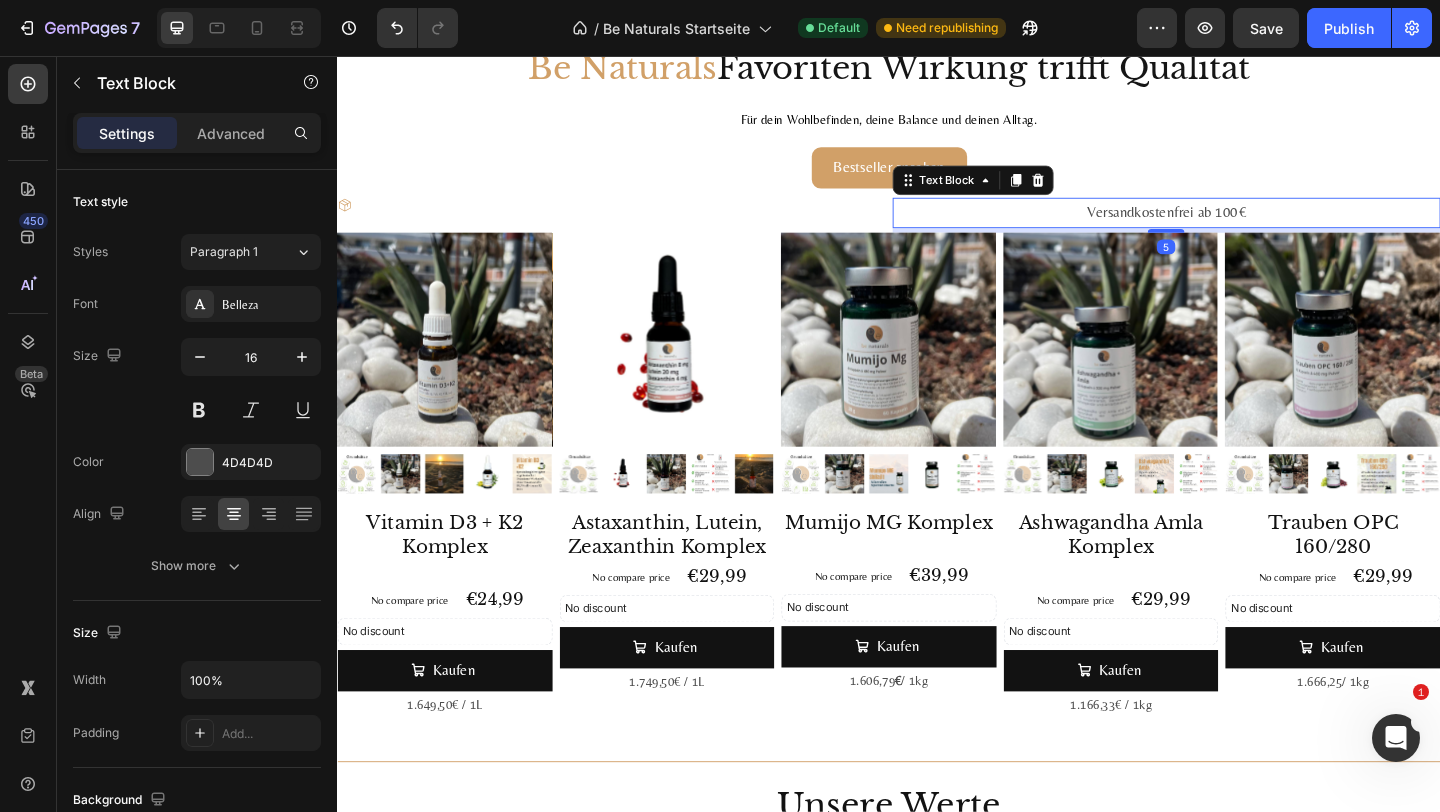 scroll, scrollTop: 2579, scrollLeft: 0, axis: vertical 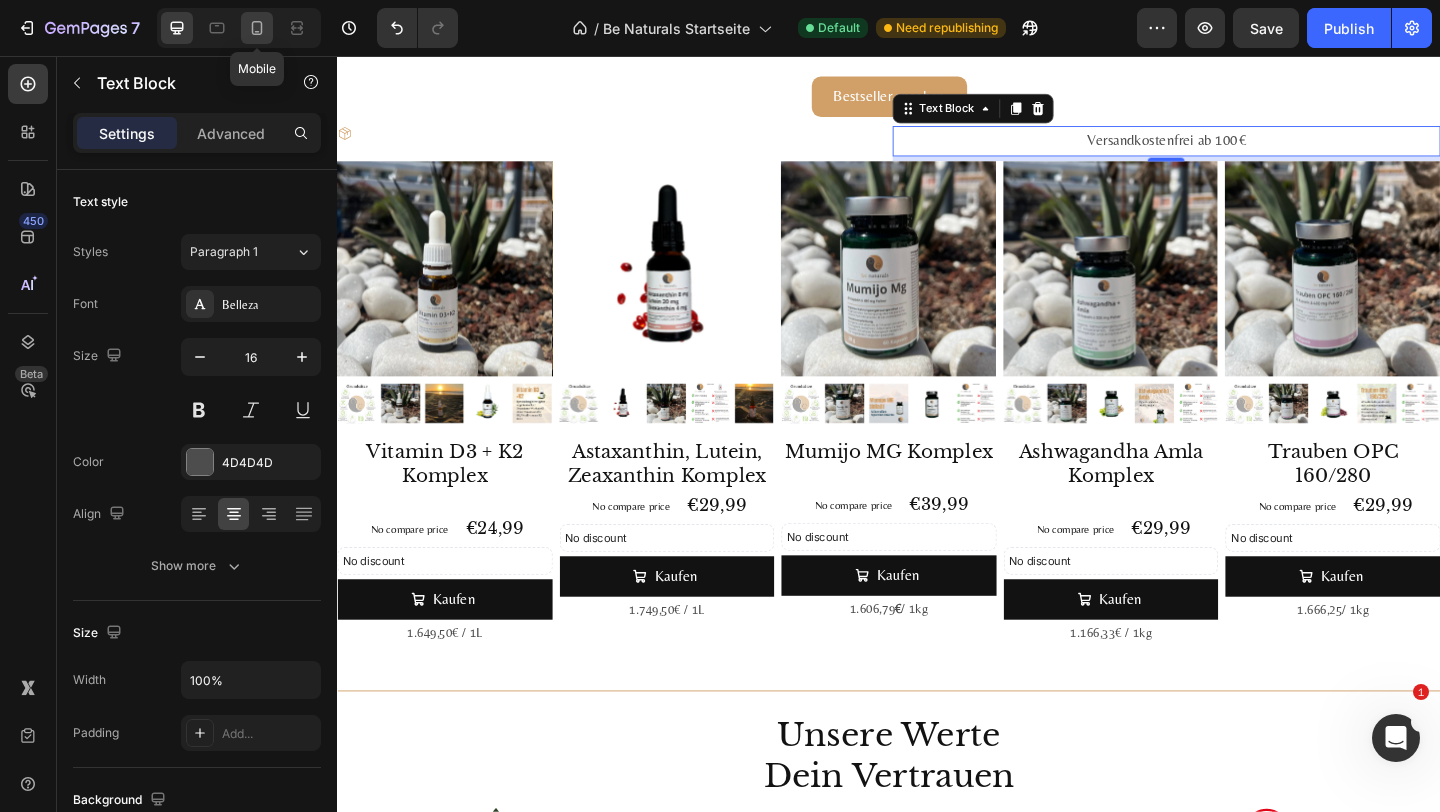 click 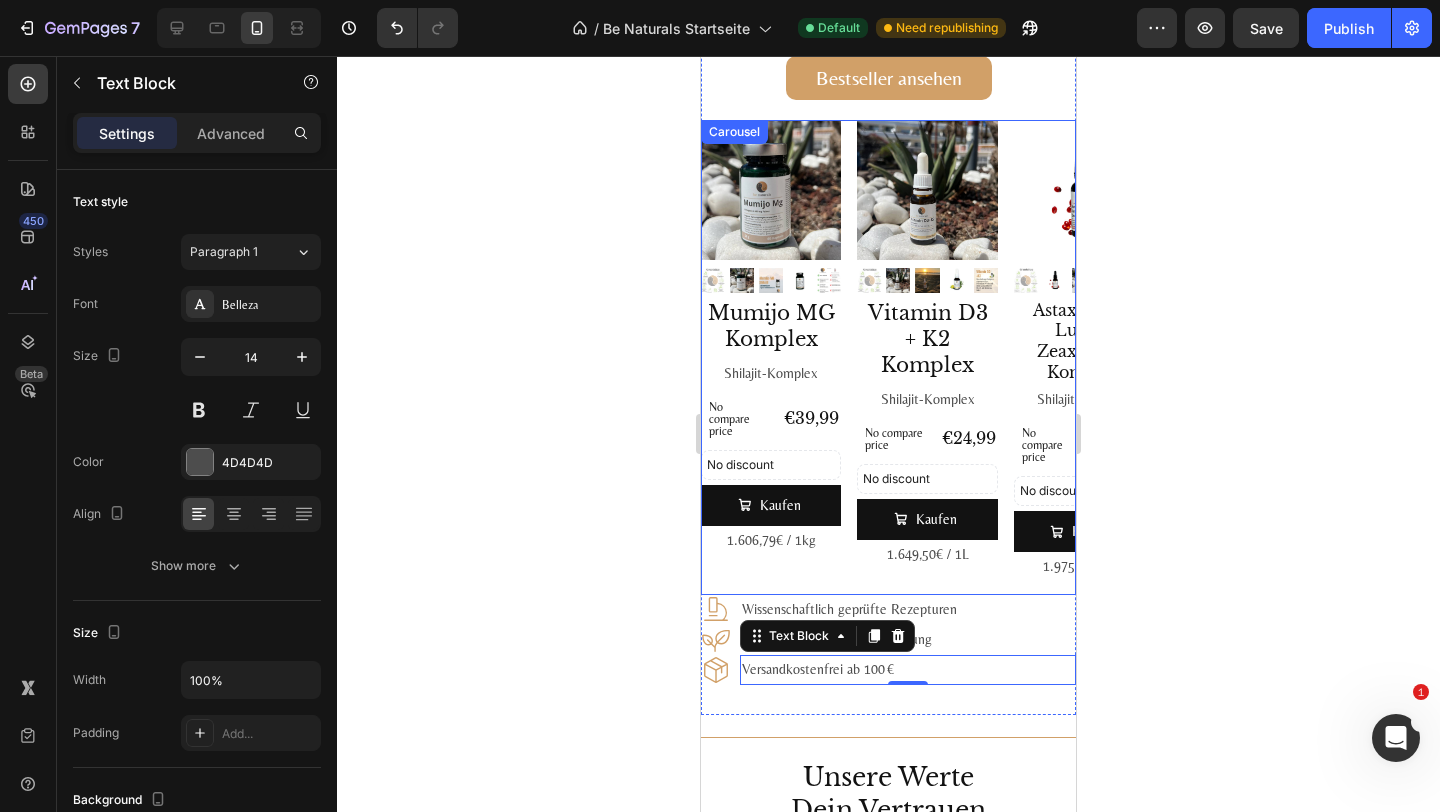 scroll, scrollTop: 3097, scrollLeft: 0, axis: vertical 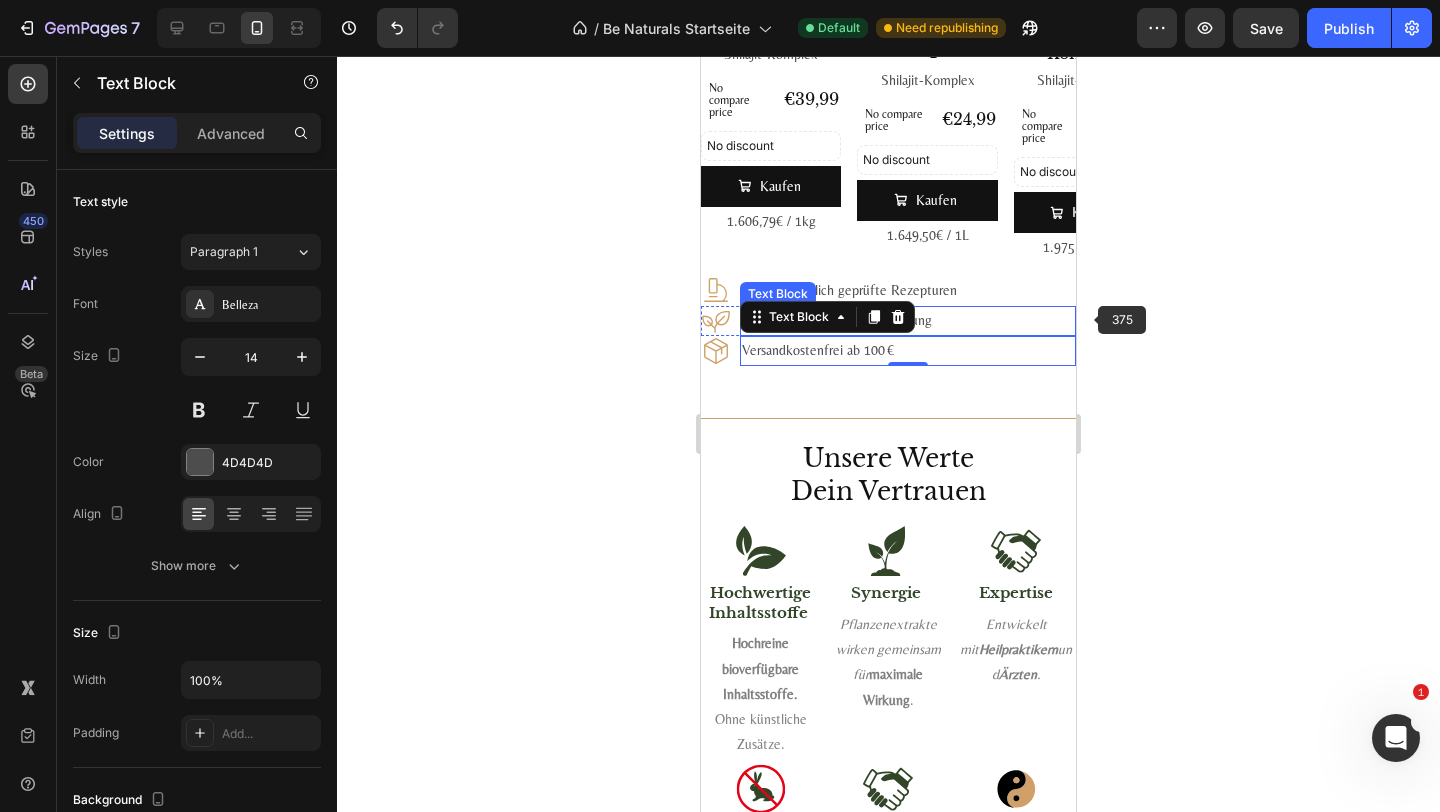 click 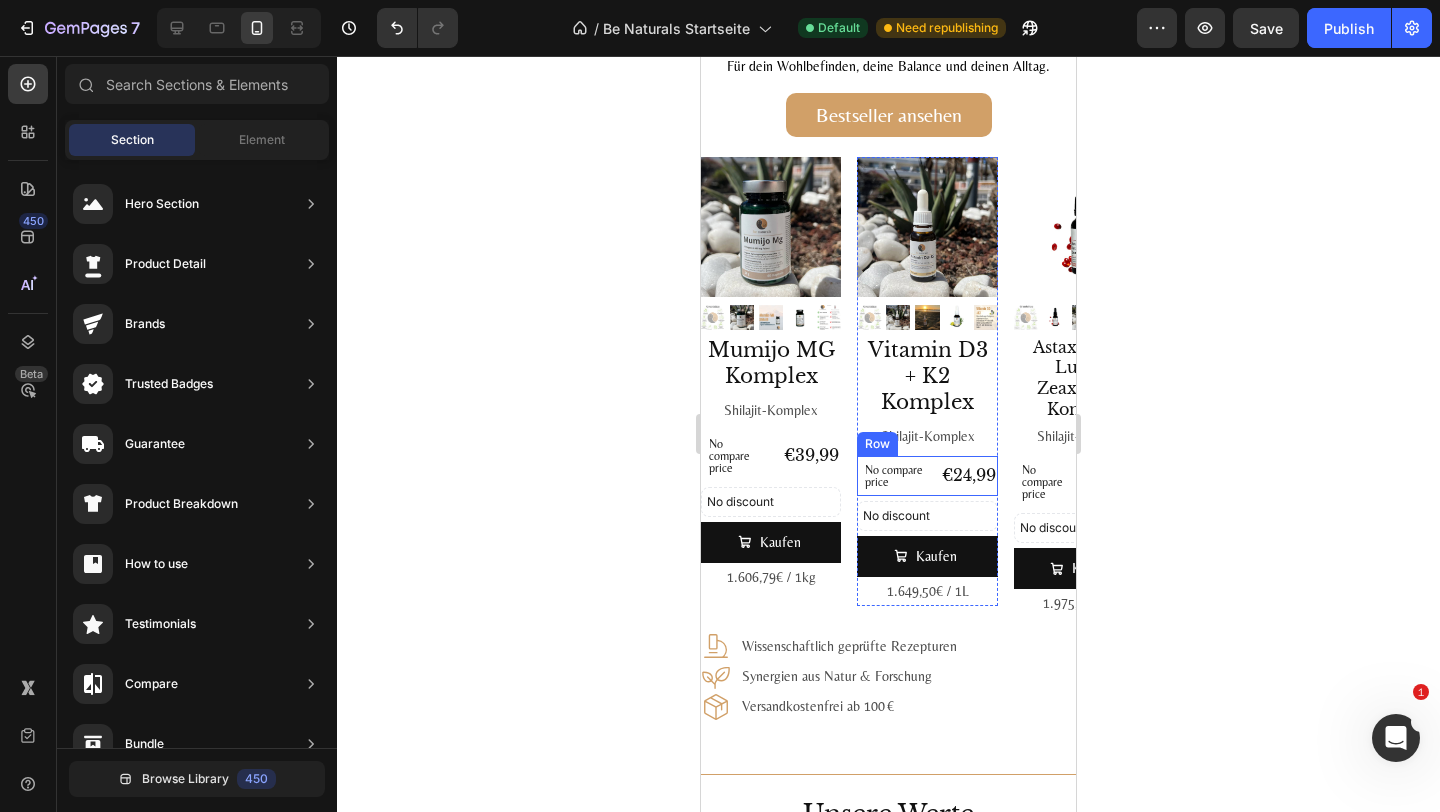 scroll, scrollTop: 2709, scrollLeft: 0, axis: vertical 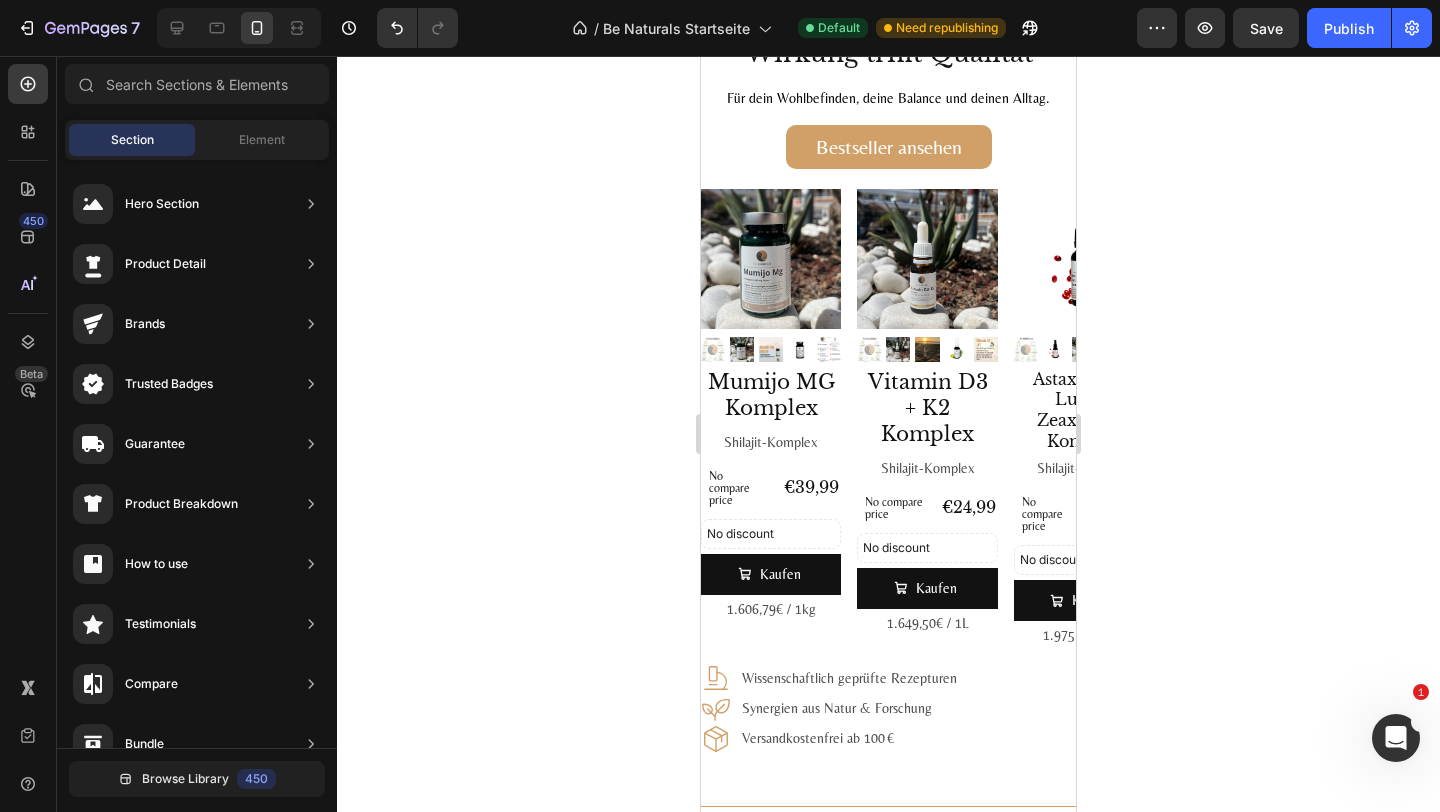 click on "7 Version history / Be Naturals Startseite Default Need republishing Preview Save Publish" 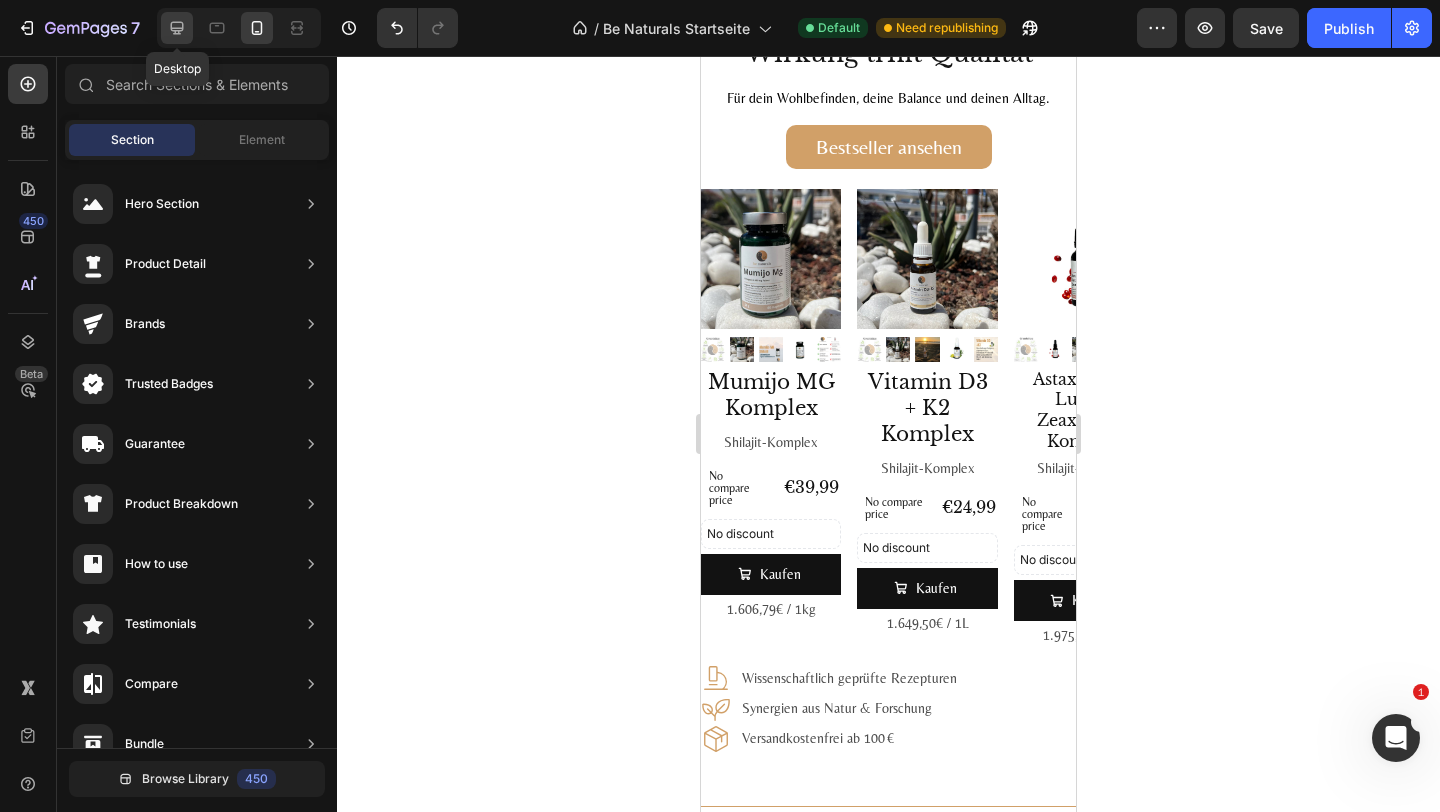 click 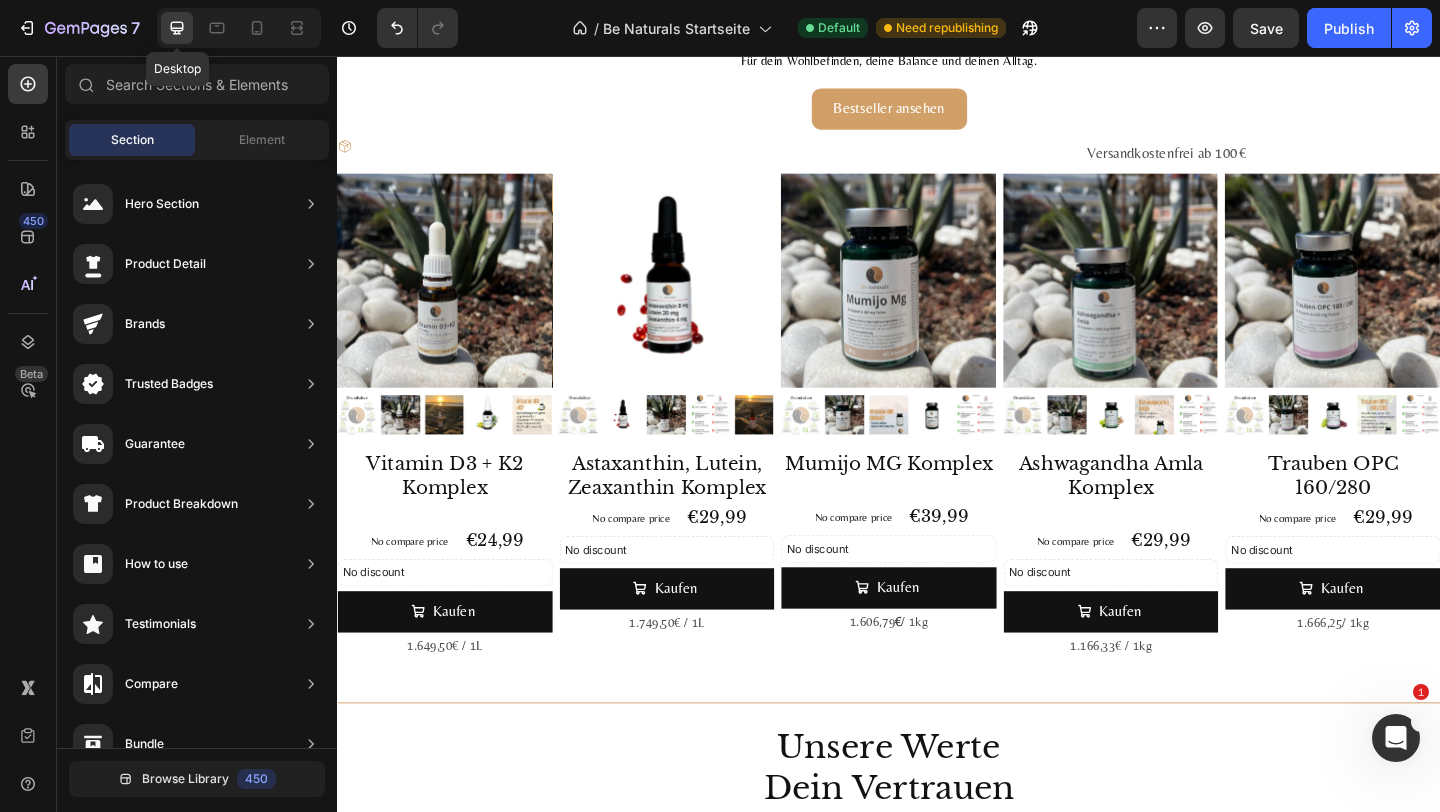 scroll, scrollTop: 2686, scrollLeft: 0, axis: vertical 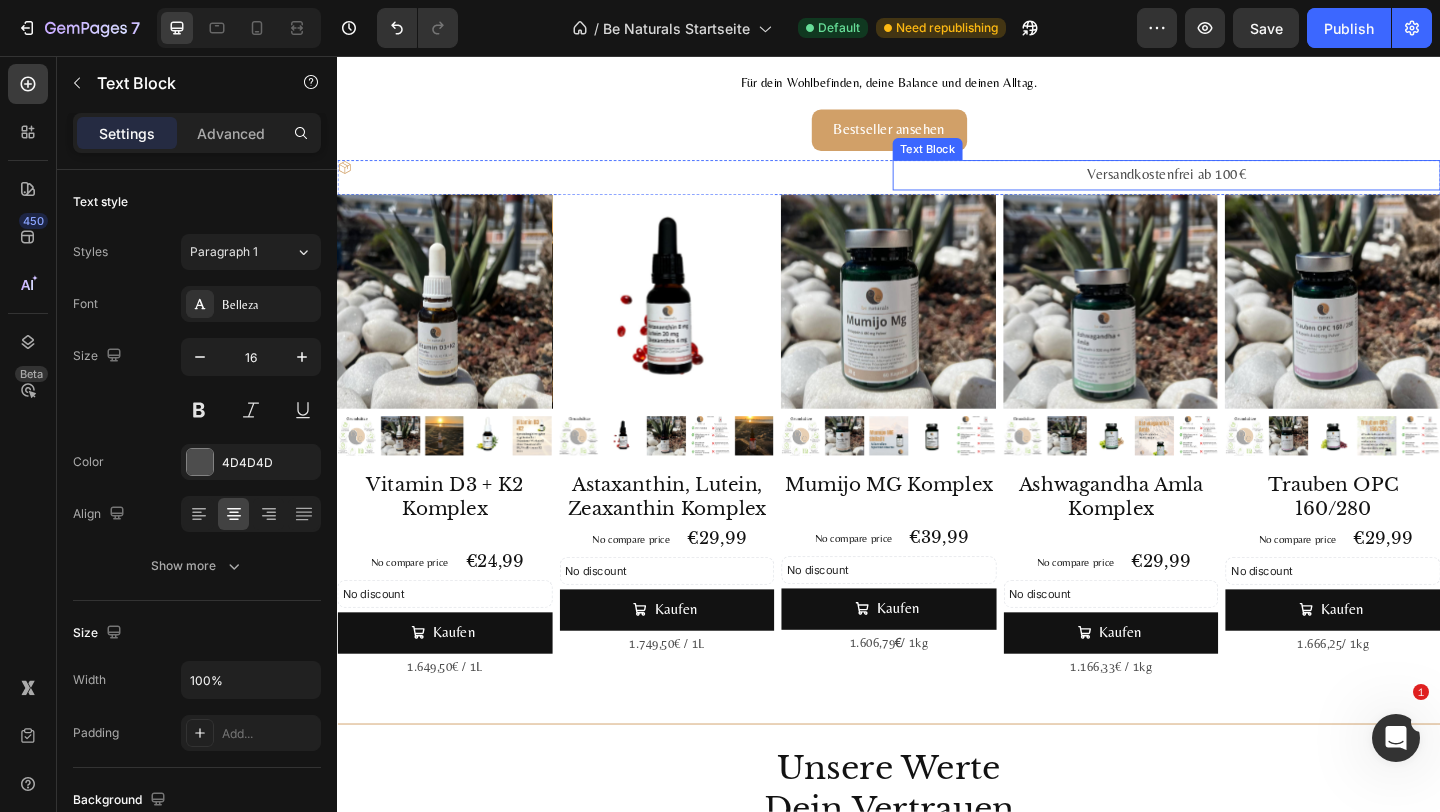 click on "Versandkostenfrei ab 100 €" at bounding box center [1239, 185] 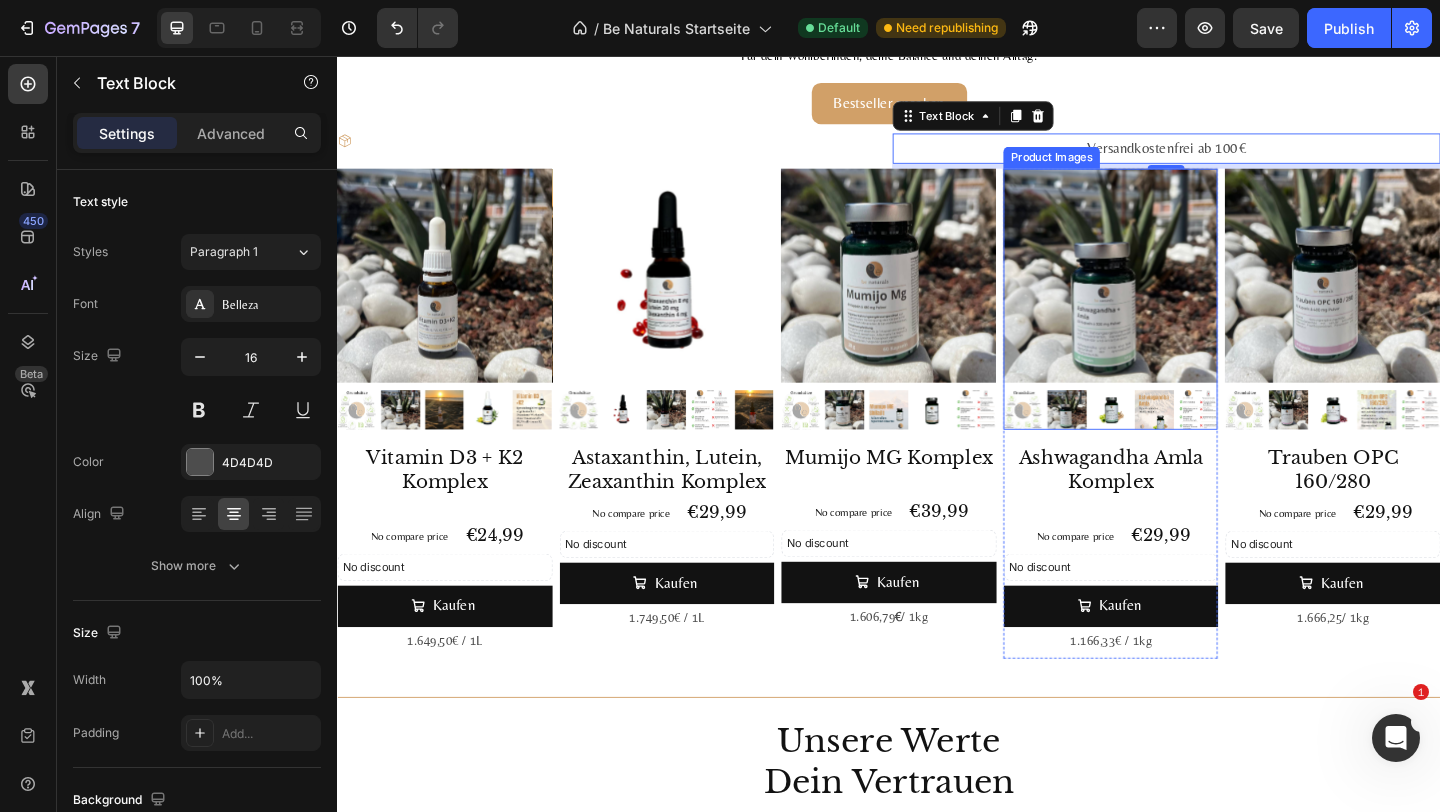 scroll, scrollTop: 2347, scrollLeft: 0, axis: vertical 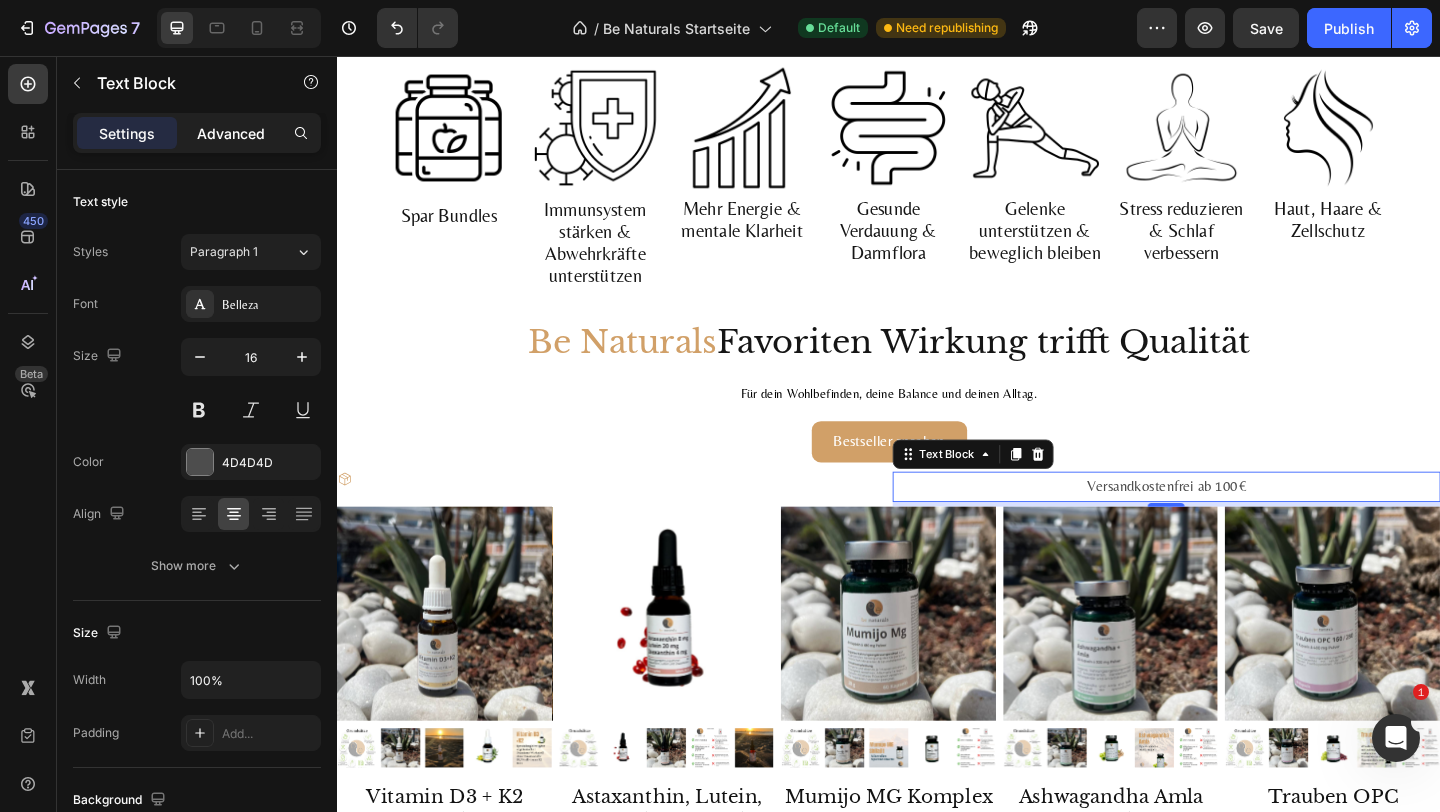 click on "Advanced" 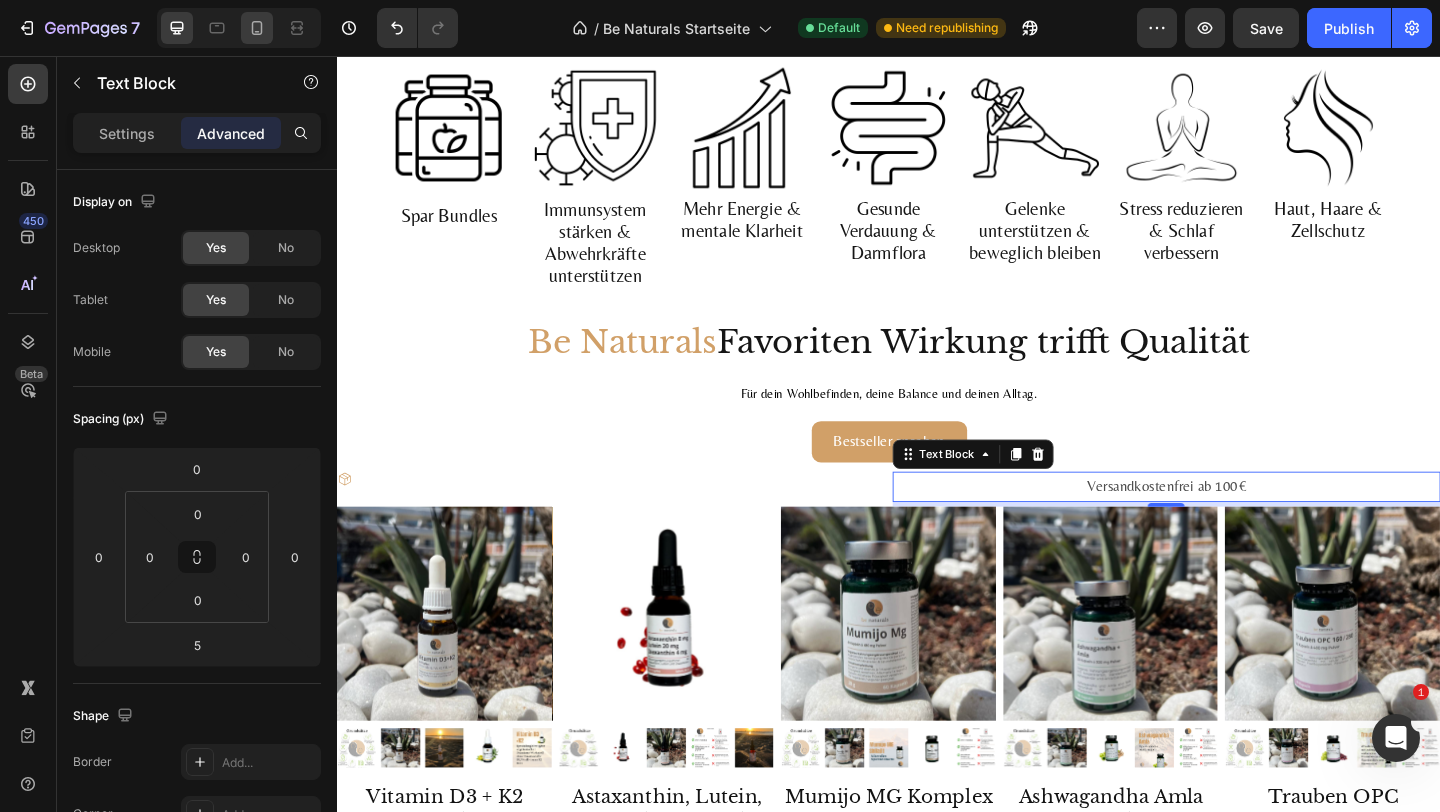 click 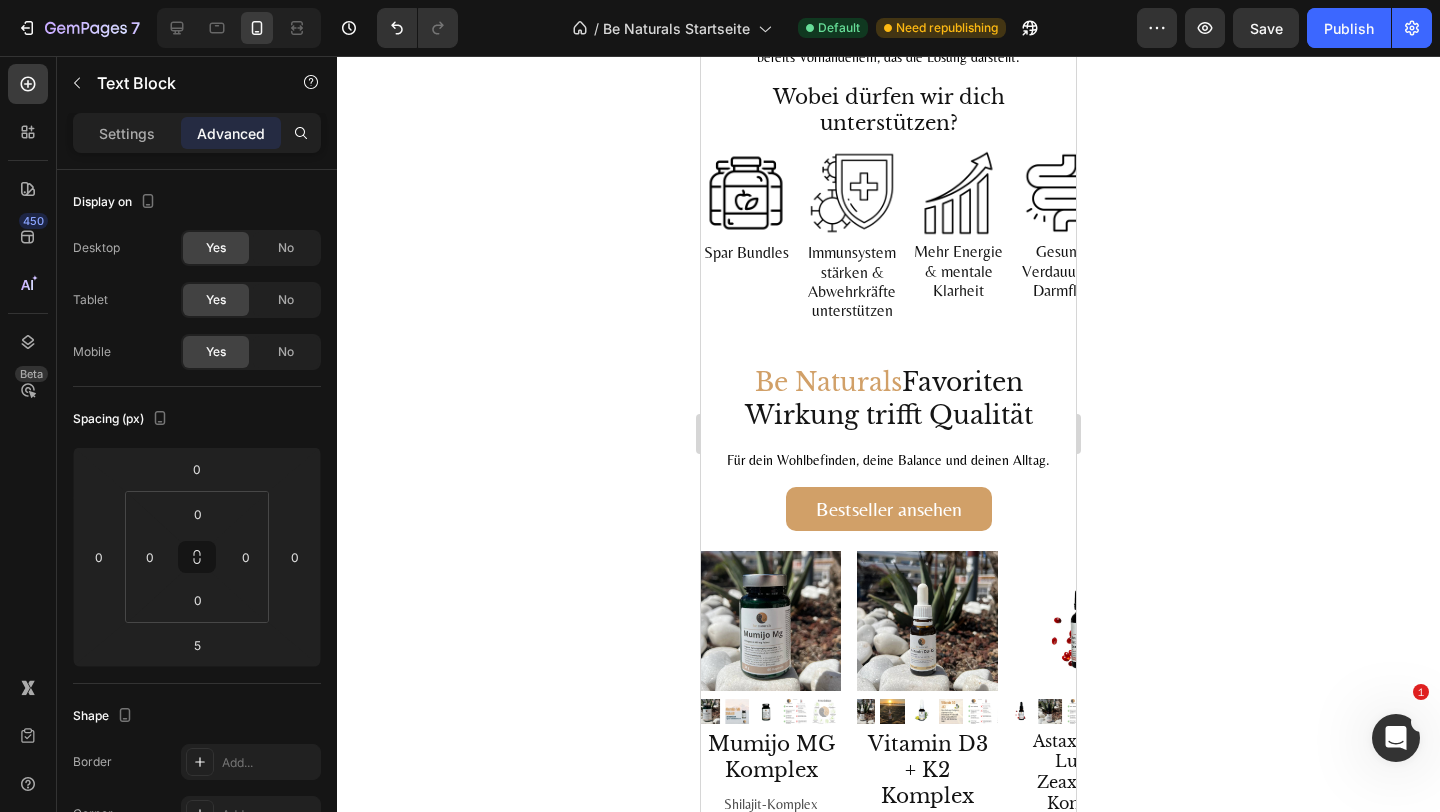 type on "0" 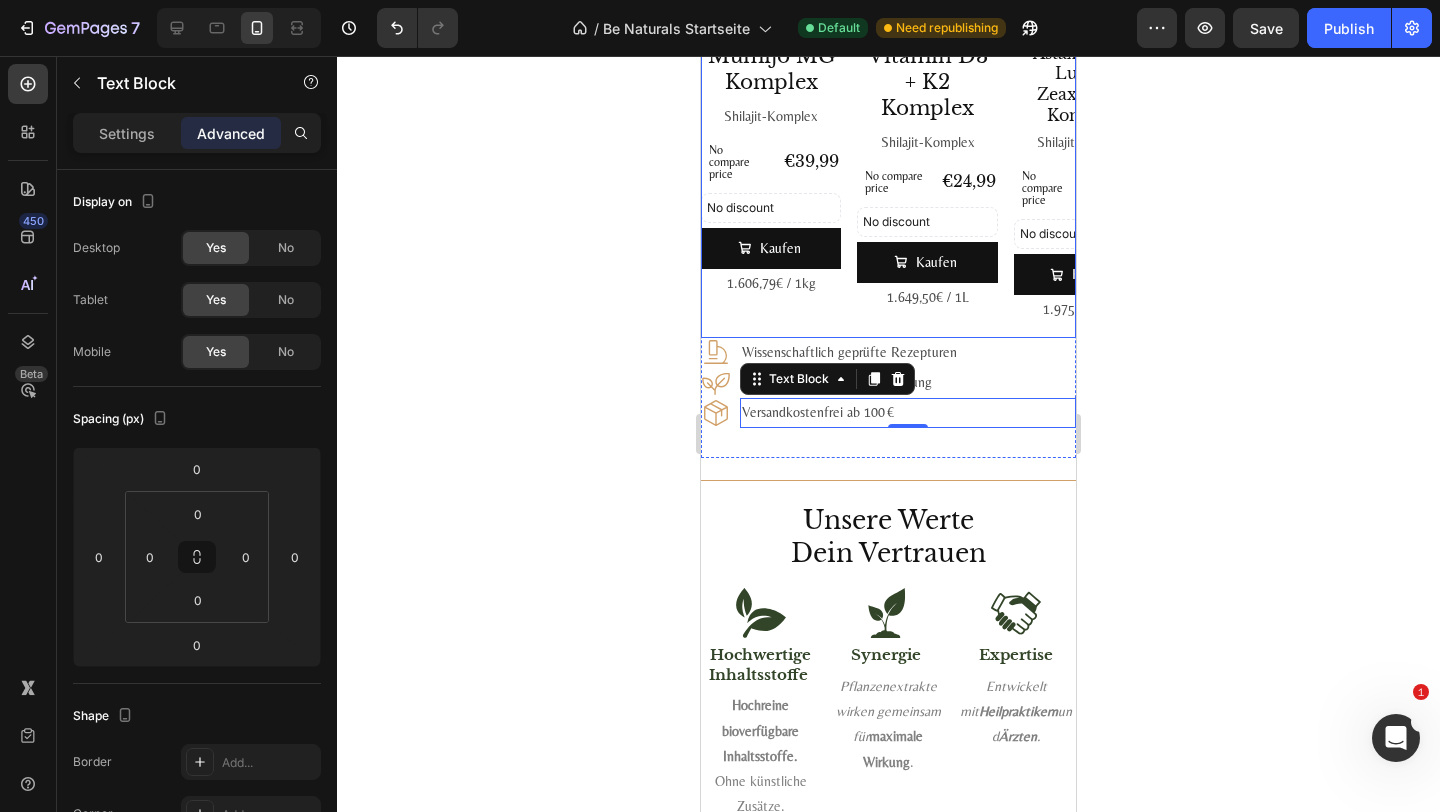 scroll, scrollTop: 3032, scrollLeft: 0, axis: vertical 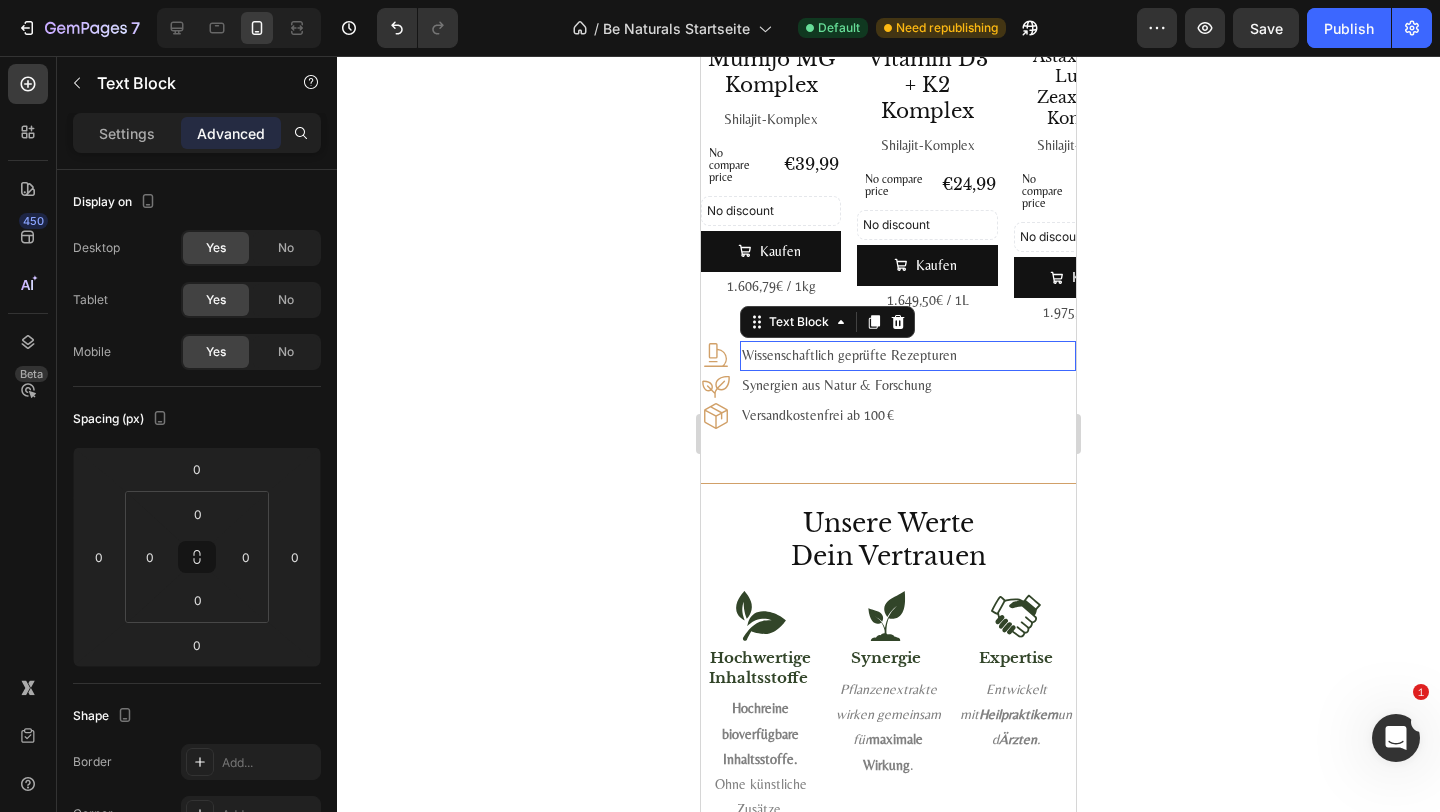 click on "Wissenschaftlich geprüfte Rezepturen" at bounding box center (908, 355) 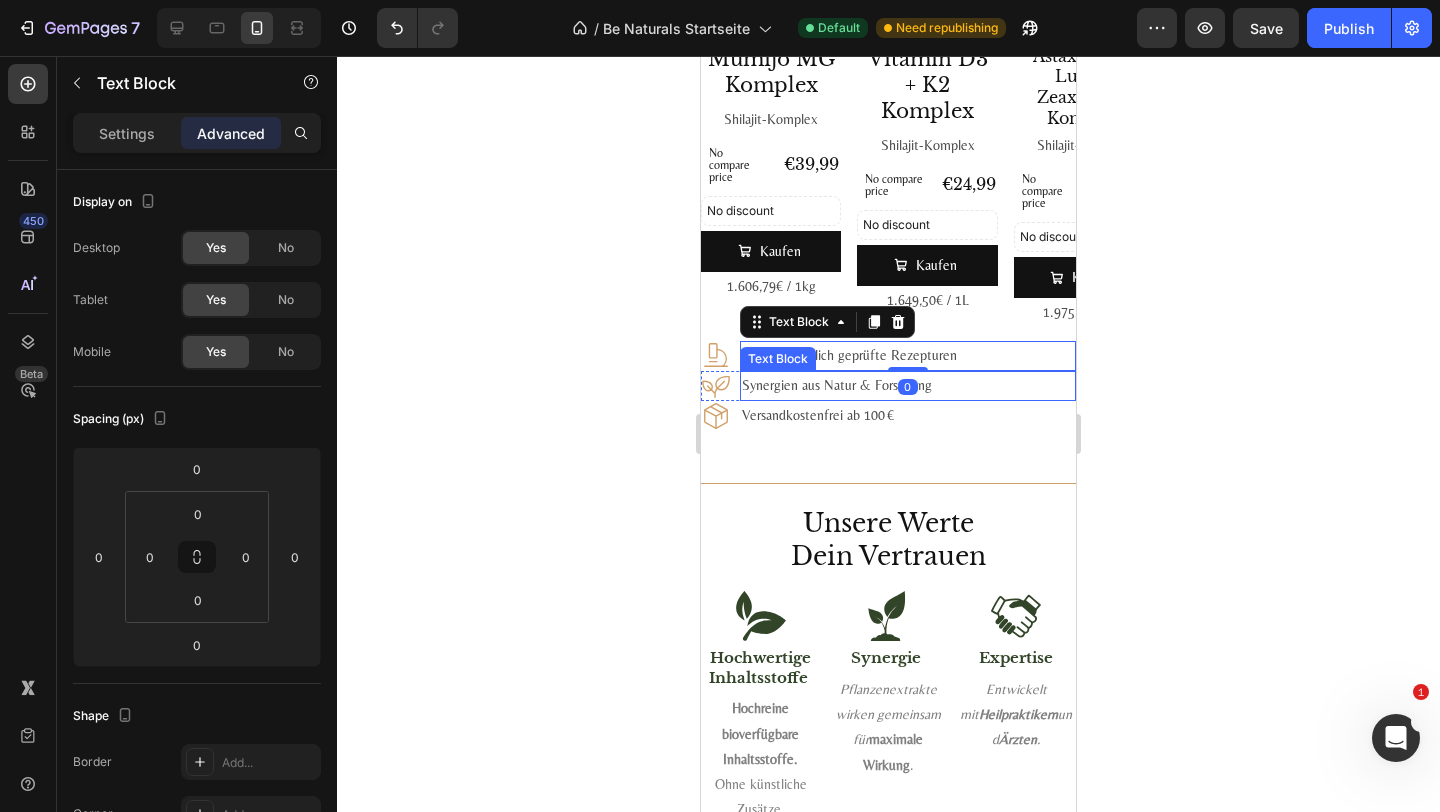 click on "Synergien aus Natur & Forschung" at bounding box center [908, 385] 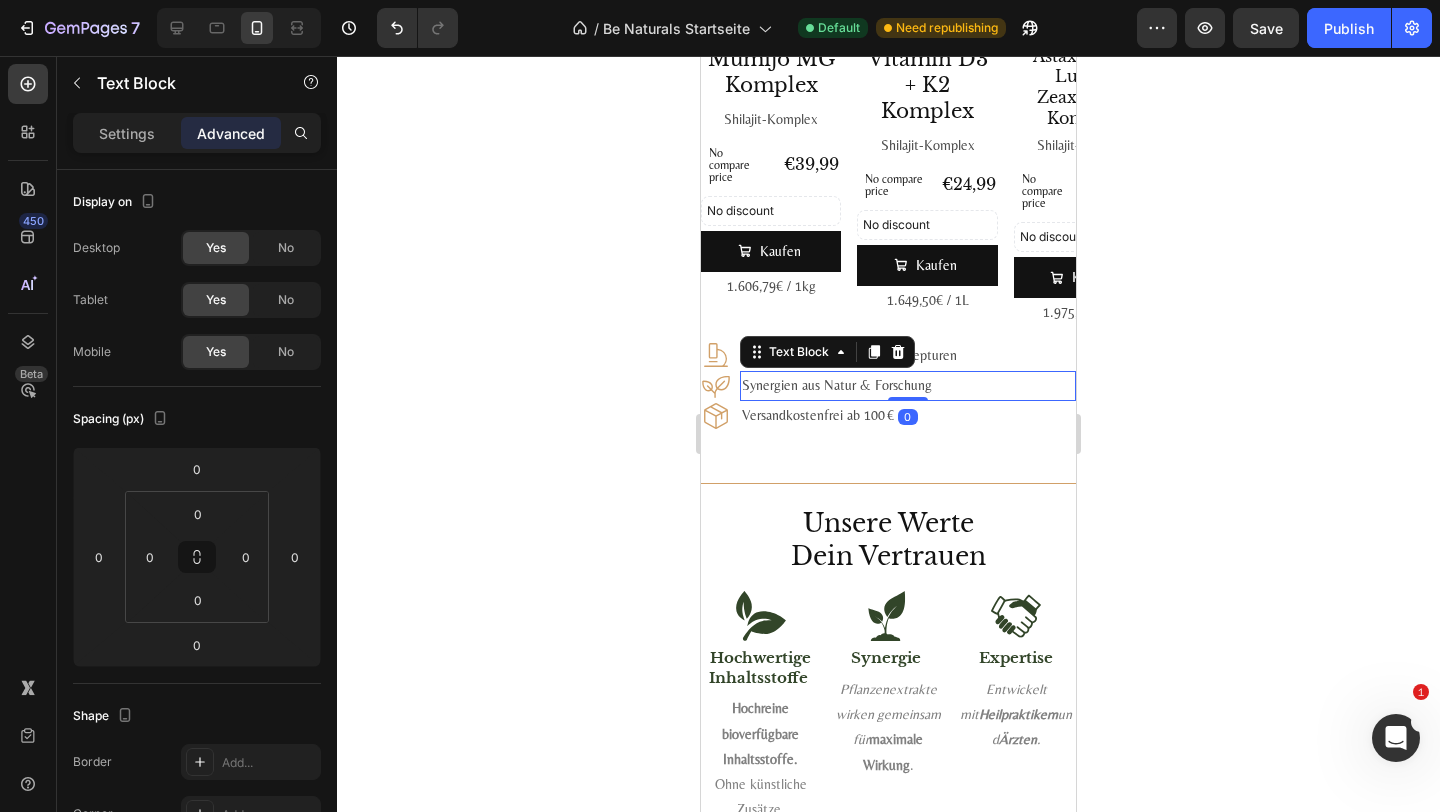 click on "Icon Synergien aus Natur & Forschung Text Block 0 Row" at bounding box center [888, 386] 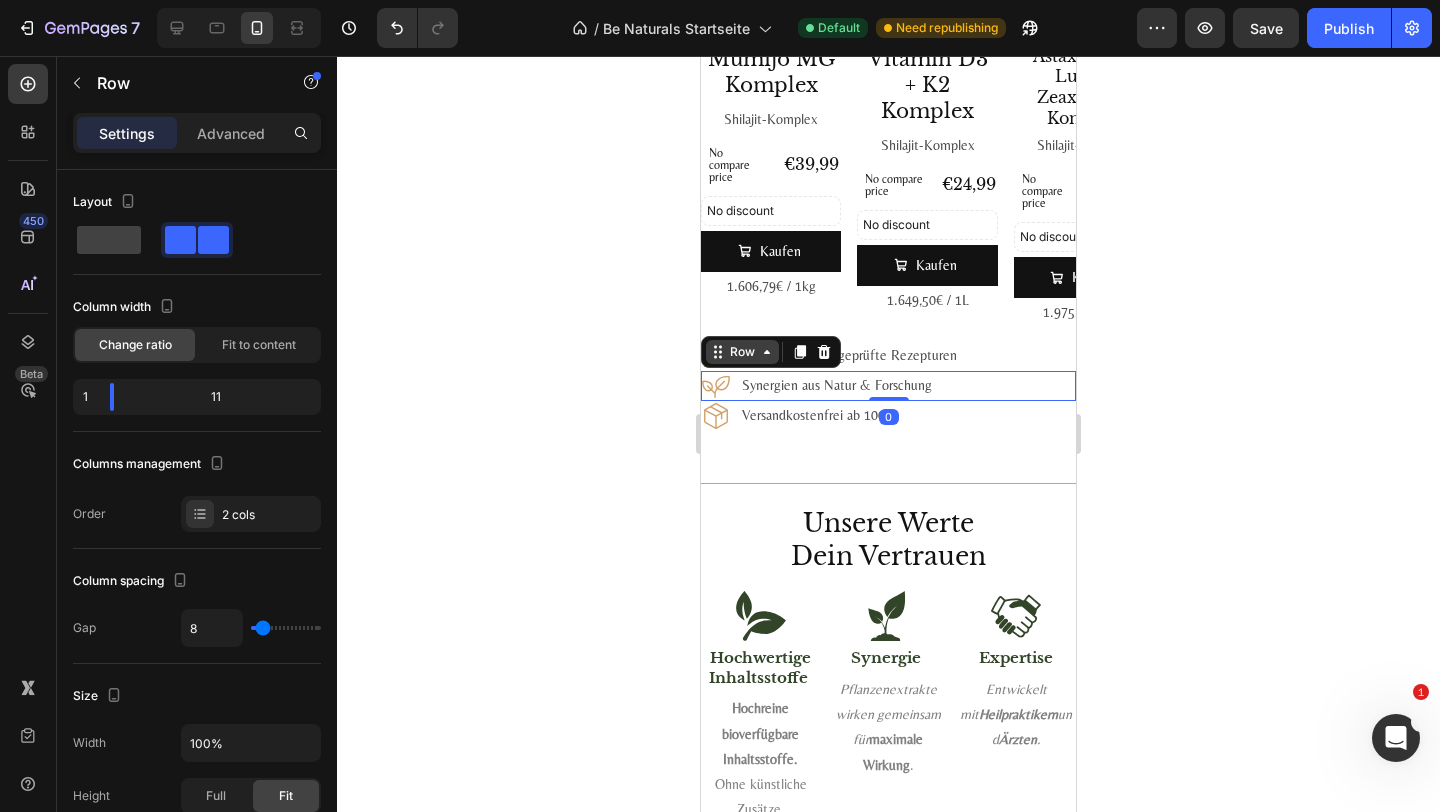 click on "Row" at bounding box center (742, 352) 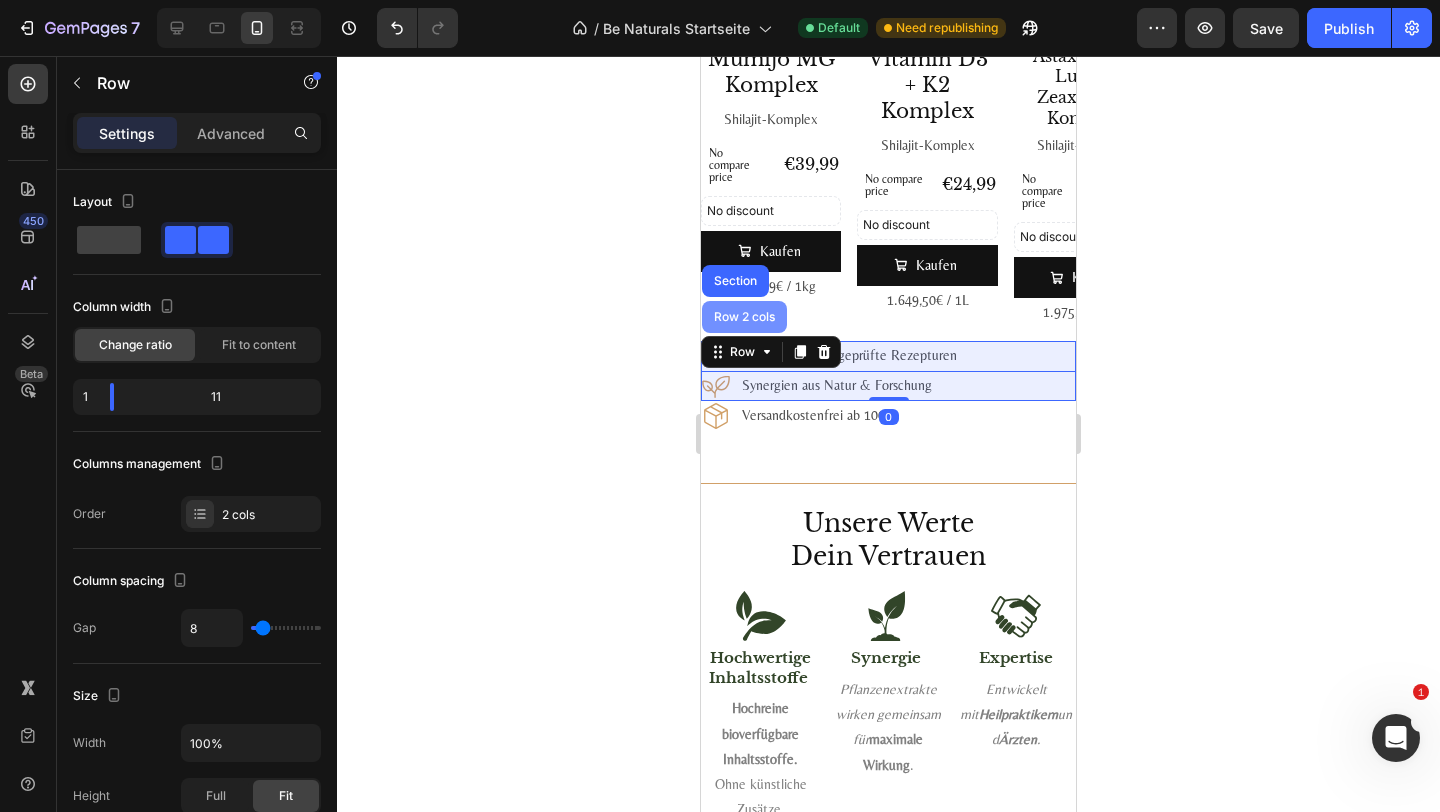 click on "Row 2 cols" at bounding box center [744, 317] 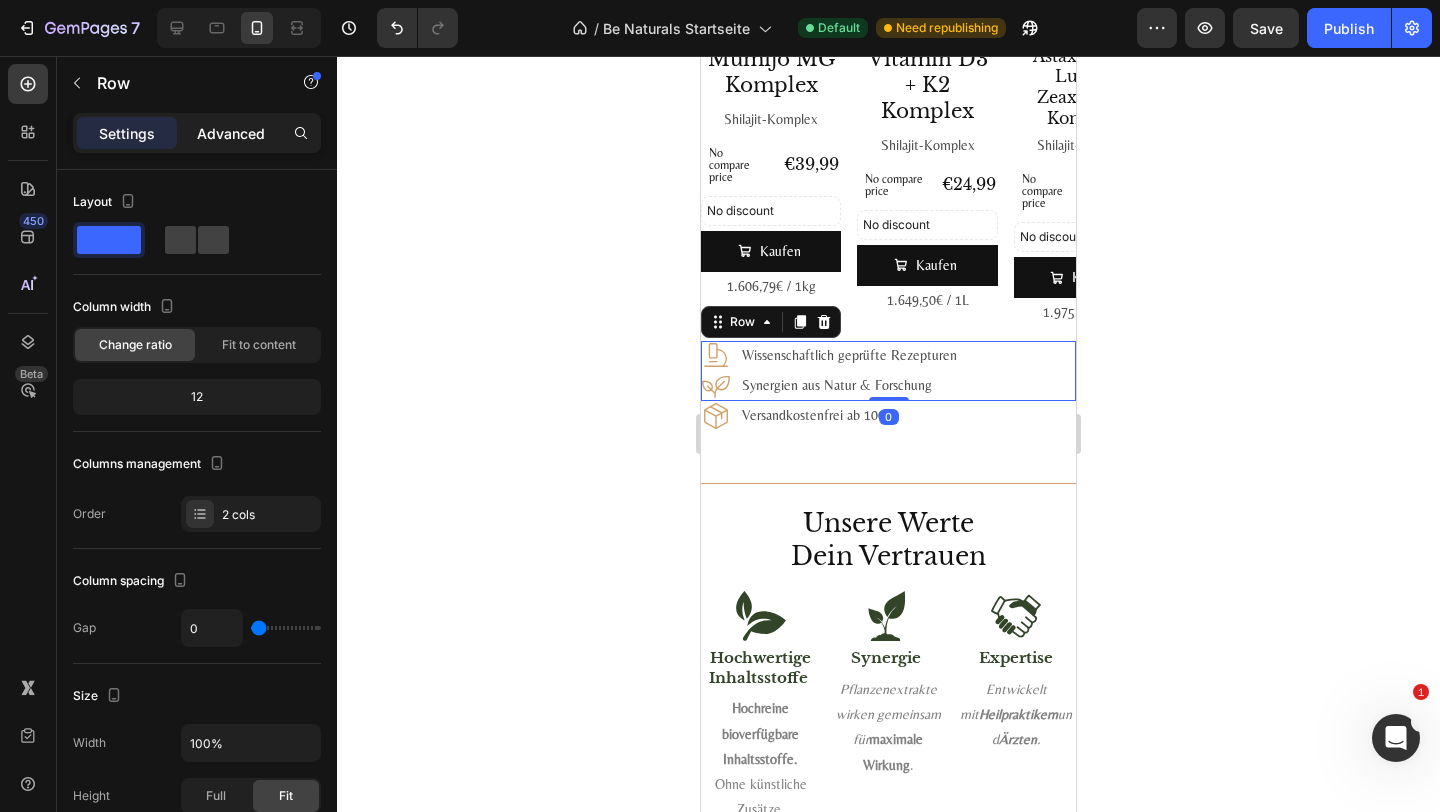 click on "Advanced" at bounding box center [231, 133] 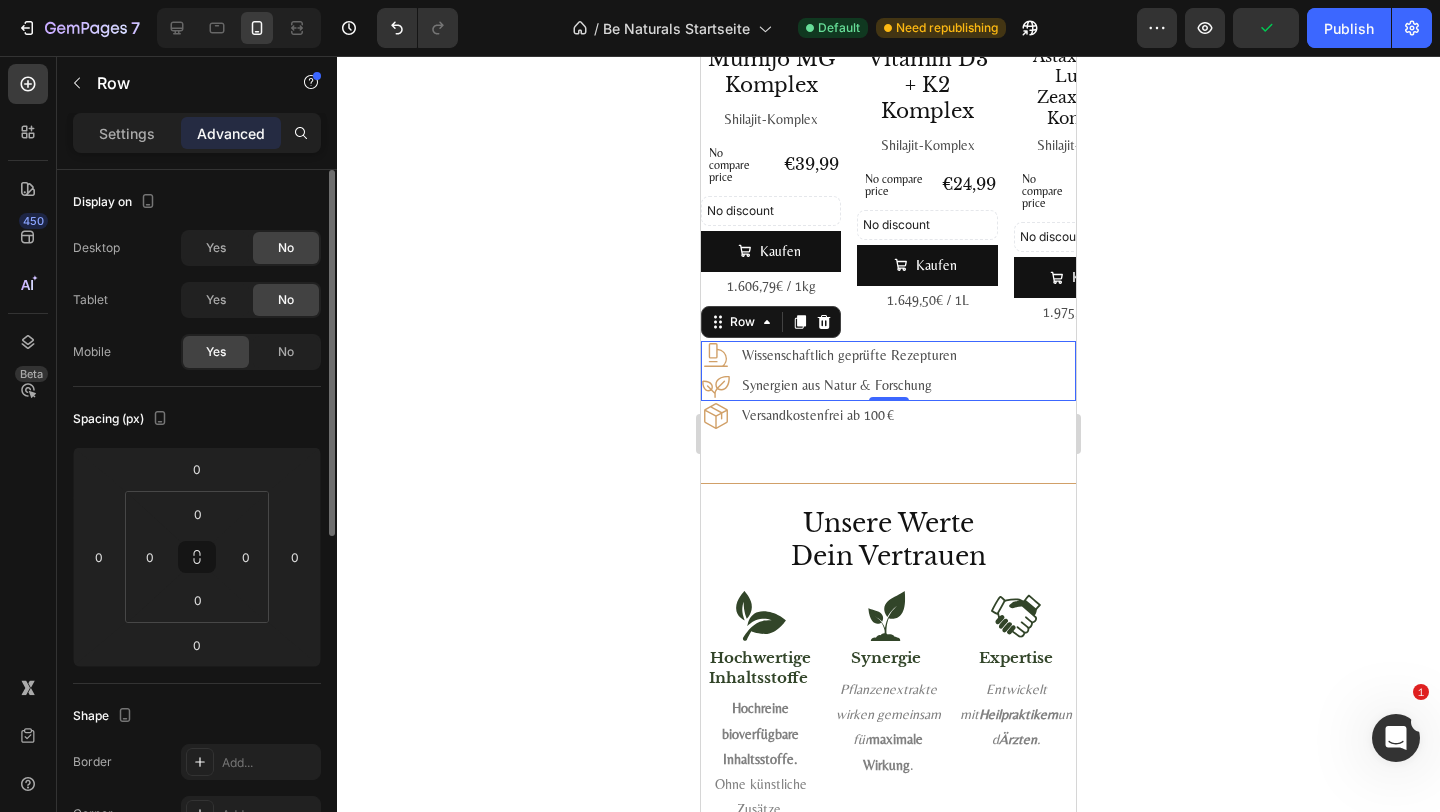 click on "Yes" 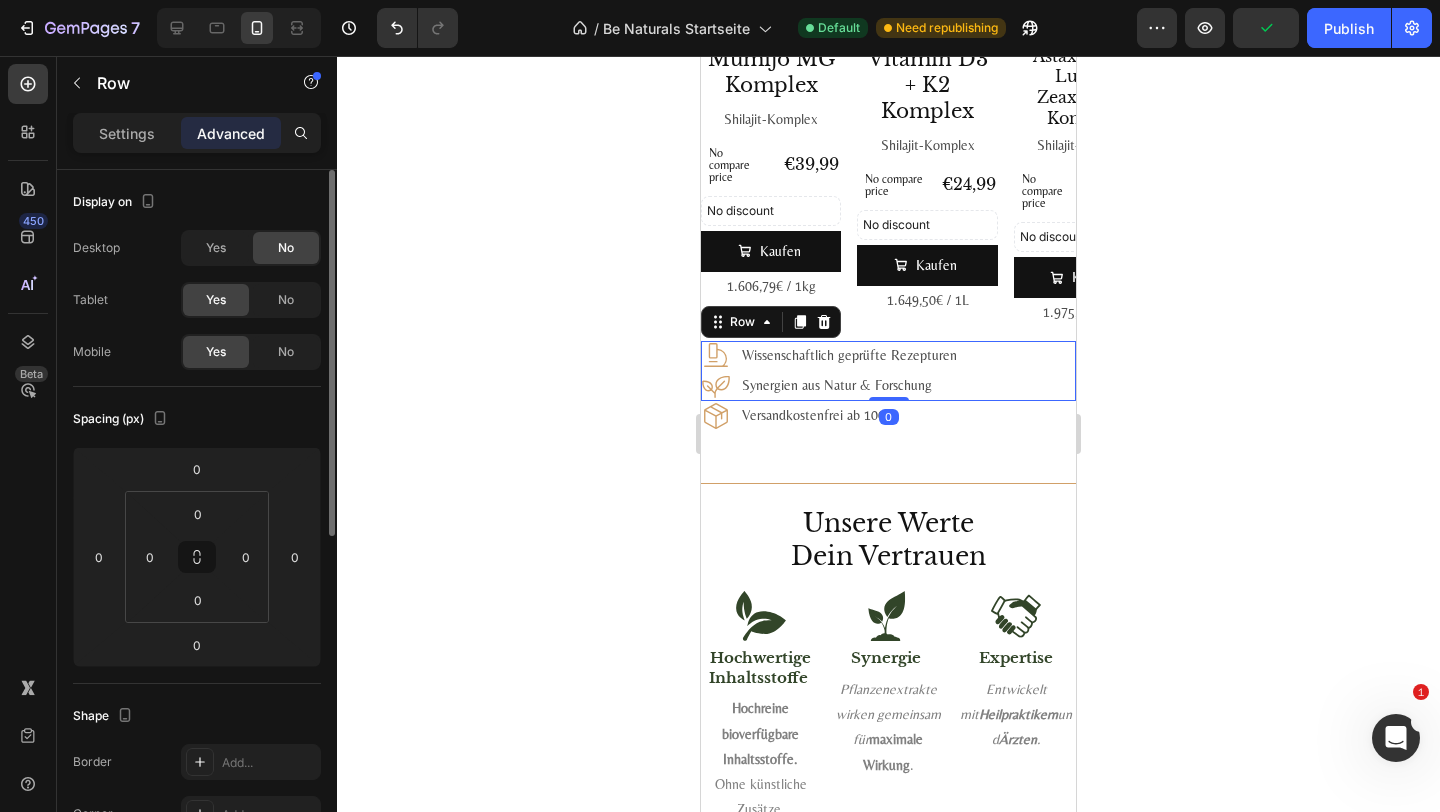 click on "Desktop Yes No Tablet Yes No Mobile Yes No" at bounding box center (197, 300) 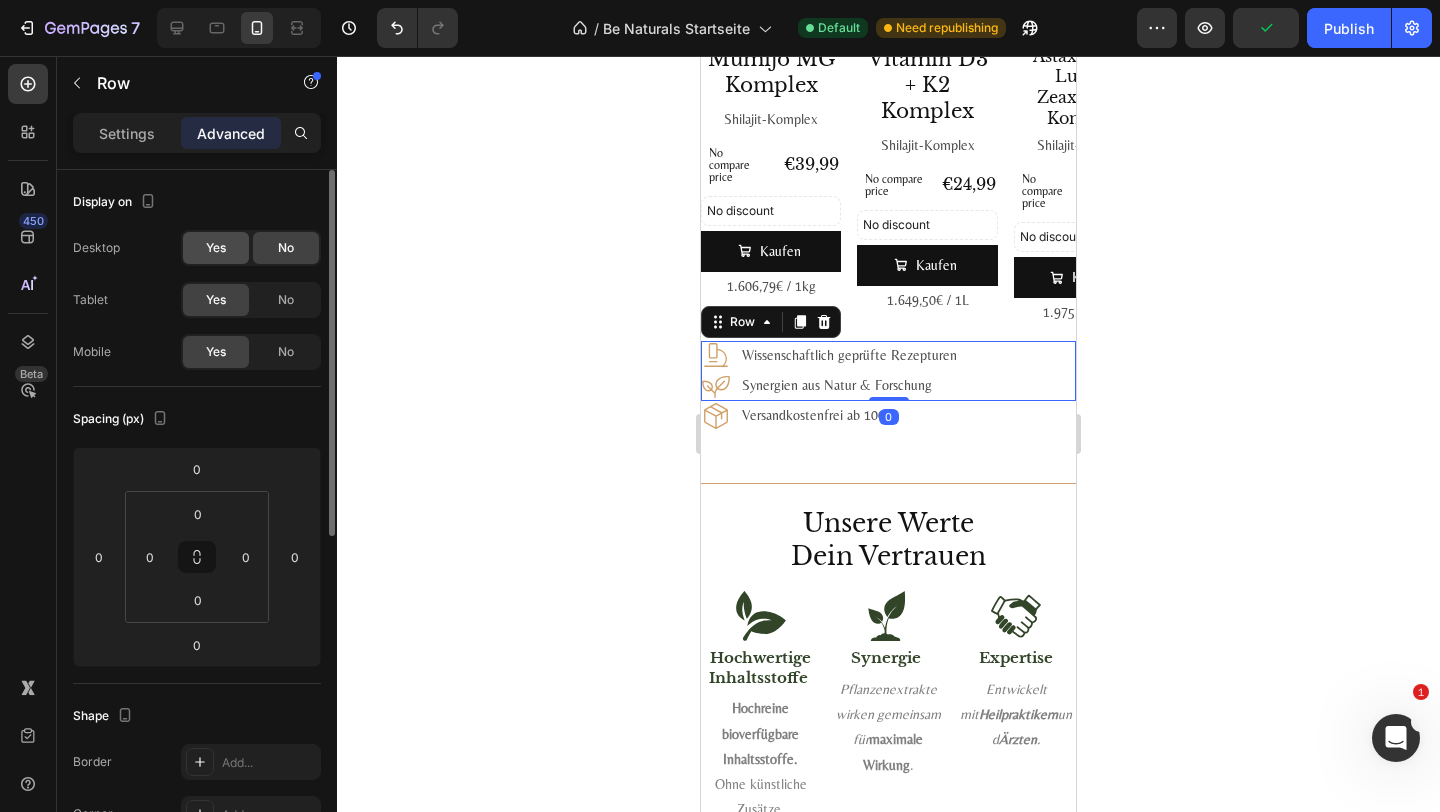 click on "Yes" 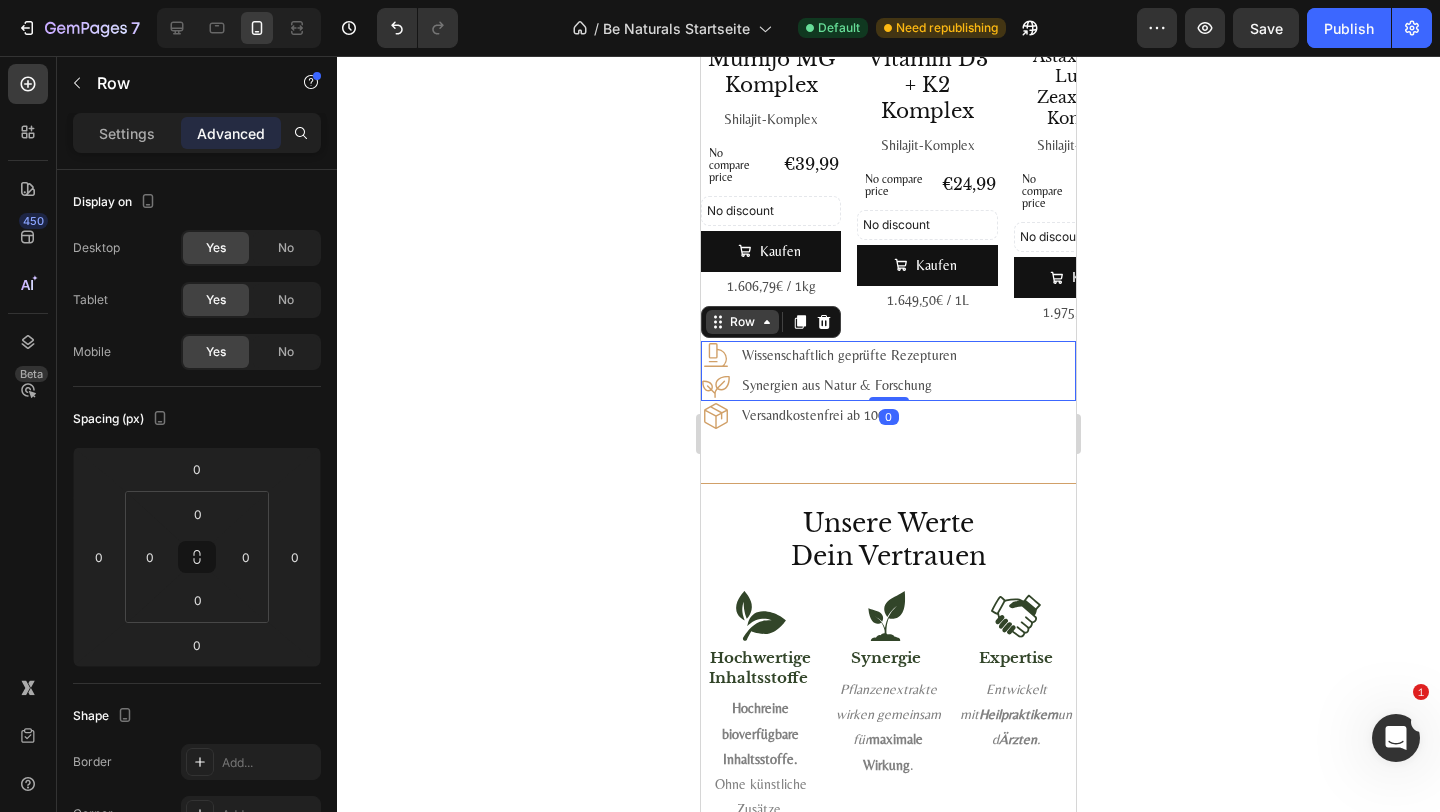 click on "Row" at bounding box center (742, 322) 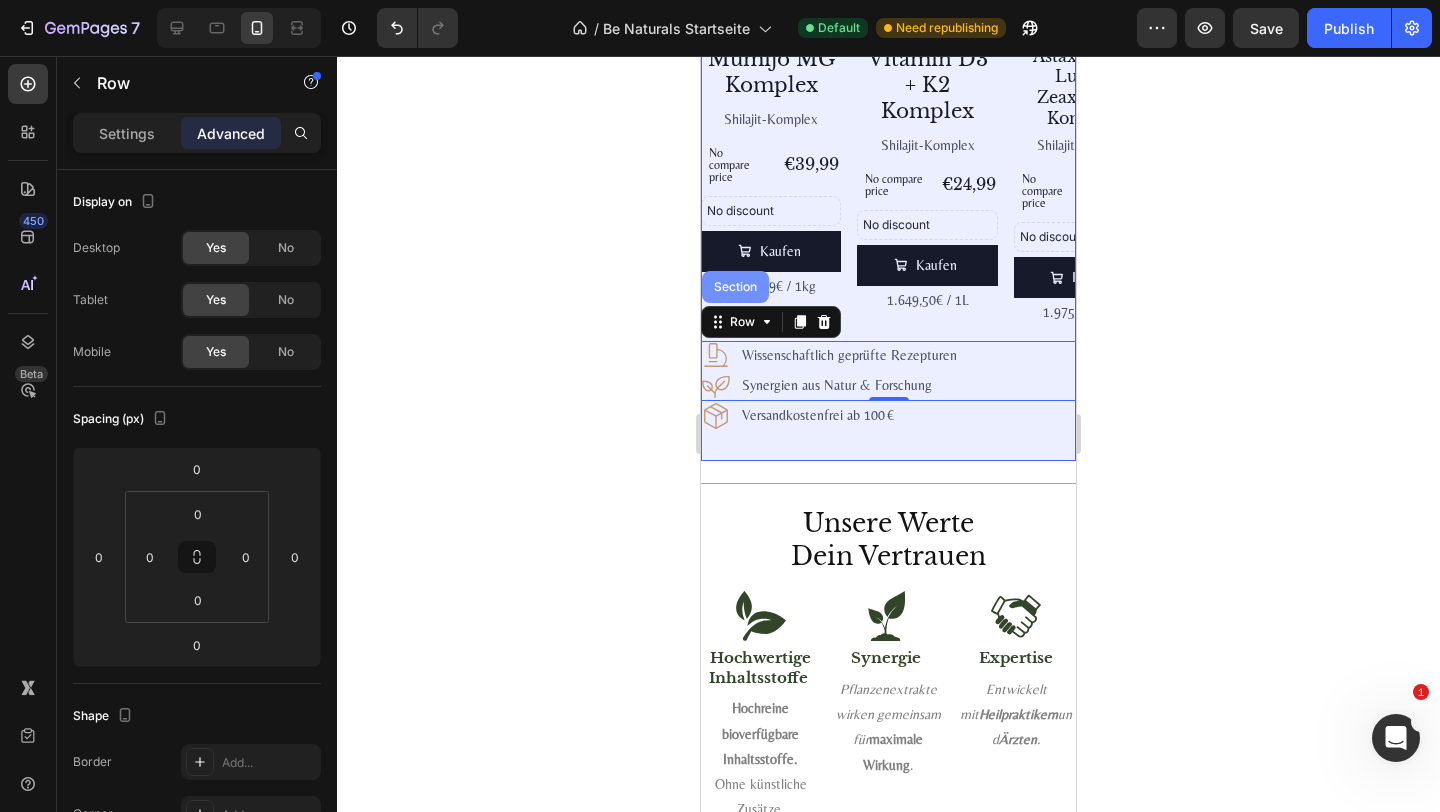 click on "Section" at bounding box center [735, 287] 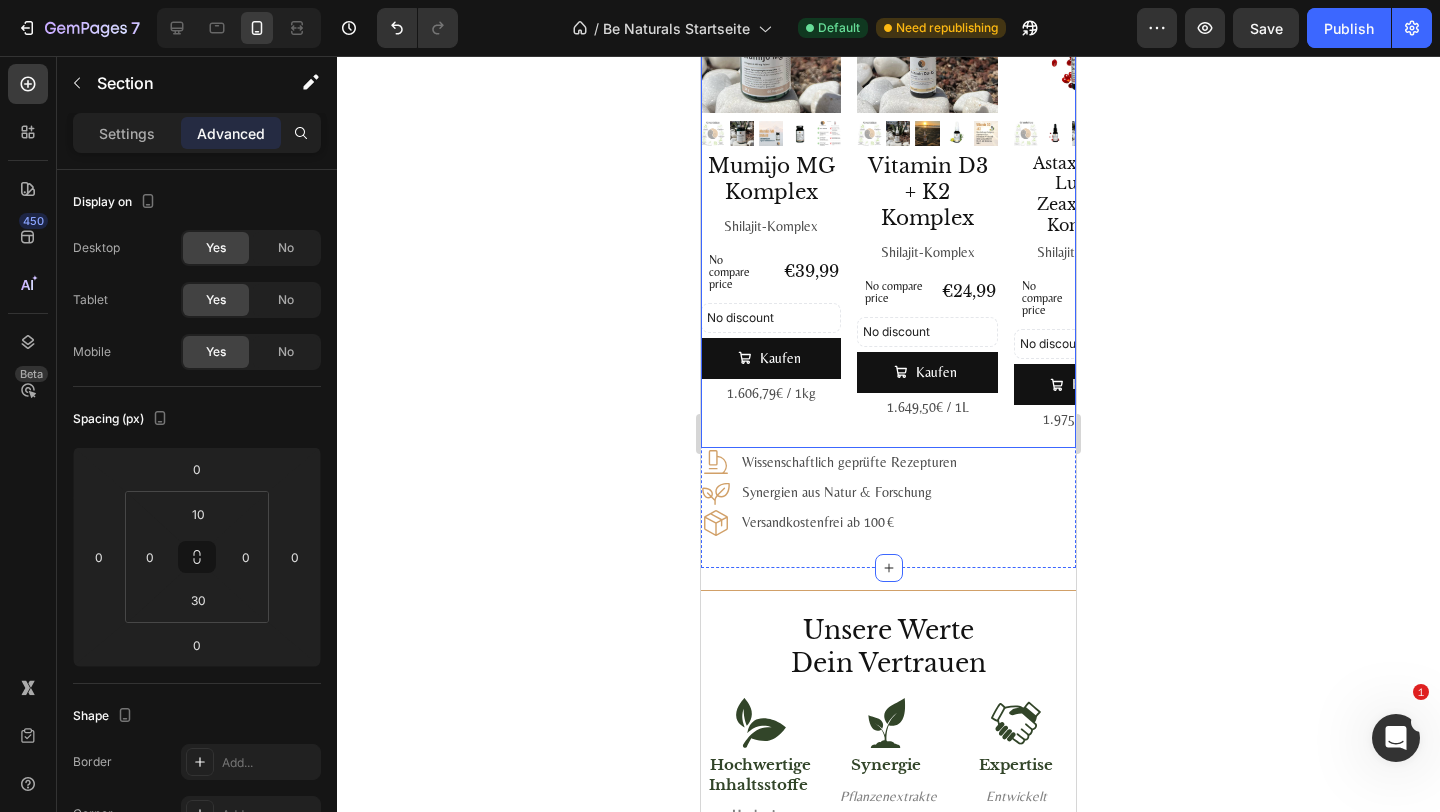 scroll, scrollTop: 2915, scrollLeft: 0, axis: vertical 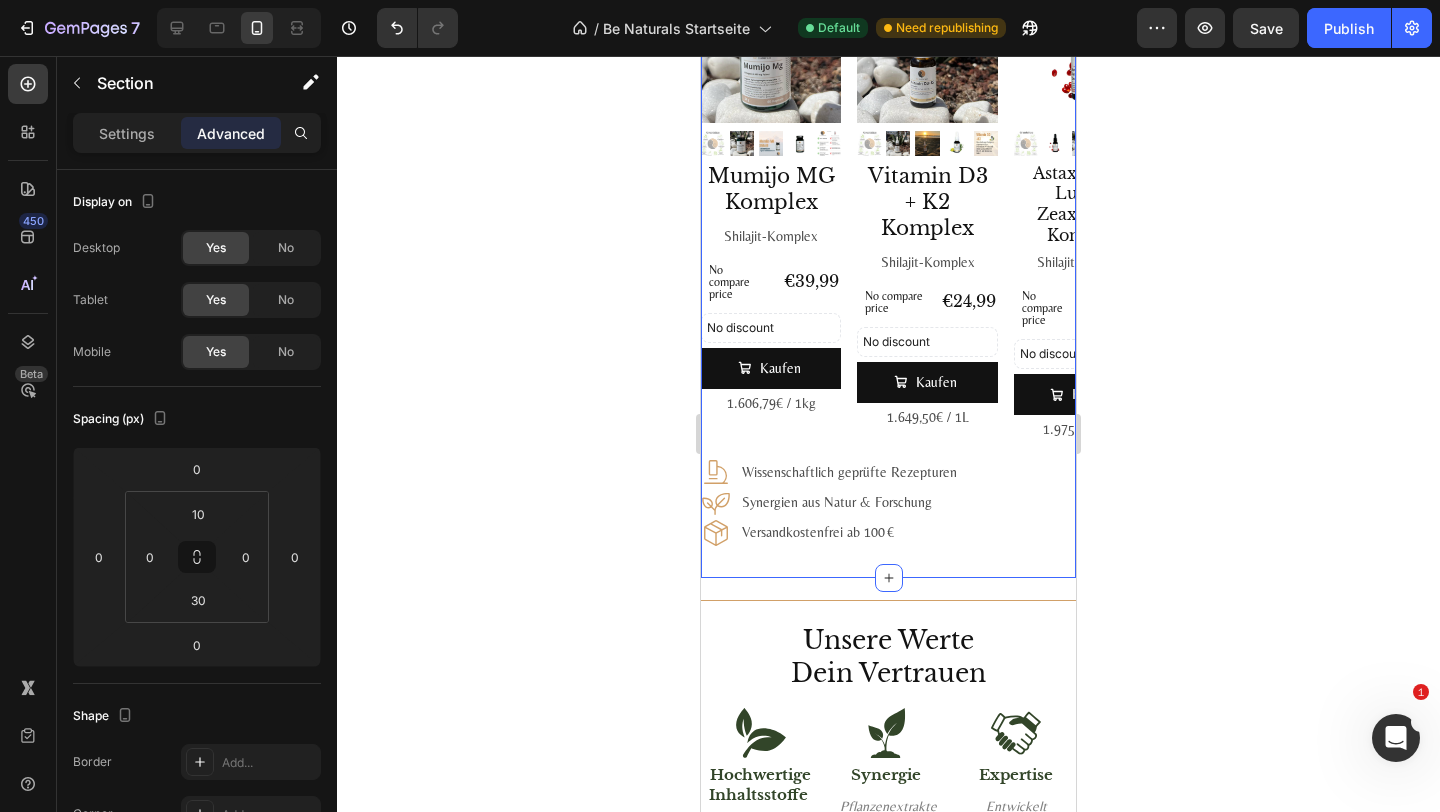 click on "7 Version history / Be Naturals Startseite Default Need republishing Preview Save Publish" 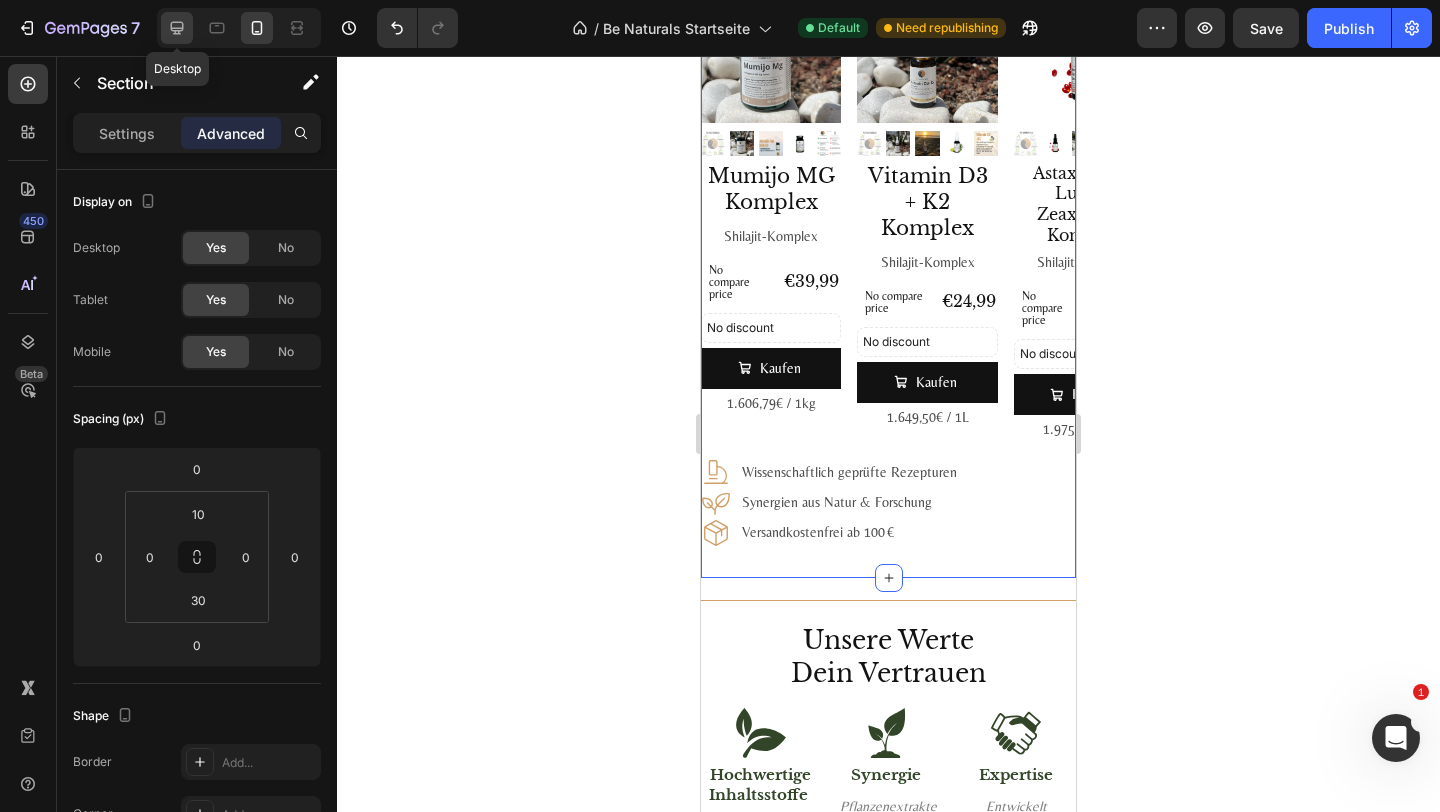 click 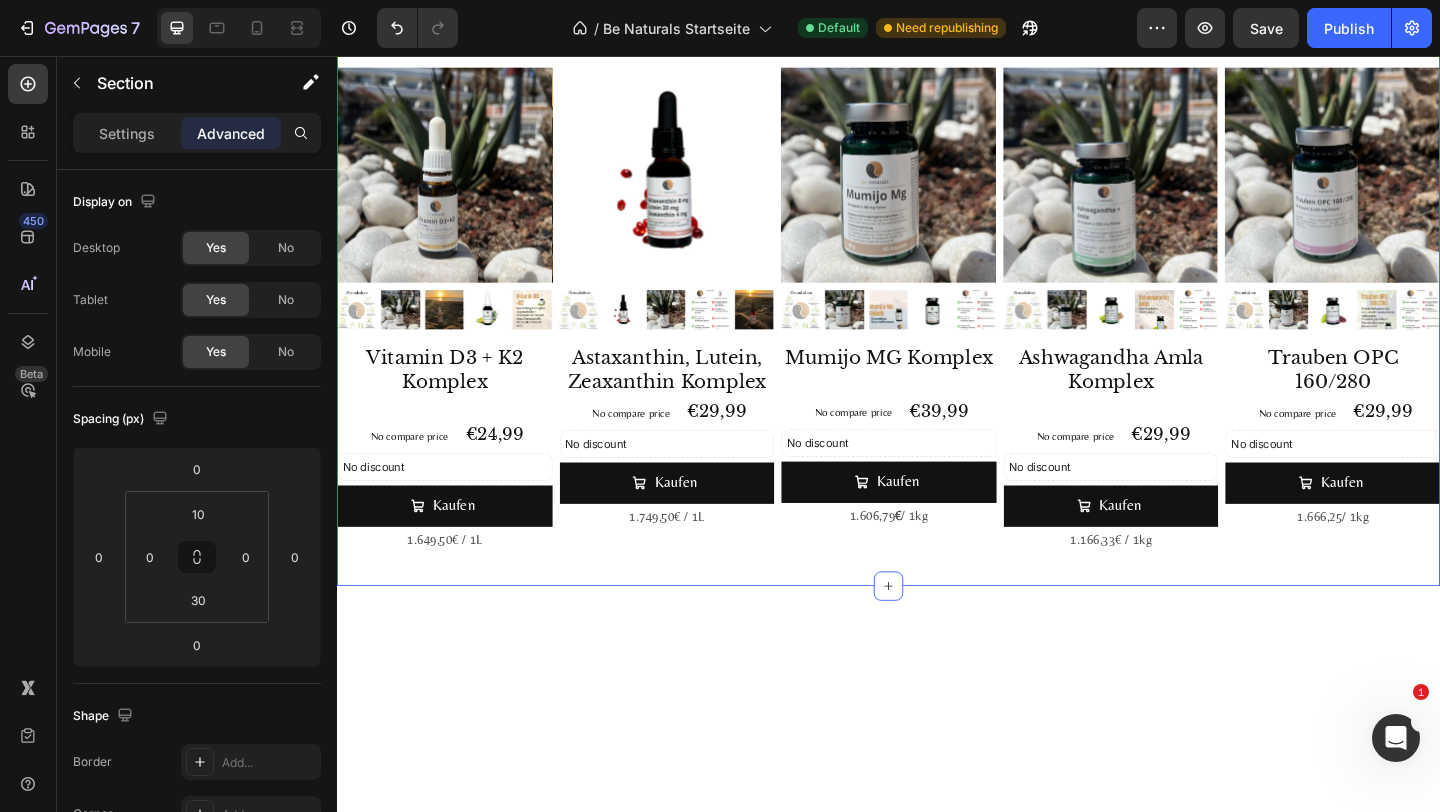 scroll, scrollTop: 2543, scrollLeft: 0, axis: vertical 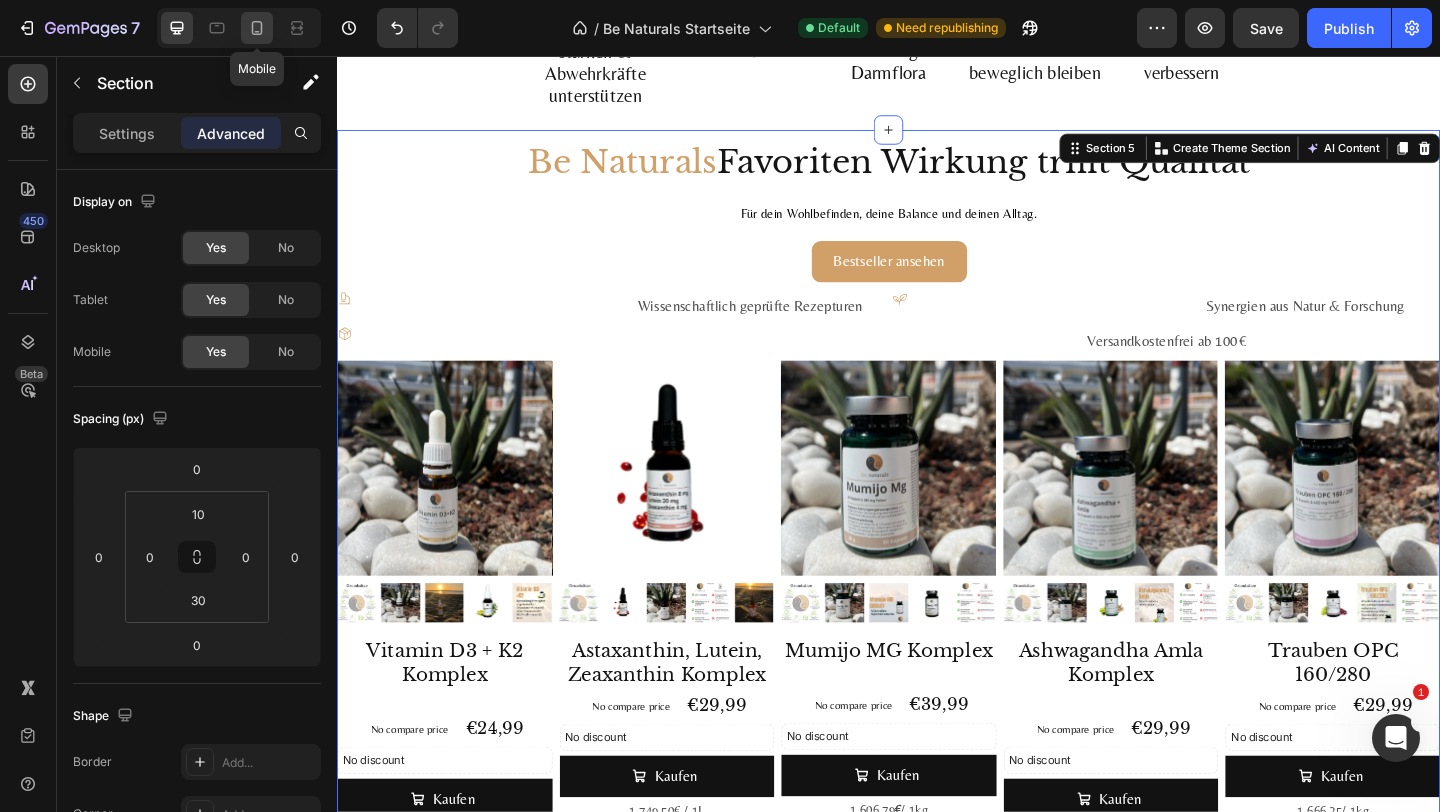 click 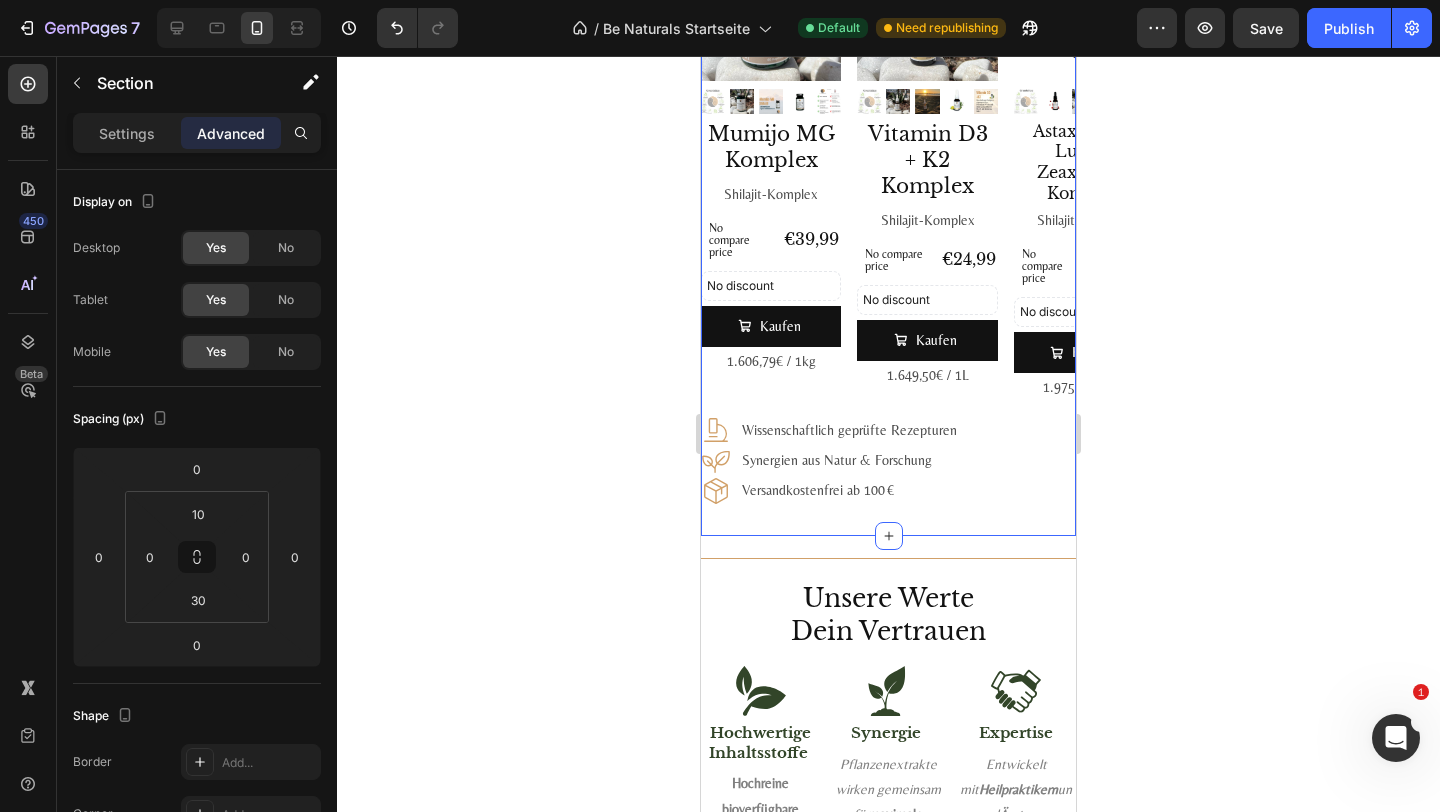 scroll, scrollTop: 2958, scrollLeft: 0, axis: vertical 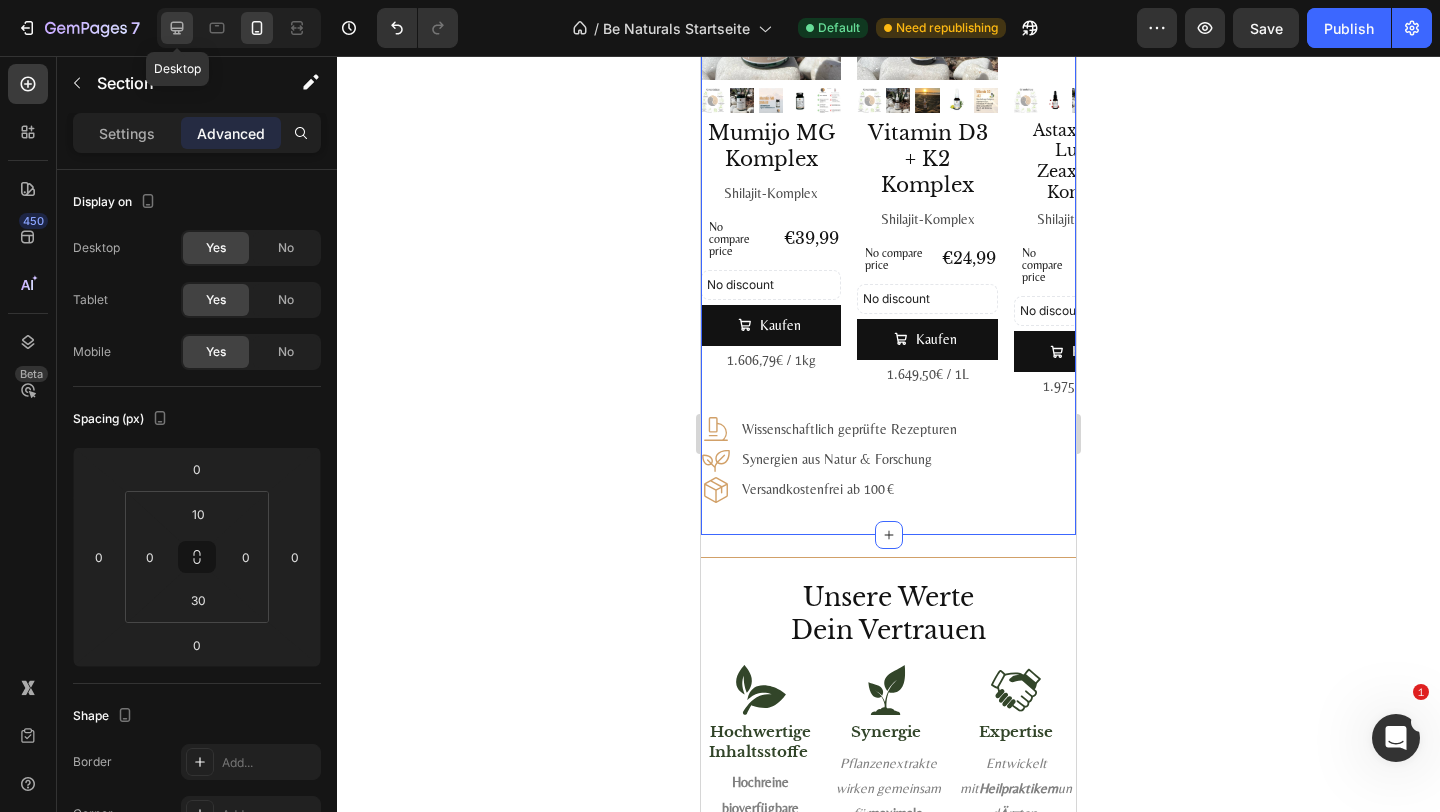 click 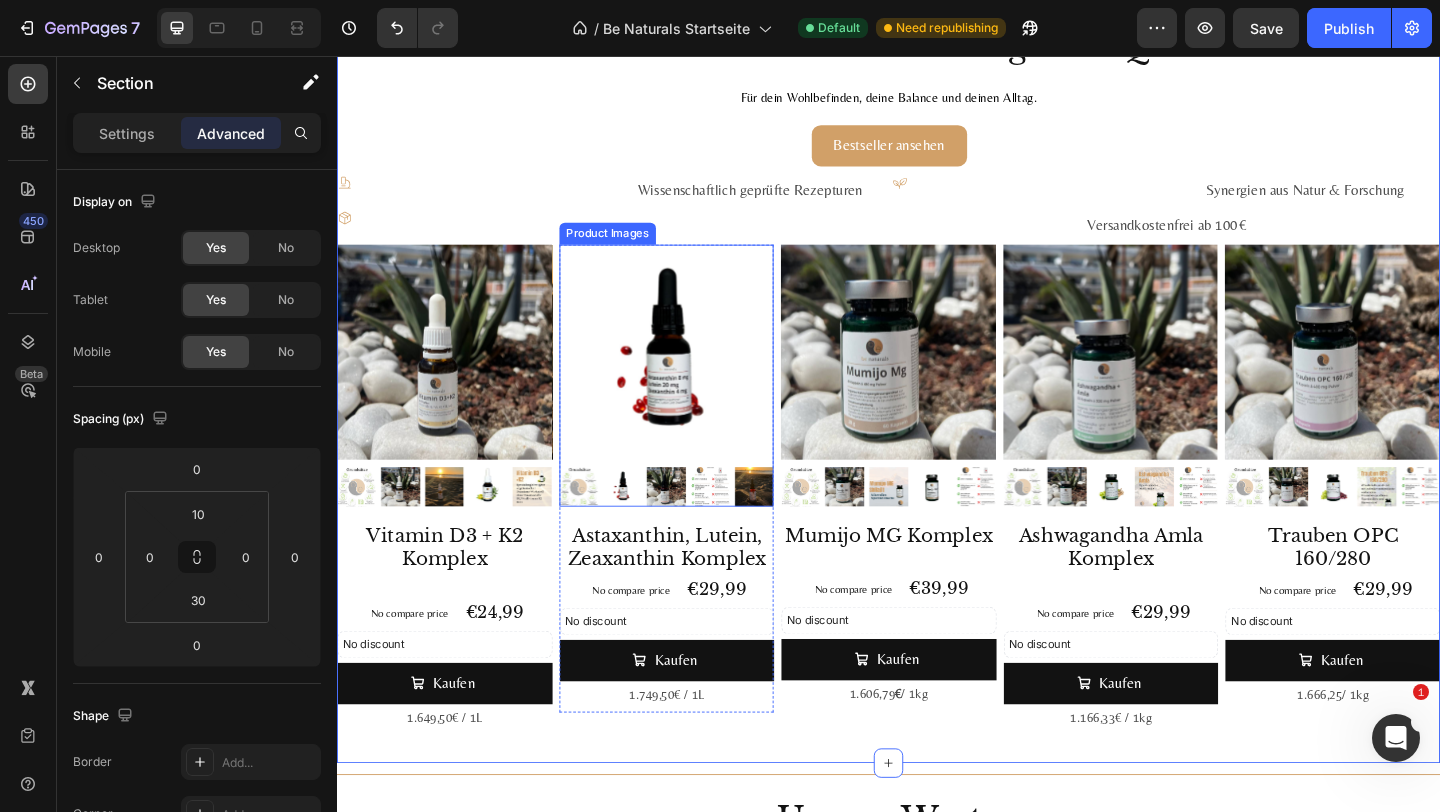 scroll, scrollTop: 2633, scrollLeft: 0, axis: vertical 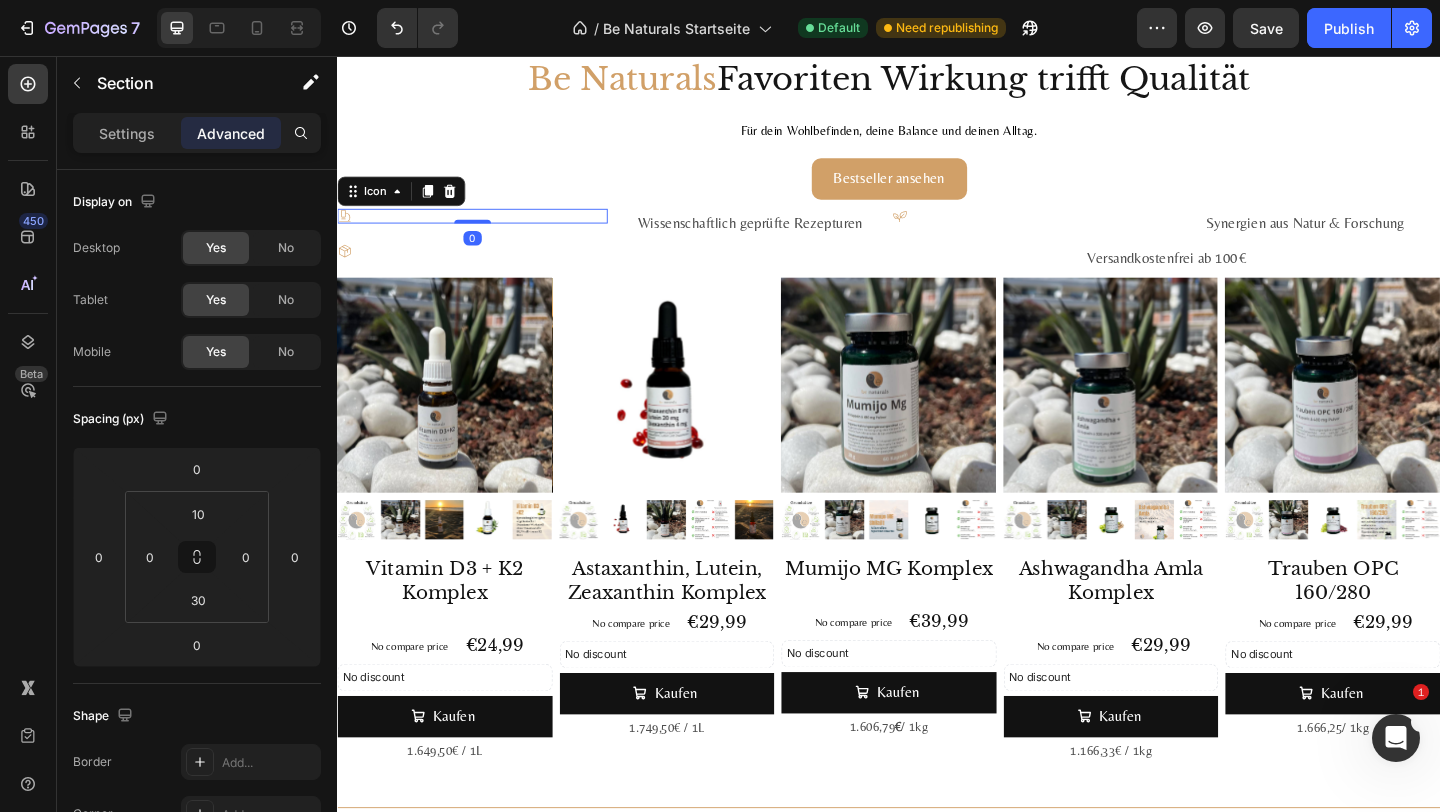 click on "Icon   0" at bounding box center (484, 230) 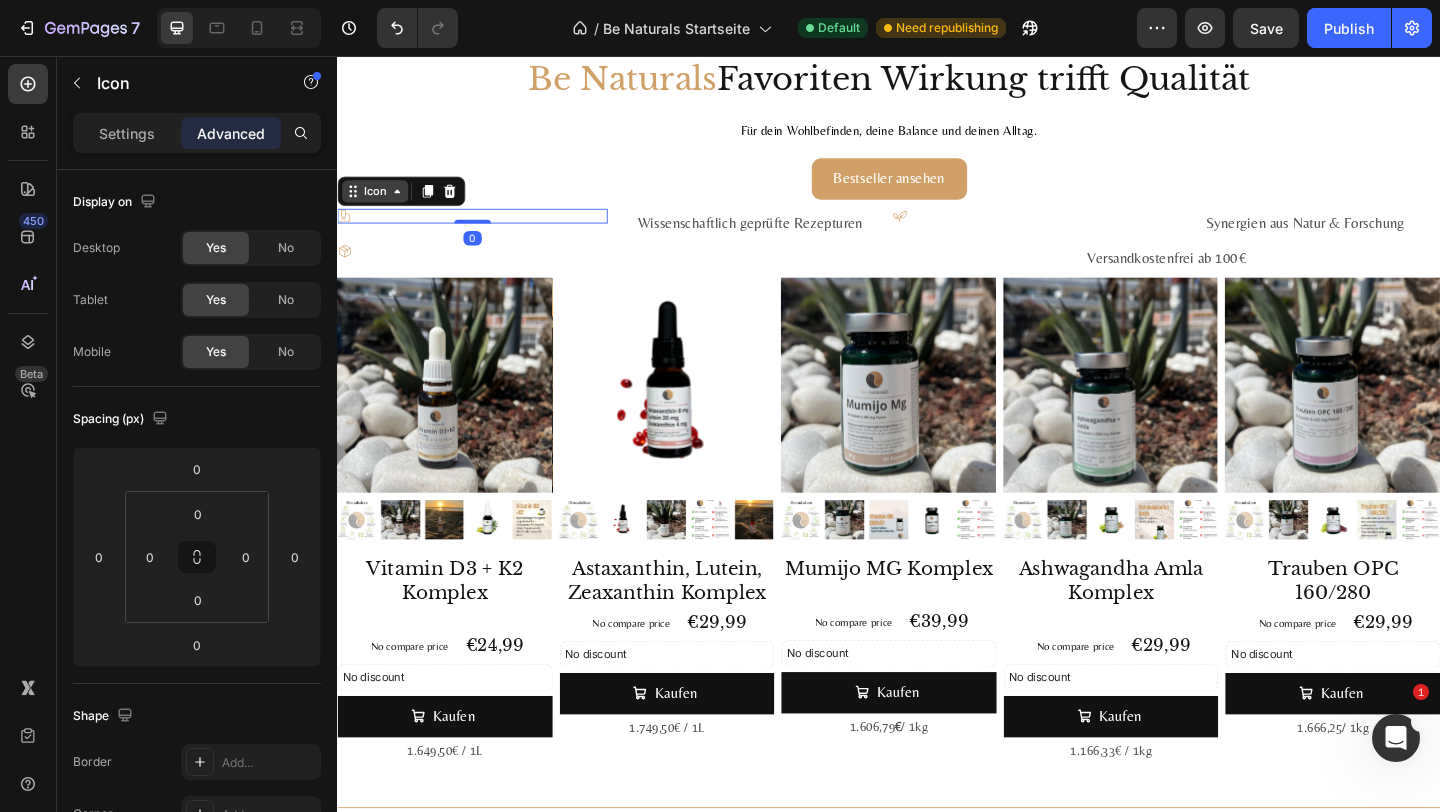 click 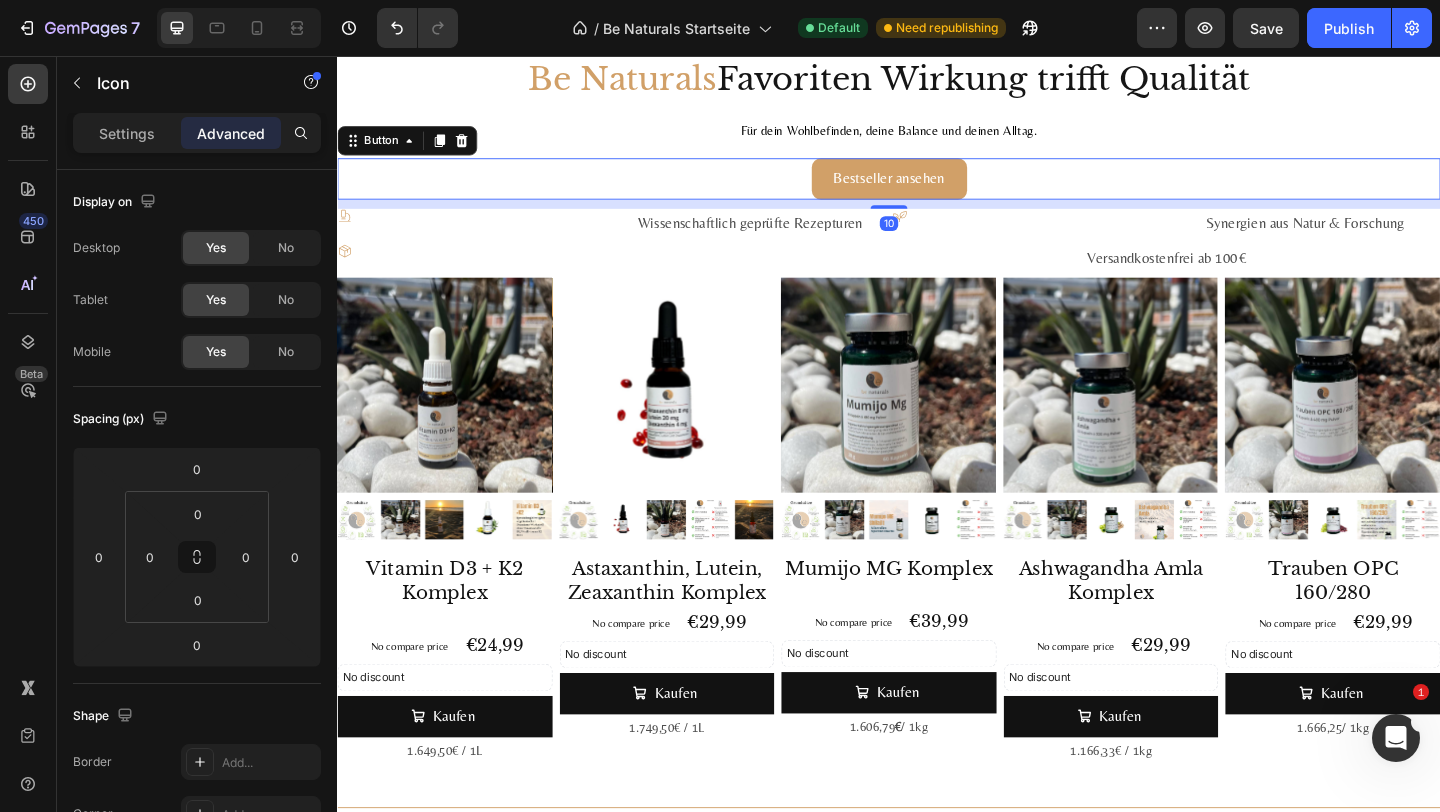 click on "Bestseller ansehen Button   10" at bounding box center [937, 189] 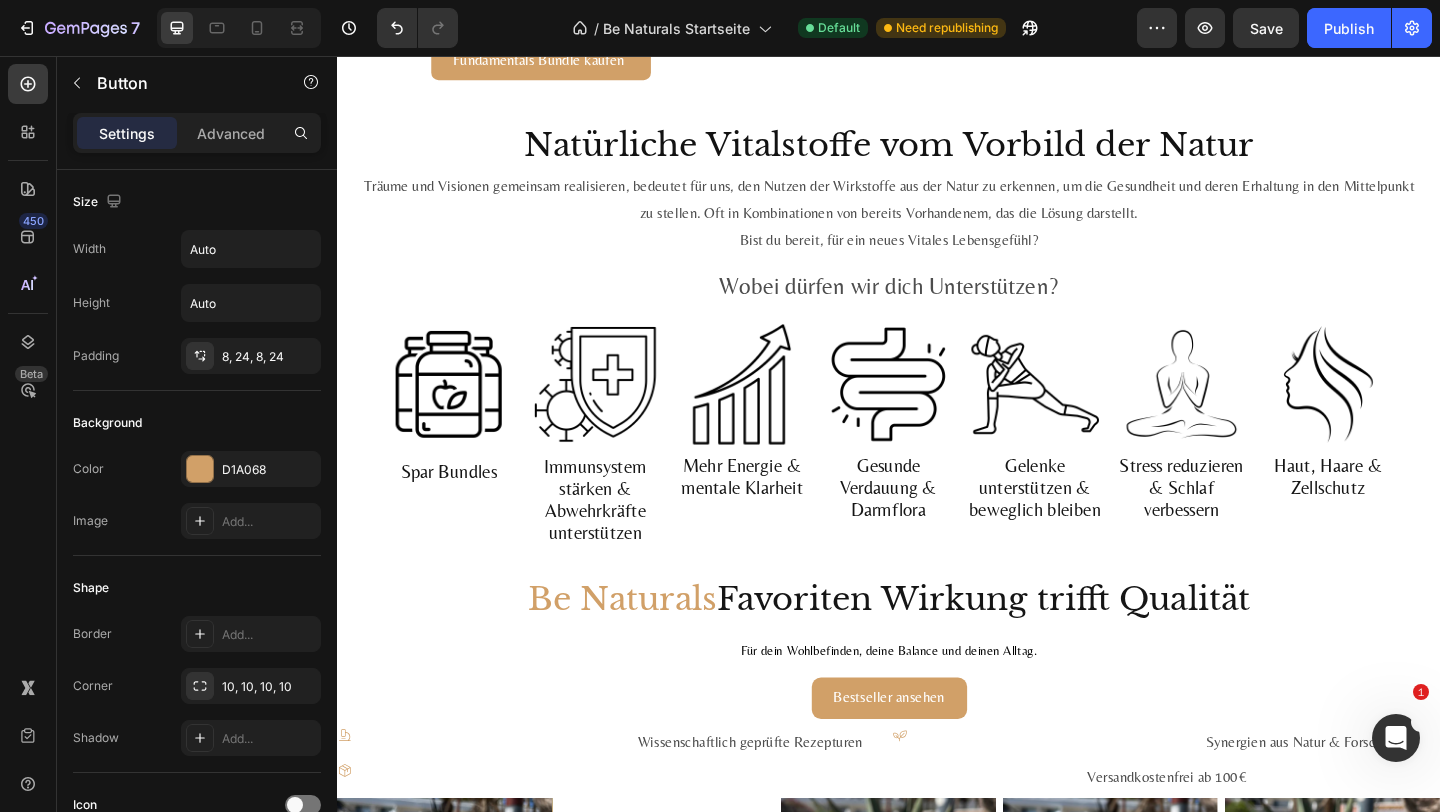 scroll, scrollTop: 1735, scrollLeft: 0, axis: vertical 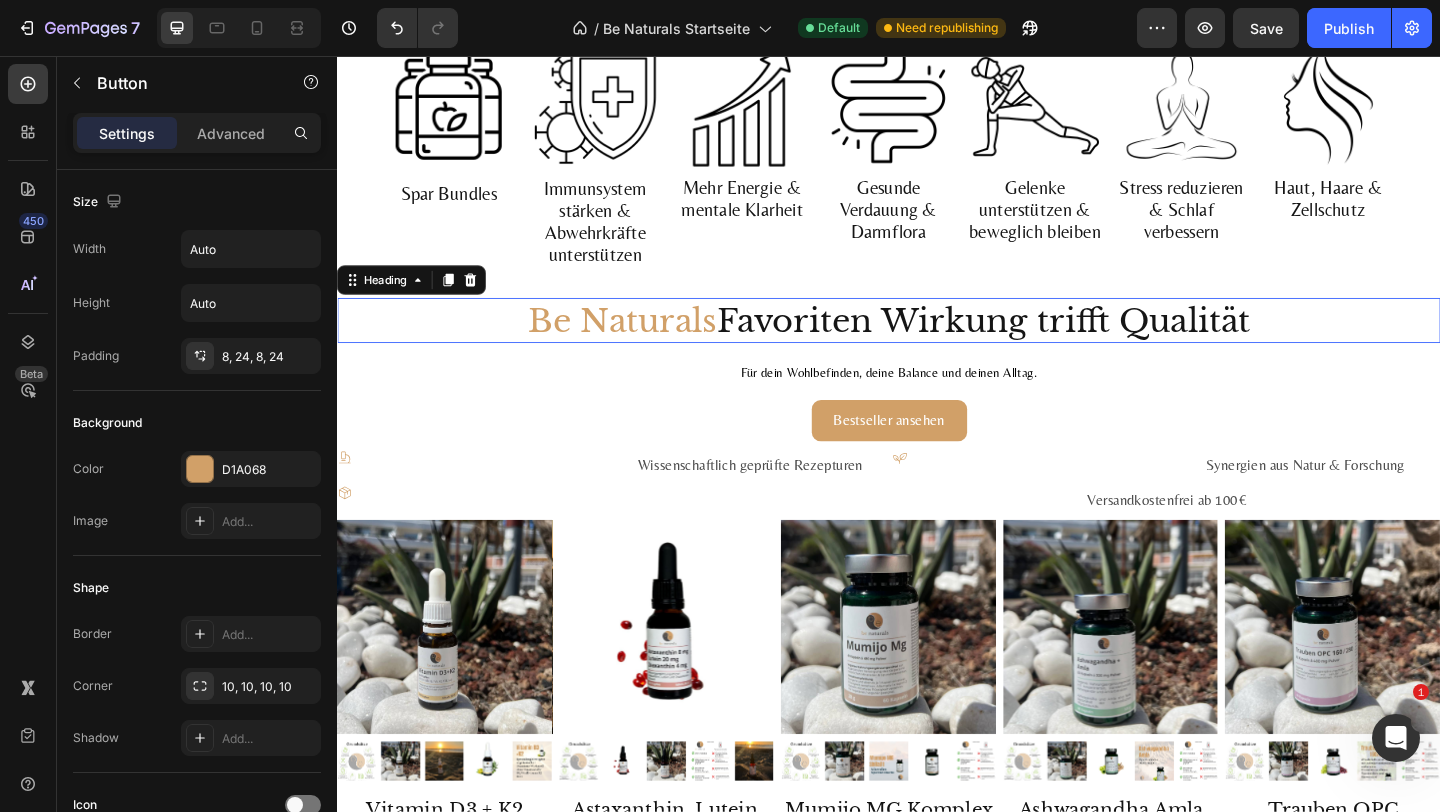 click on "Be Naturals  Favoriten Wirkung trifft Qualität" at bounding box center (937, 344) 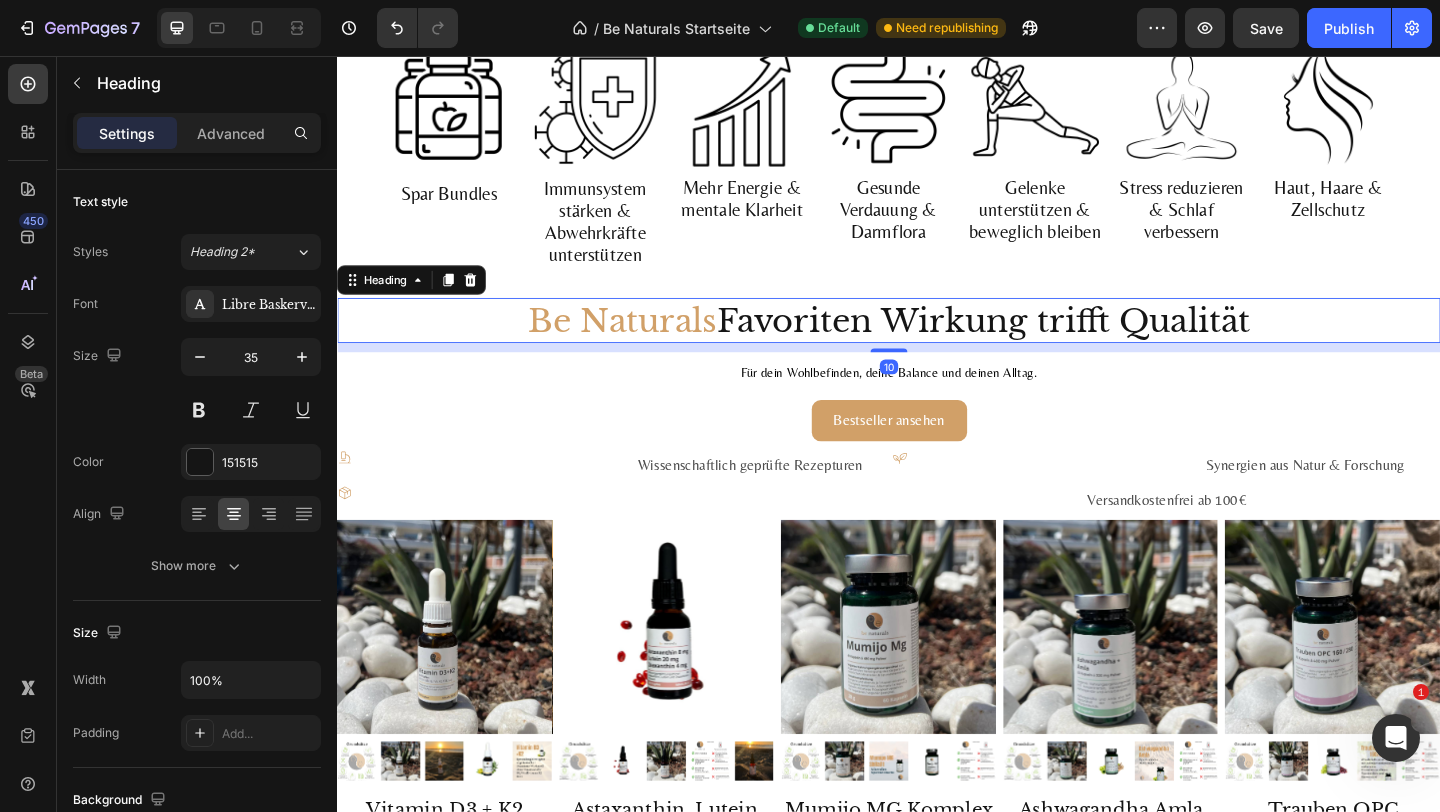 click on "Be Naturals  Favoriten Wirkung trifft Qualität" at bounding box center (937, 344) 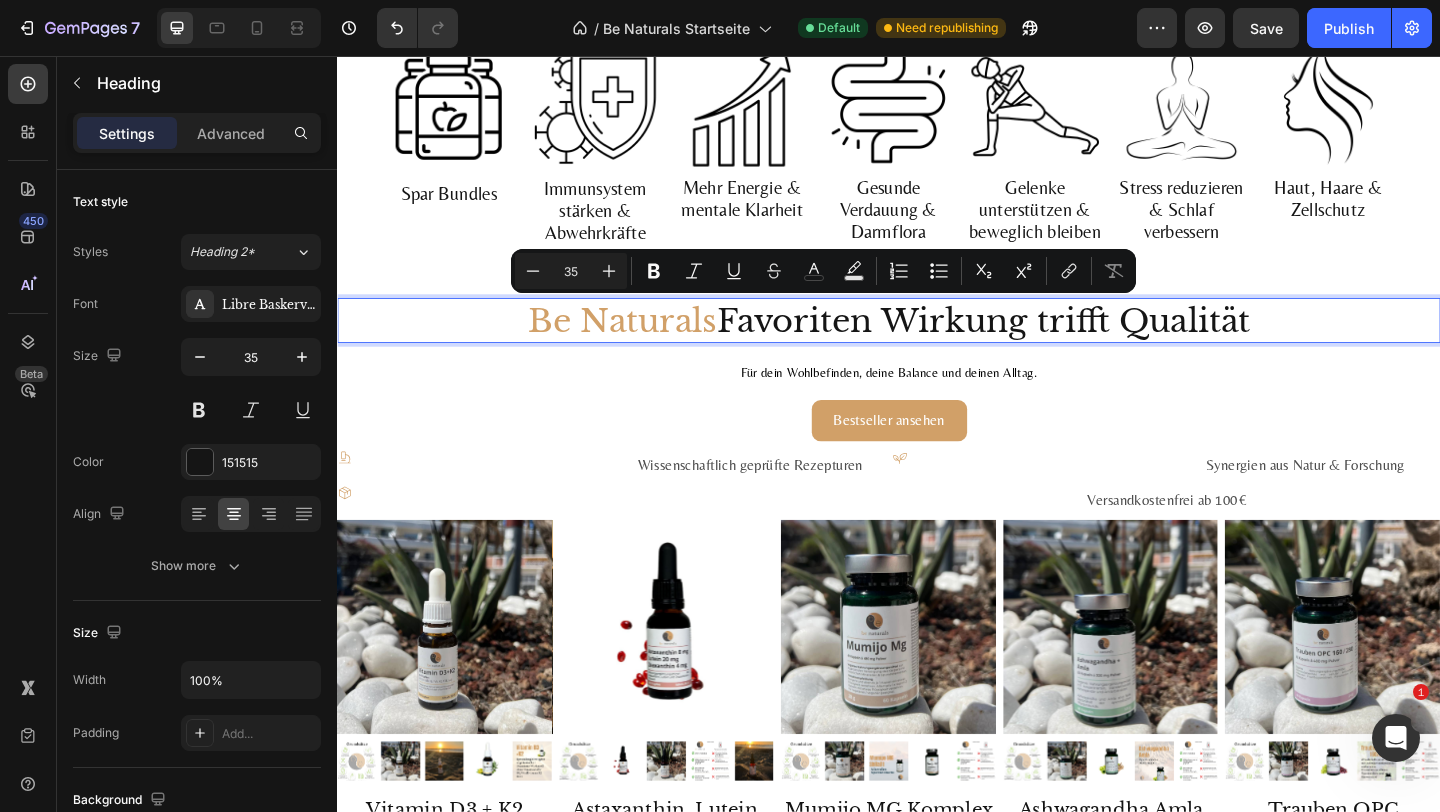 click on "Be Naturals  Favoriten Wirkung trifft Qualität" at bounding box center [937, 344] 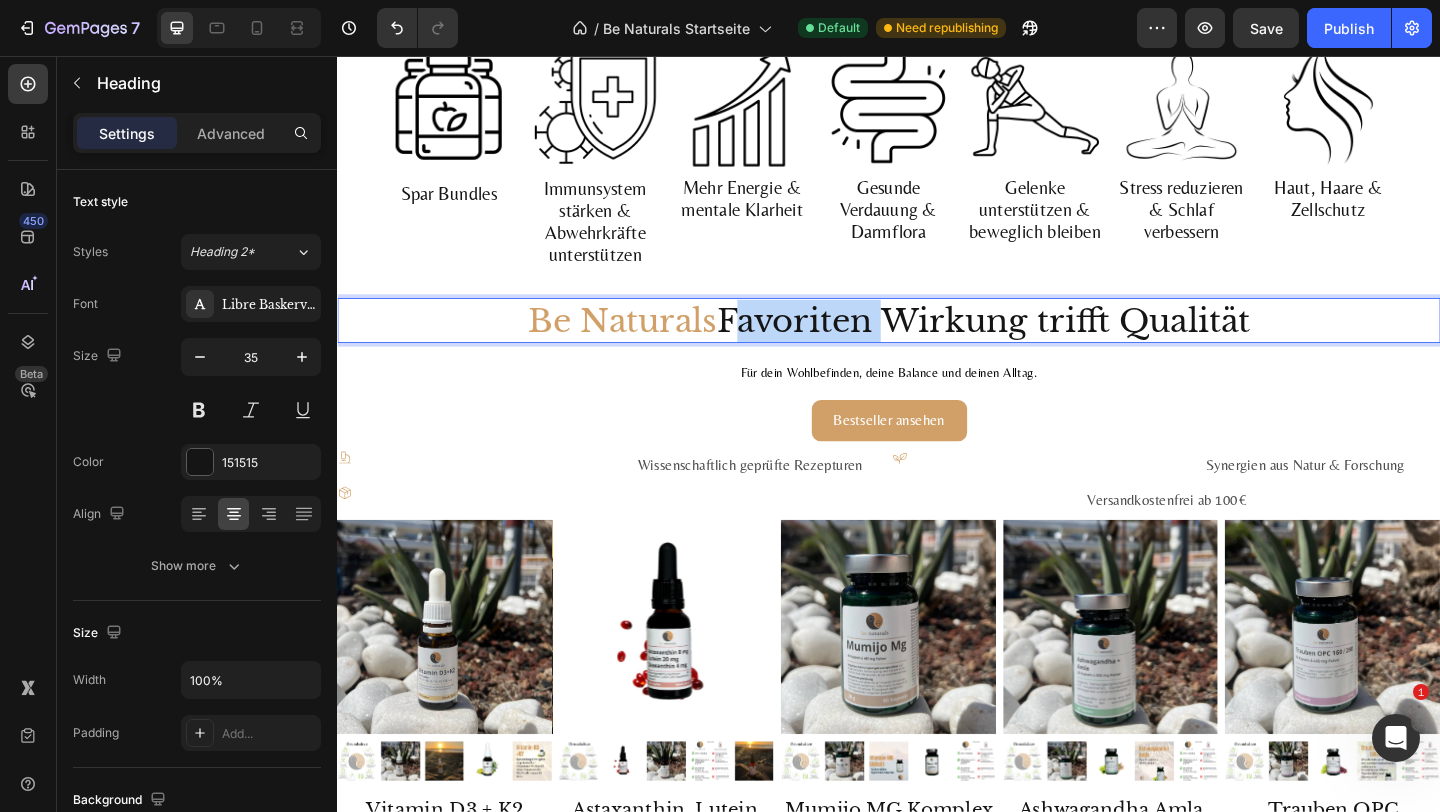 click on "Be Naturals  Favoriten Wirkung trifft Qualität" at bounding box center (937, 344) 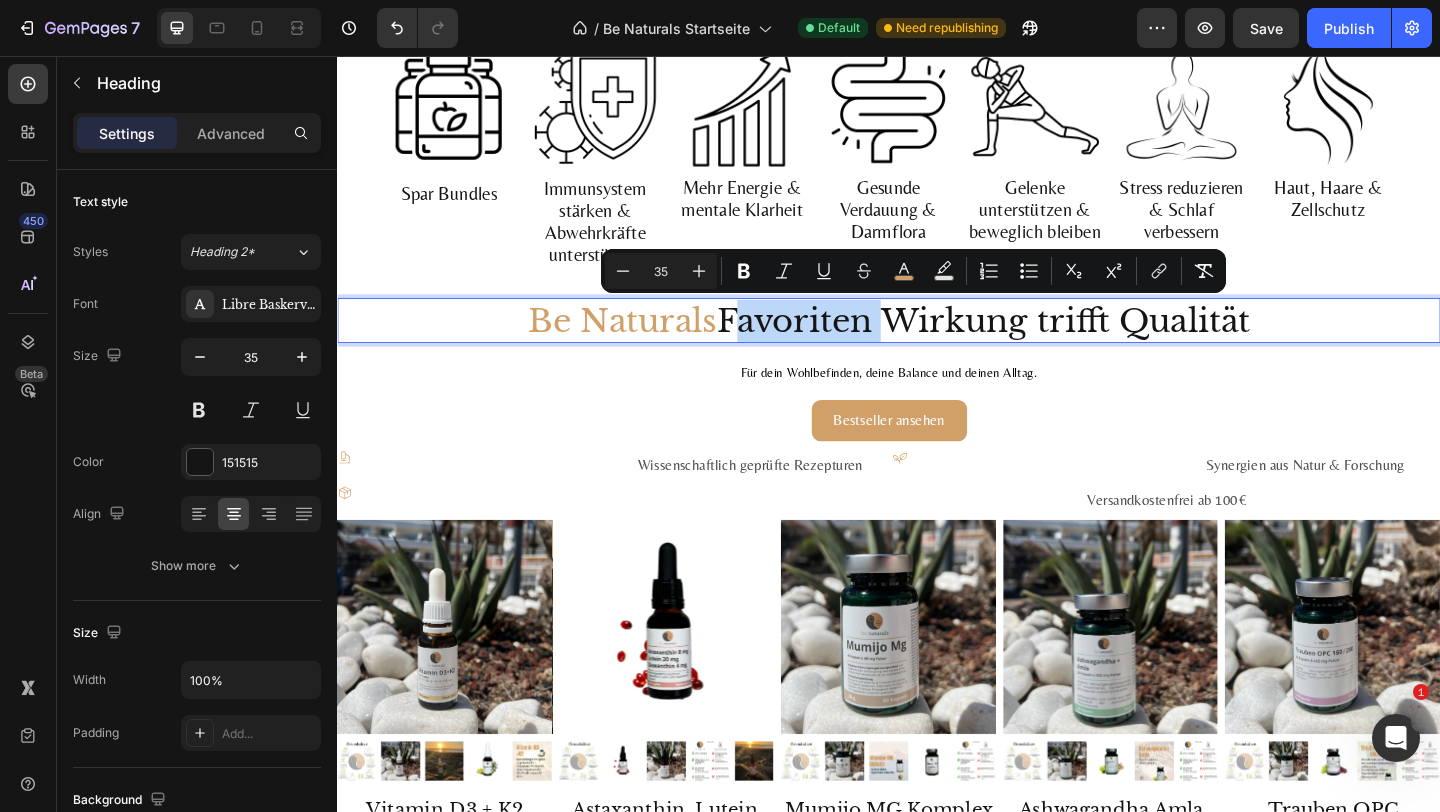 click on "Be Naturals  Favoriten Wirkung trifft Qualität" at bounding box center [937, 344] 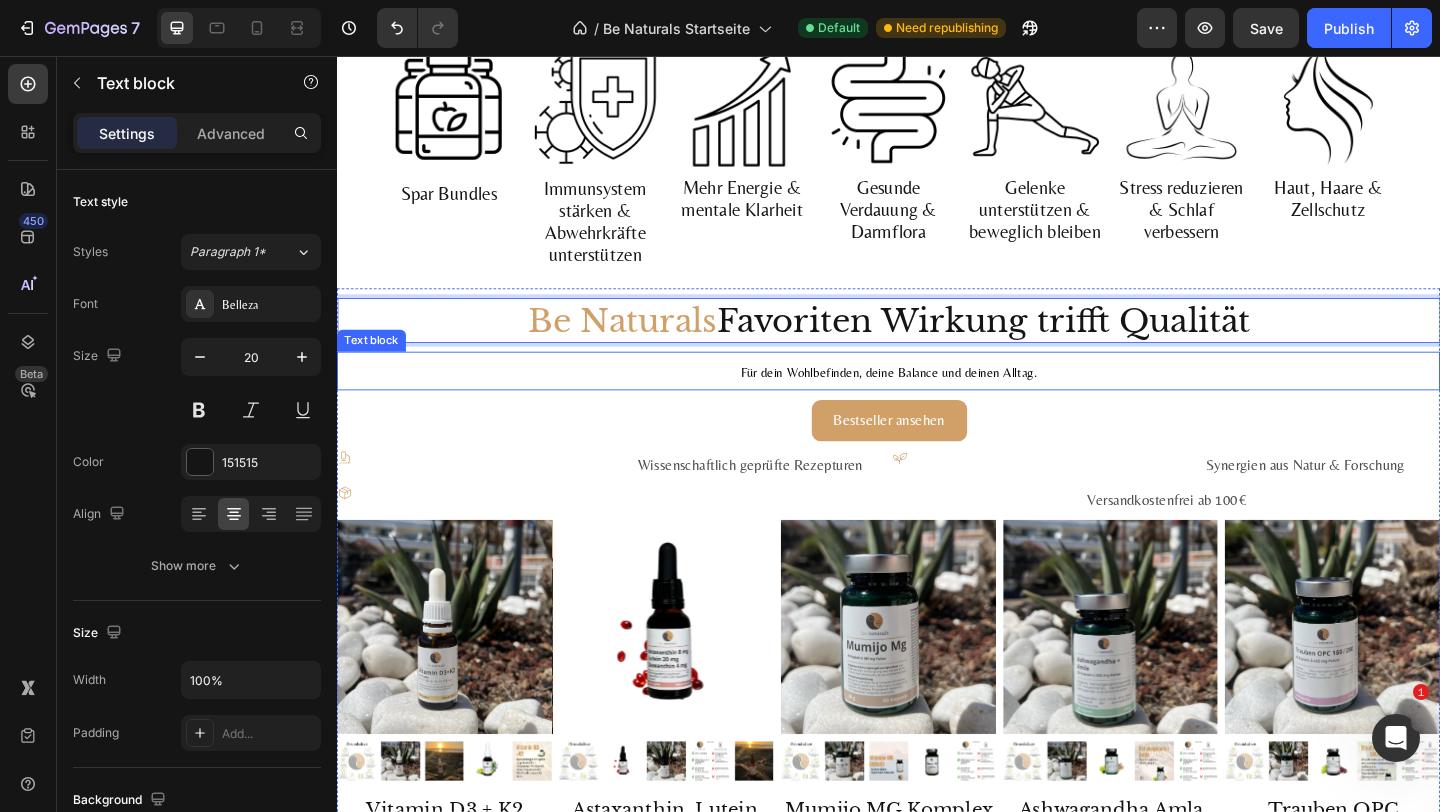 click on "Für dein Wohlbefinden, deine Balance und deinen Alltag." at bounding box center [937, 400] 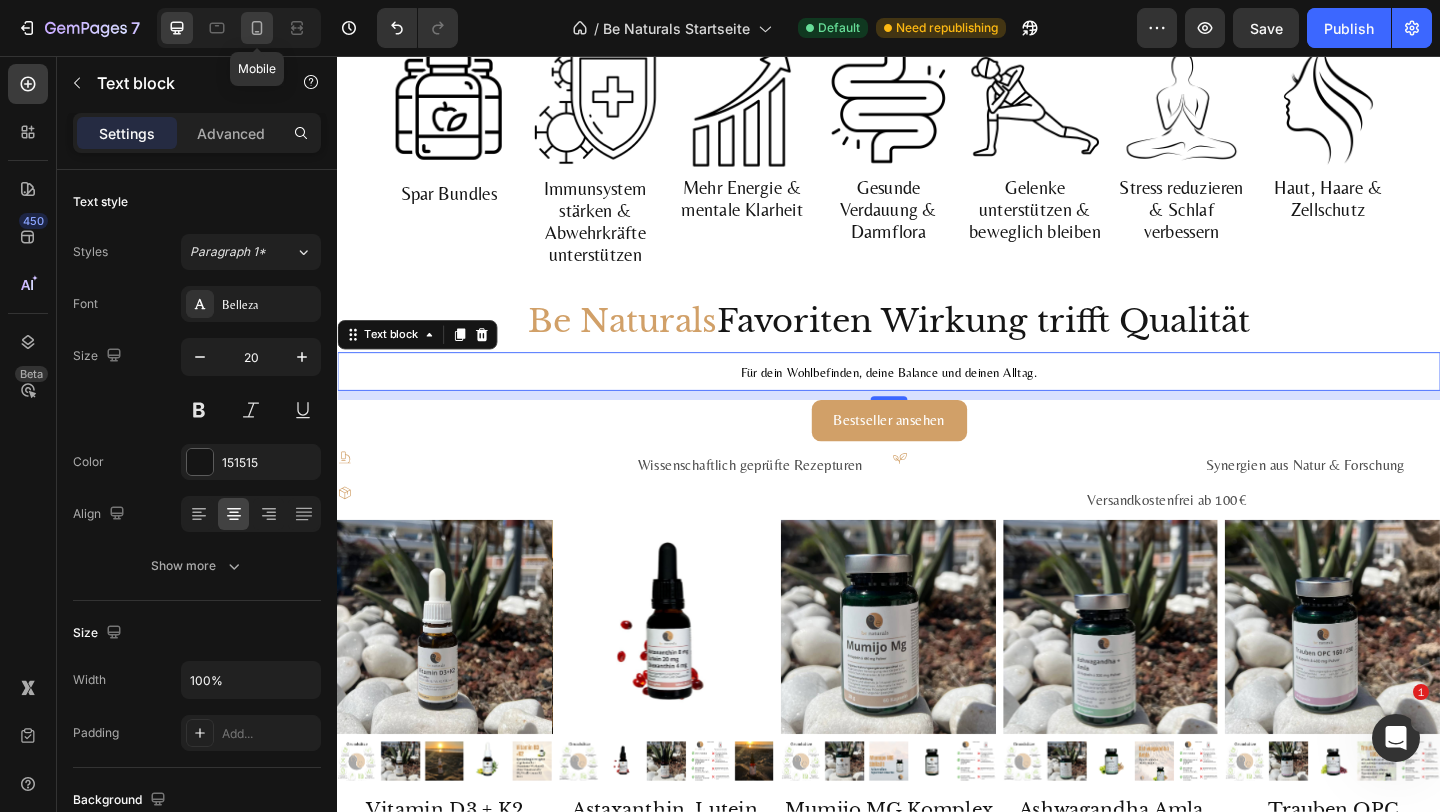 click 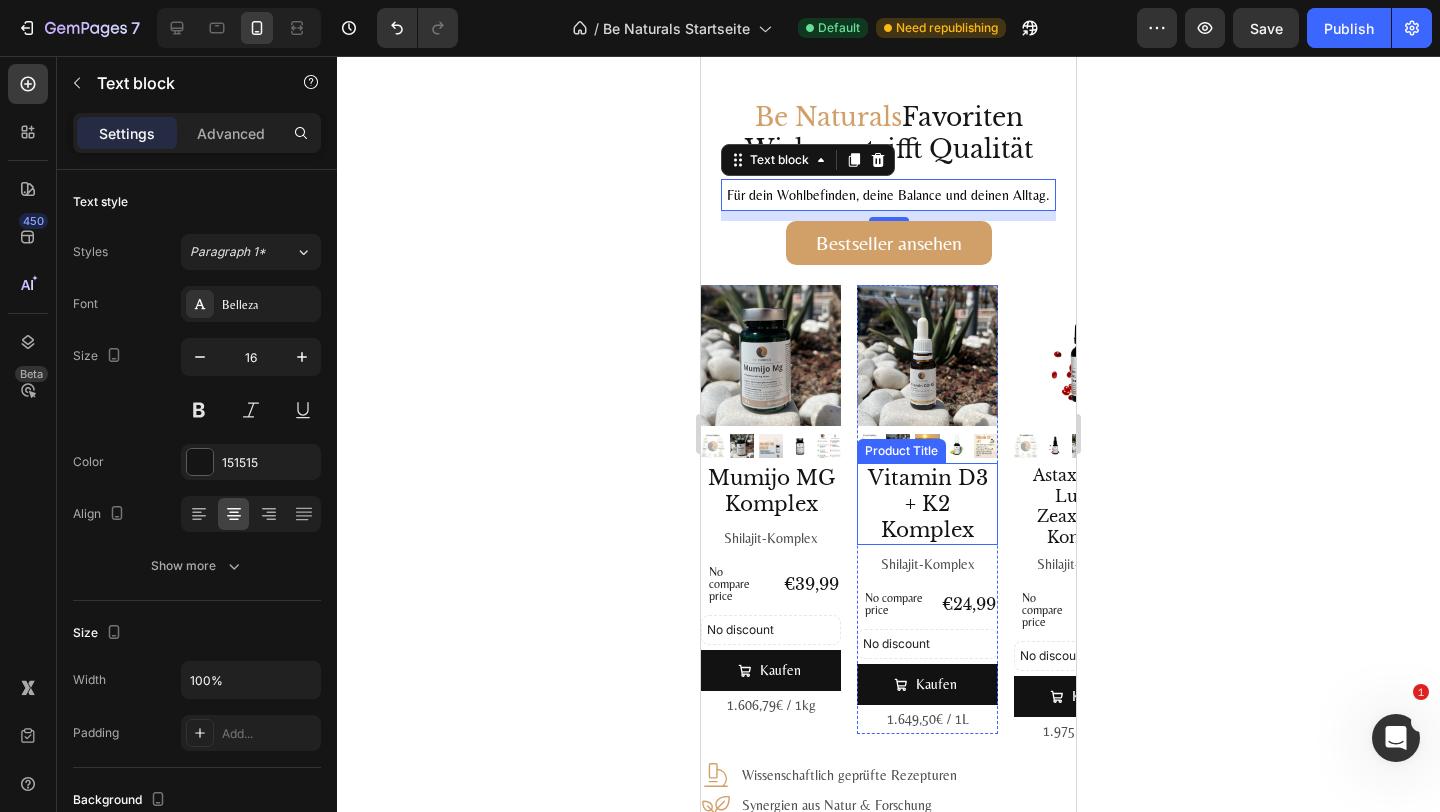 scroll, scrollTop: 1752, scrollLeft: 0, axis: vertical 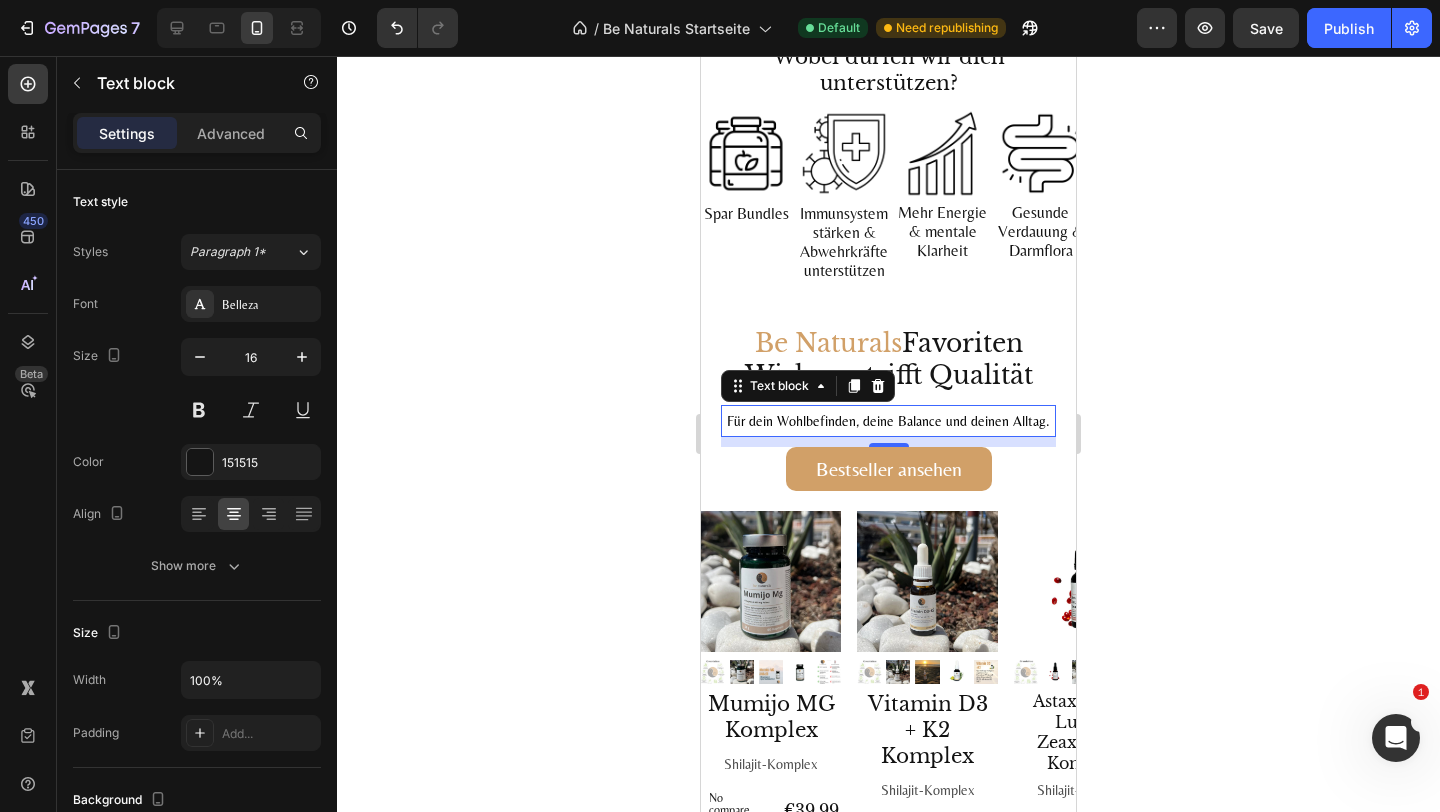 click on "10" at bounding box center (888, 442) 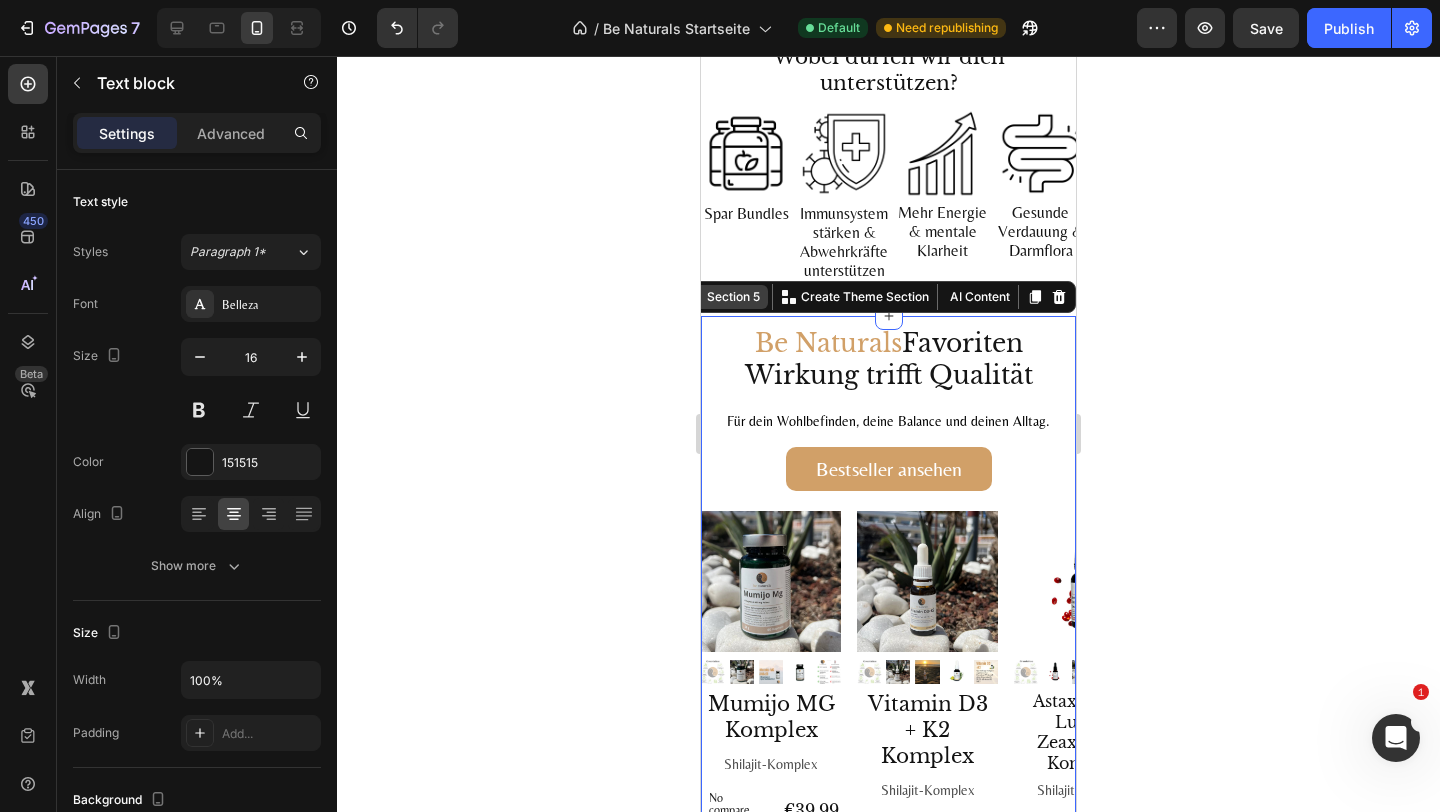 click on "Section 5   Create Theme Section AI Content Write with GemAI What would you like to describe here? Tone and Voice Persuasive Product Show more Generate" at bounding box center (877, 297) 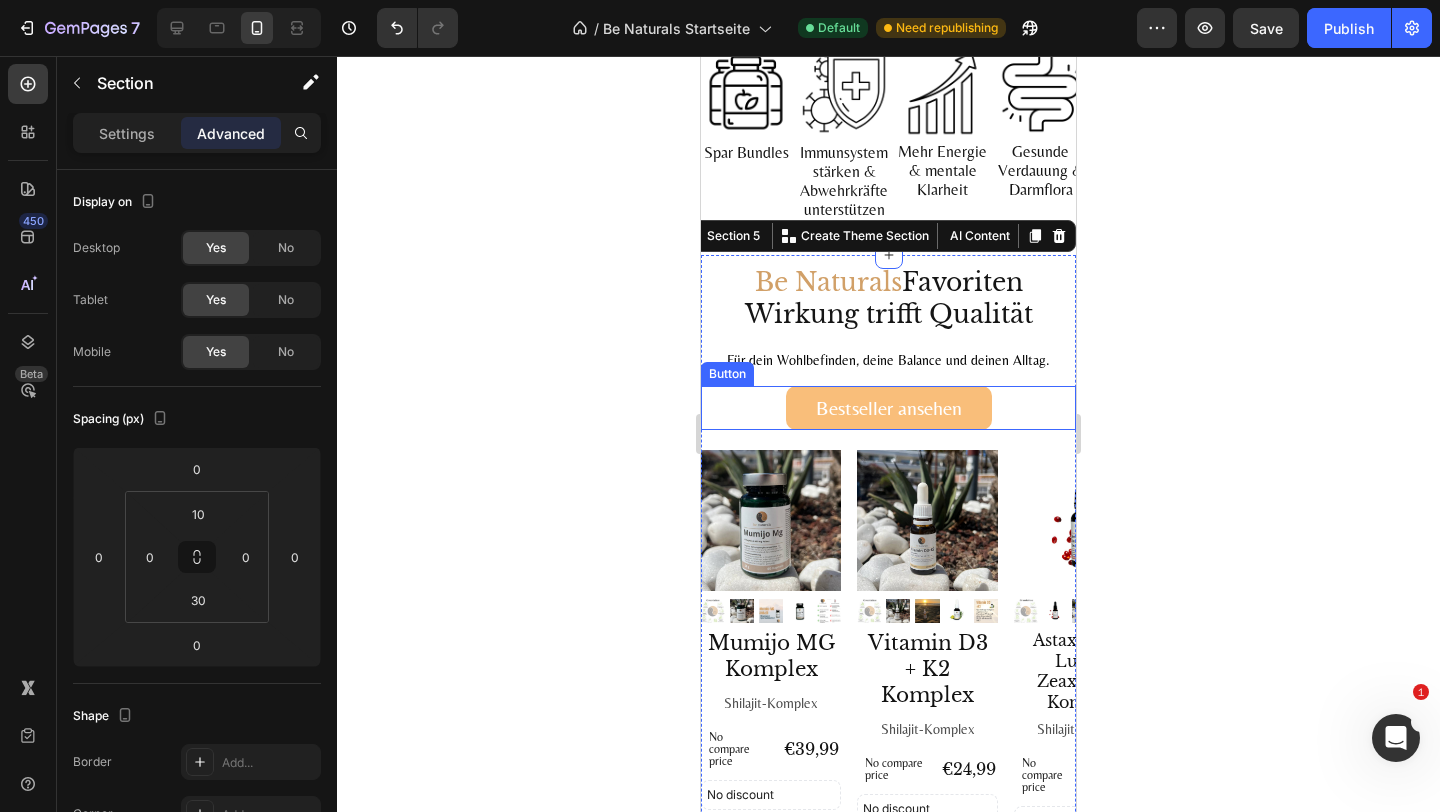 scroll, scrollTop: 1815, scrollLeft: 0, axis: vertical 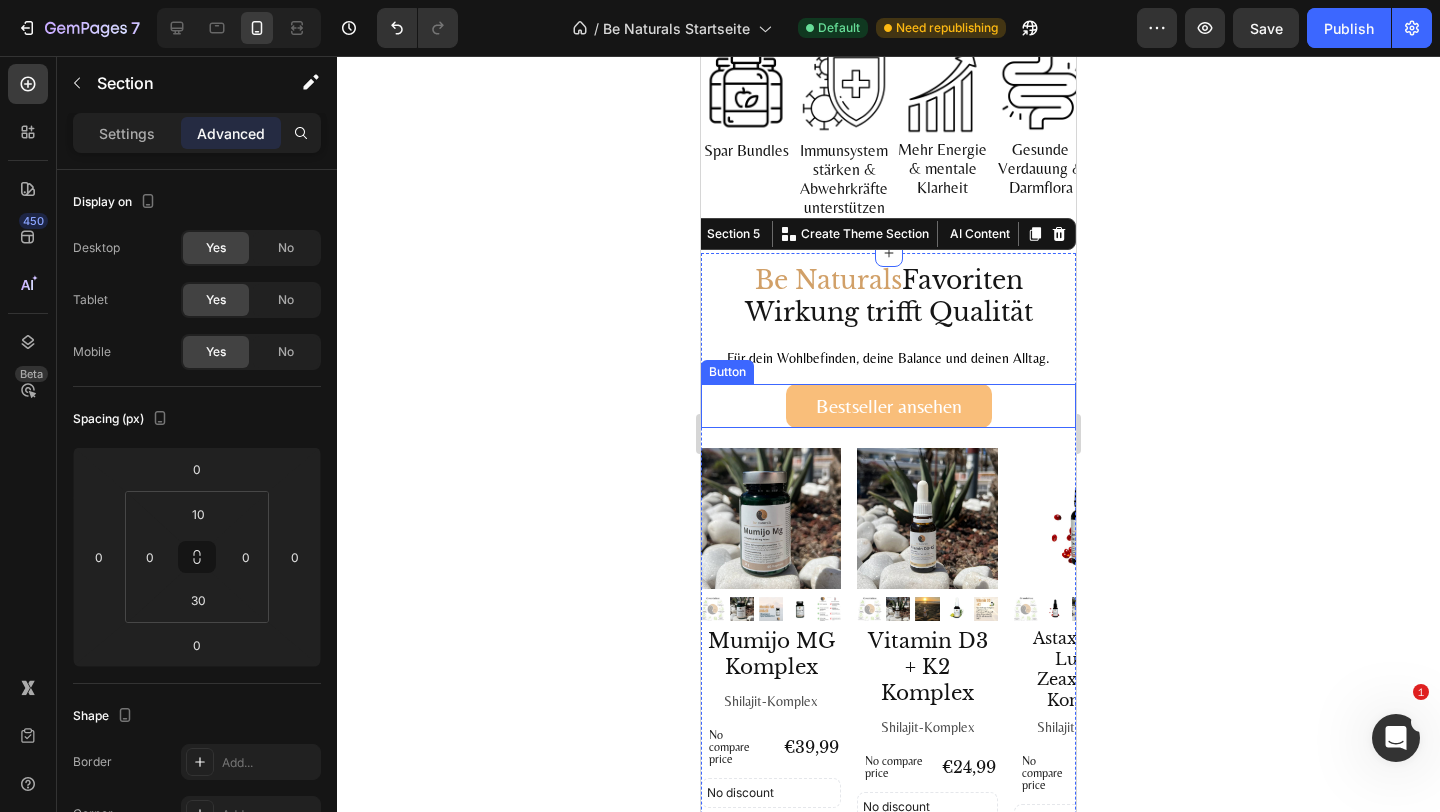 click on "Bestseller ansehen" at bounding box center (889, 406) 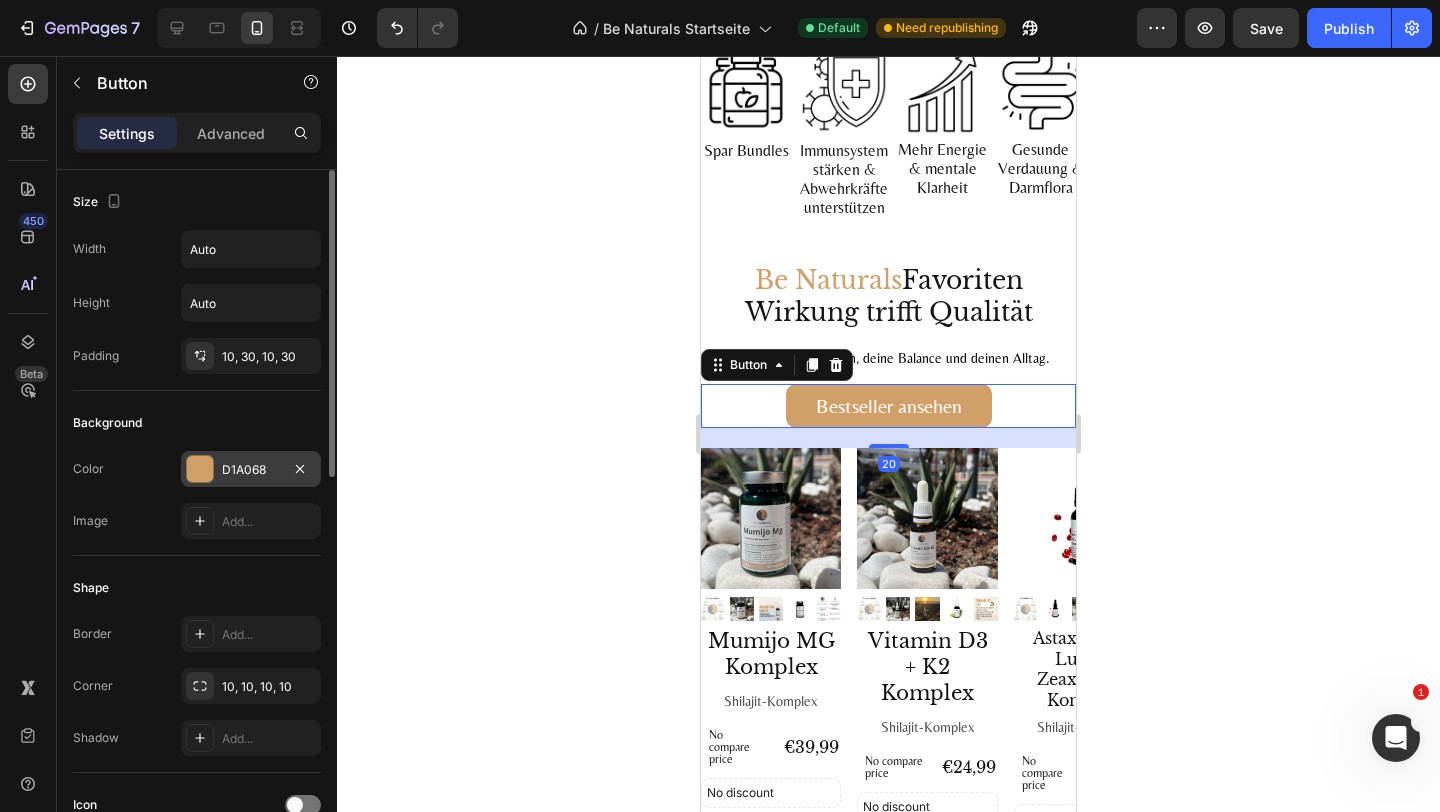 click on "D1A068" at bounding box center [251, 469] 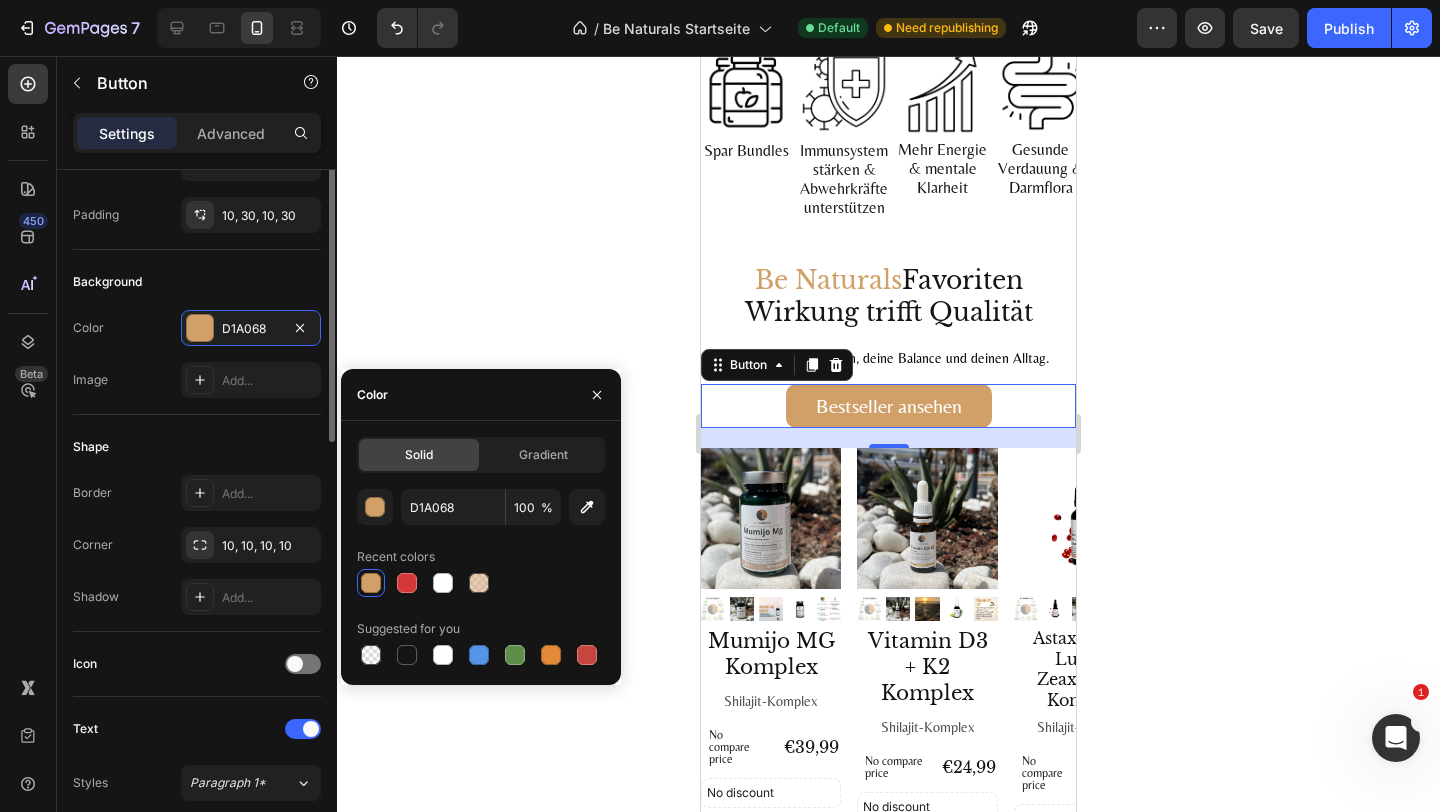 scroll, scrollTop: 74, scrollLeft: 0, axis: vertical 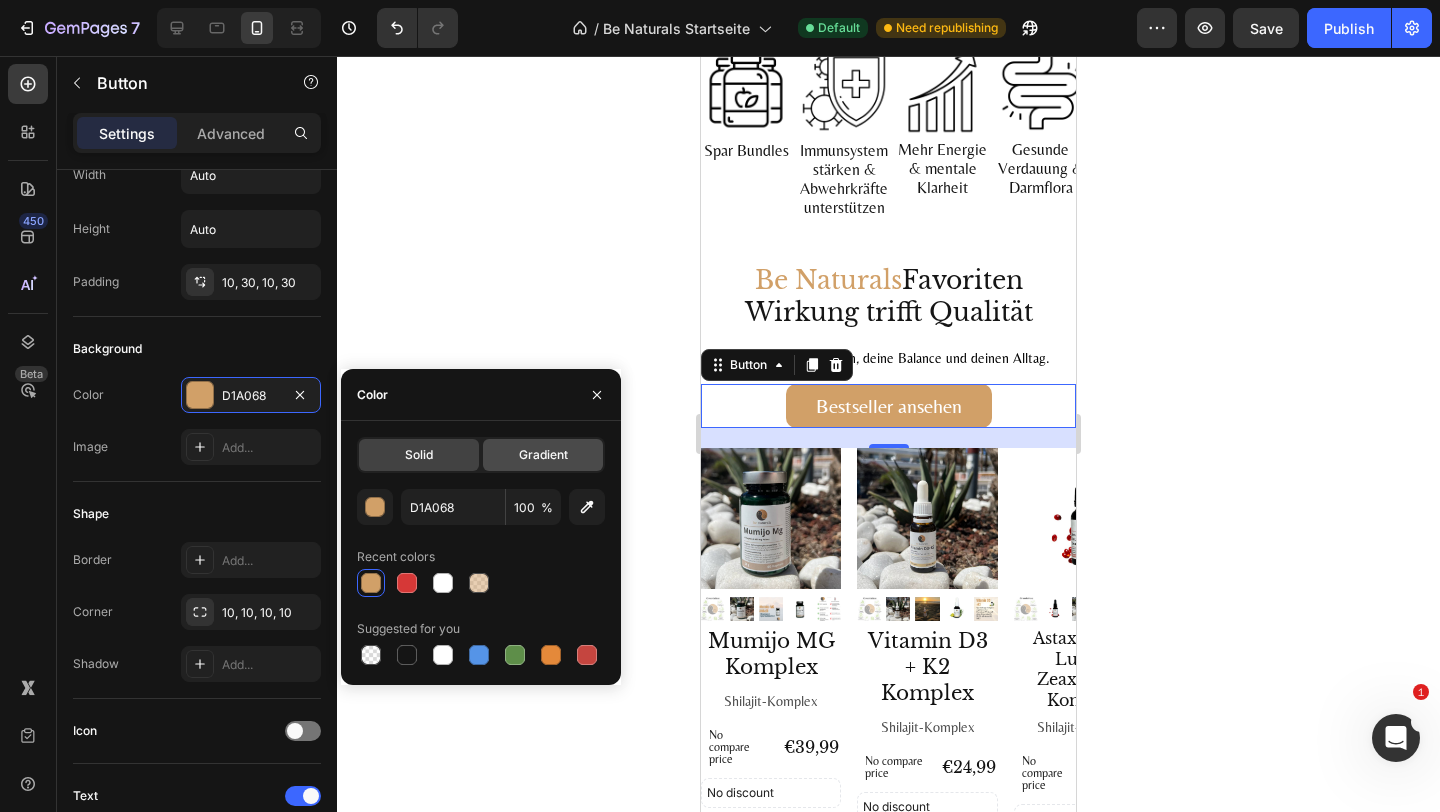 click on "Gradient" 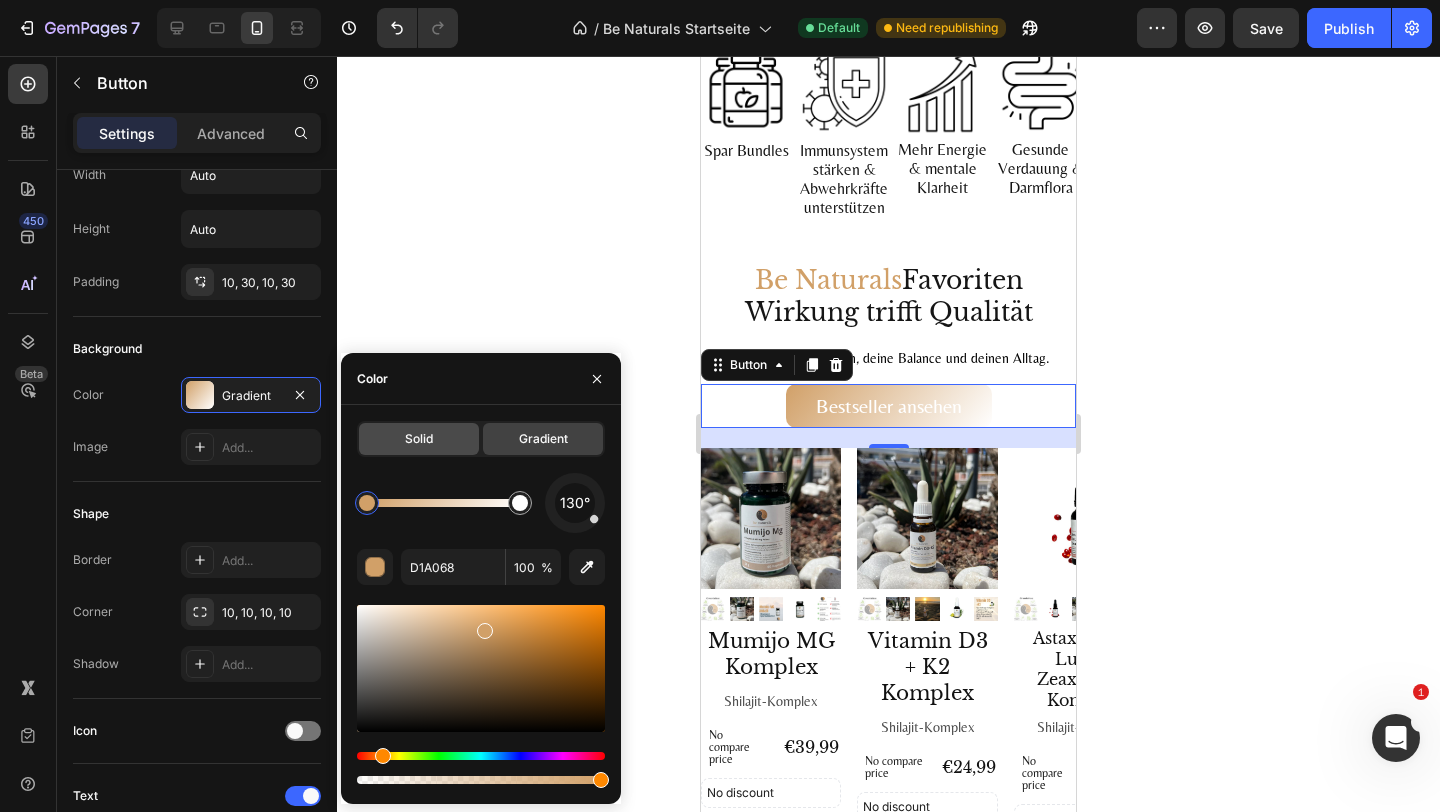 click on "Solid" 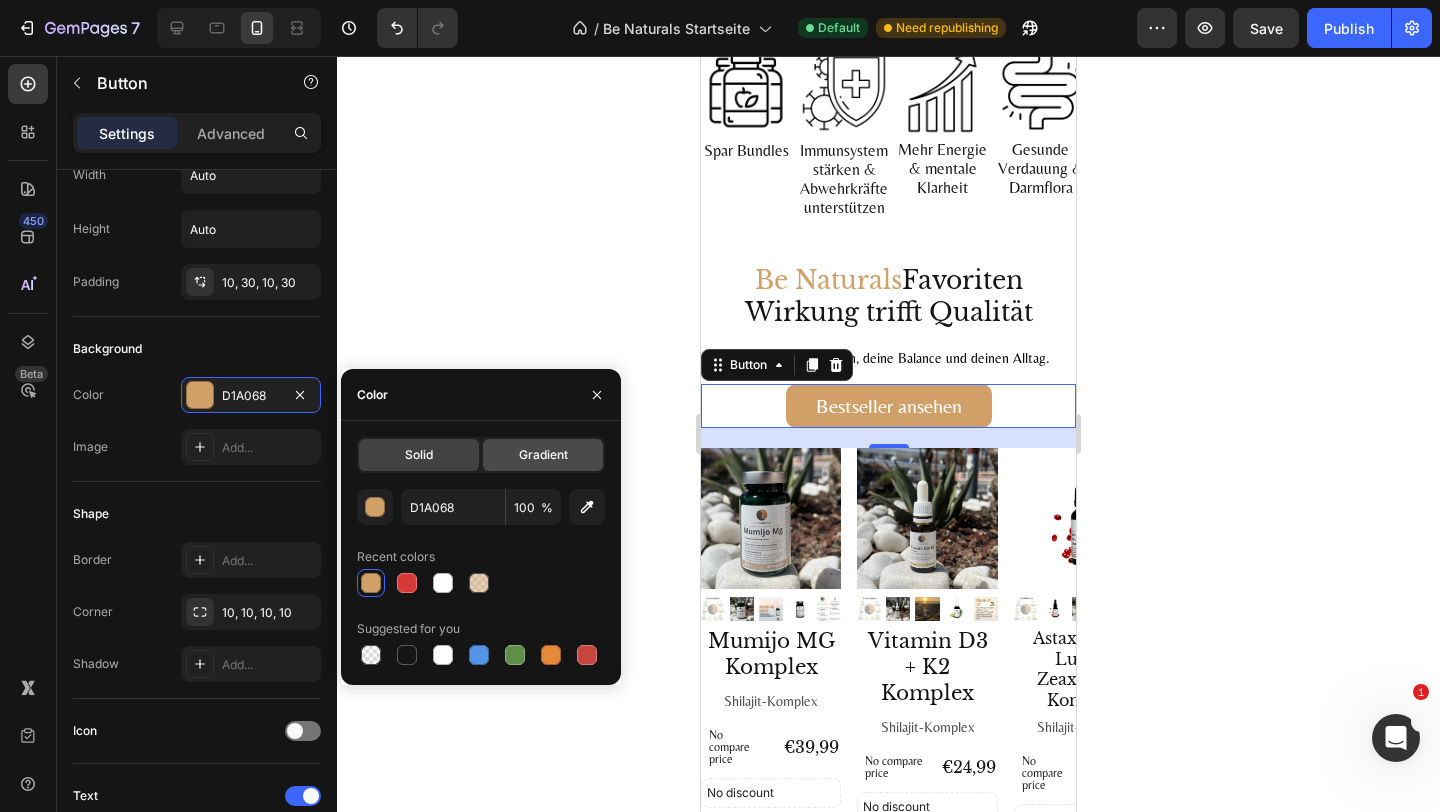click on "Gradient" 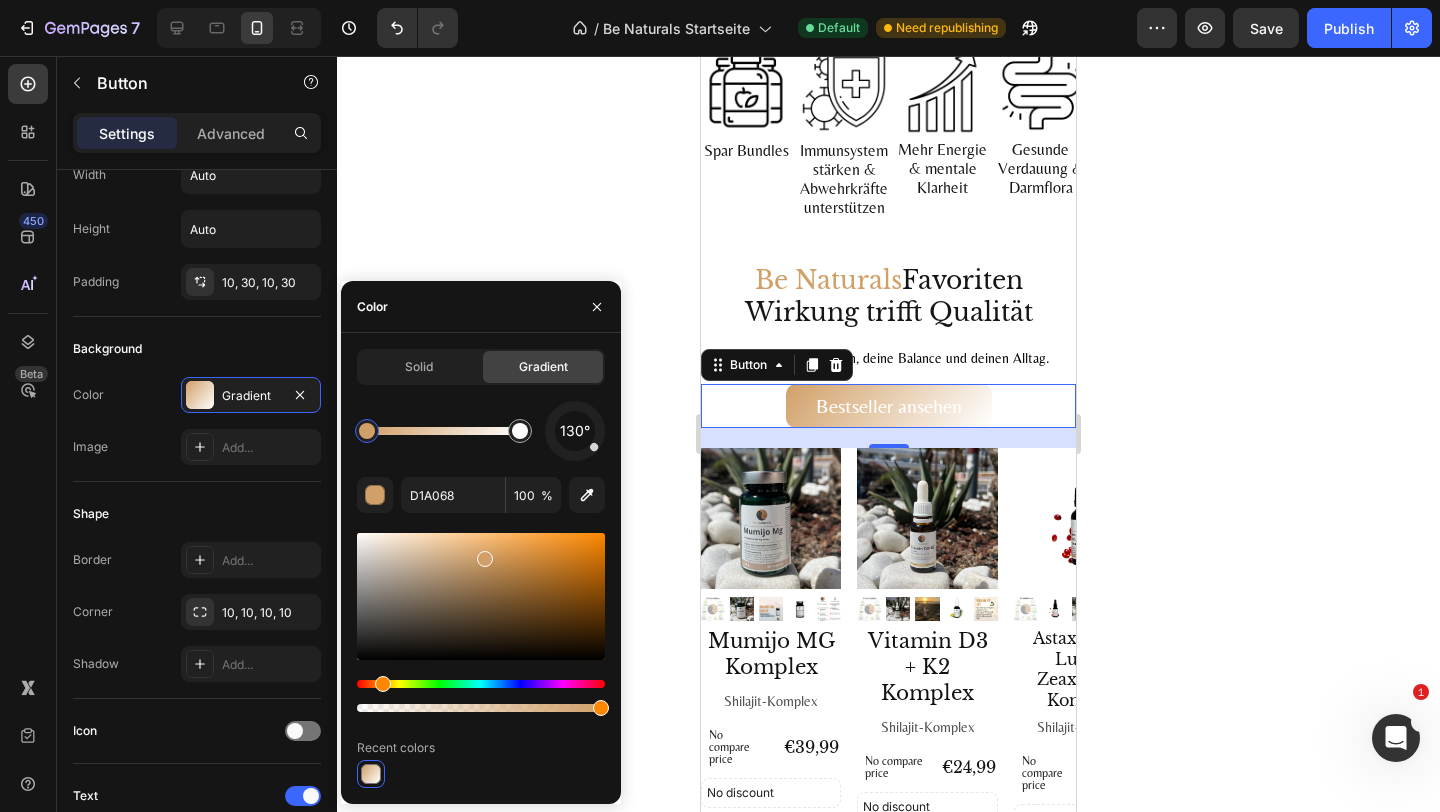 click on "Solid Gradient" at bounding box center [481, 367] 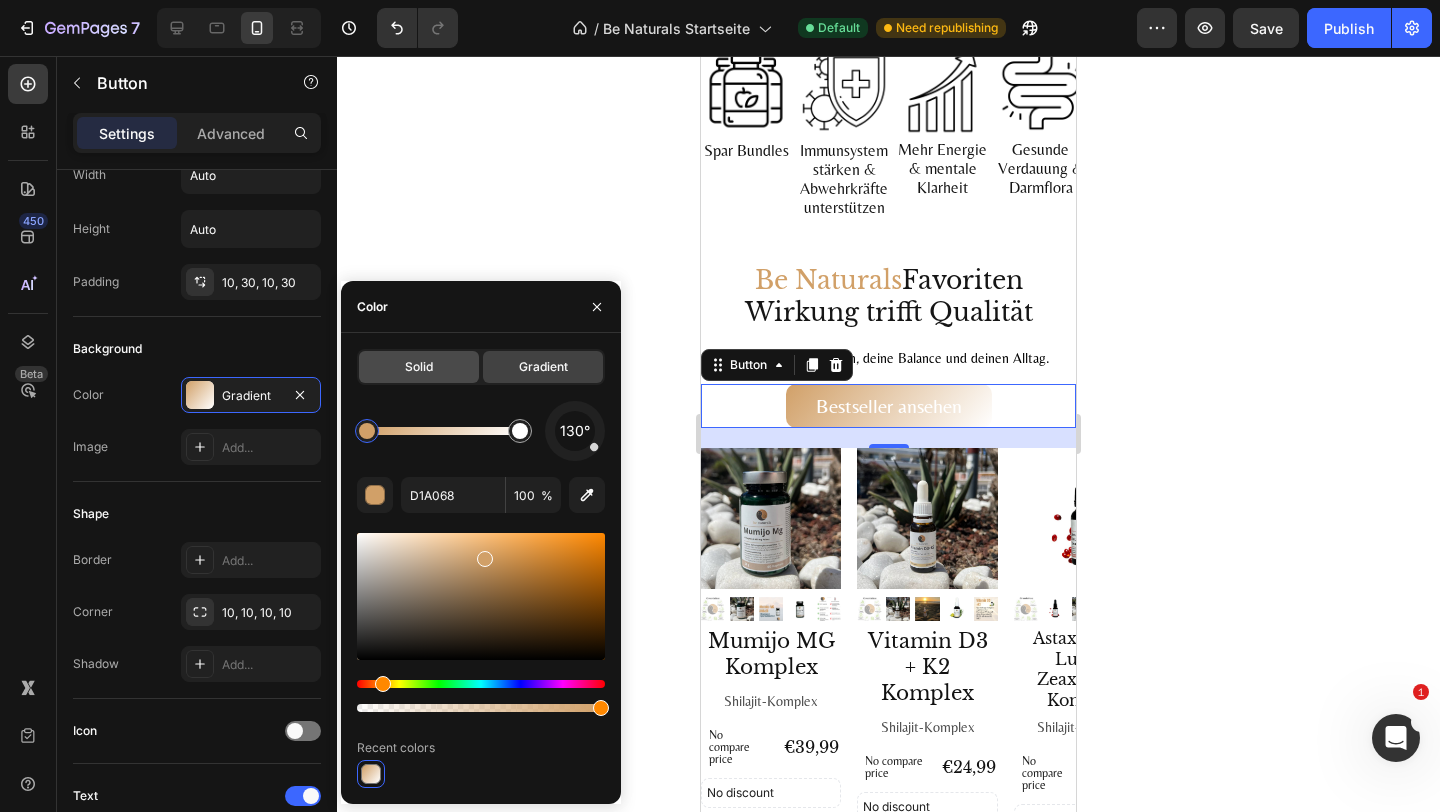 click on "Solid" 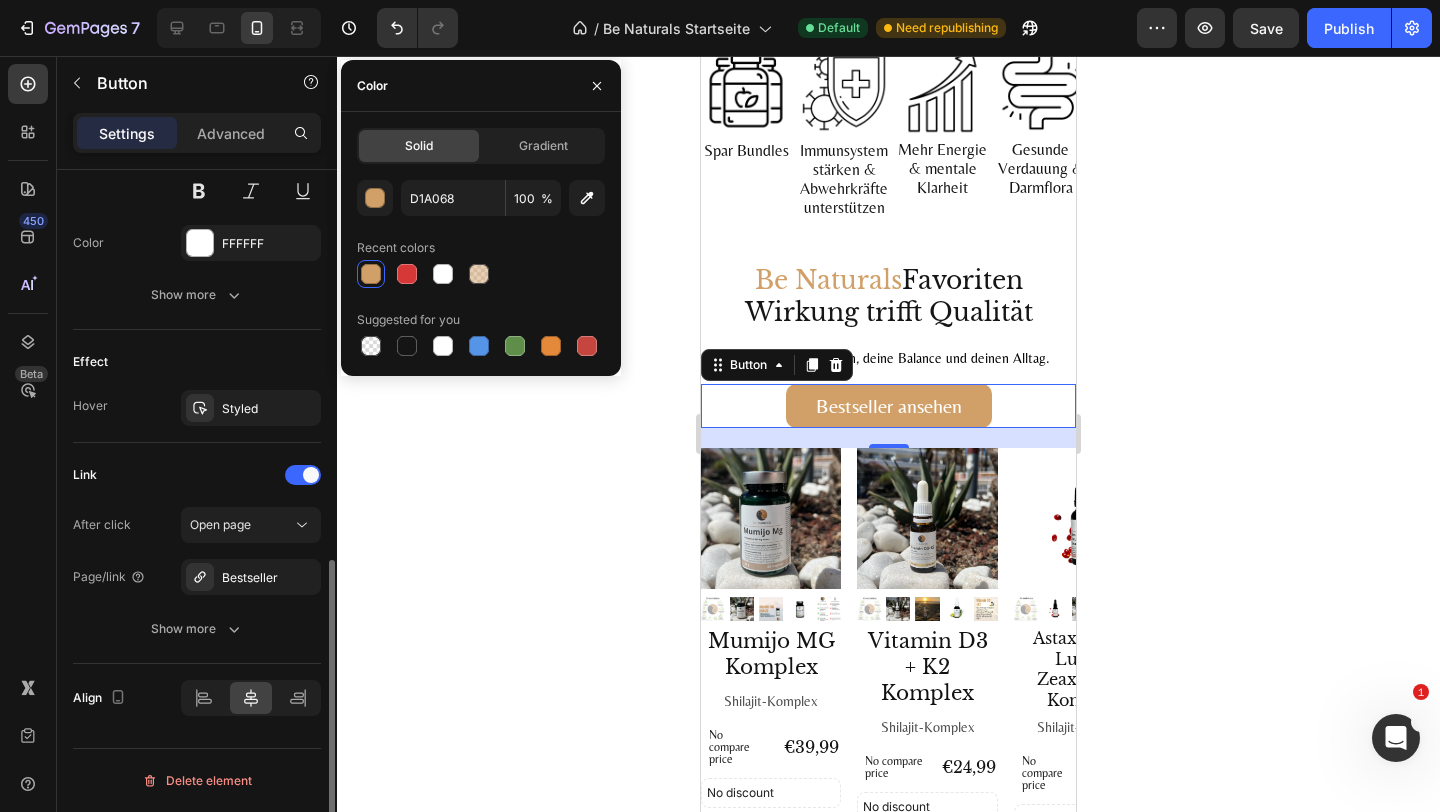 scroll, scrollTop: 0, scrollLeft: 0, axis: both 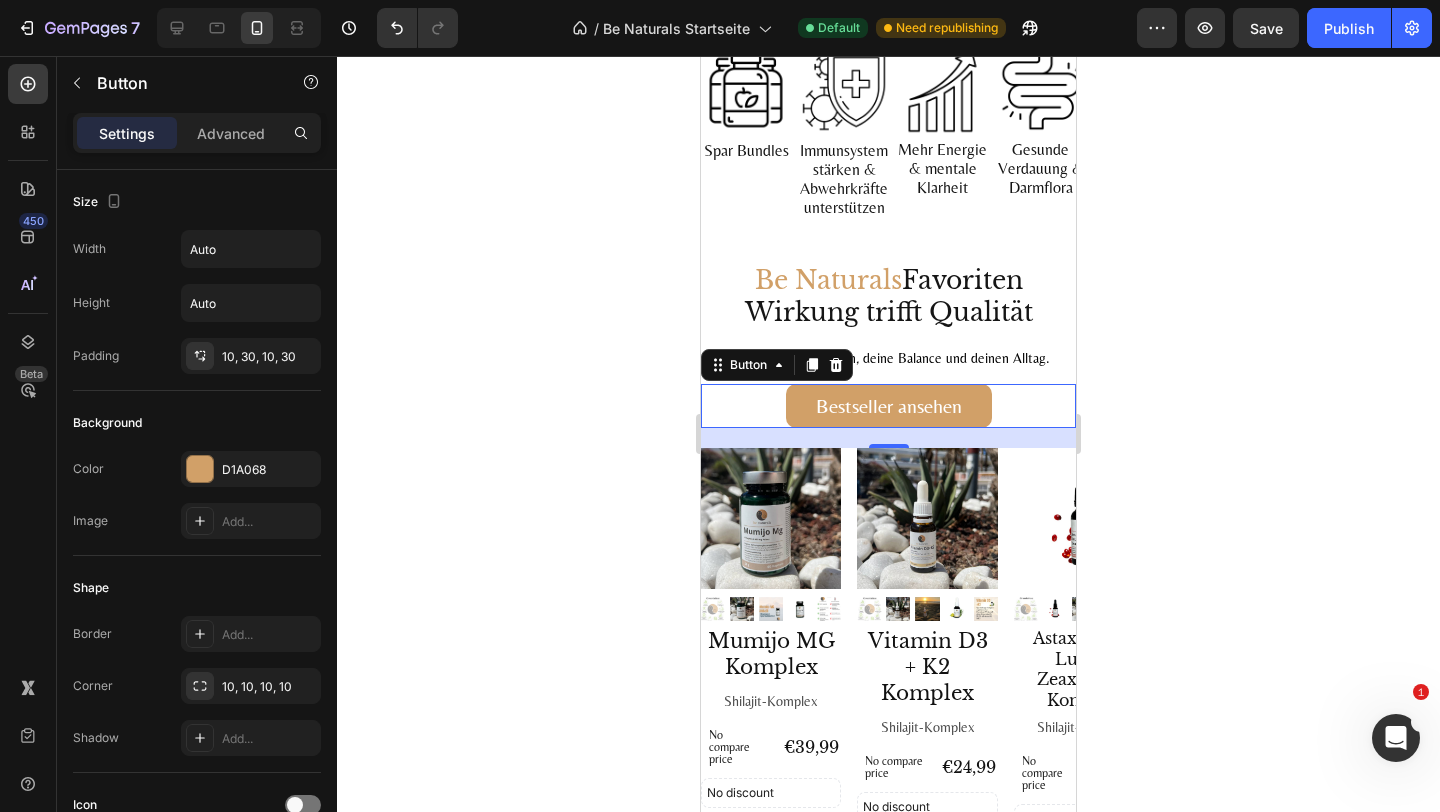 click 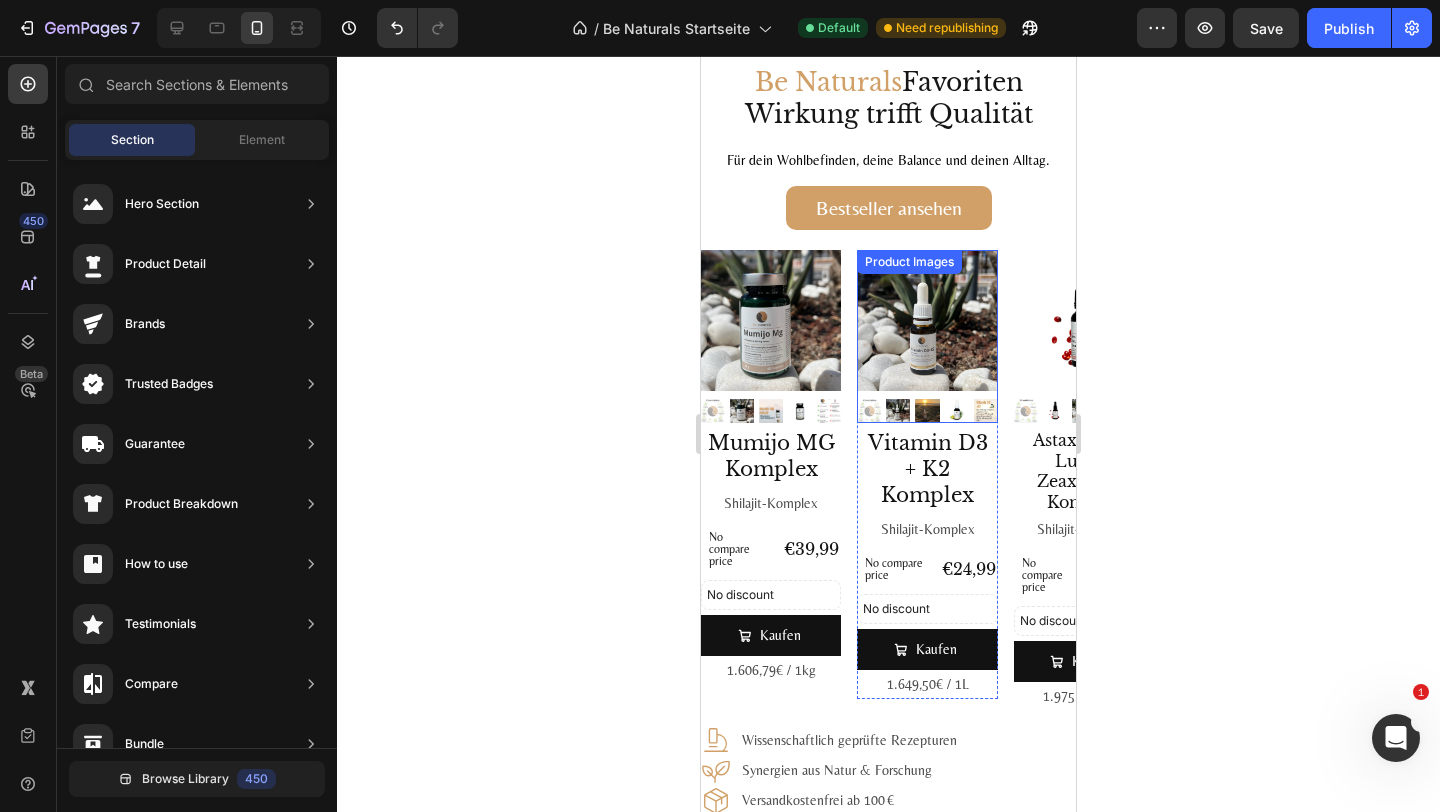scroll, scrollTop: 1954, scrollLeft: 0, axis: vertical 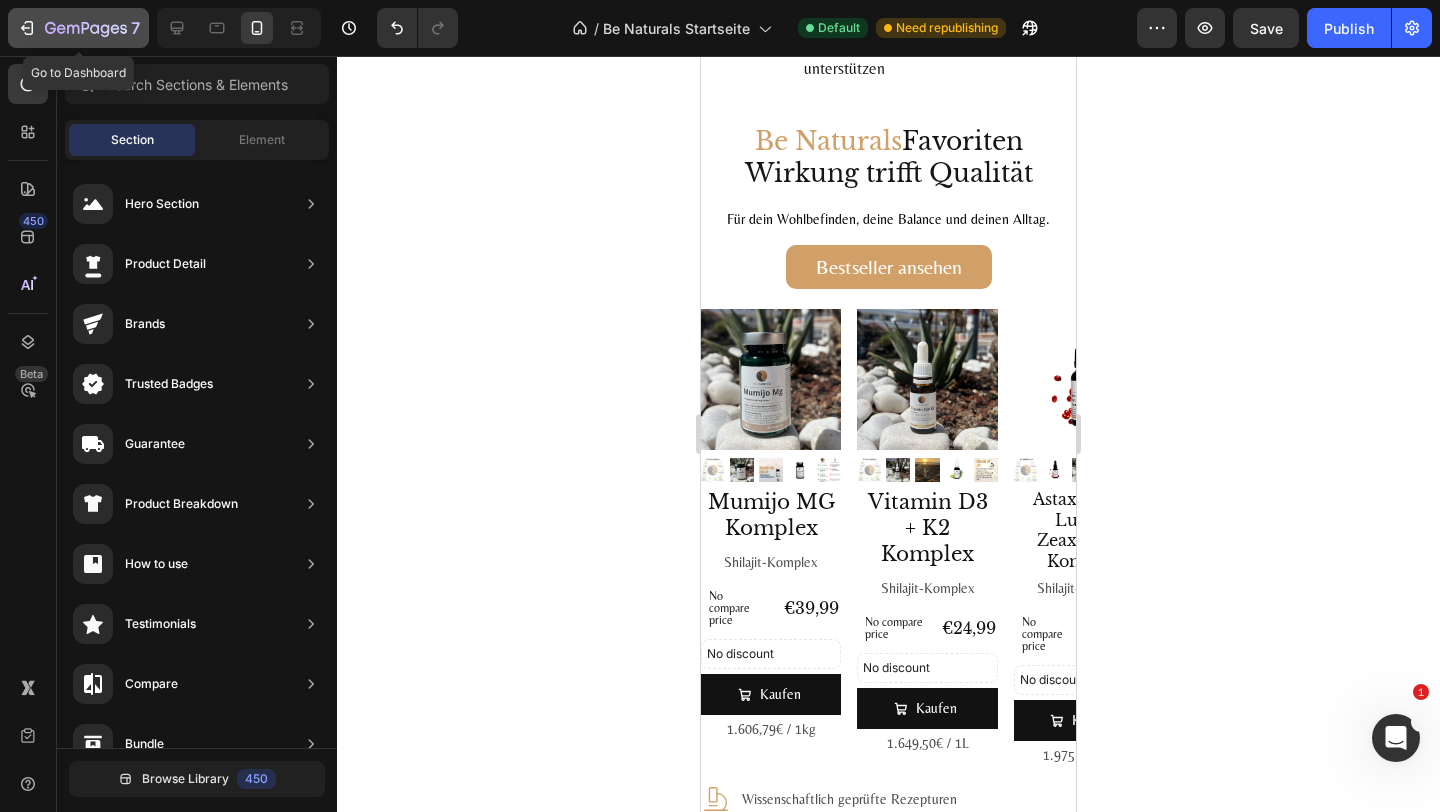 click 